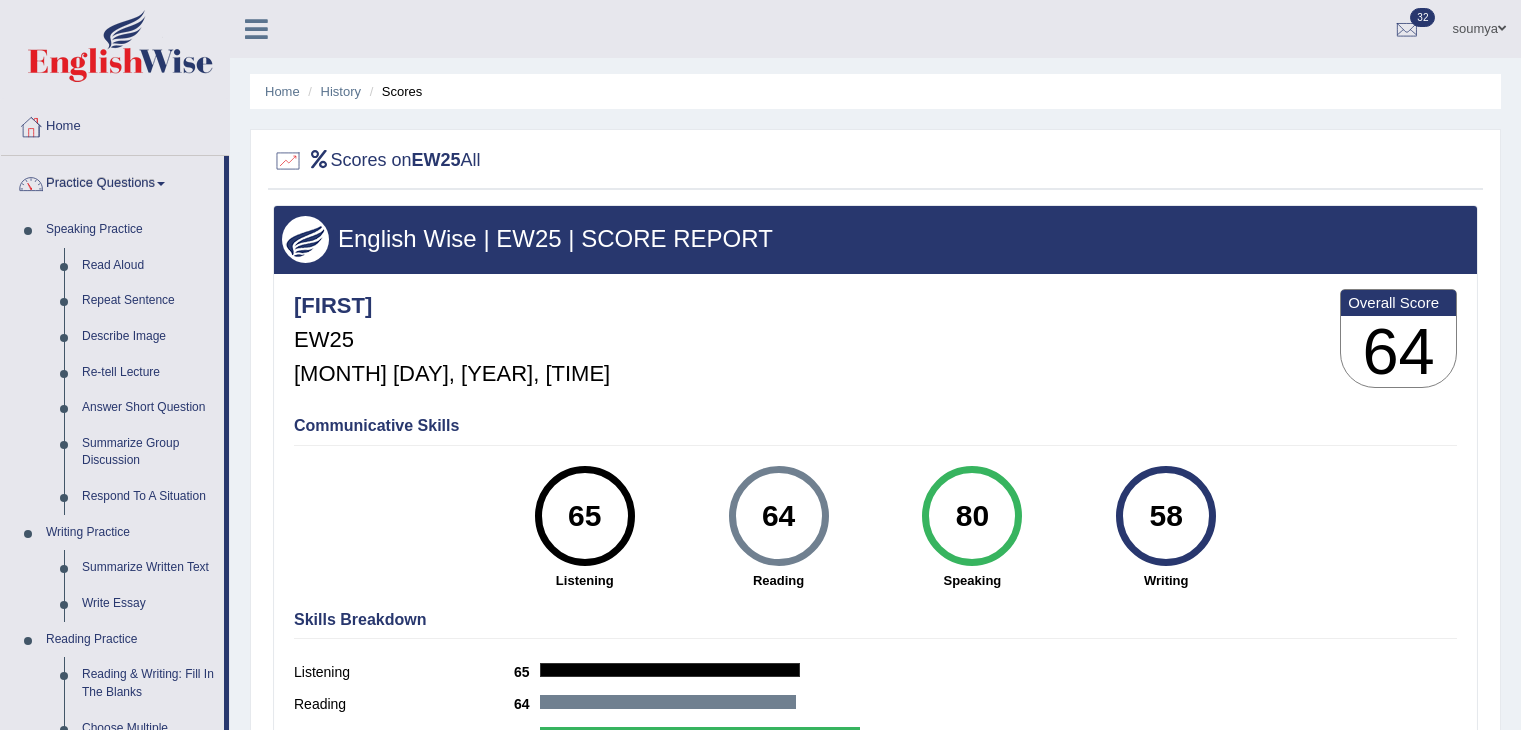 scroll, scrollTop: 0, scrollLeft: 0, axis: both 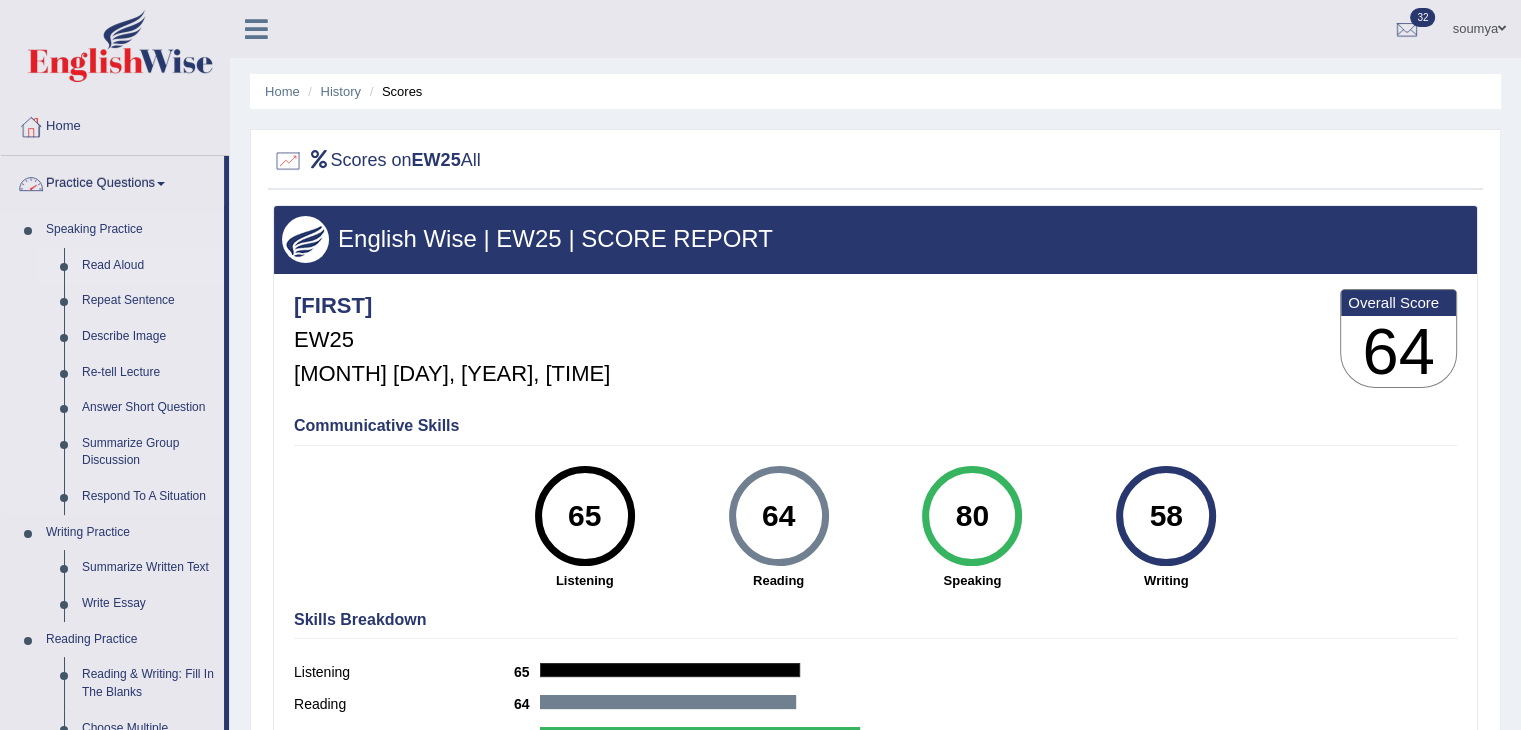 click on "Read Aloud" at bounding box center (148, 266) 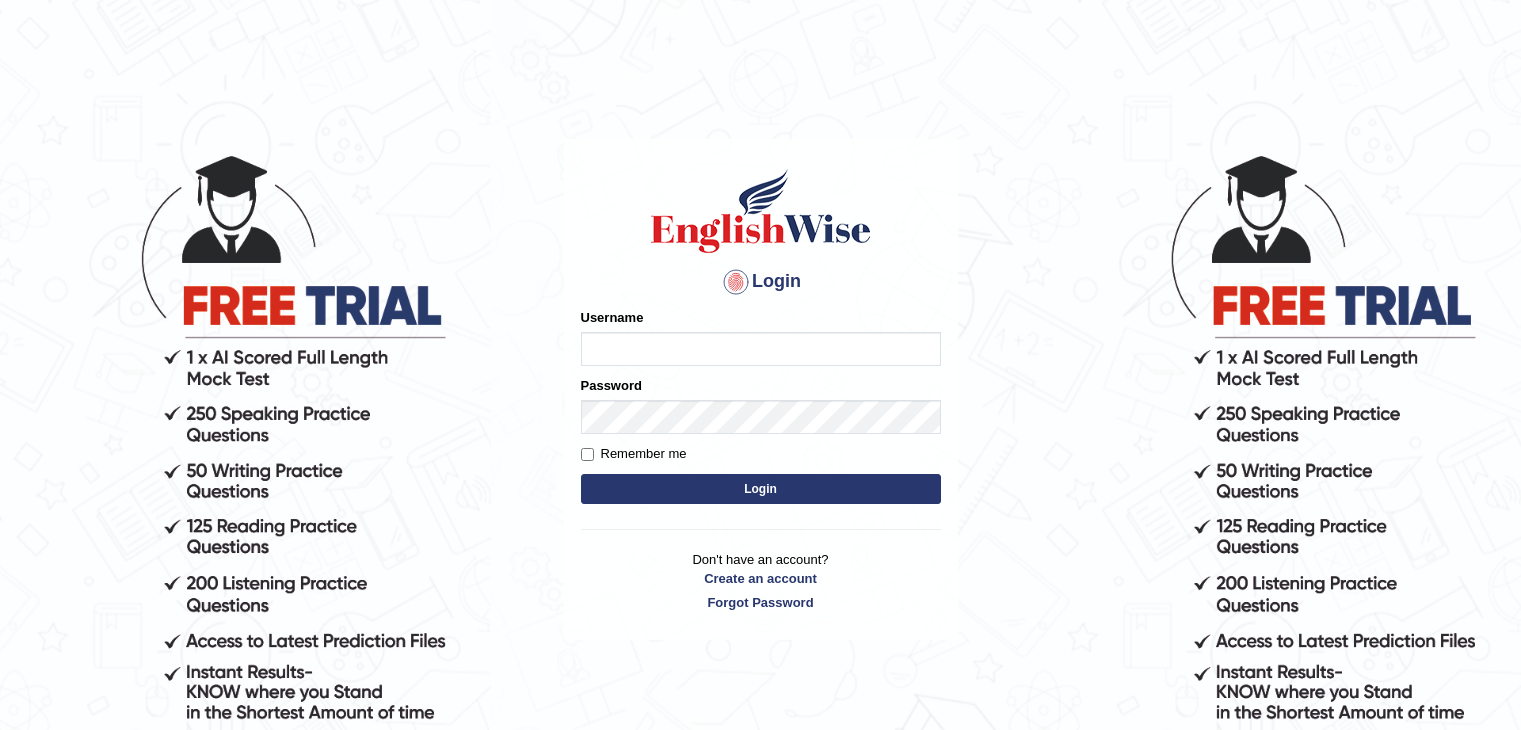 scroll, scrollTop: 0, scrollLeft: 0, axis: both 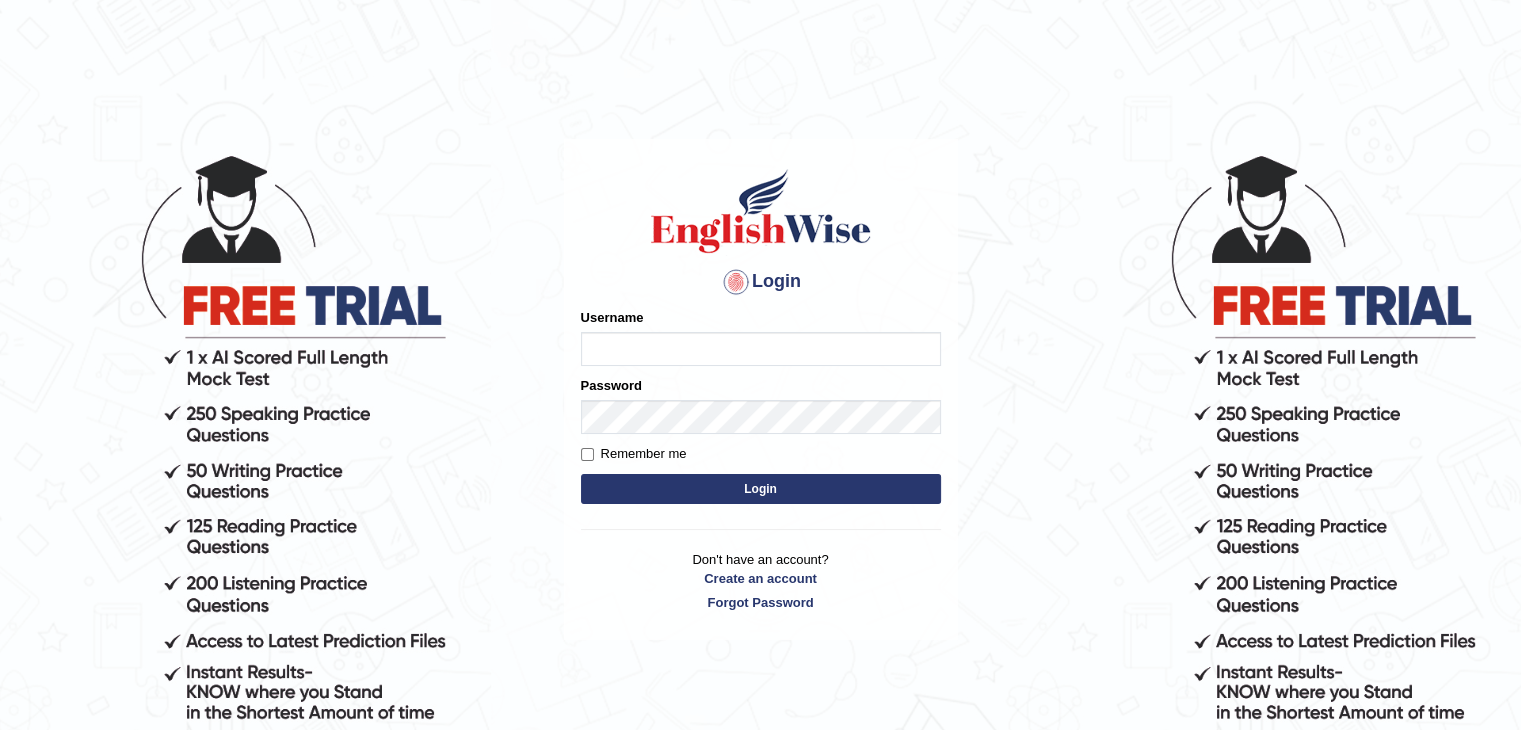 type on "[FIRST]" 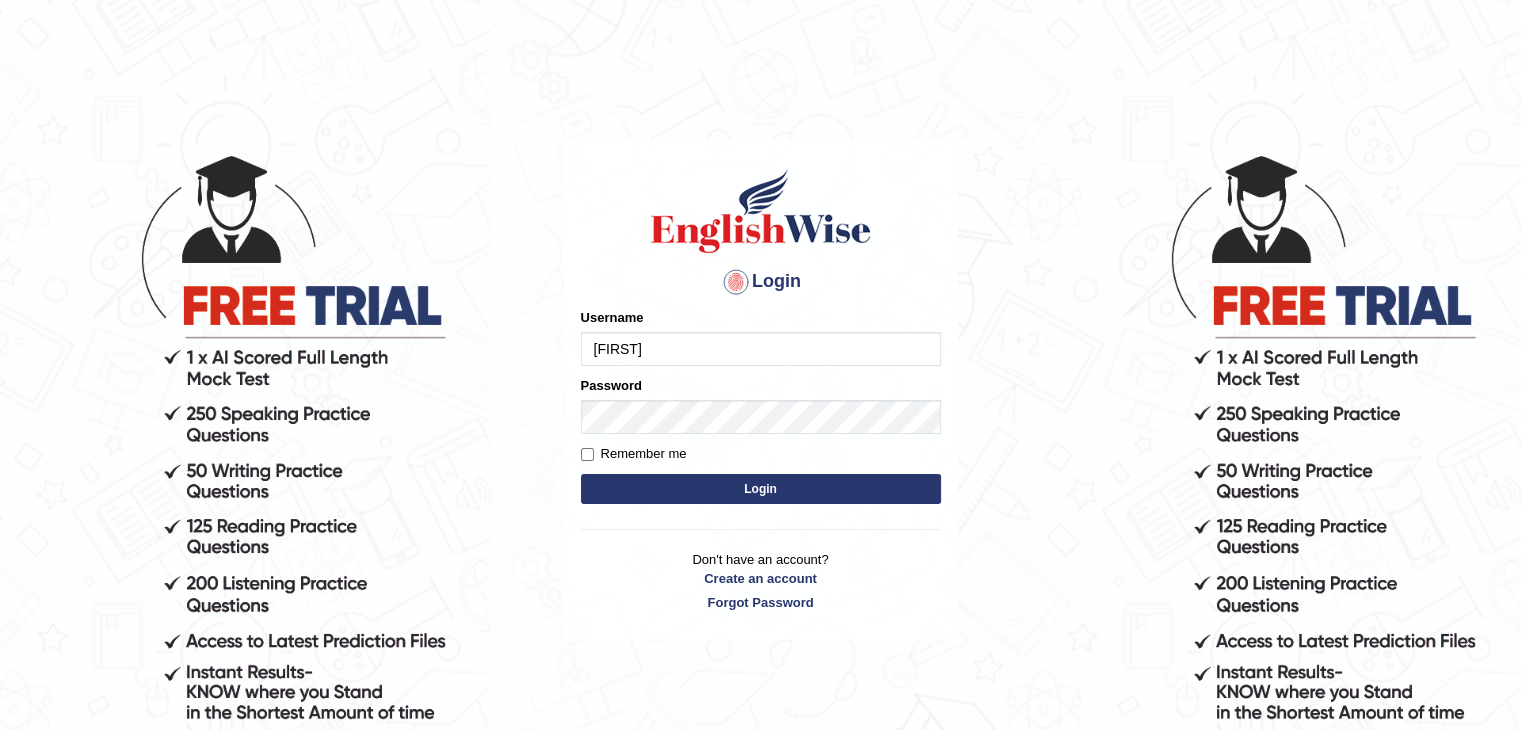 click on "Login" at bounding box center (761, 489) 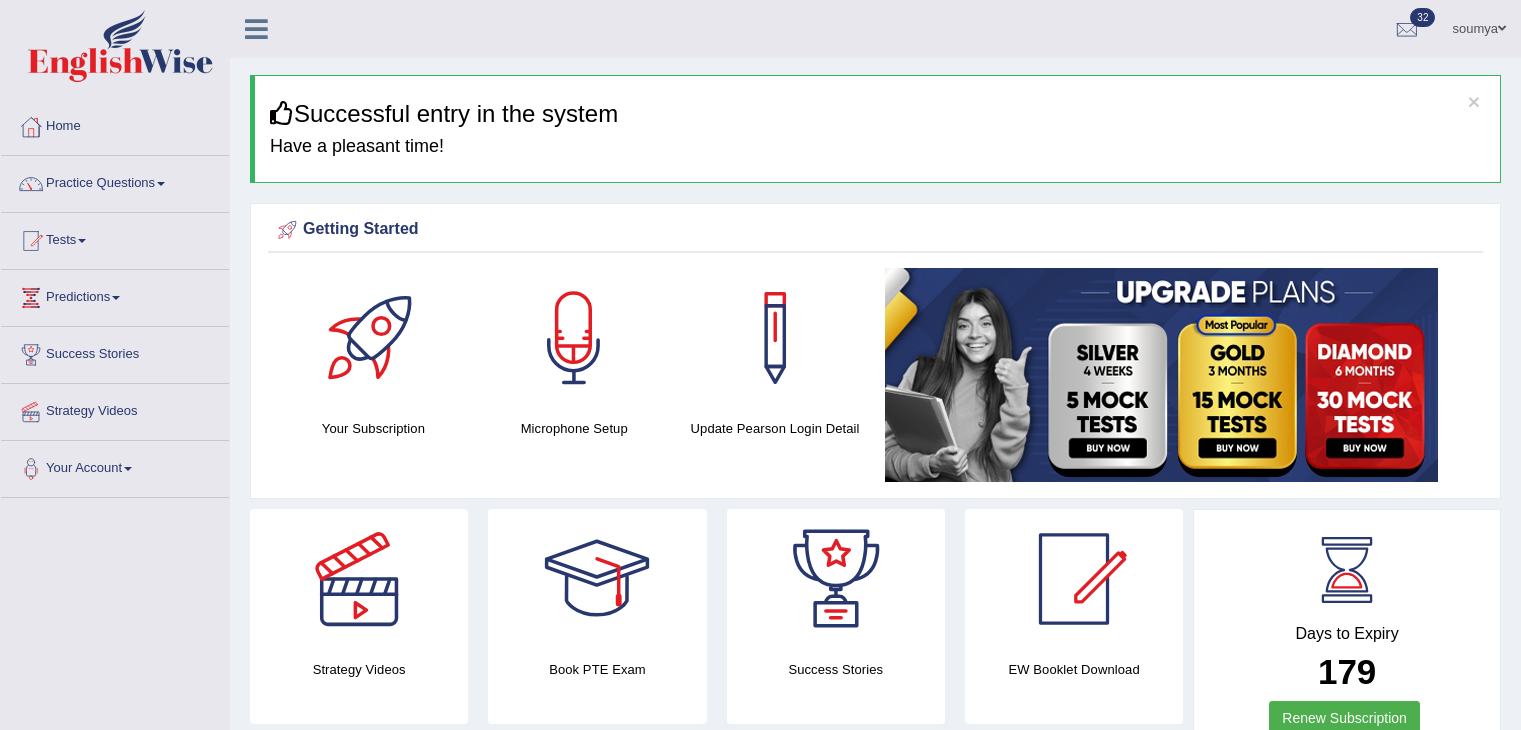 scroll, scrollTop: 0, scrollLeft: 0, axis: both 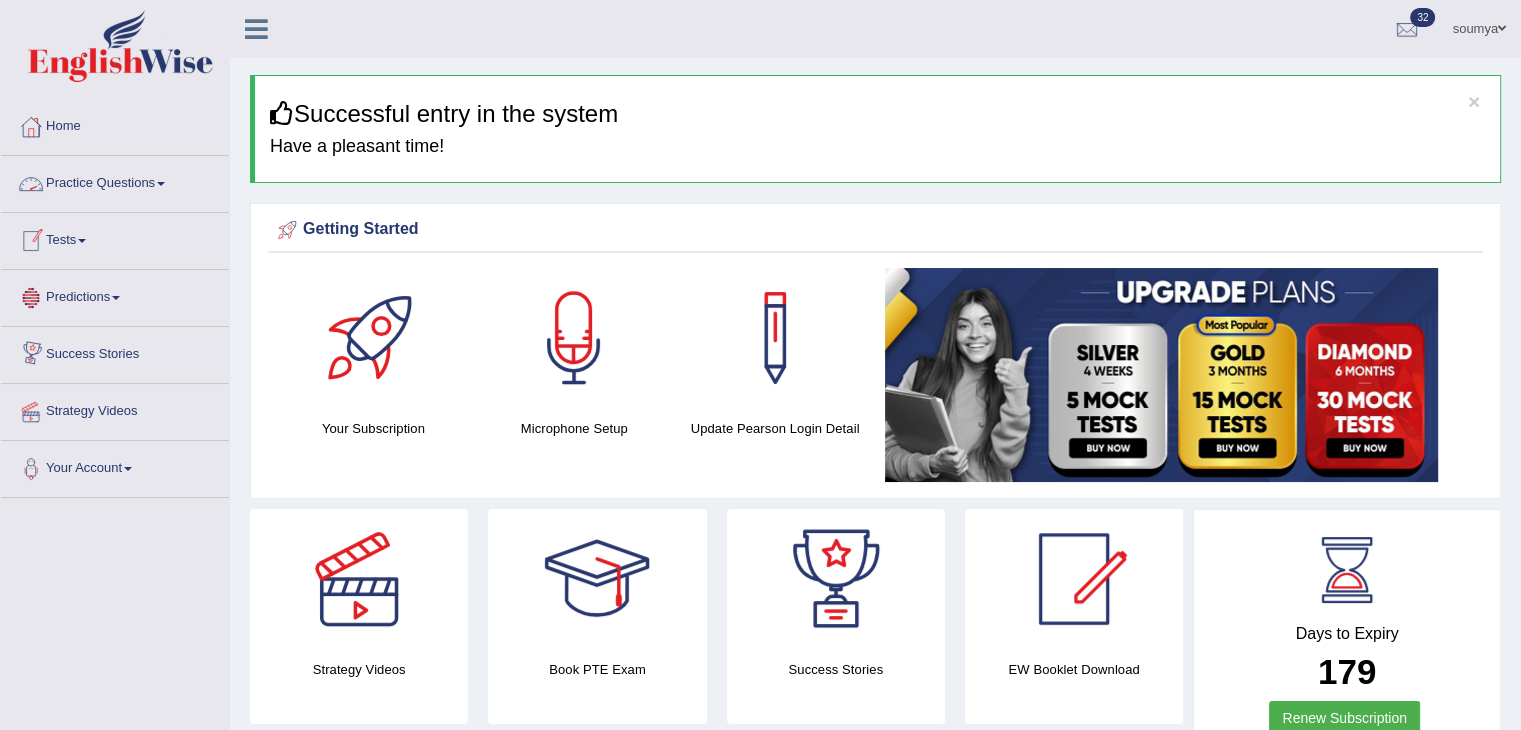 click on "Practice Questions" at bounding box center (115, 181) 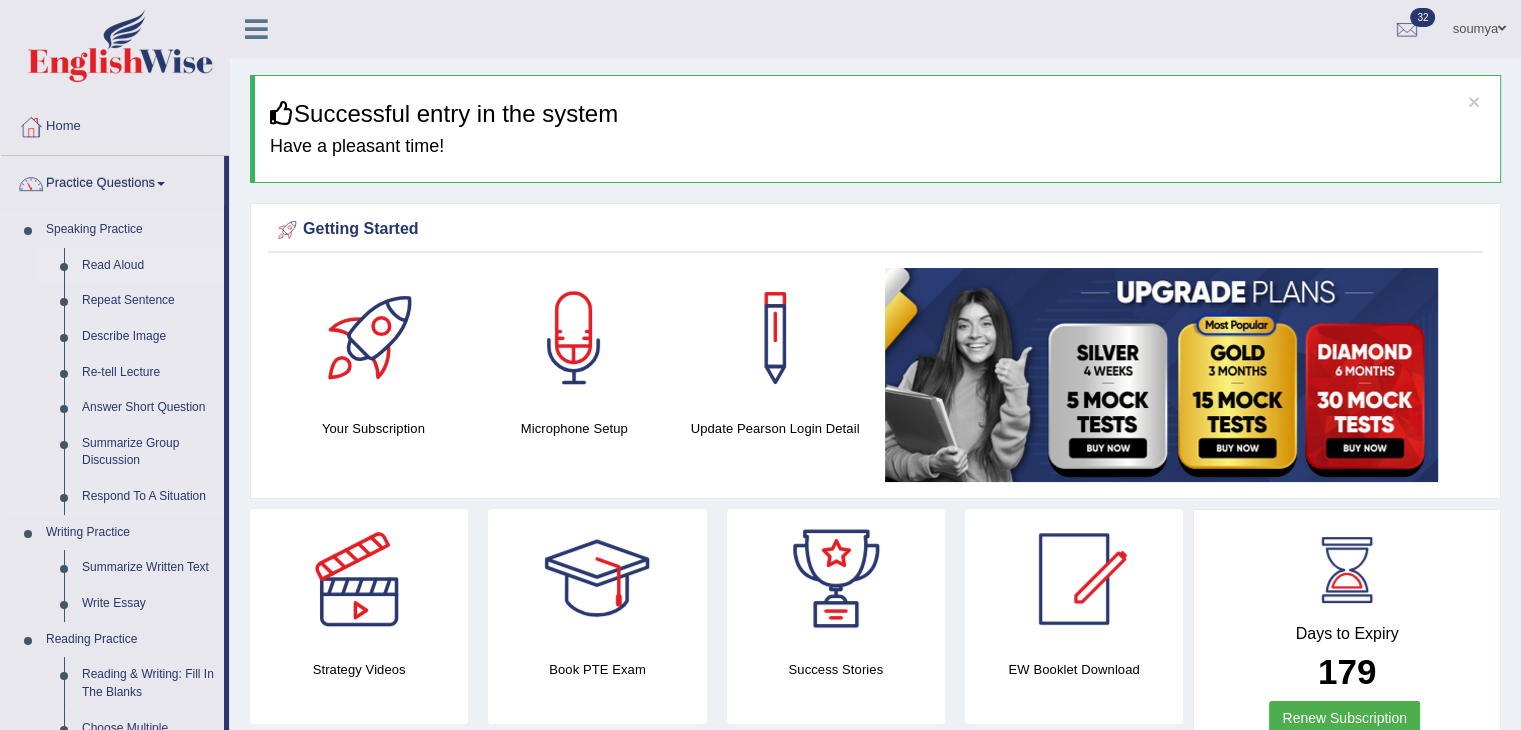 click on "Read Aloud" at bounding box center [148, 266] 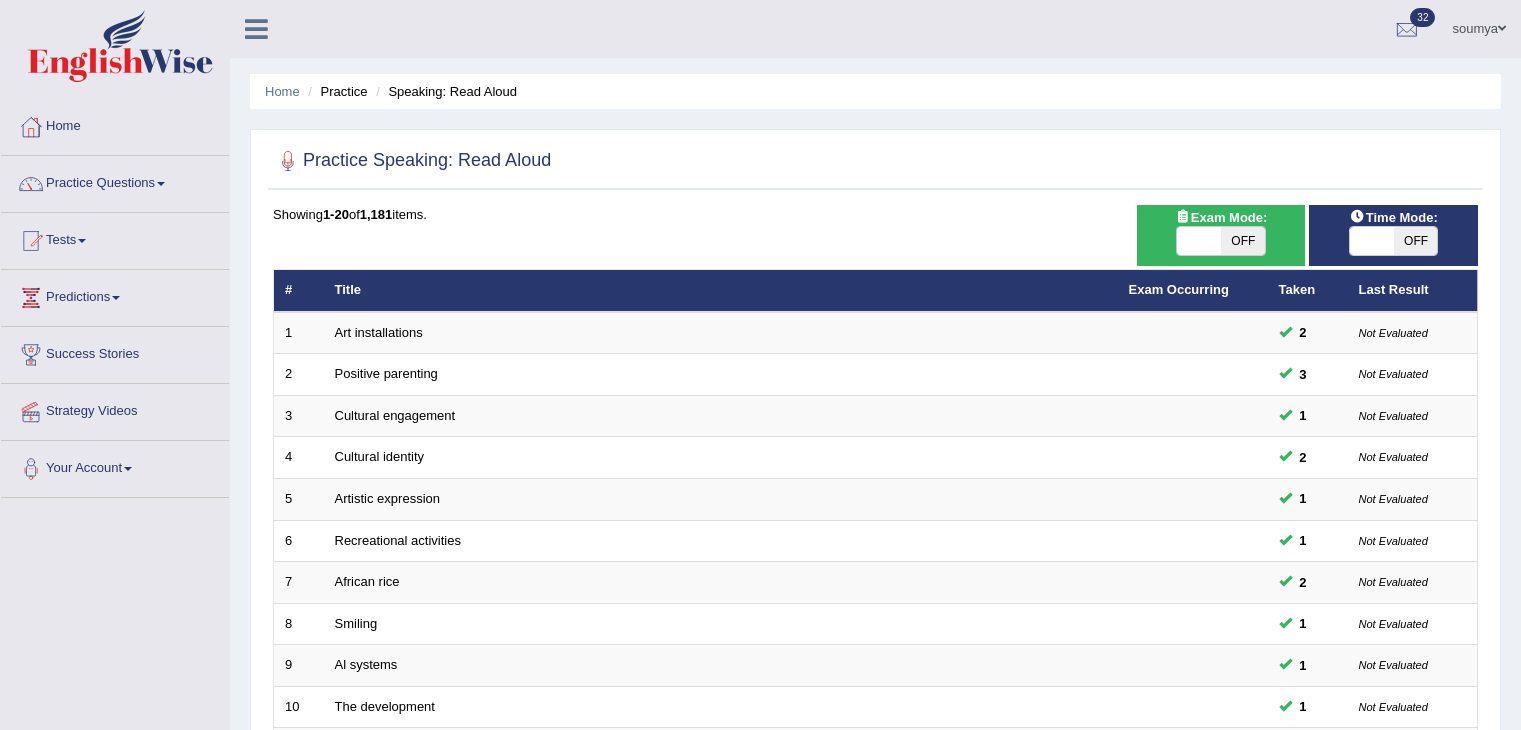 scroll, scrollTop: 542, scrollLeft: 0, axis: vertical 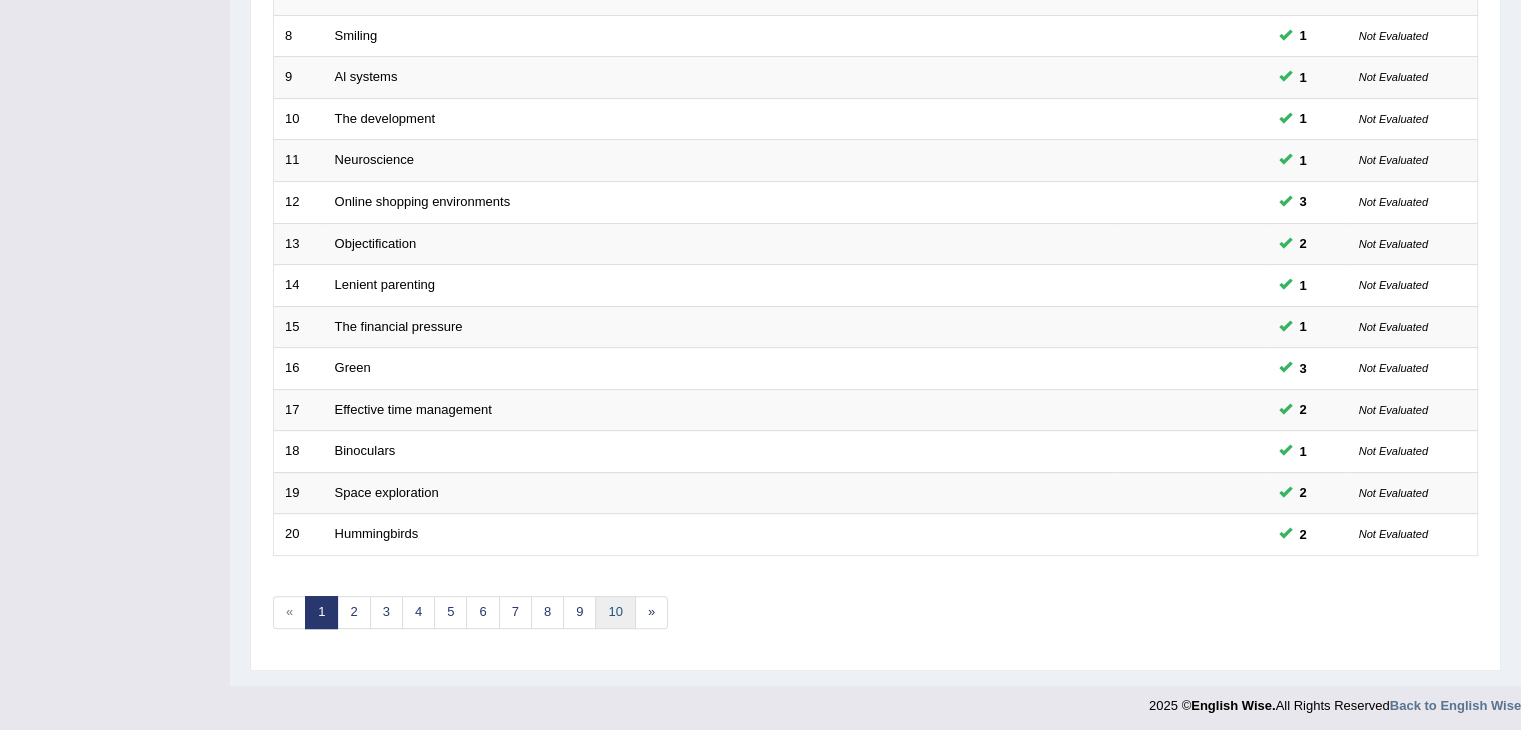 click on "10" at bounding box center (615, 612) 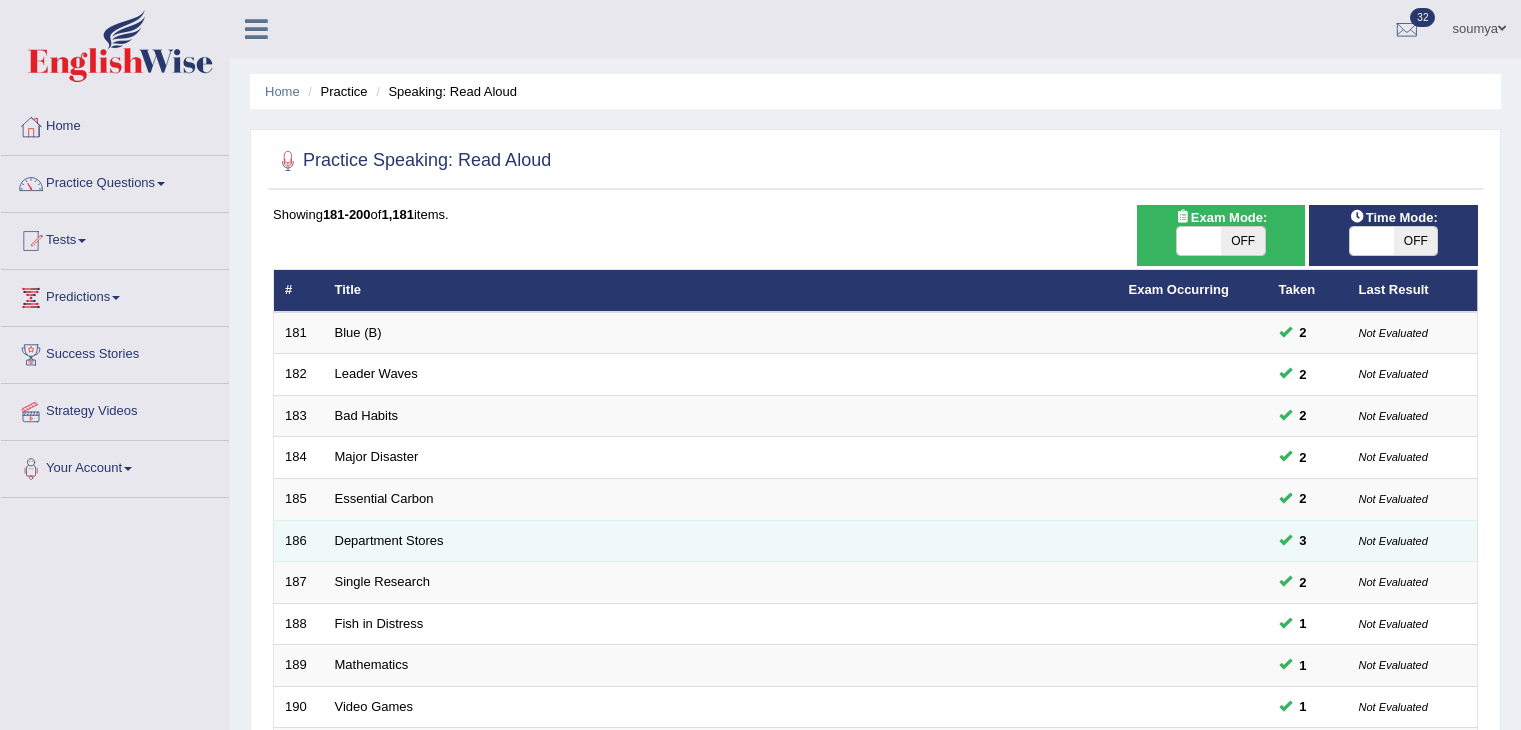 scroll, scrollTop: 0, scrollLeft: 0, axis: both 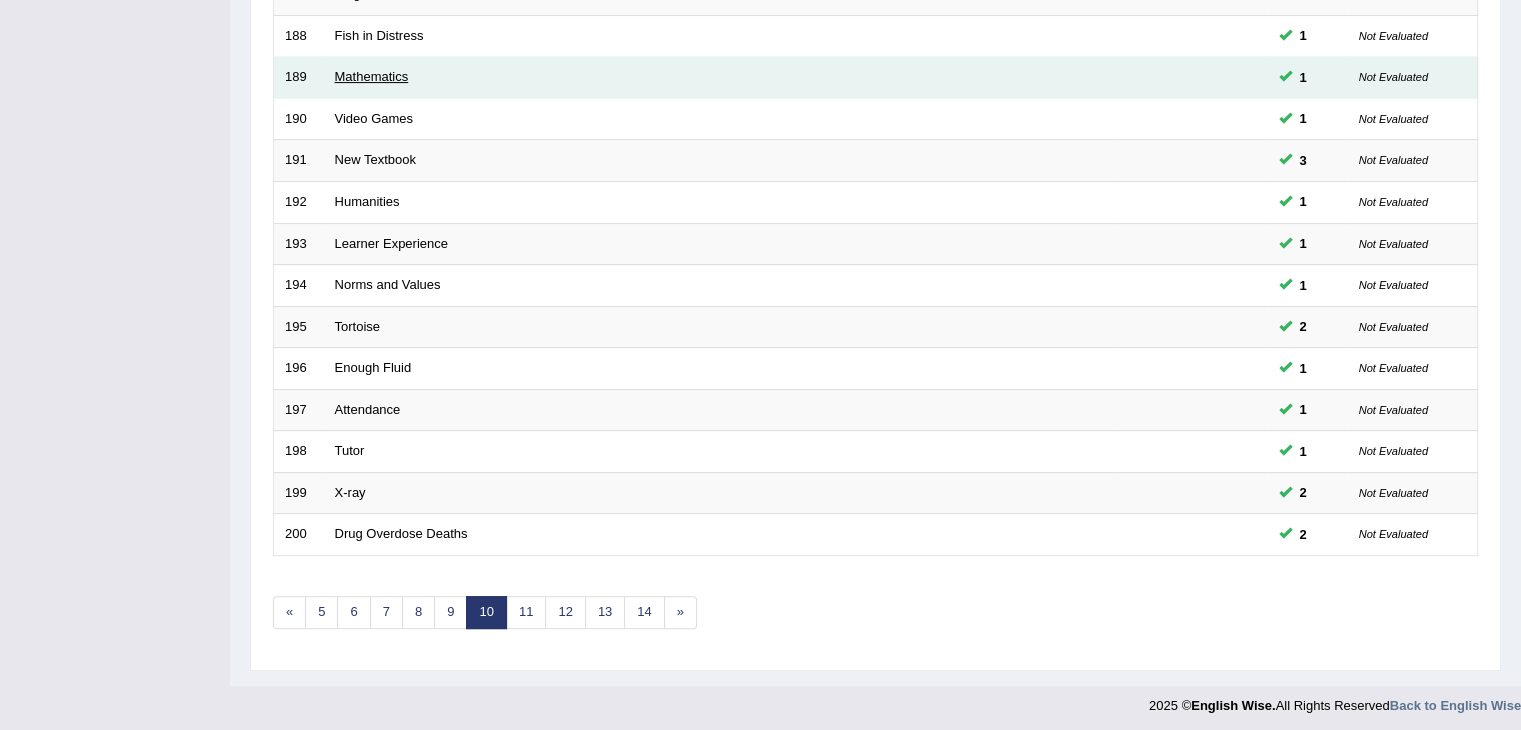 click on "Mathematics" at bounding box center [372, 76] 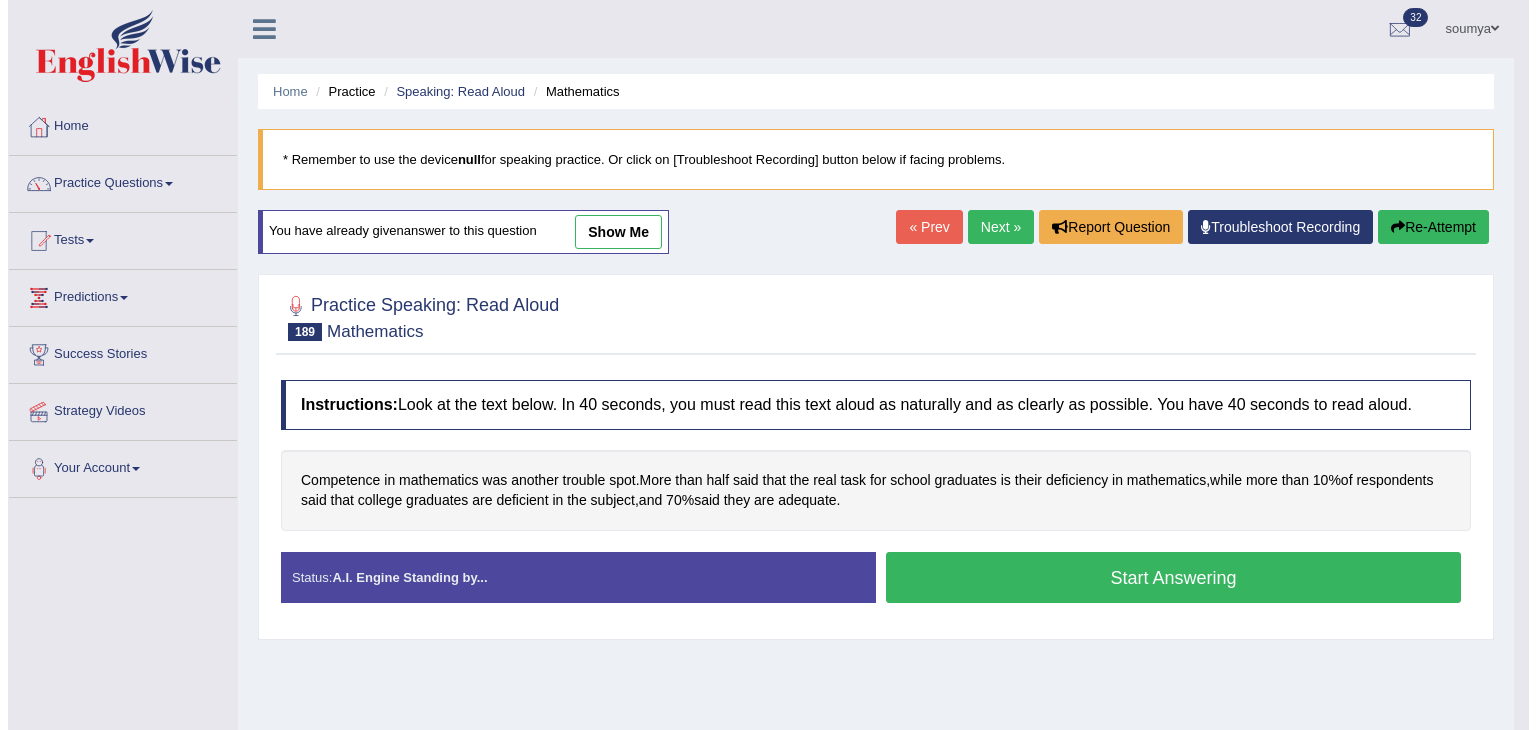 scroll, scrollTop: 0, scrollLeft: 0, axis: both 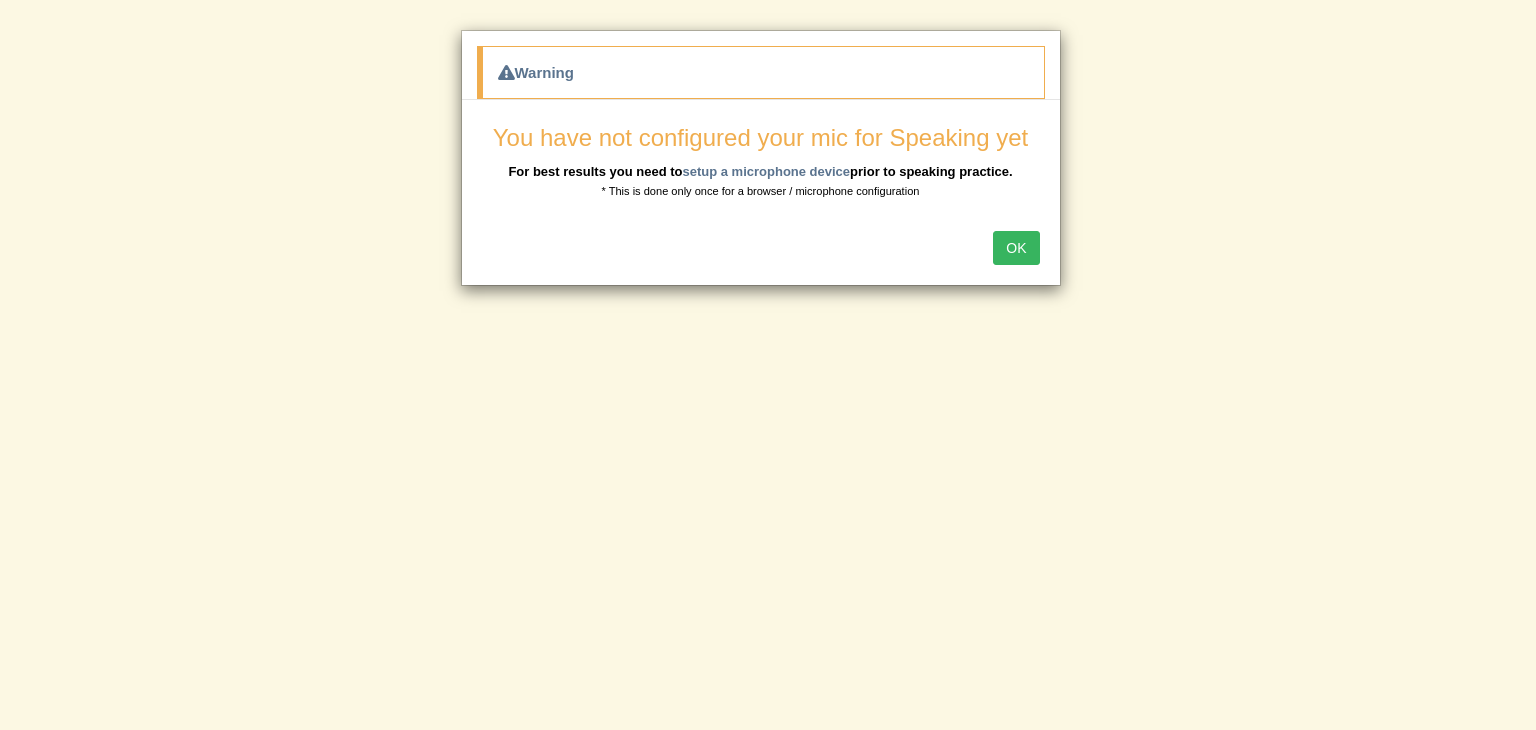 click on "OK" at bounding box center [1016, 248] 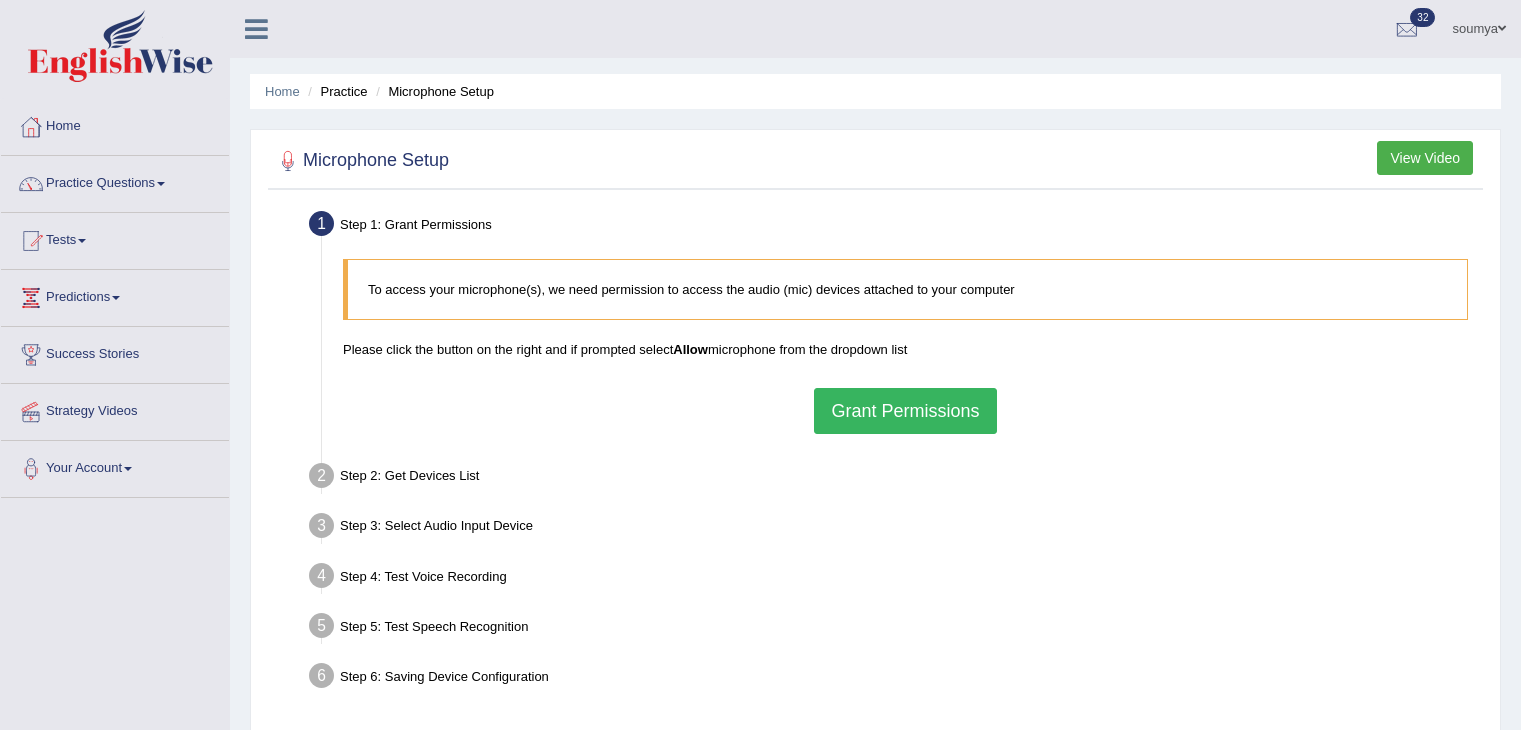 scroll, scrollTop: 0, scrollLeft: 0, axis: both 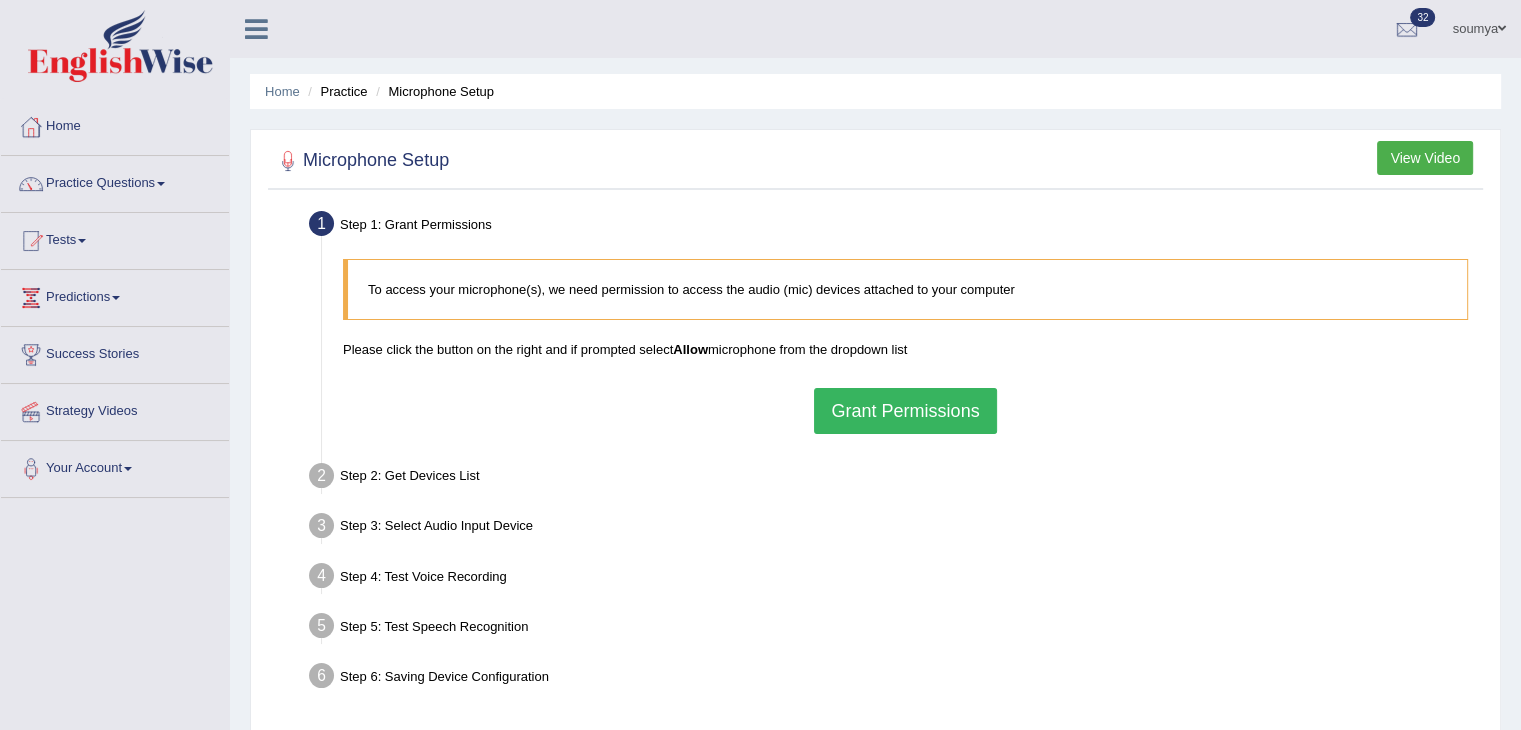 click on "Grant Permissions" at bounding box center (905, 411) 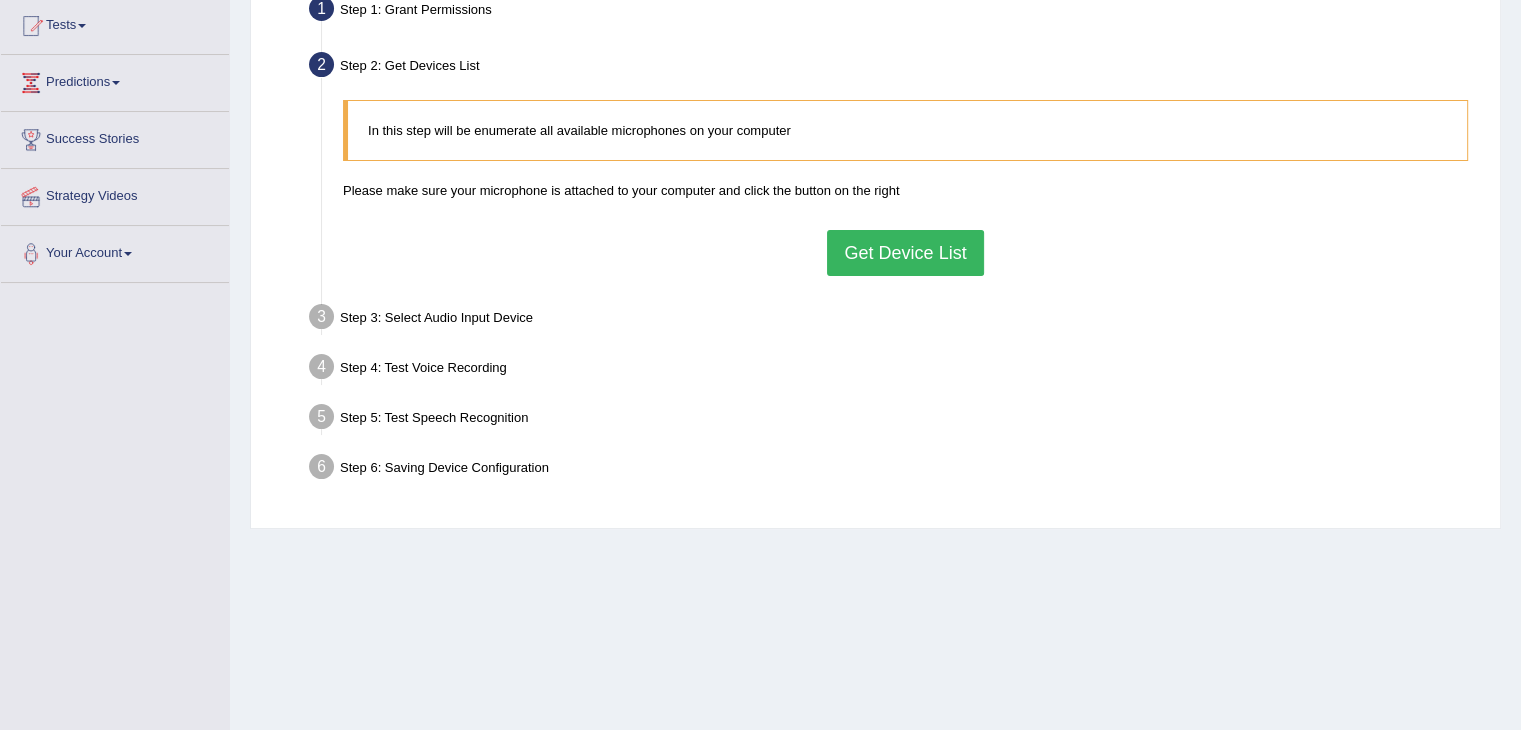 scroll, scrollTop: 212, scrollLeft: 0, axis: vertical 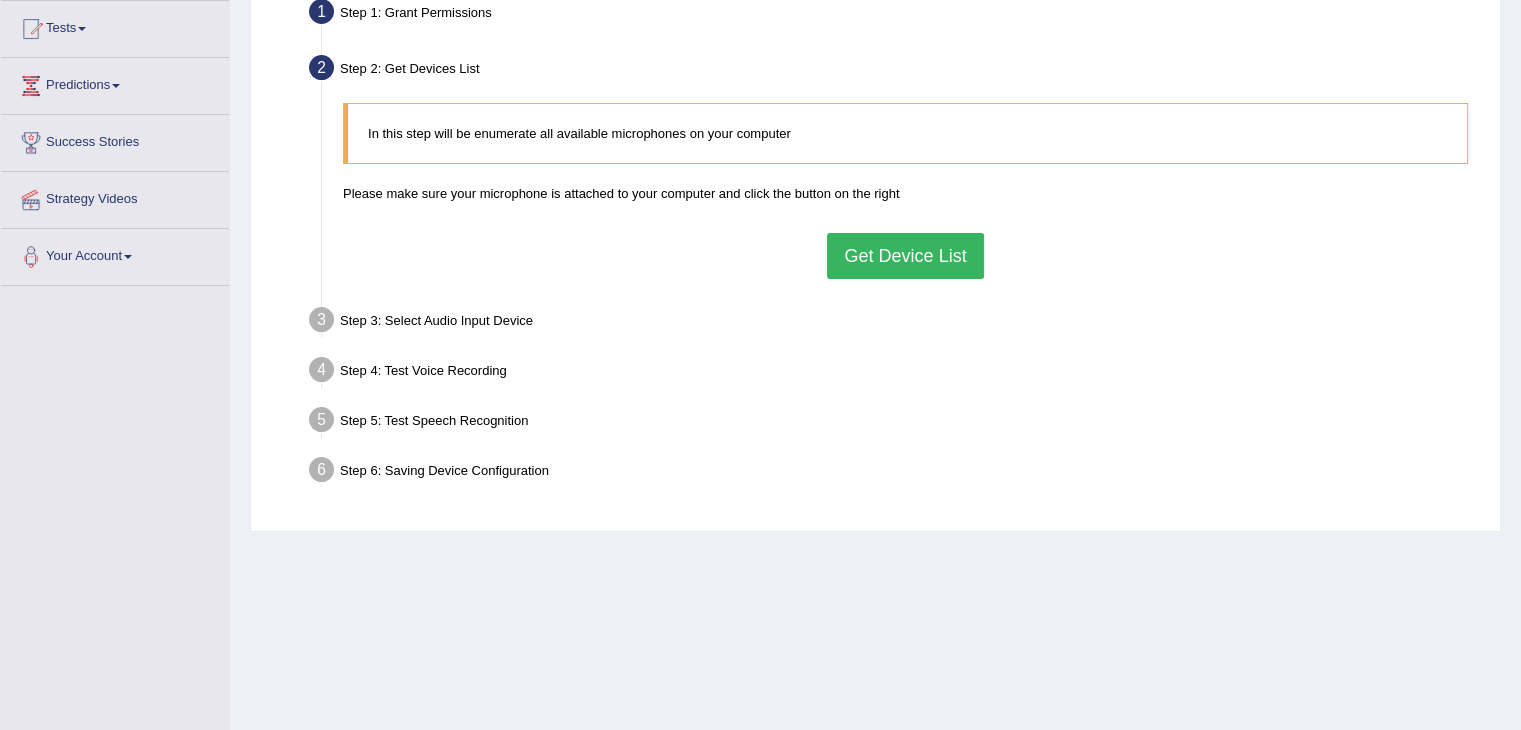 click on "Step 3: Select Audio Input Device  –" at bounding box center [895, 323] 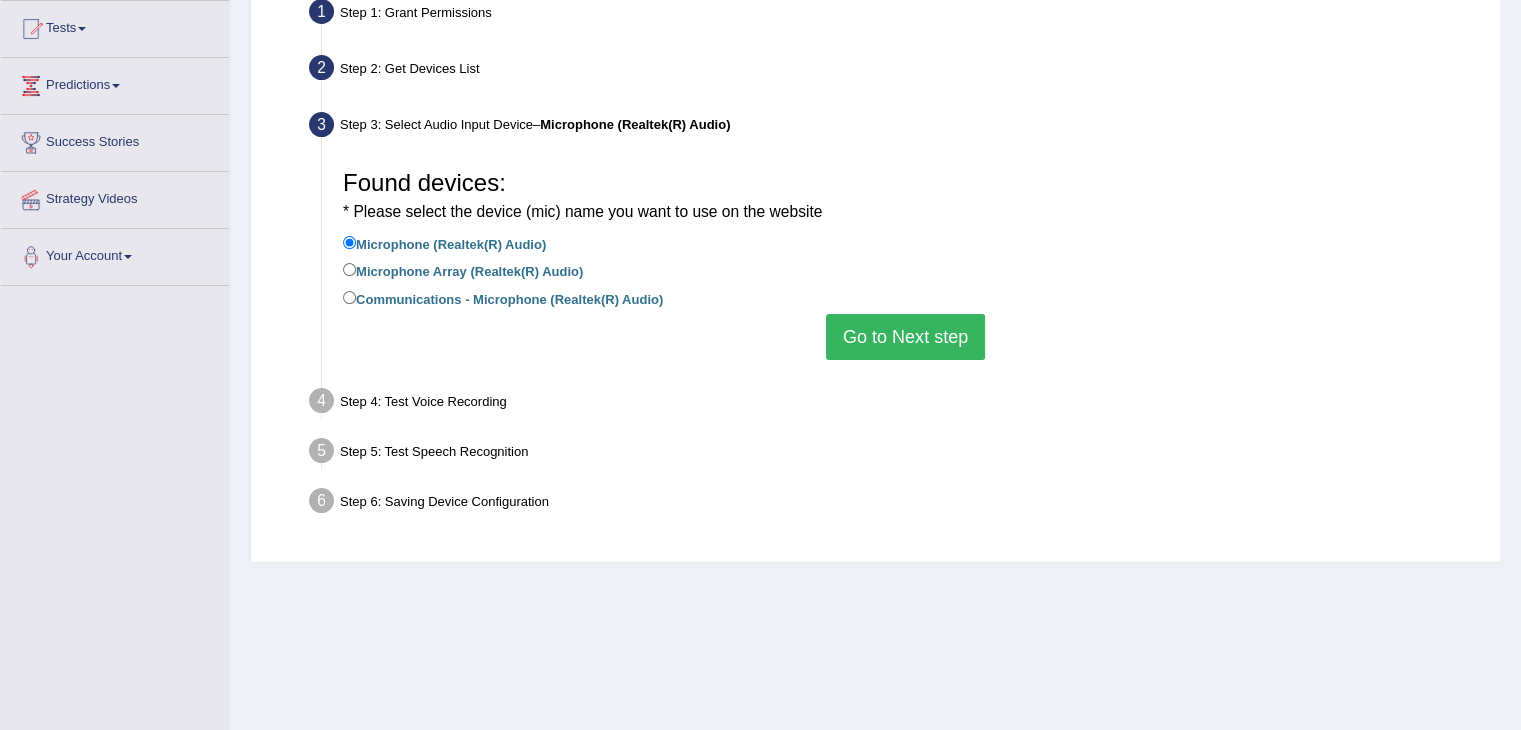 click on "Go to Next step" at bounding box center (905, 337) 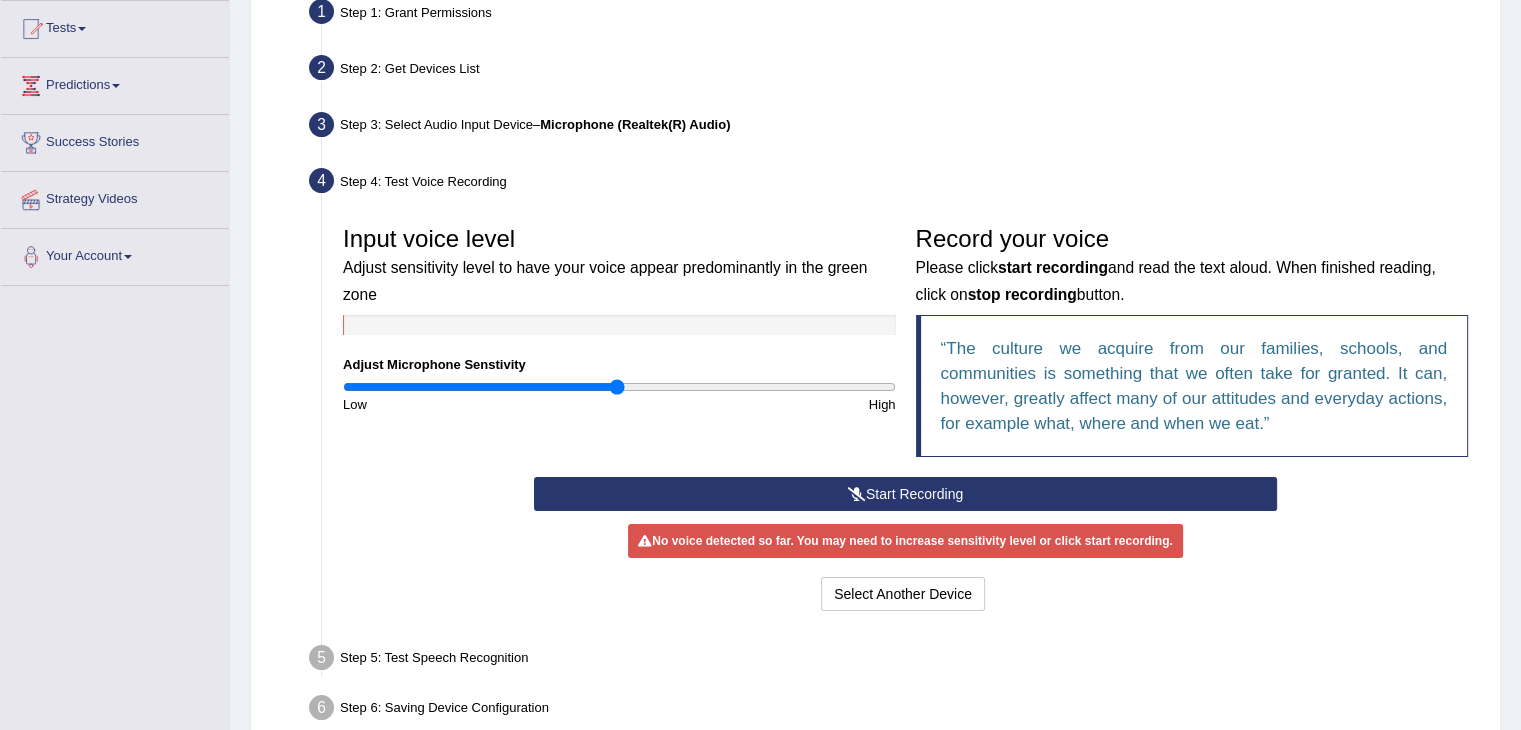 scroll, scrollTop: 320, scrollLeft: 0, axis: vertical 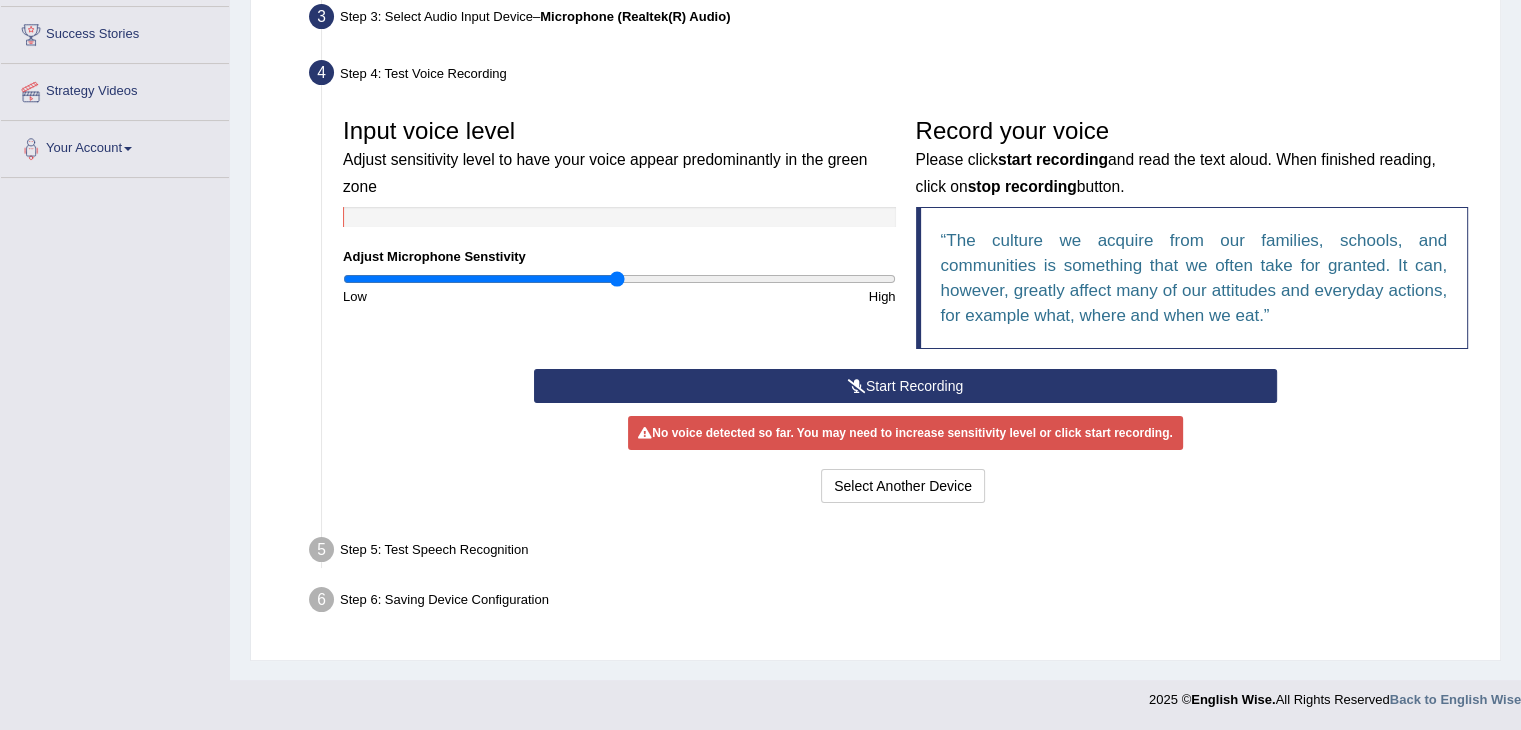 click on "Start Recording" at bounding box center (905, 386) 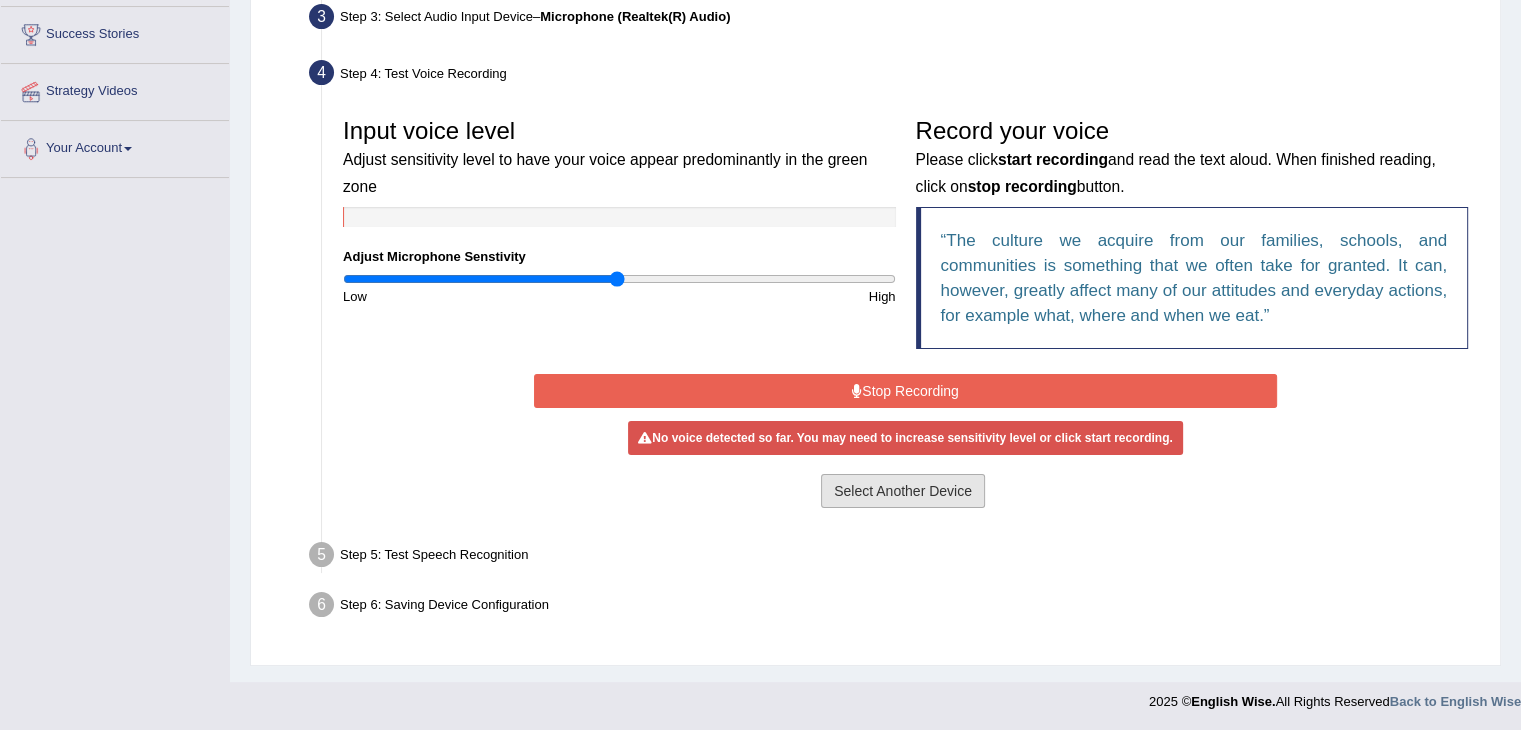 click on "Select Another Device" at bounding box center [903, 491] 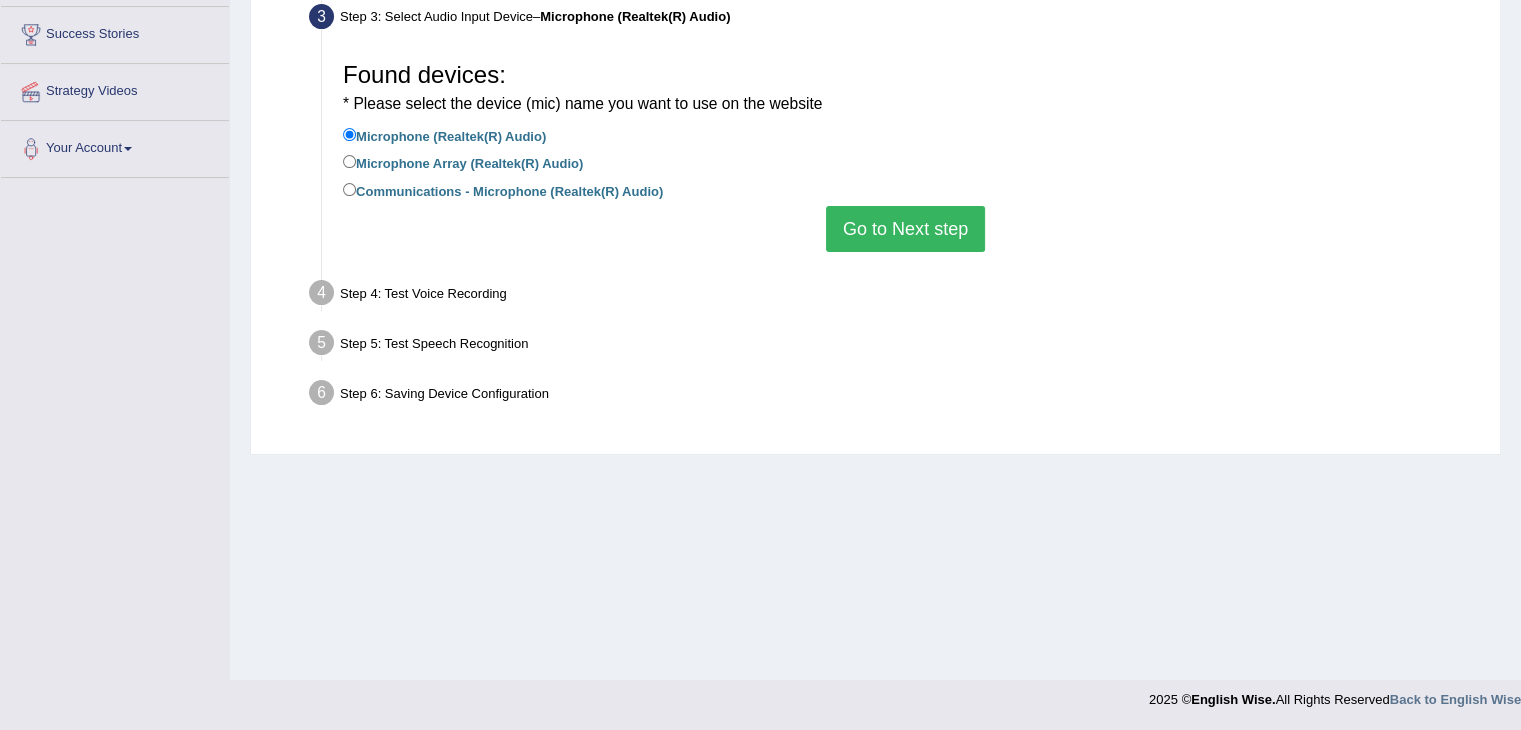 click on "Communications - Microphone (Realtek(R) Audio)" at bounding box center (503, 190) 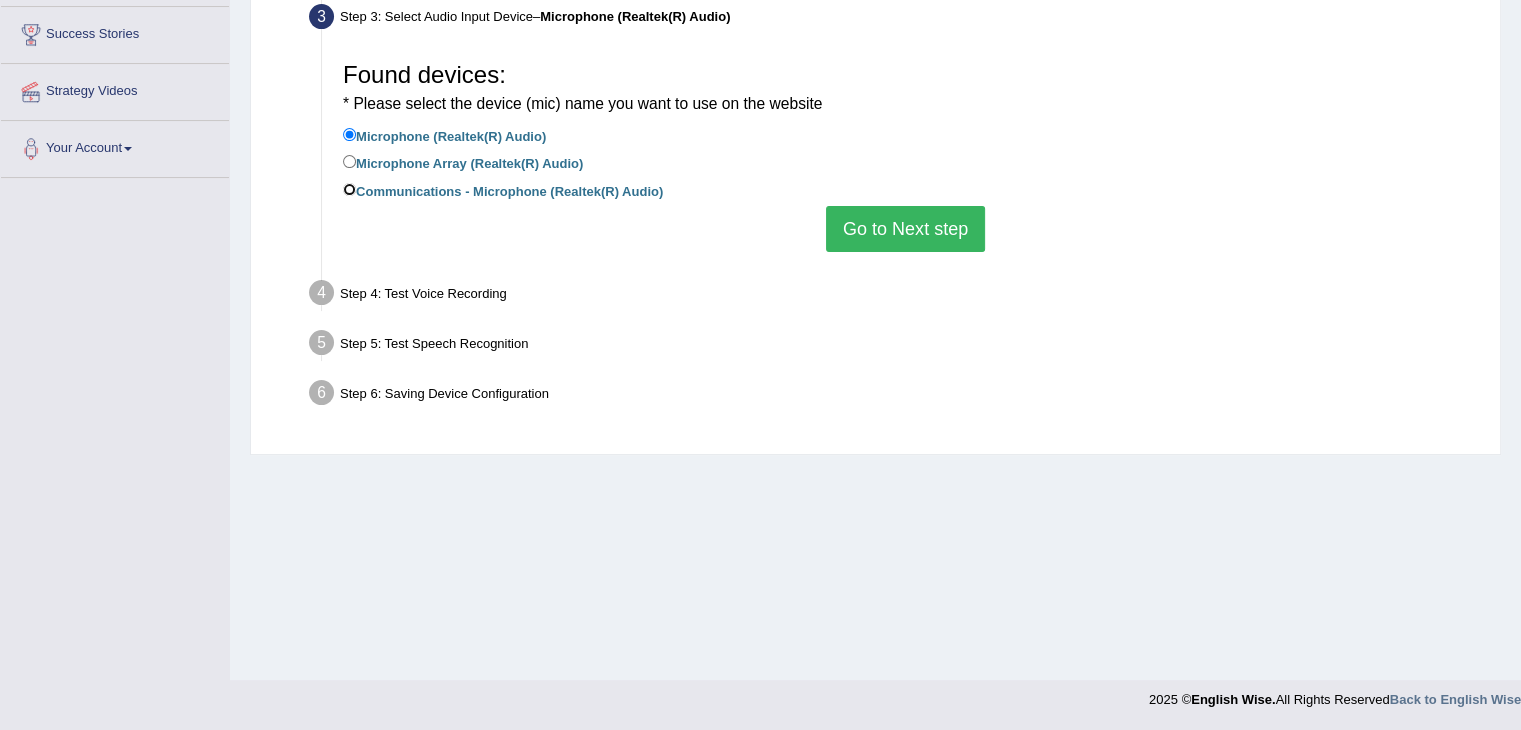 click on "Communications - Microphone (Realtek(R) Audio)" at bounding box center [349, 189] 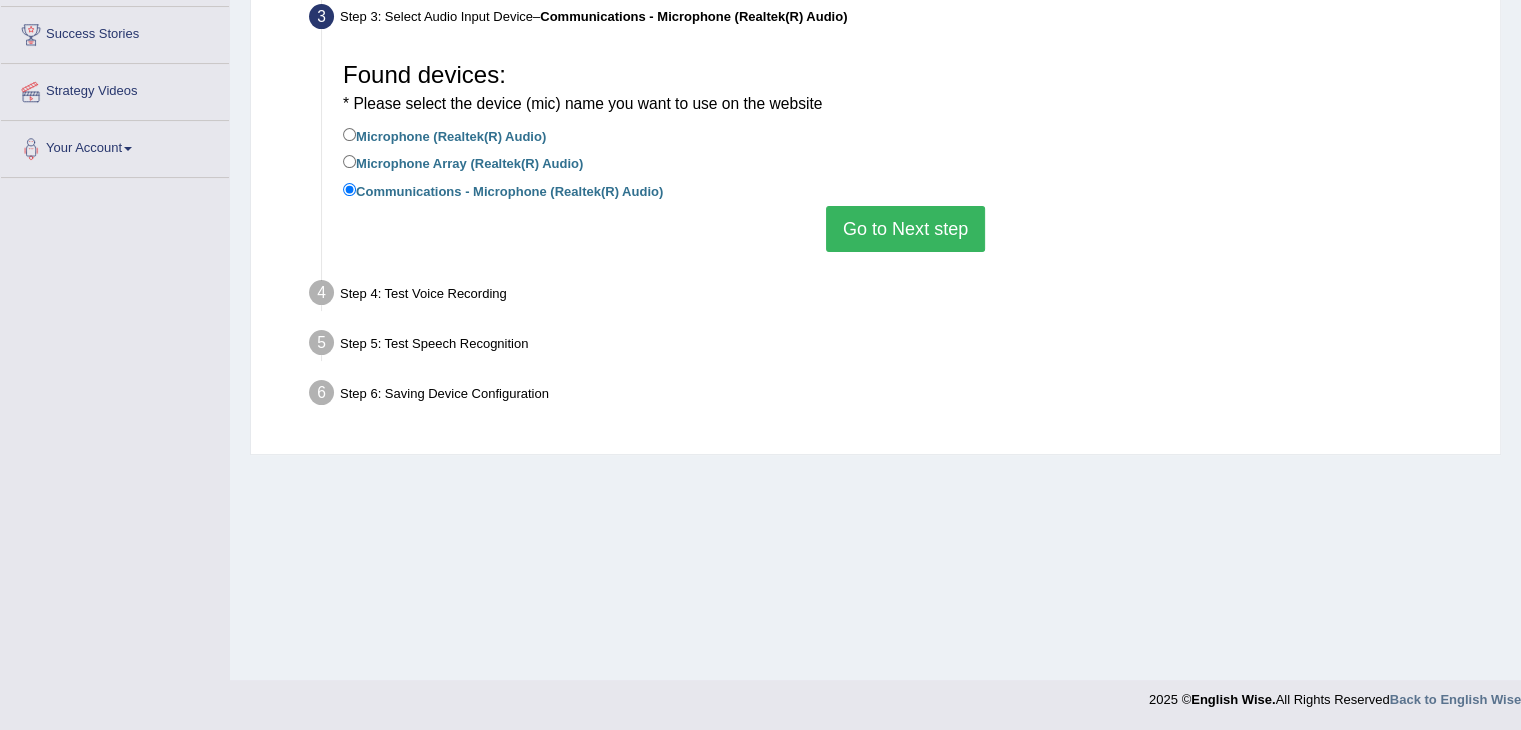 click on "Go to Next step" at bounding box center (905, 229) 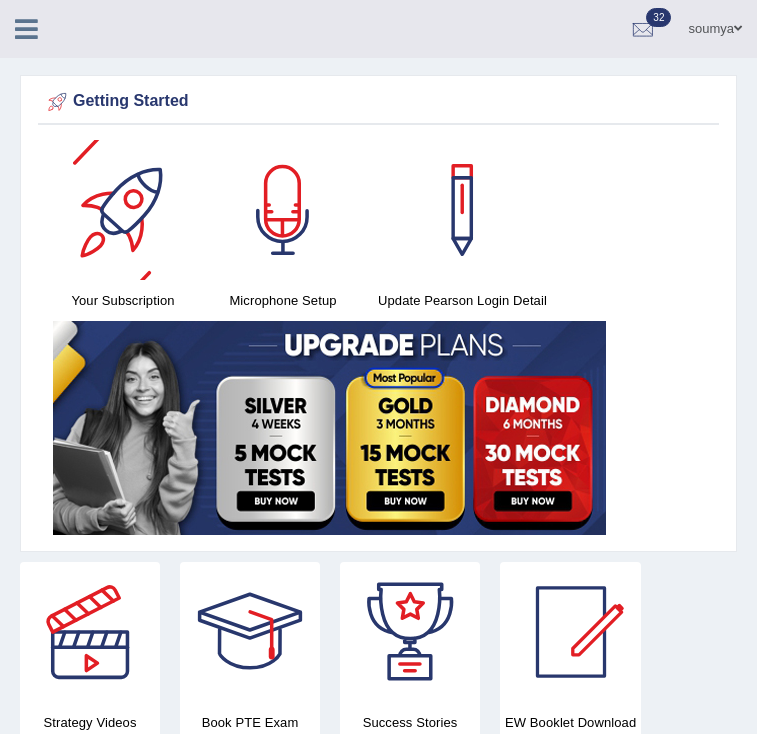 scroll, scrollTop: 0, scrollLeft: 0, axis: both 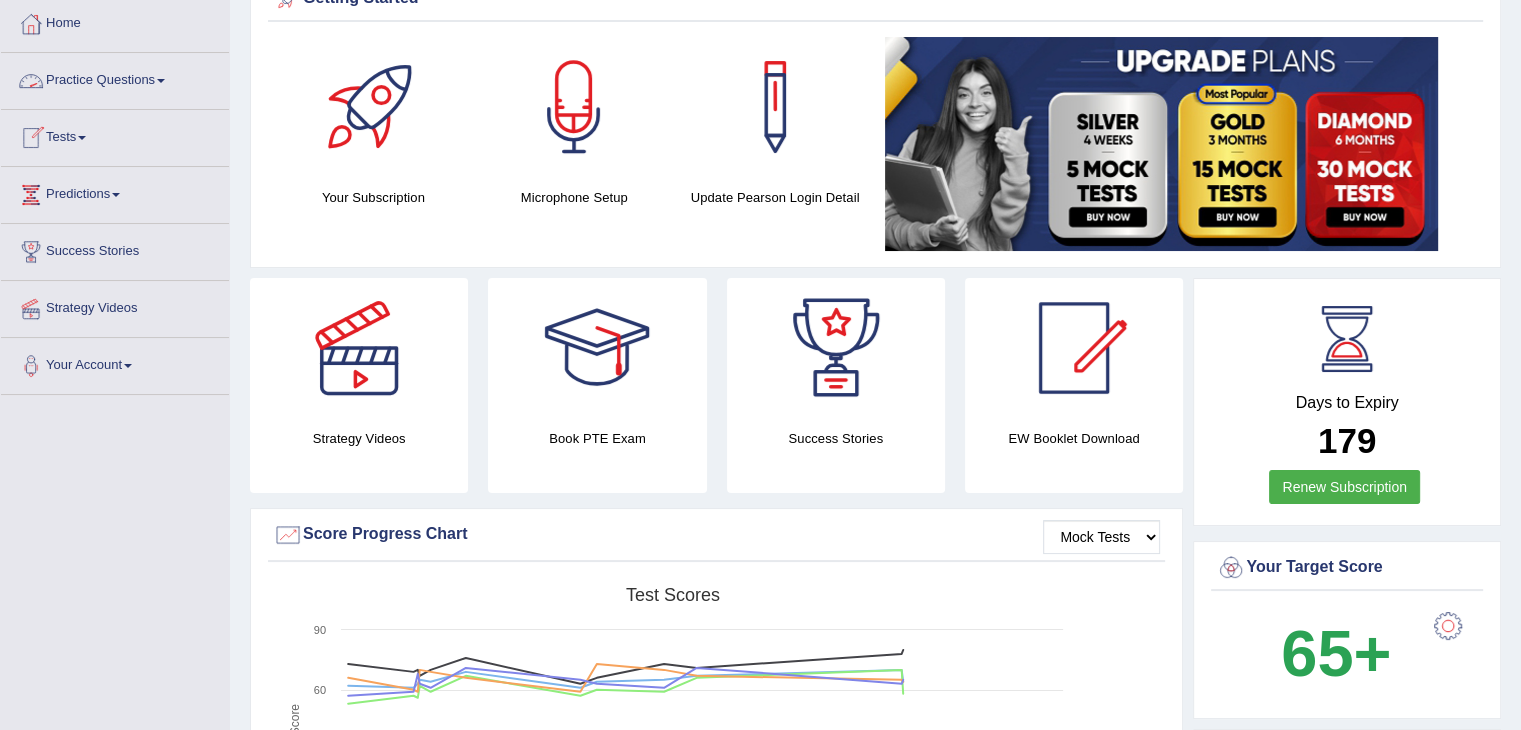 click on "Practice Questions" at bounding box center [115, 78] 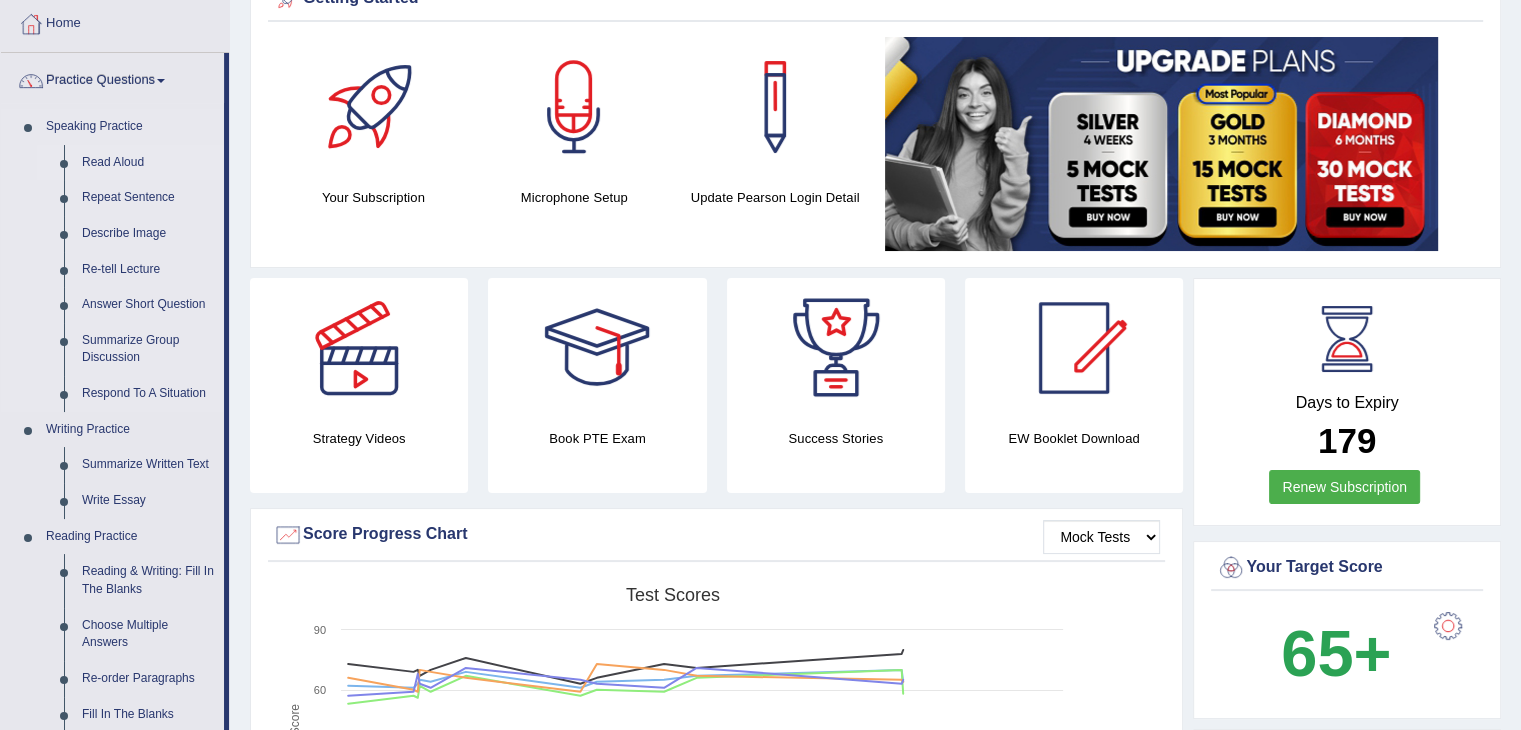 click on "Read Aloud" at bounding box center (148, 163) 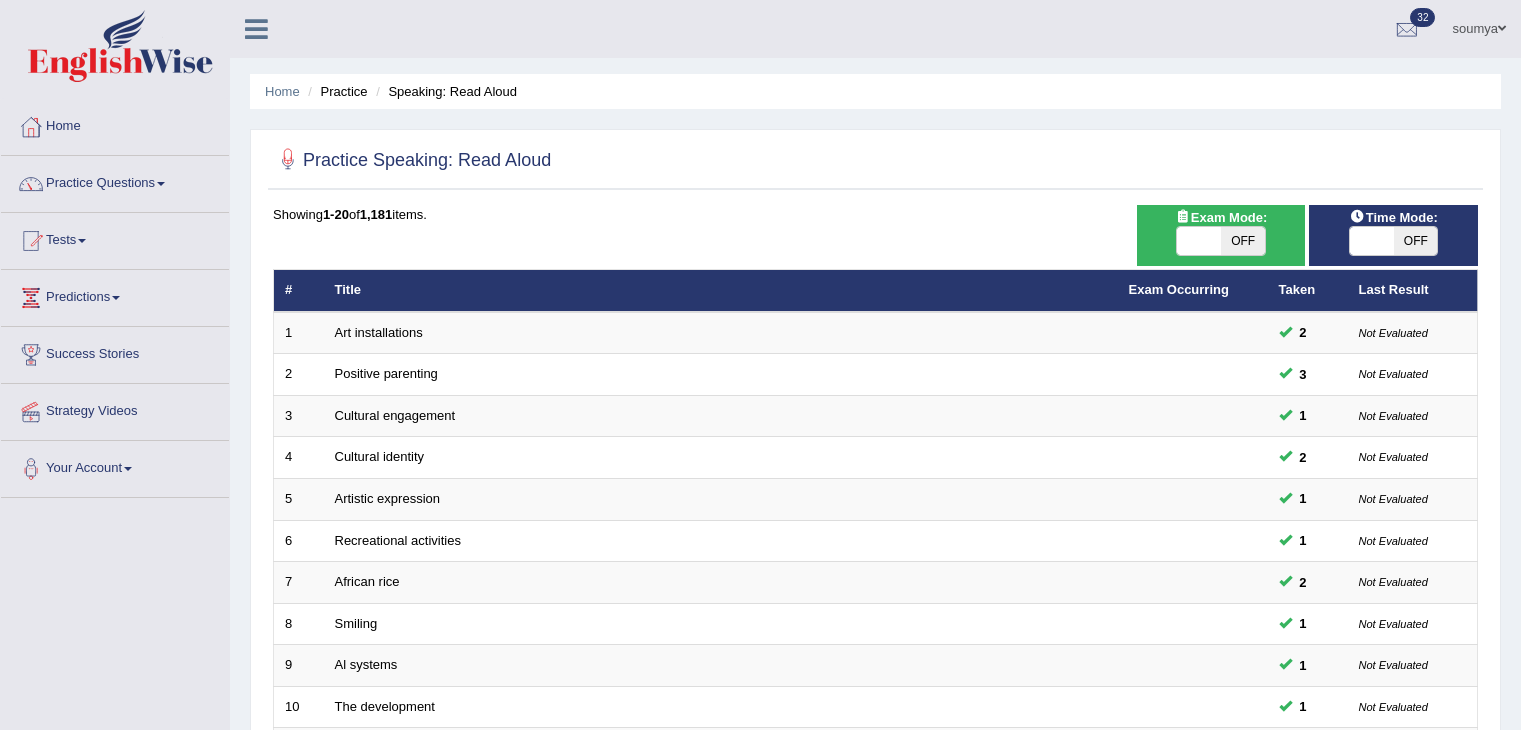 scroll, scrollTop: 0, scrollLeft: 0, axis: both 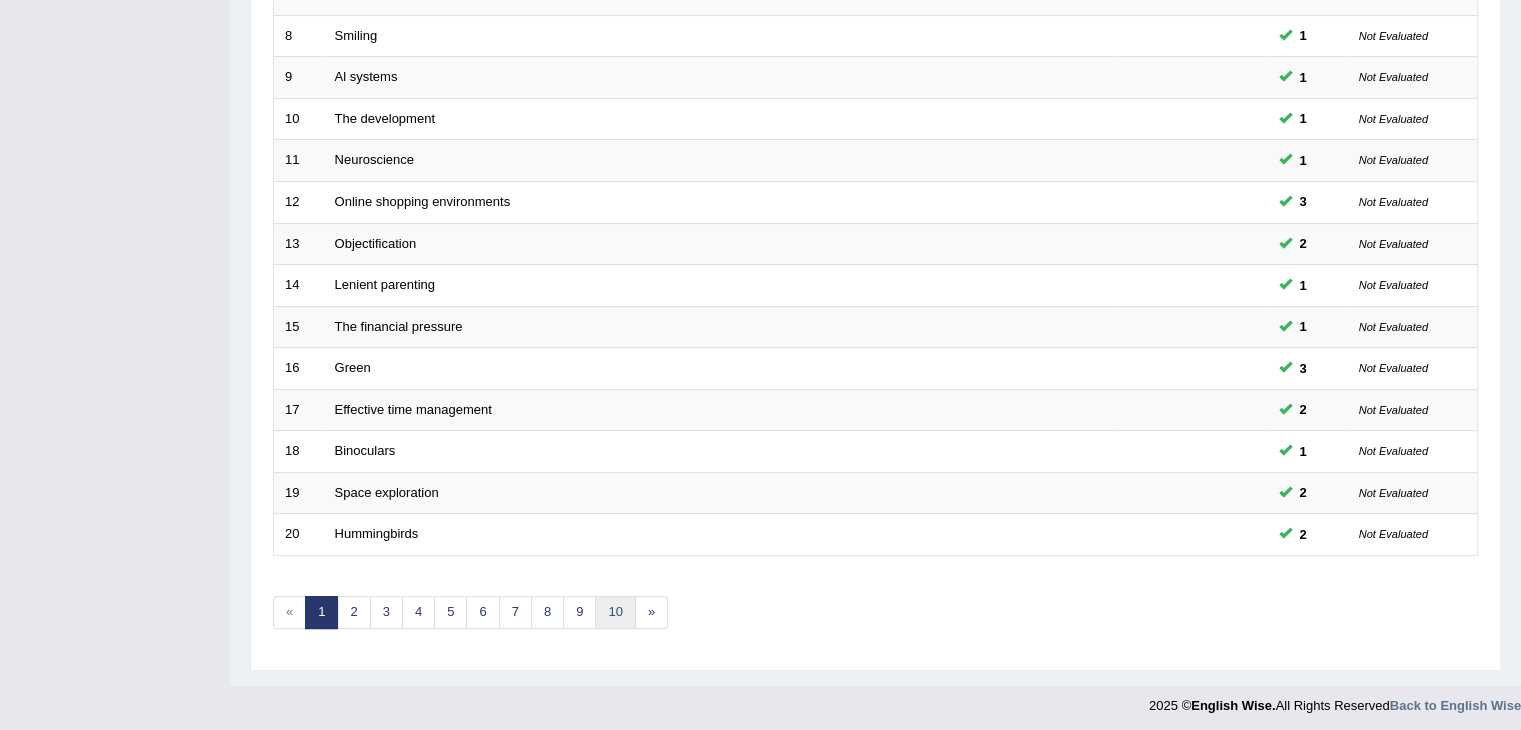 click on "10" at bounding box center (615, 612) 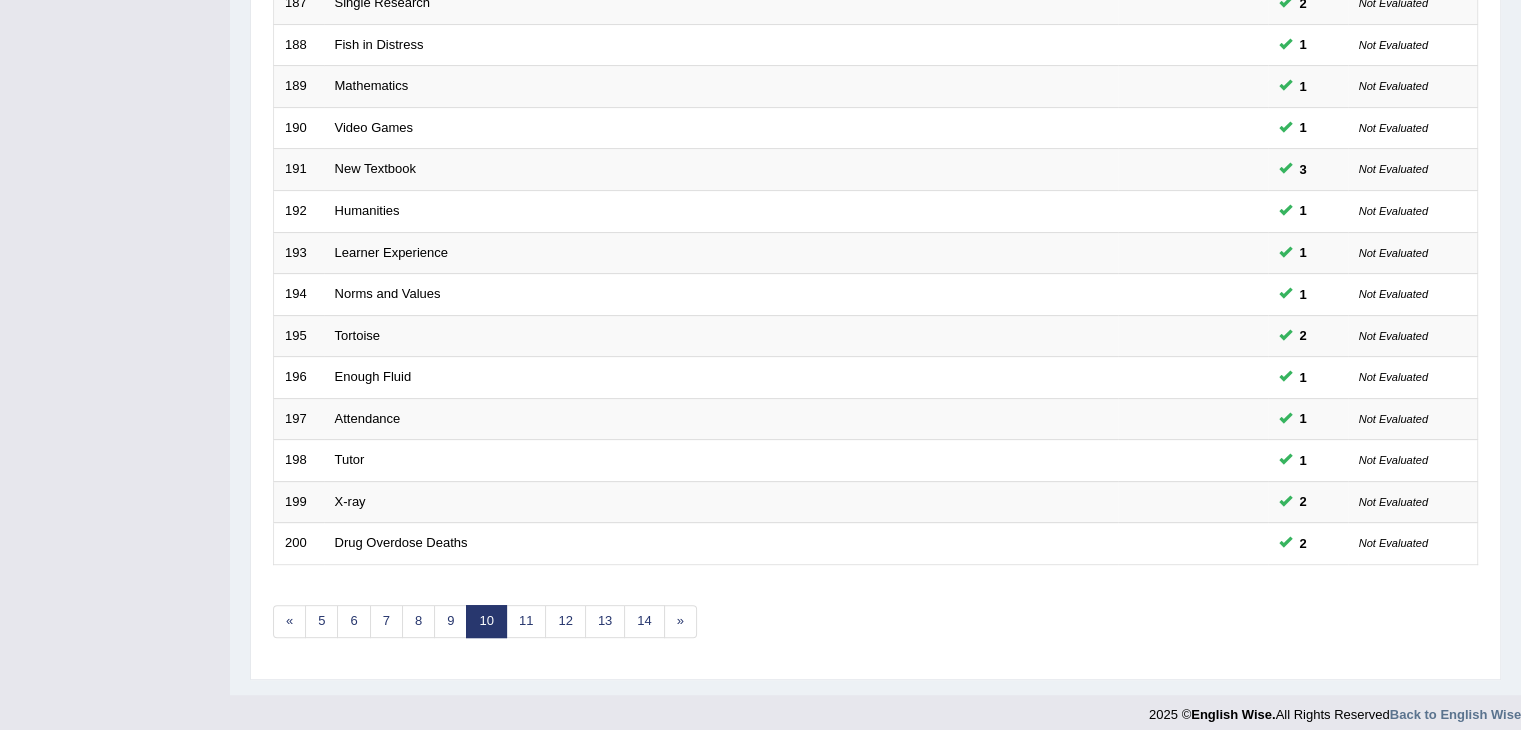 scroll, scrollTop: 0, scrollLeft: 0, axis: both 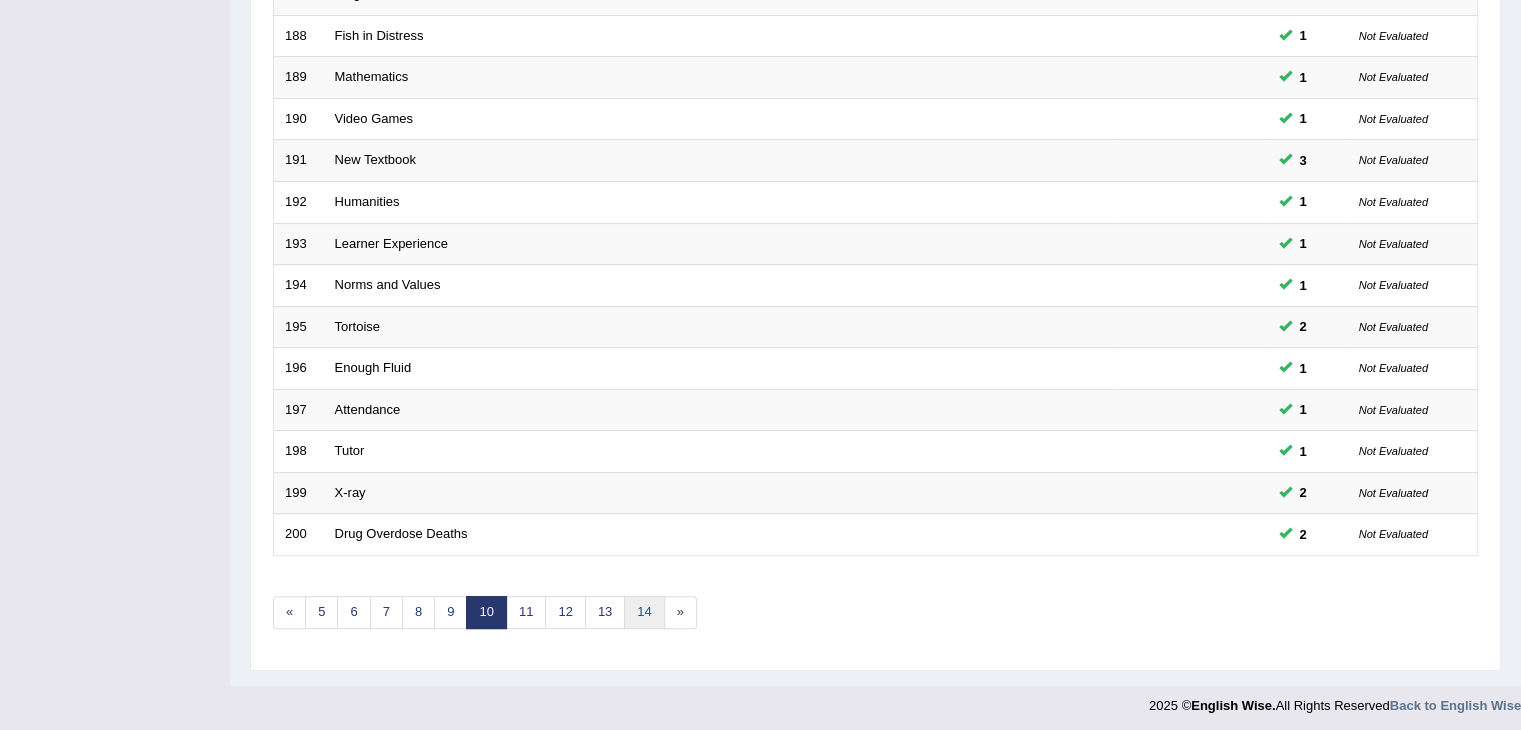 click on "14" at bounding box center [644, 612] 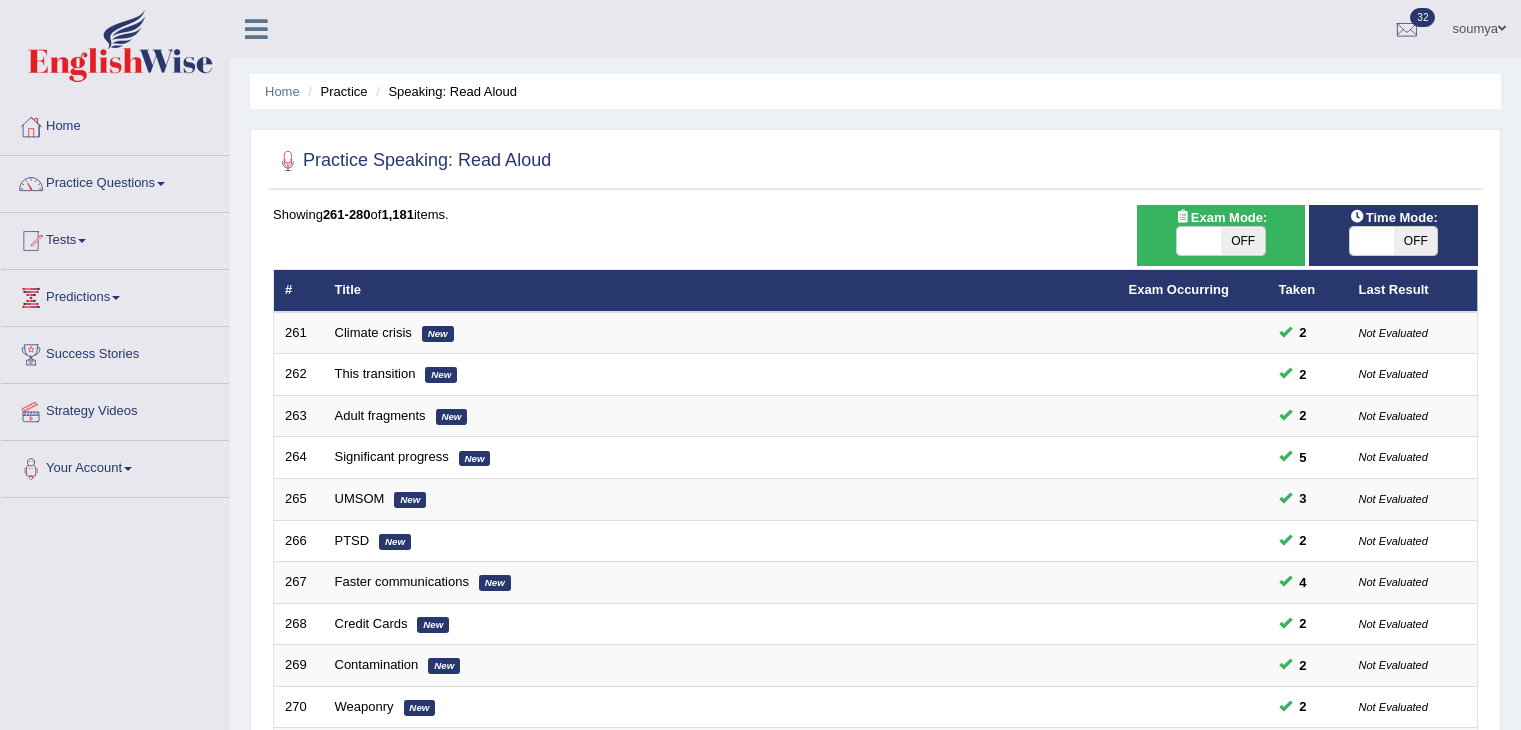 scroll, scrollTop: 0, scrollLeft: 0, axis: both 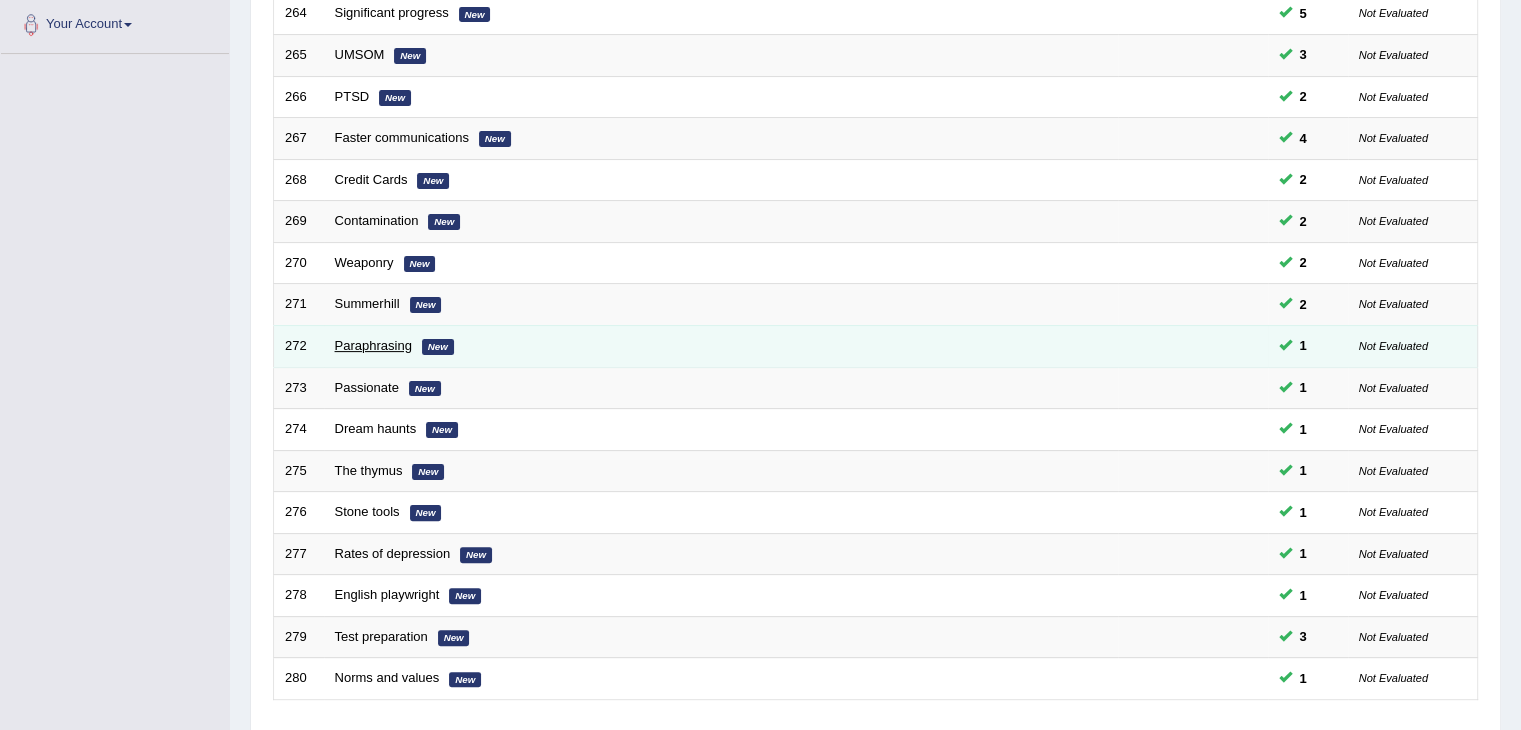 click on "Paraphrasing" at bounding box center (373, 345) 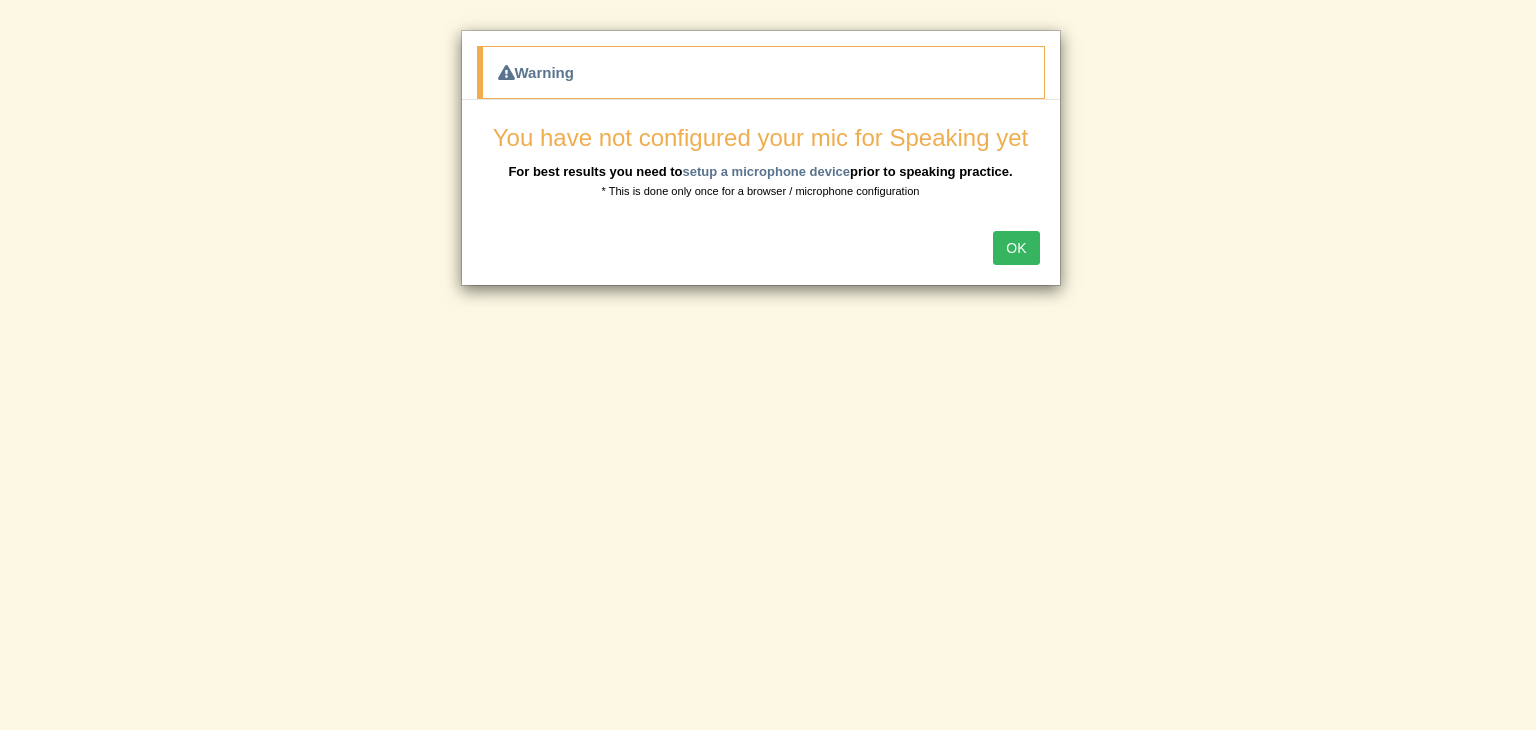 scroll, scrollTop: 0, scrollLeft: 0, axis: both 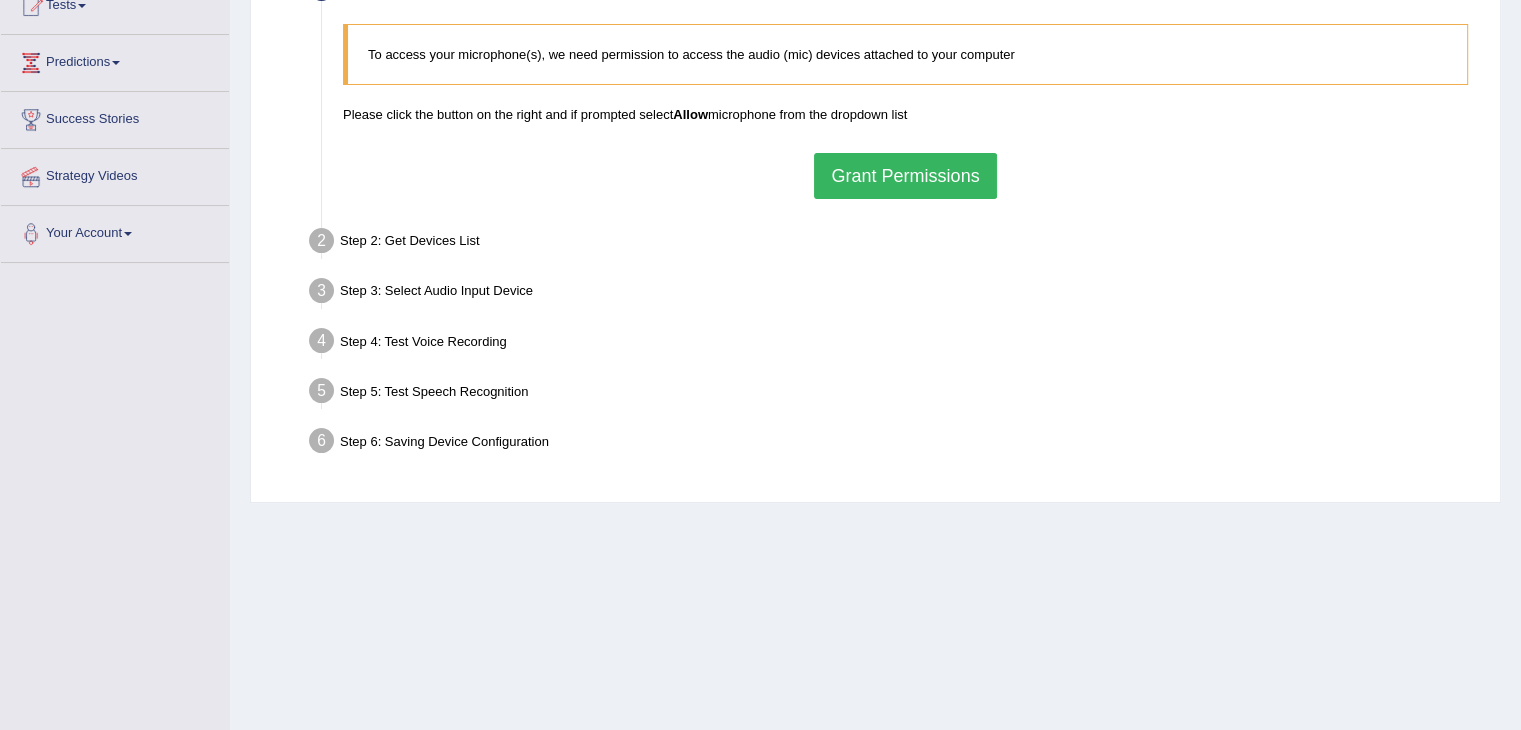 click on "Grant Permissions" at bounding box center (905, 176) 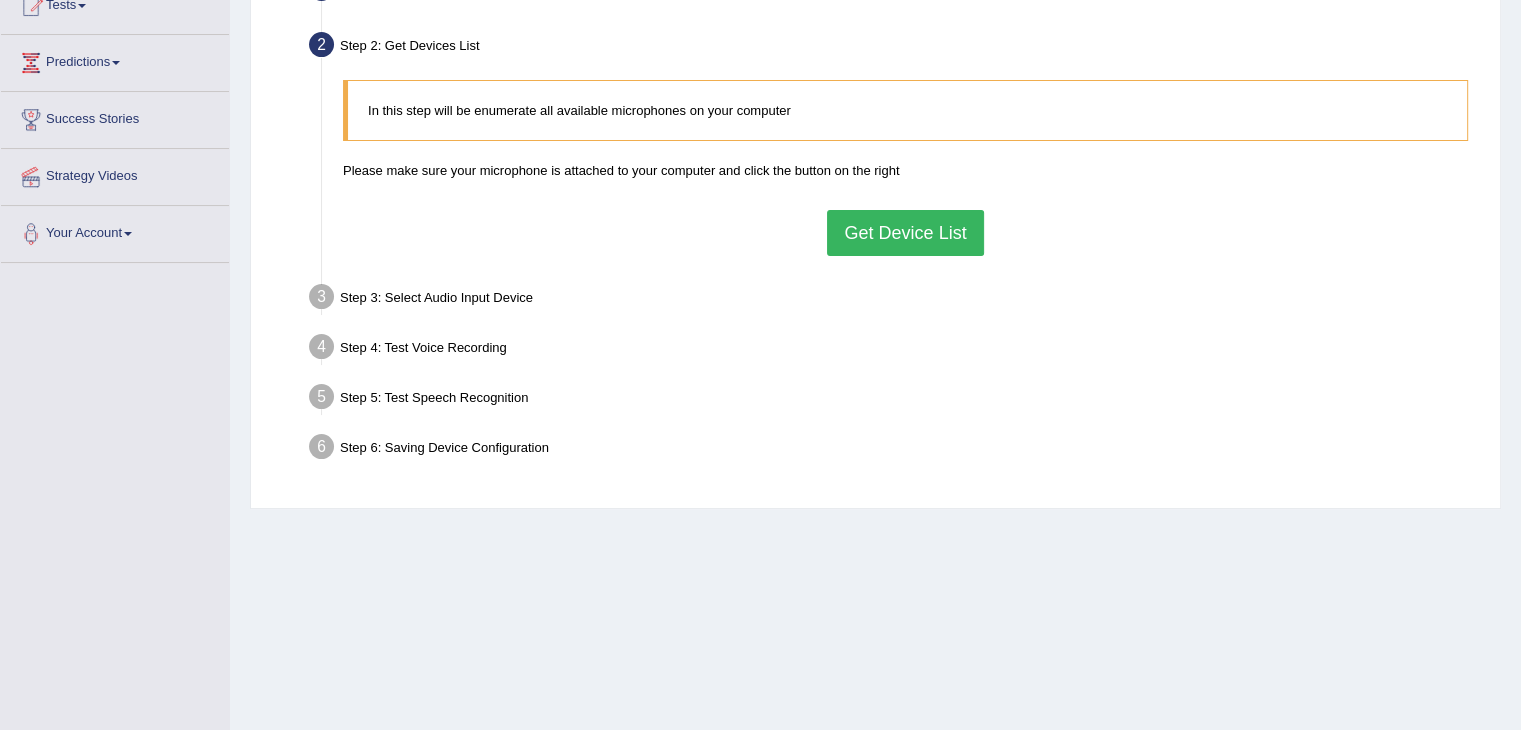 click on "Get Device List" at bounding box center (905, 233) 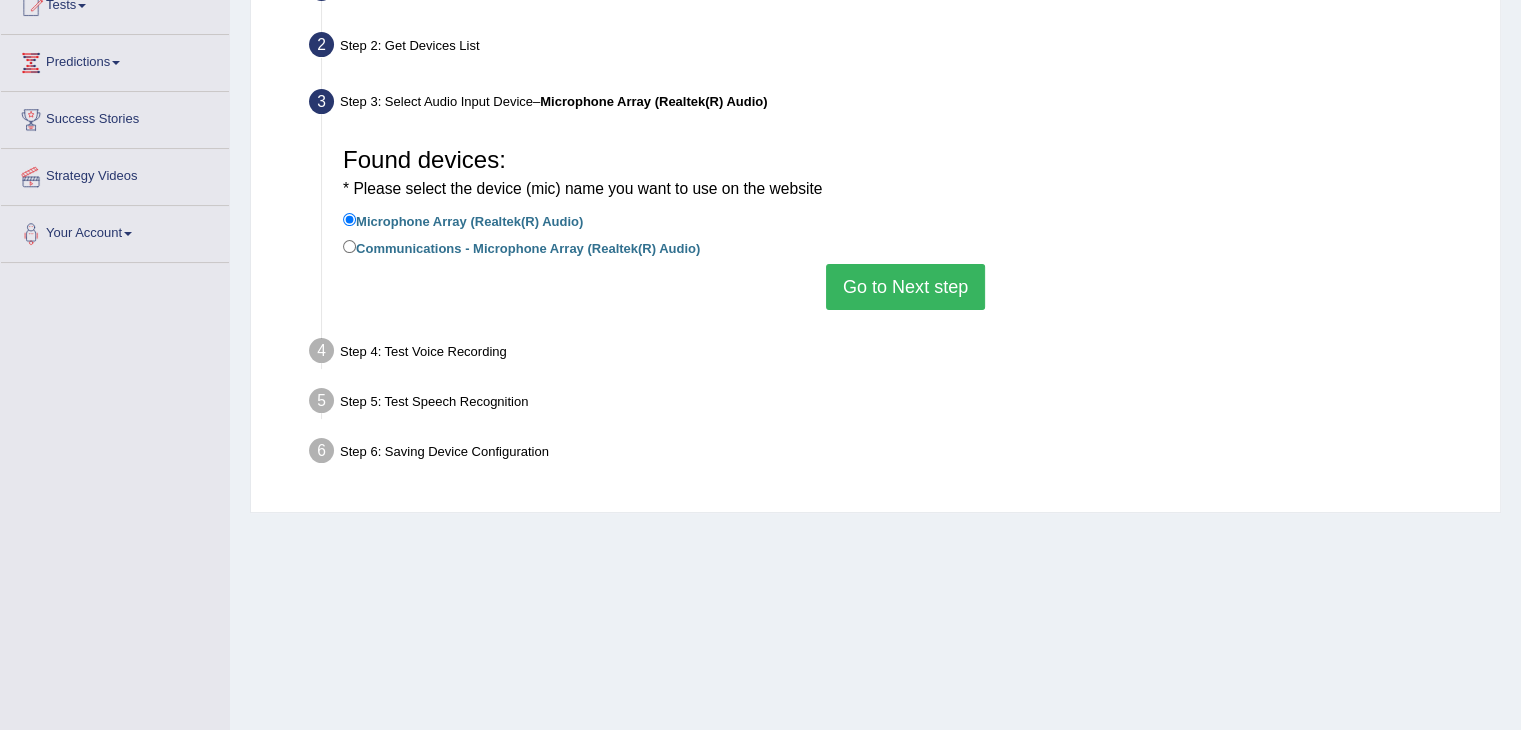click on "Go to Next step" at bounding box center (905, 287) 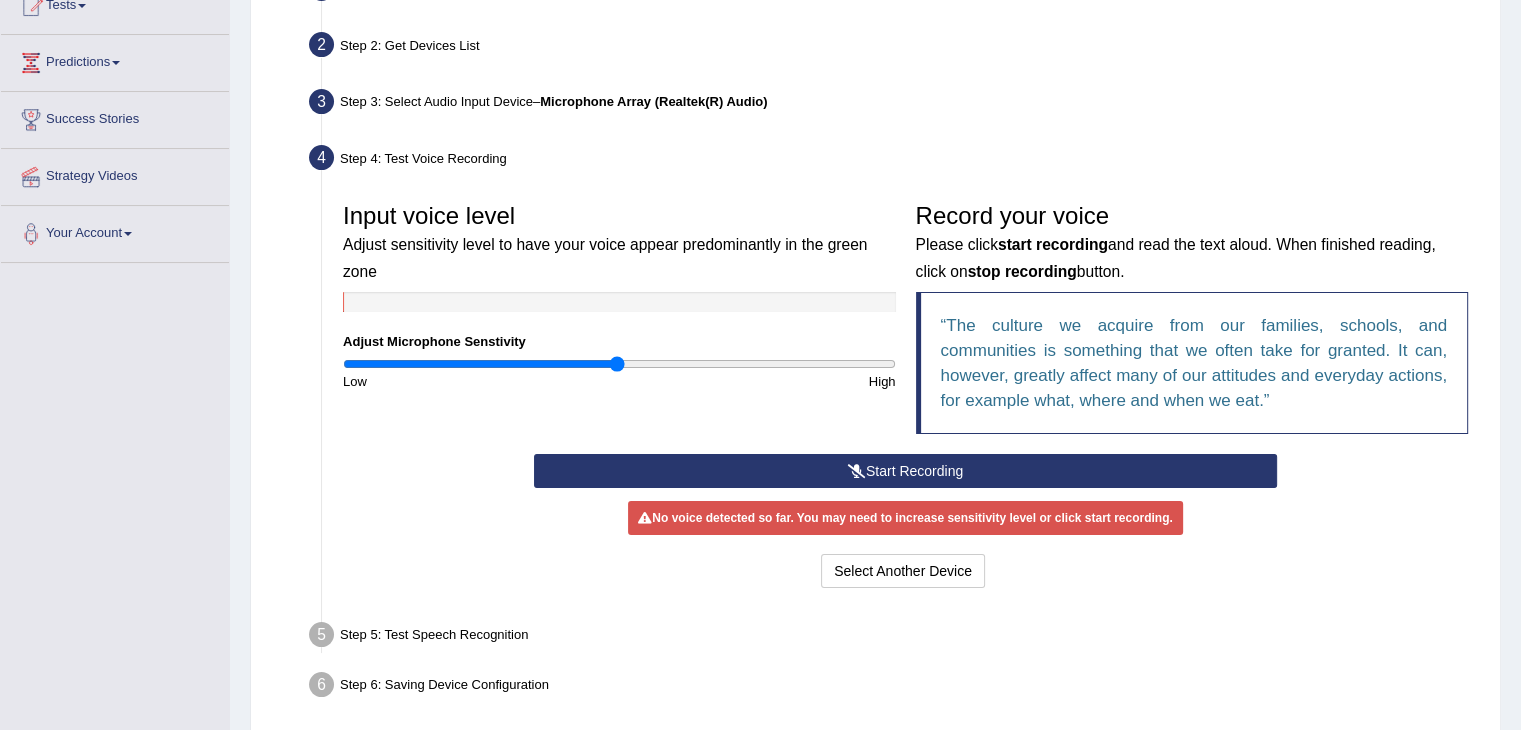click at bounding box center (857, 471) 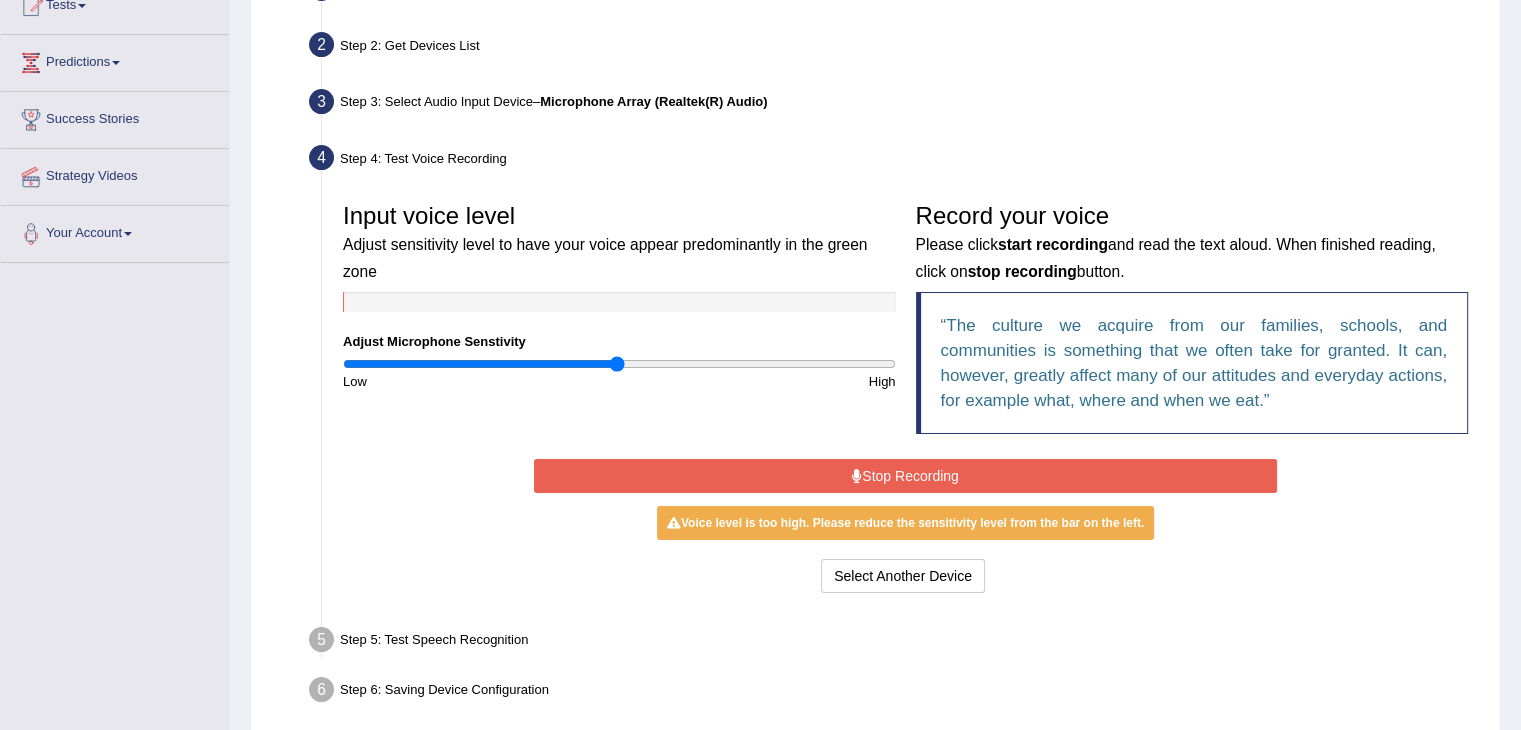 click on "Stop Recording" at bounding box center [905, 476] 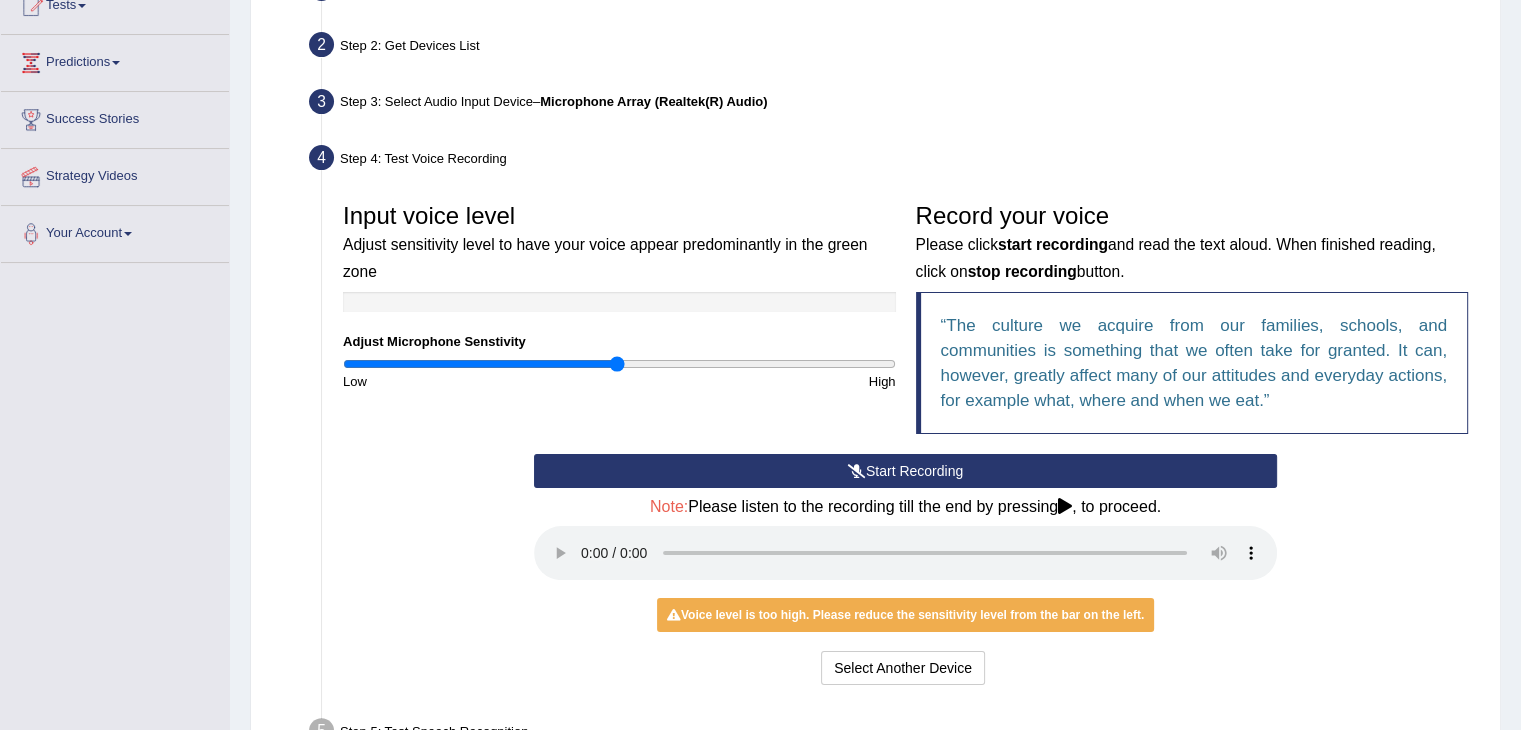 click at bounding box center [1065, 506] 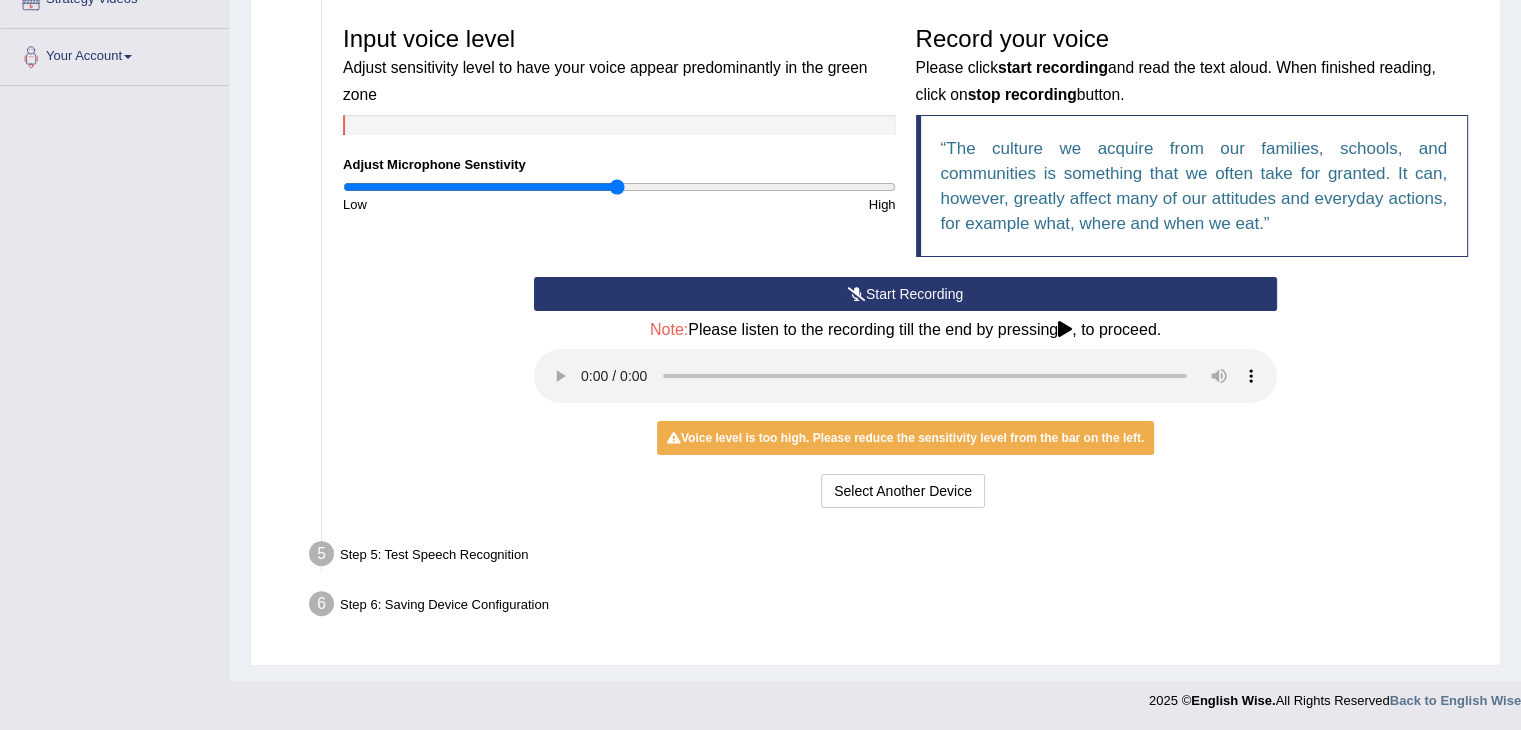 click on "Voice level is too high. Please reduce the sensitivity level from the bar on the left." at bounding box center [905, 438] 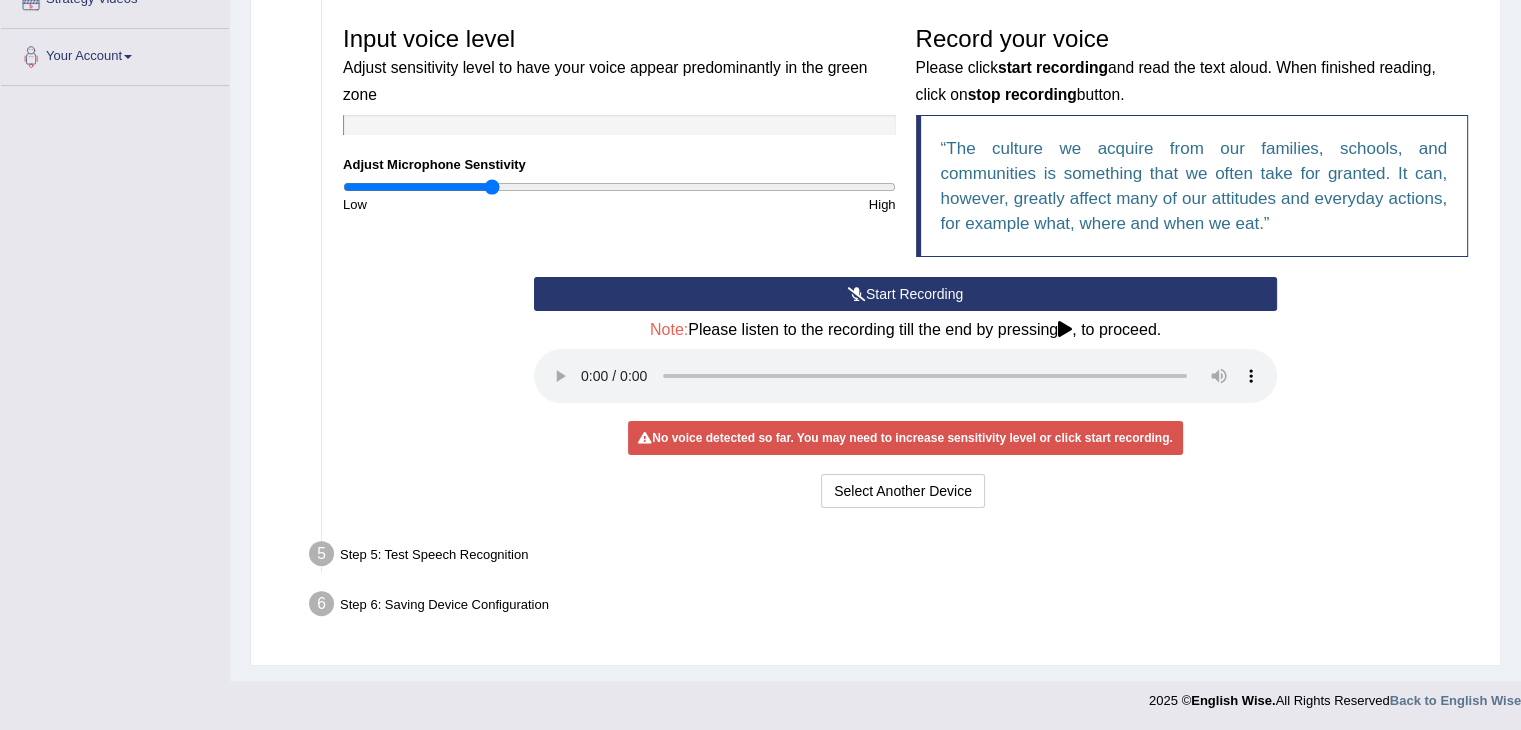 type on "0.54" 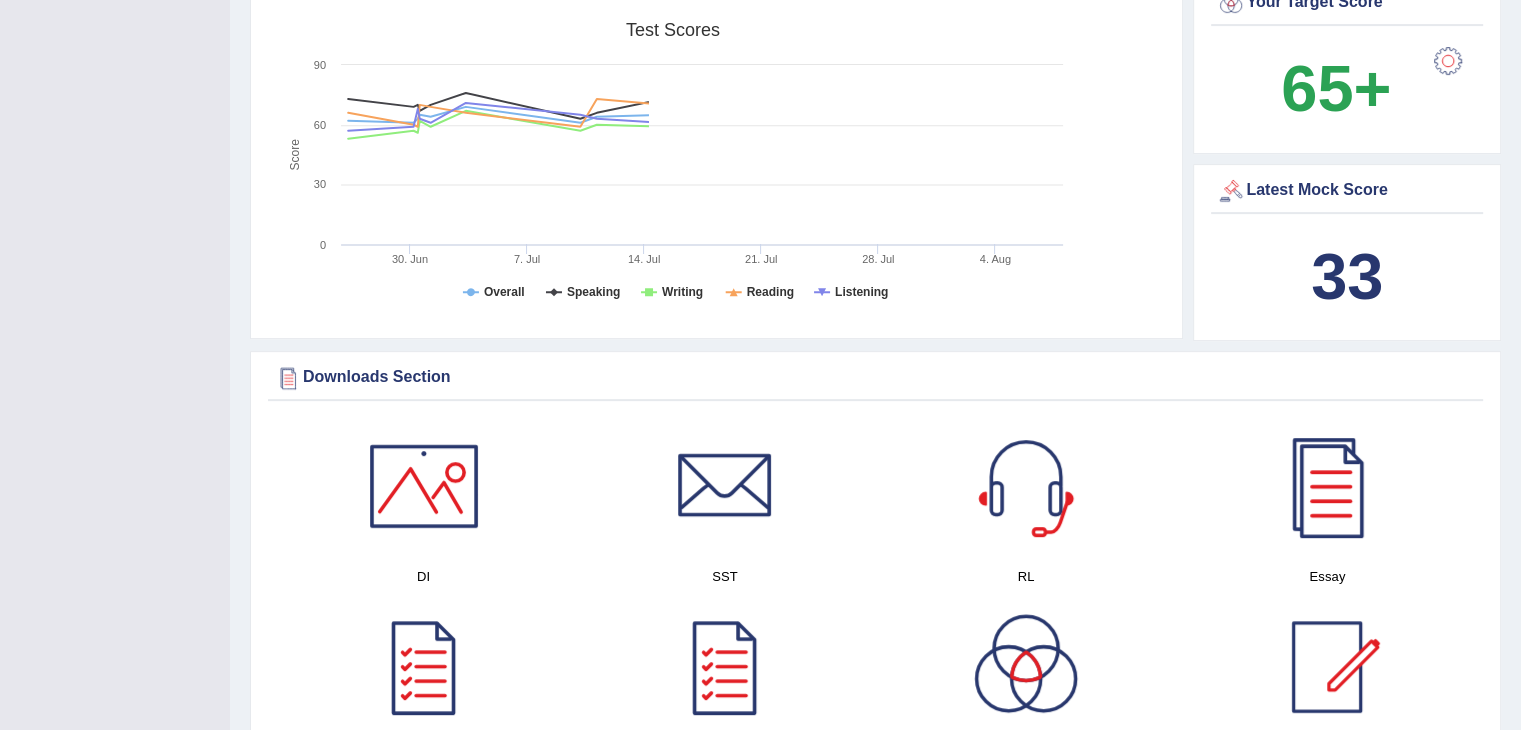 scroll, scrollTop: 0, scrollLeft: 0, axis: both 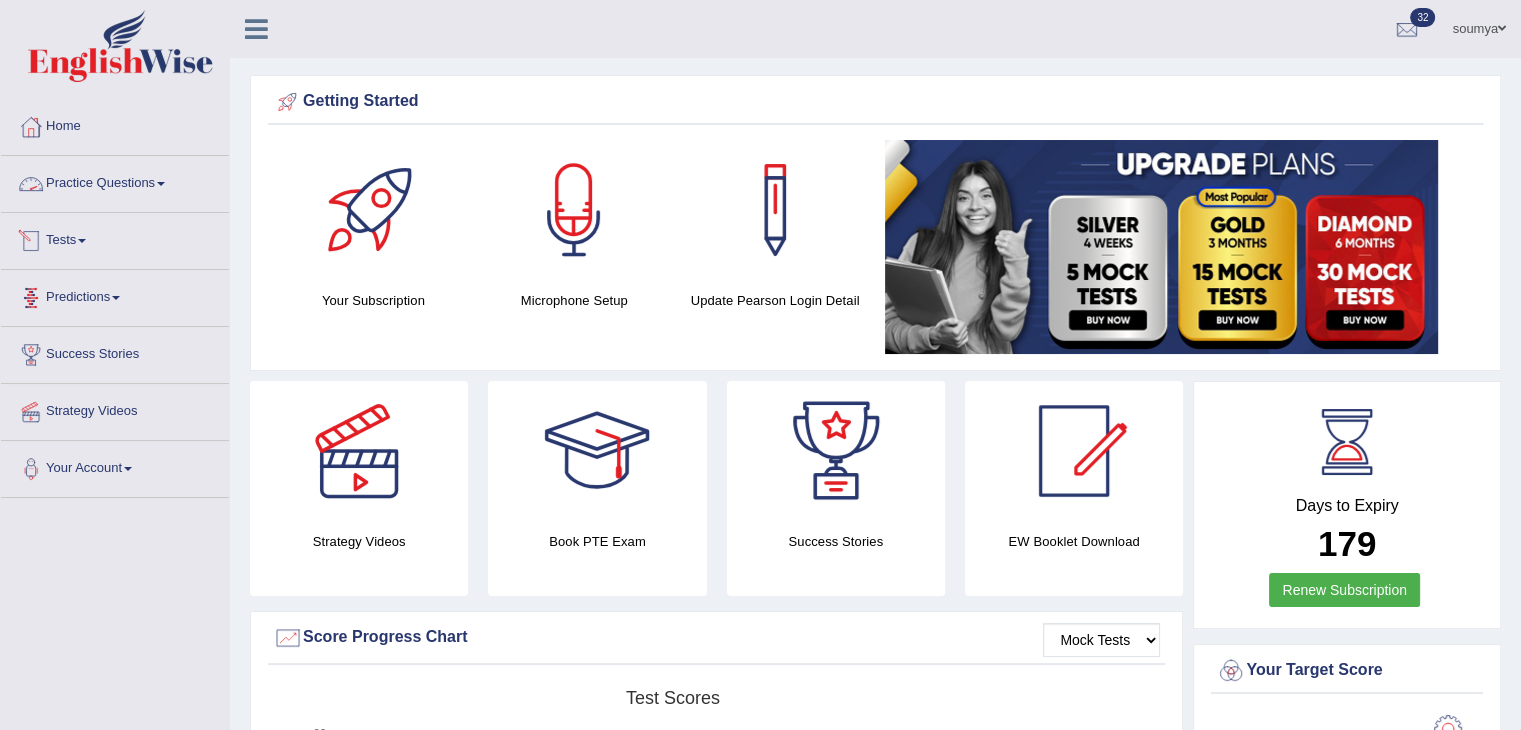 click on "Practice Questions" at bounding box center (115, 181) 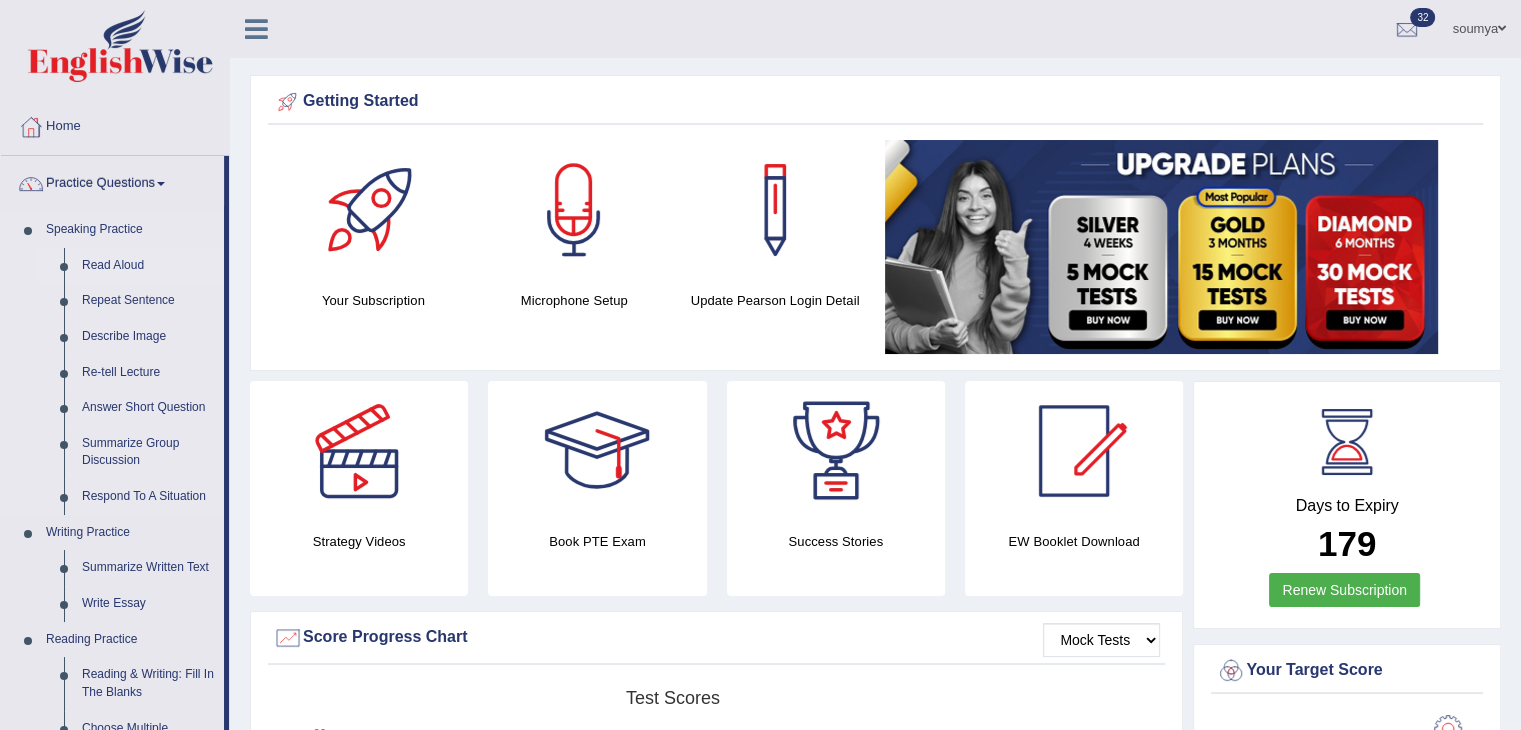 click on "Read Aloud" at bounding box center [148, 266] 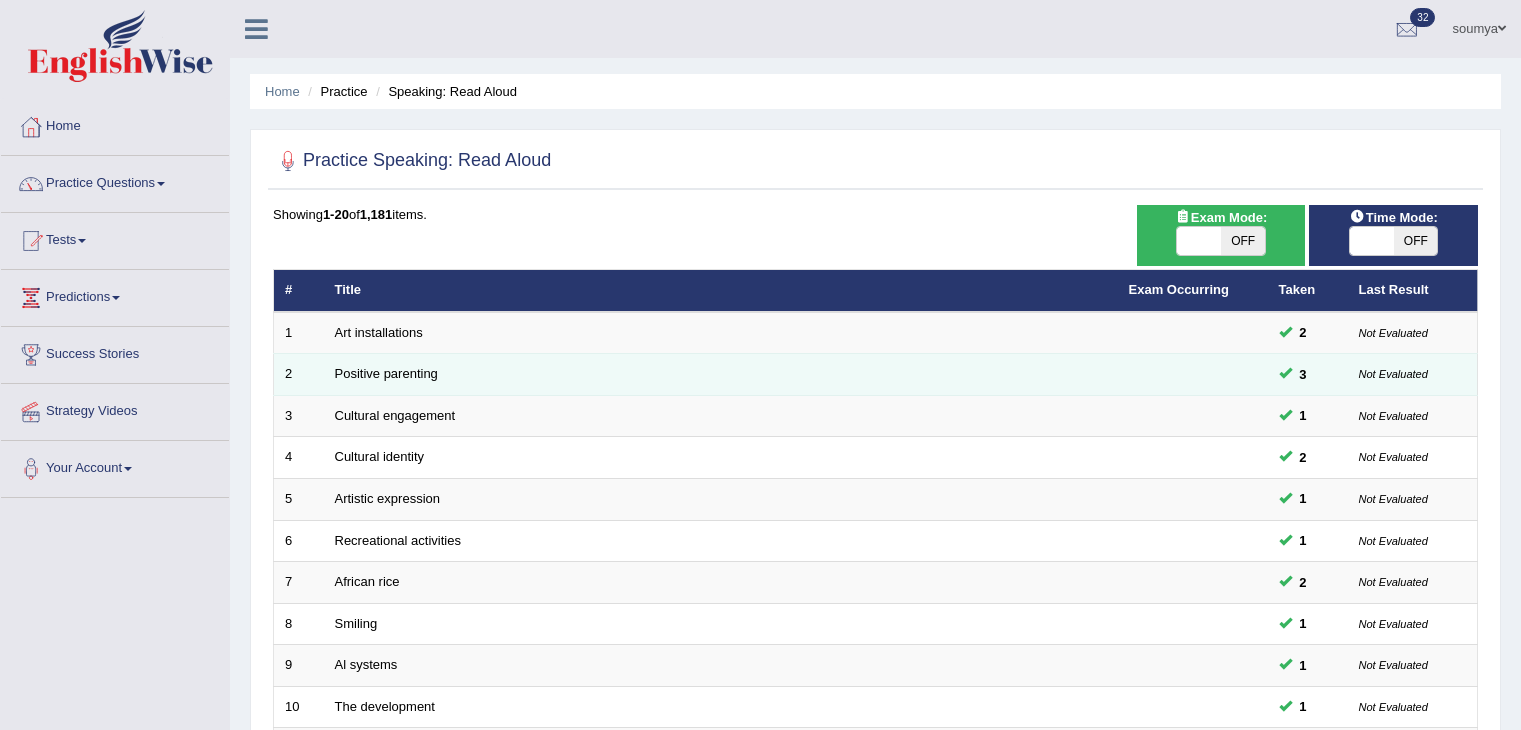 scroll, scrollTop: 0, scrollLeft: 0, axis: both 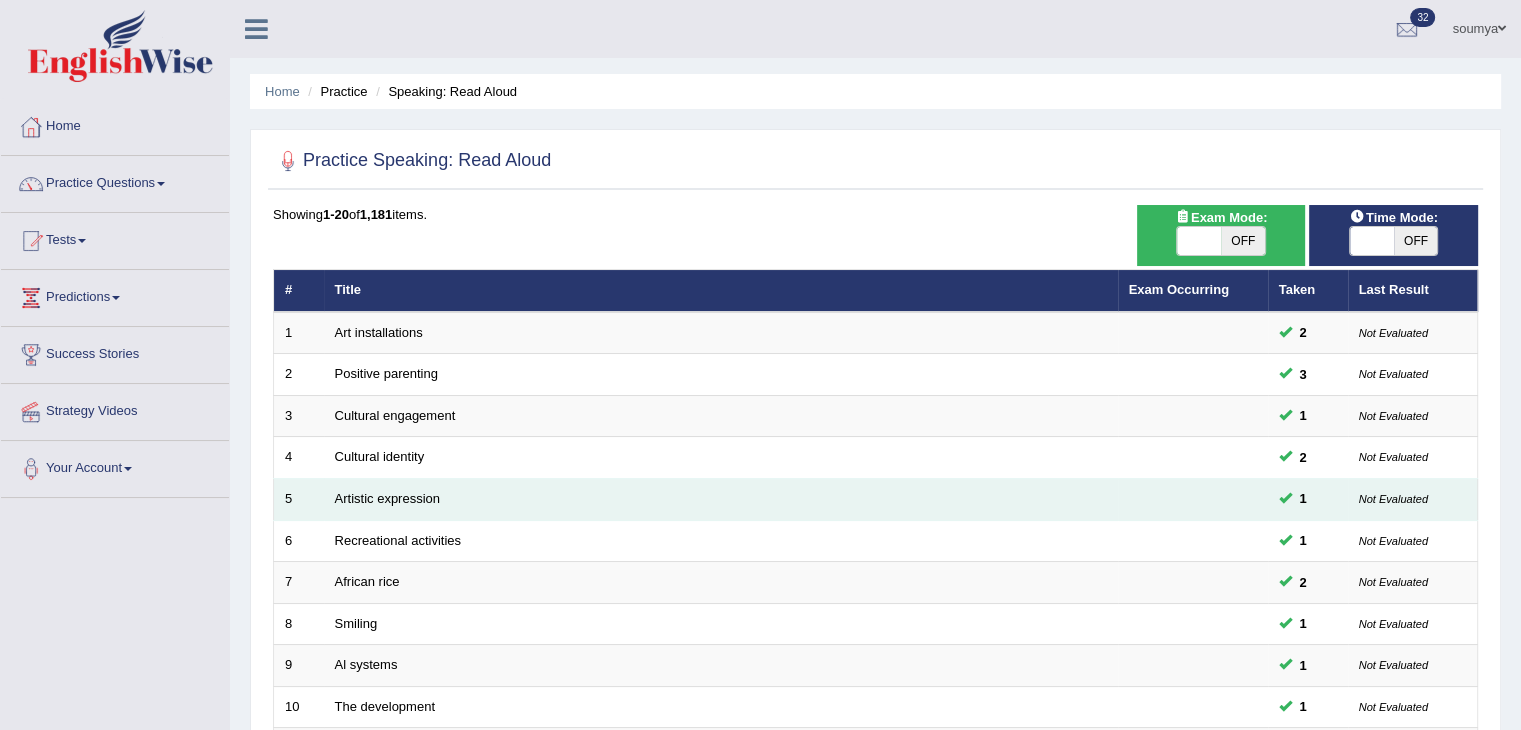 click on "Artistic expression" at bounding box center (721, 500) 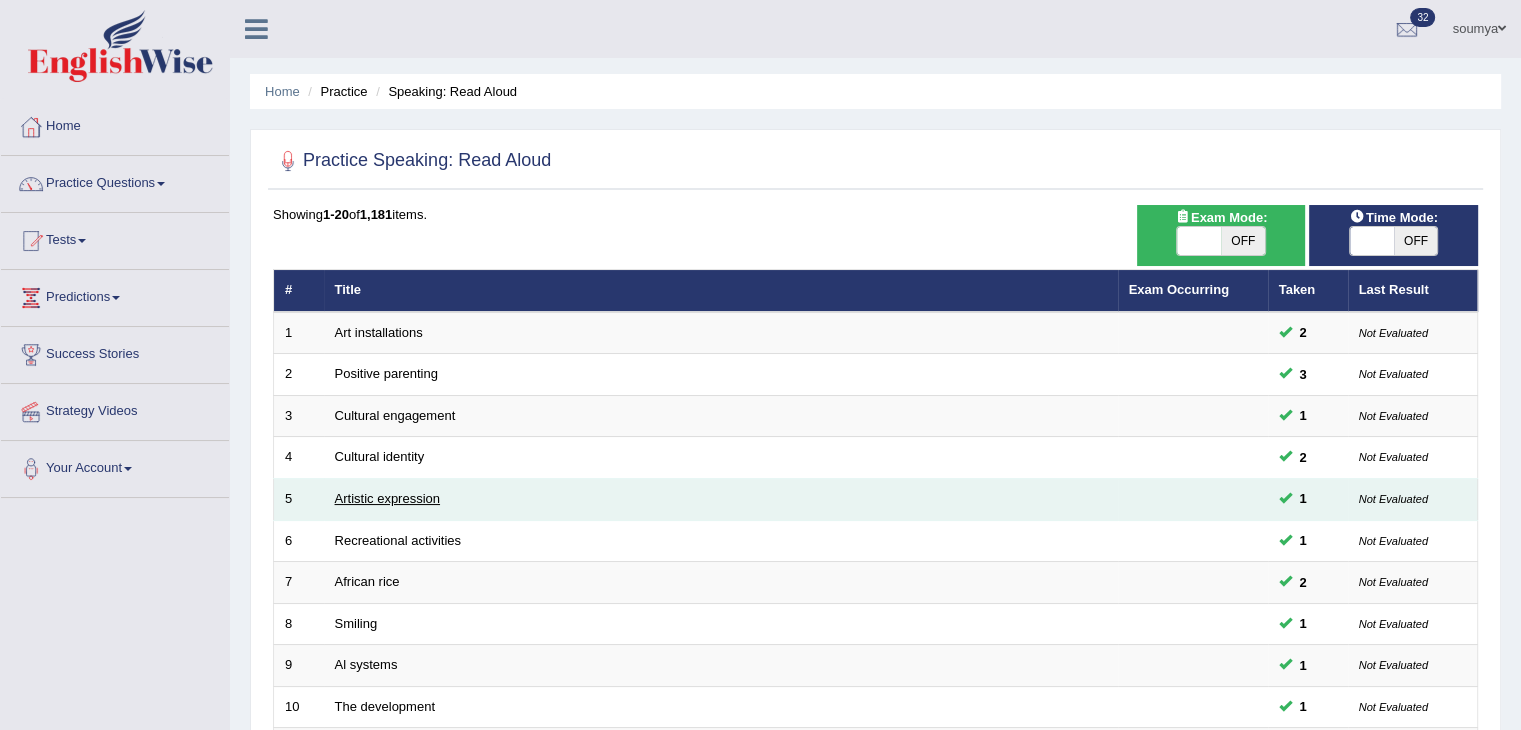 click on "Artistic expression" at bounding box center [387, 498] 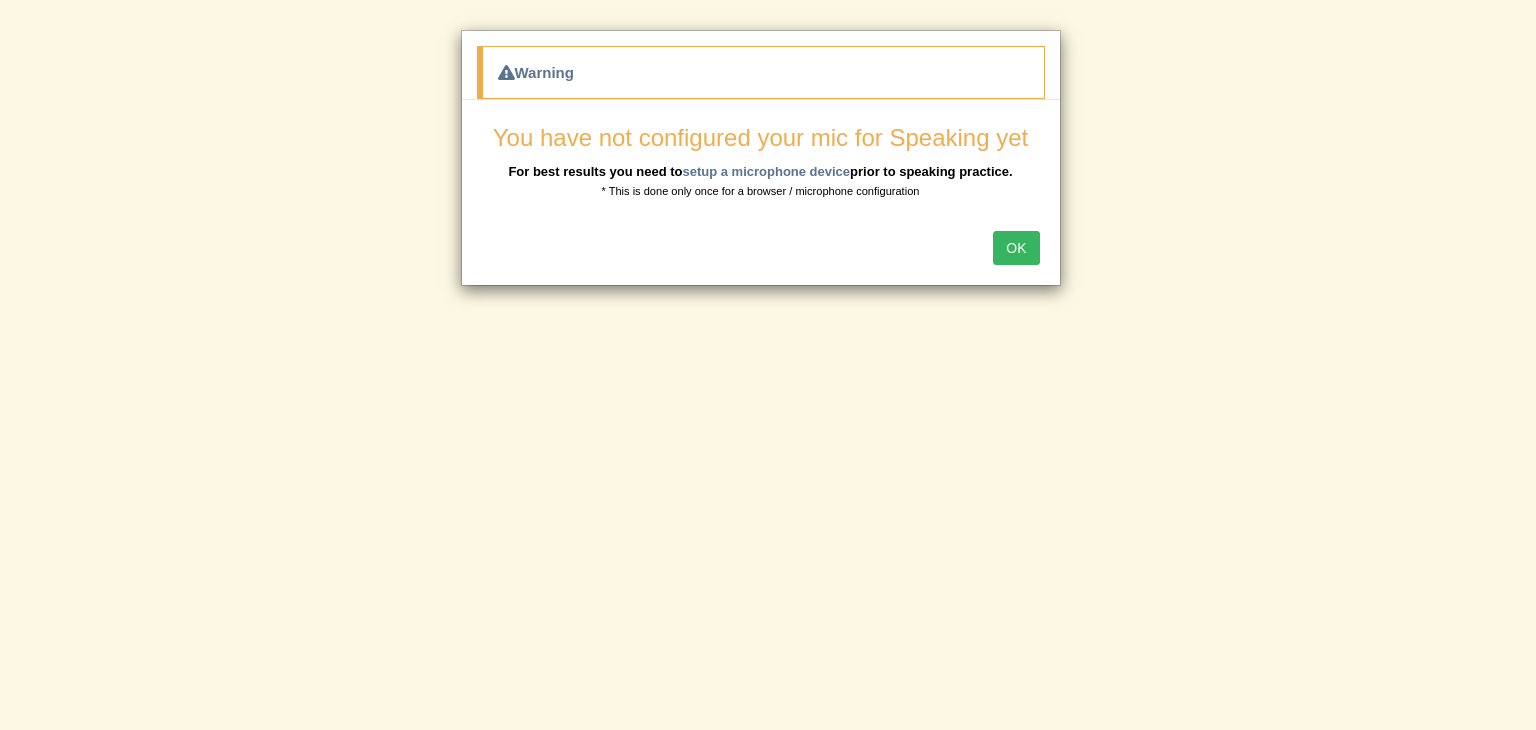 scroll, scrollTop: 0, scrollLeft: 0, axis: both 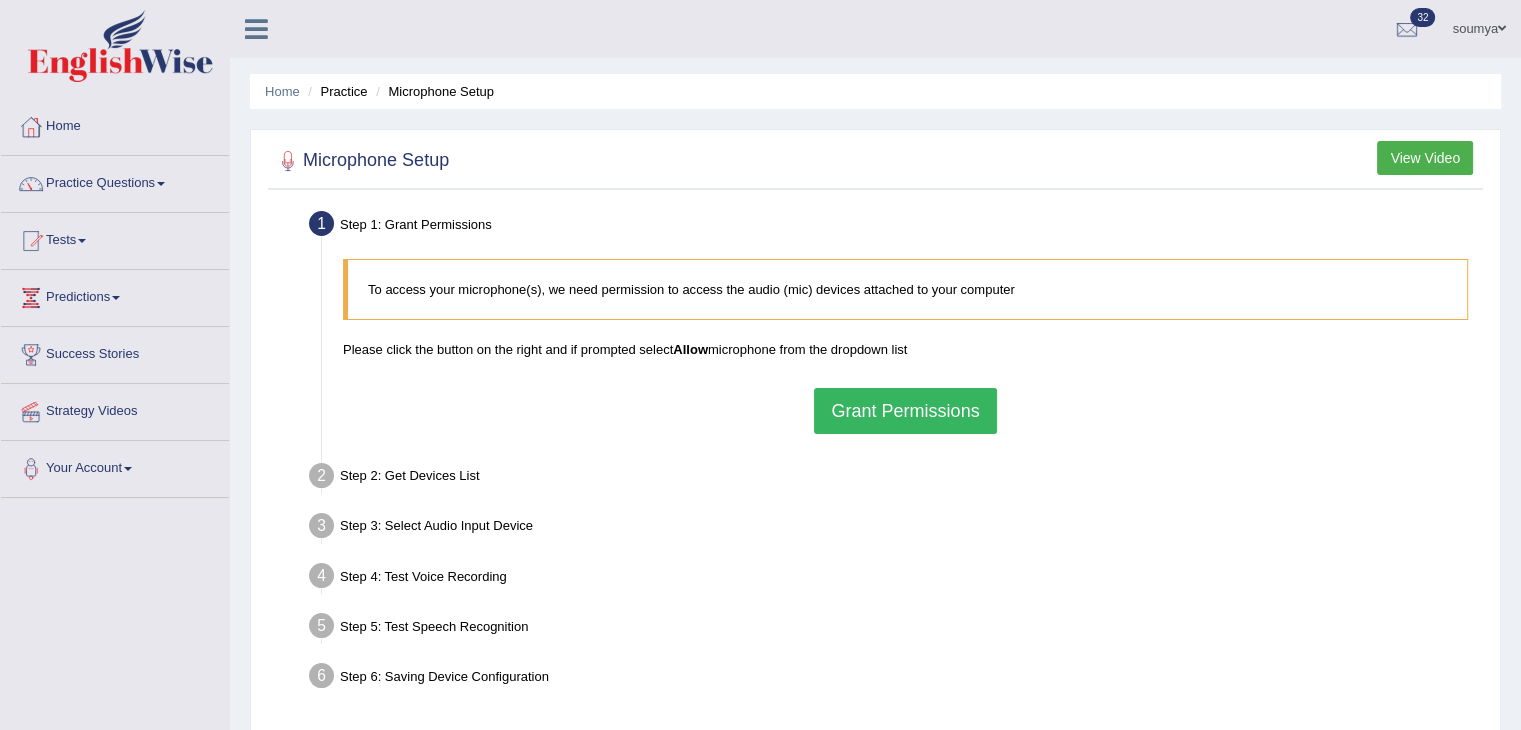 click on "Grant Permissions" at bounding box center (905, 411) 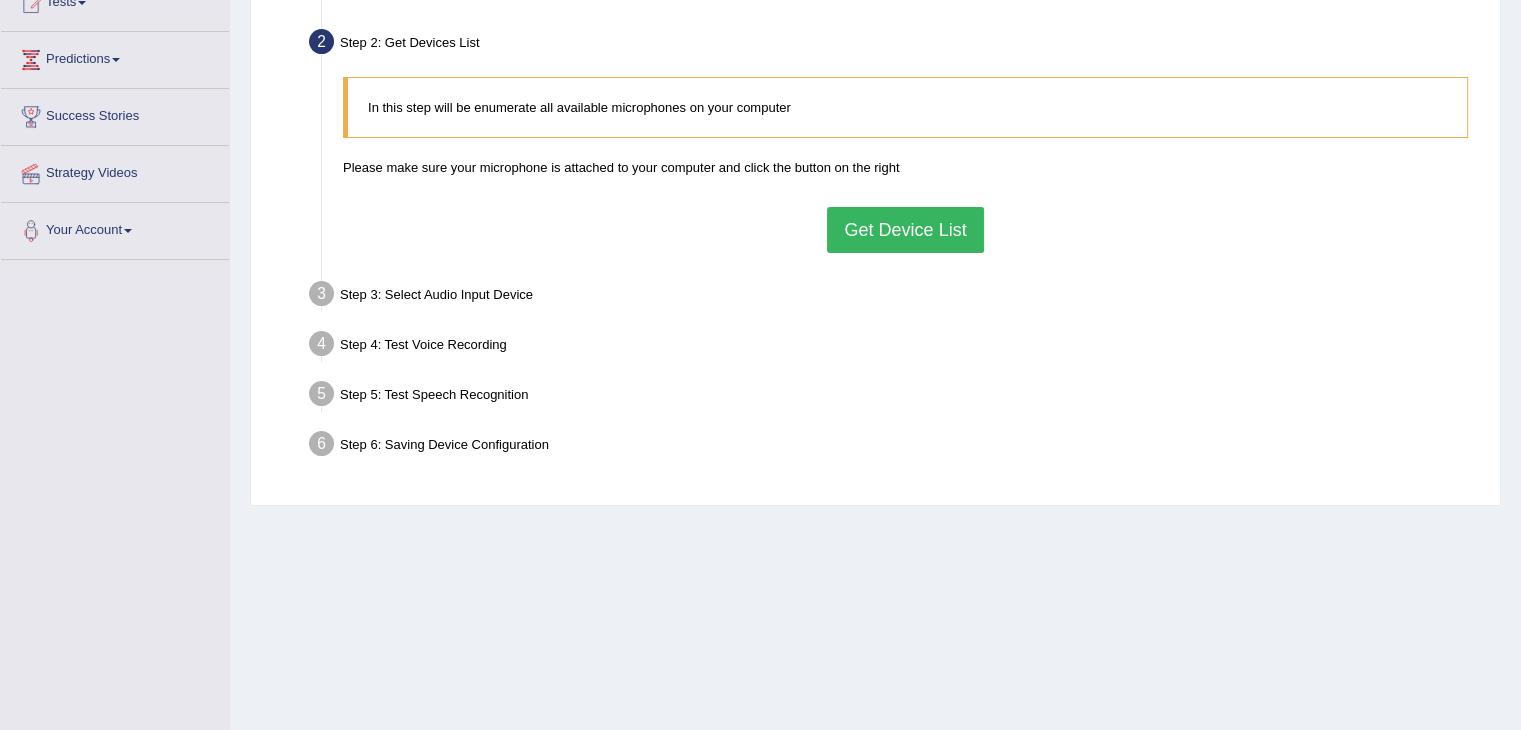 scroll, scrollTop: 239, scrollLeft: 0, axis: vertical 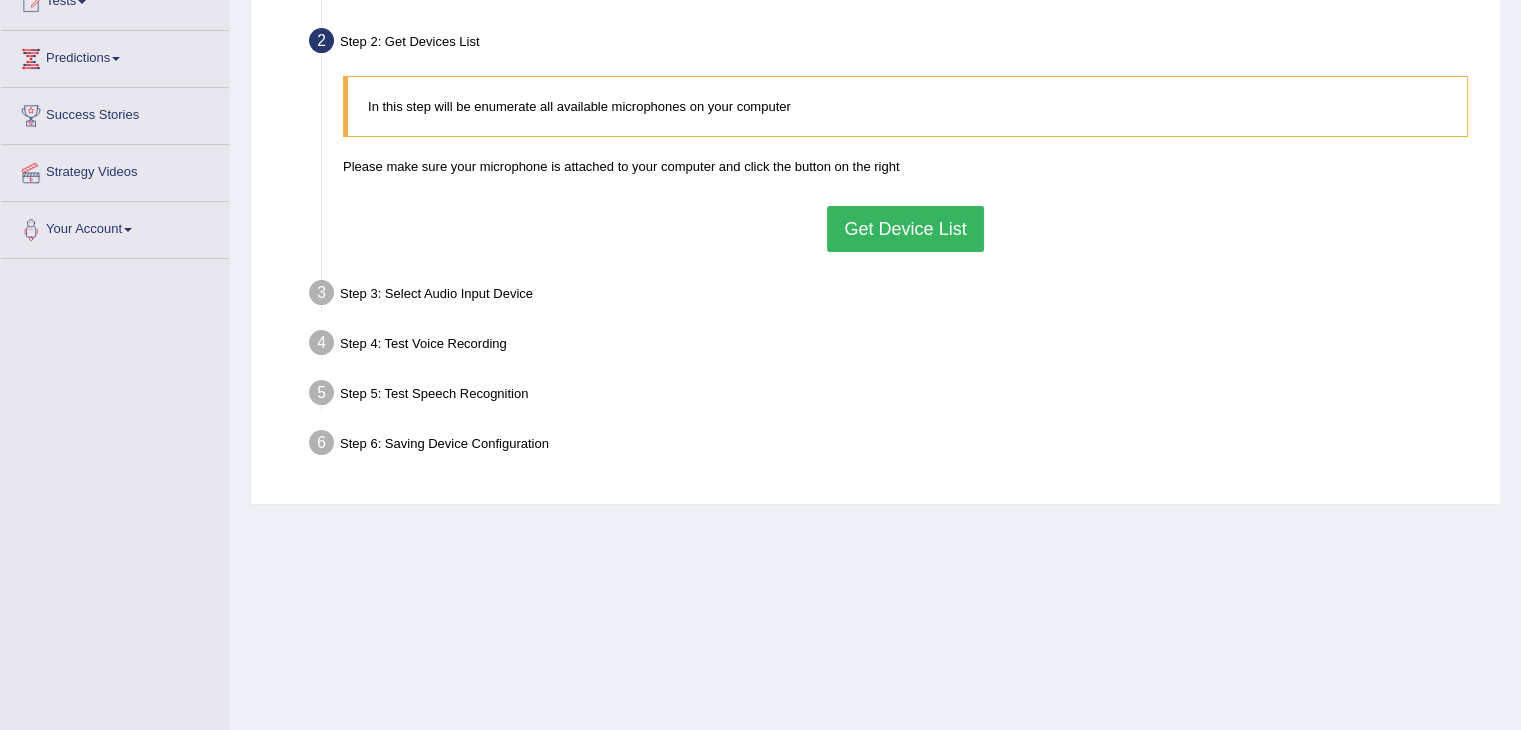 click on "Get Device List" at bounding box center (905, 229) 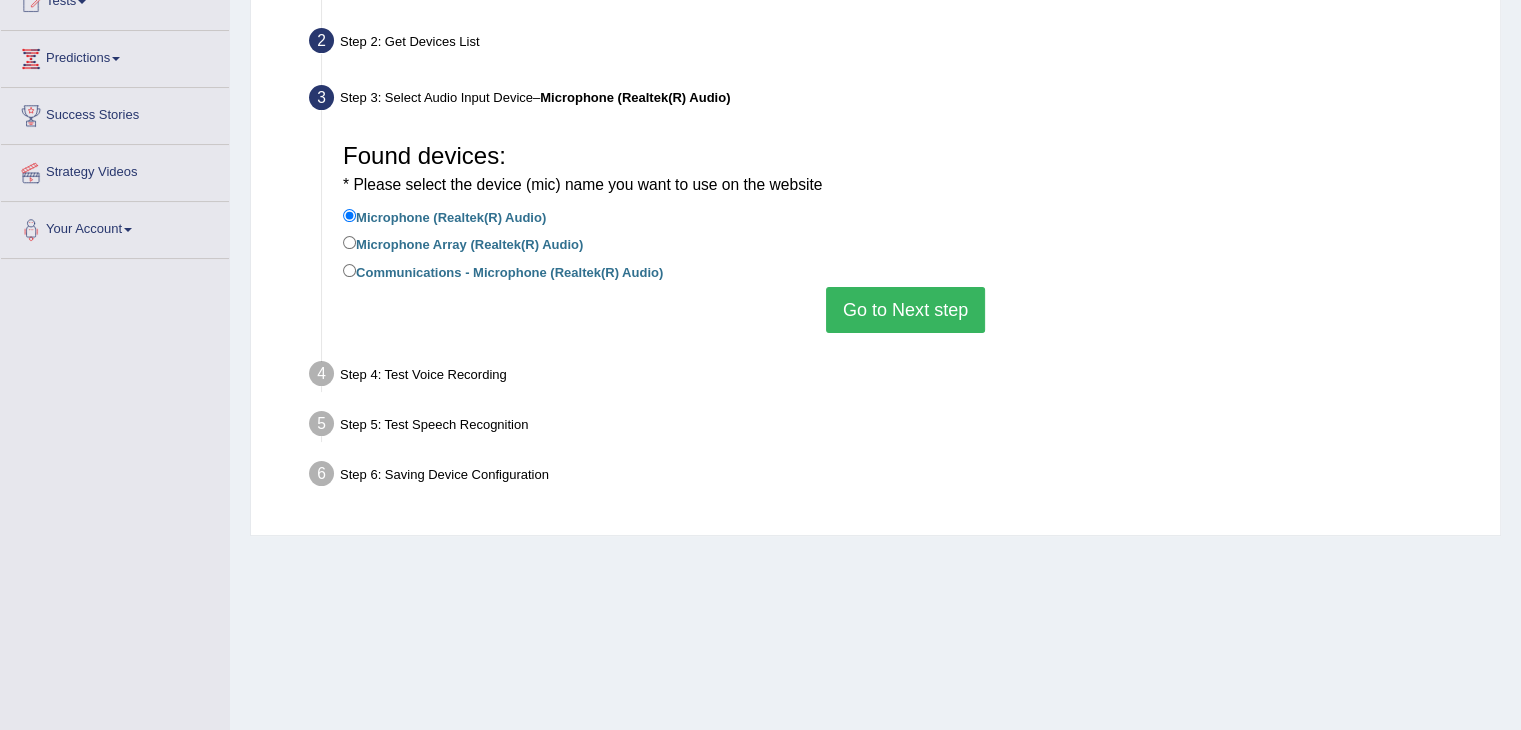 click on "Go to Next step" at bounding box center (905, 310) 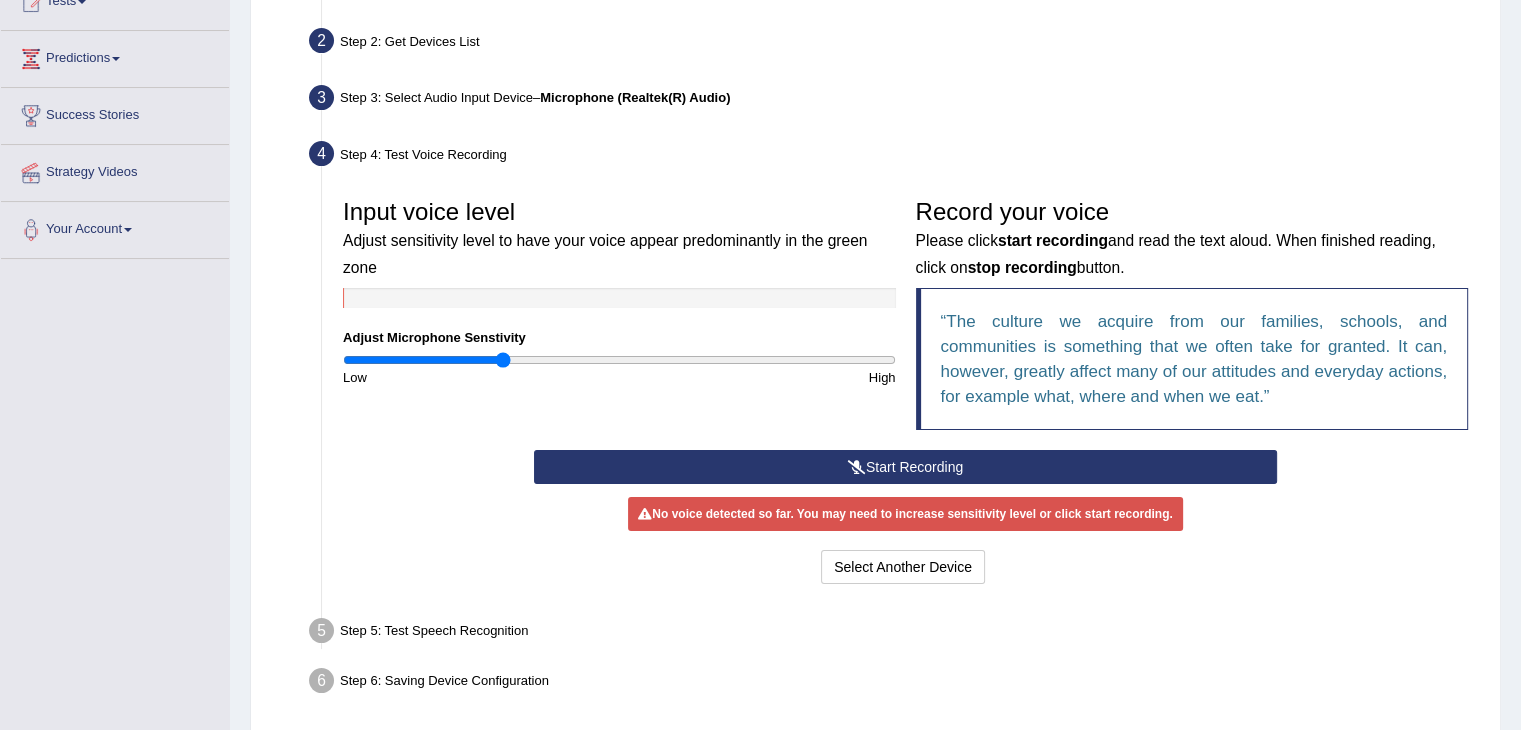 type on "0.58" 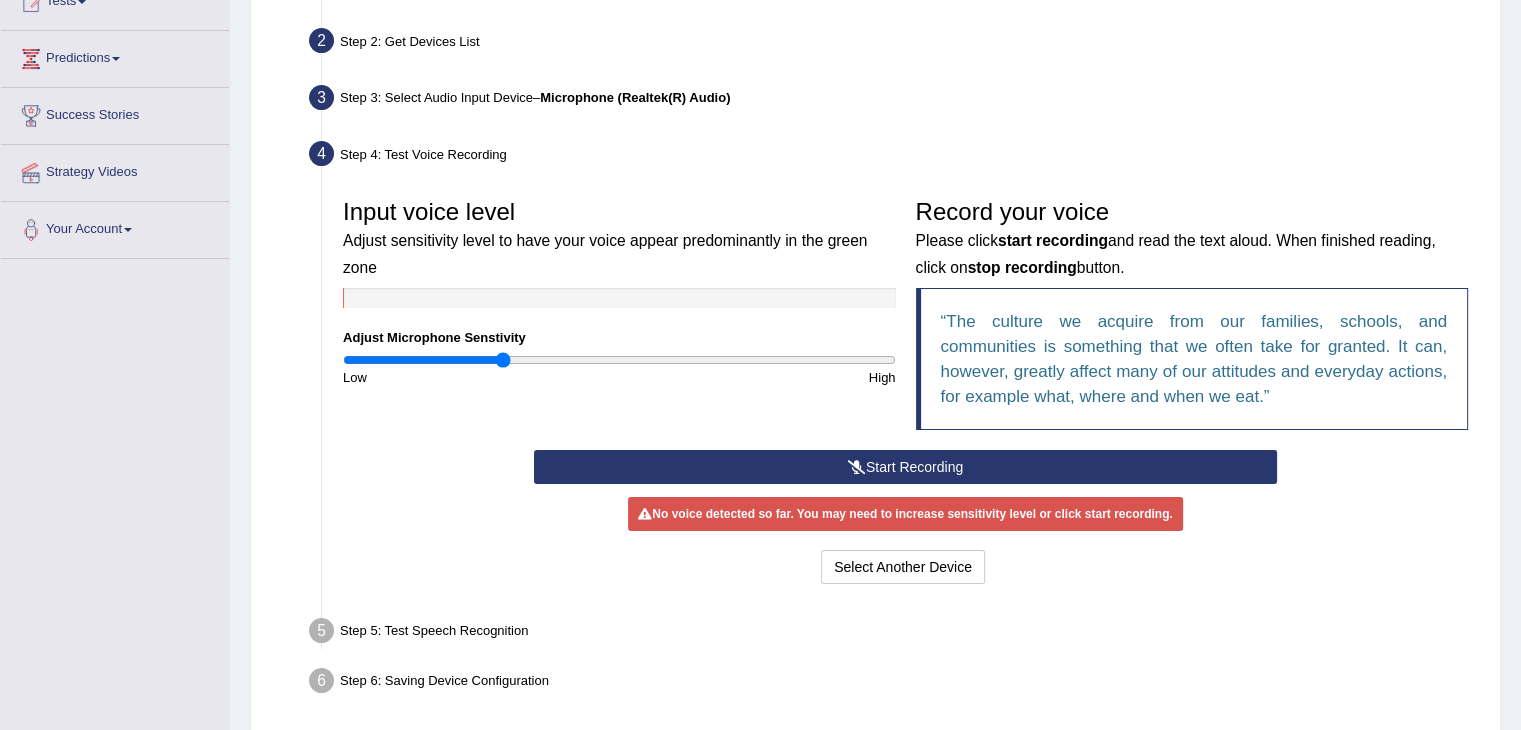 click at bounding box center [857, 467] 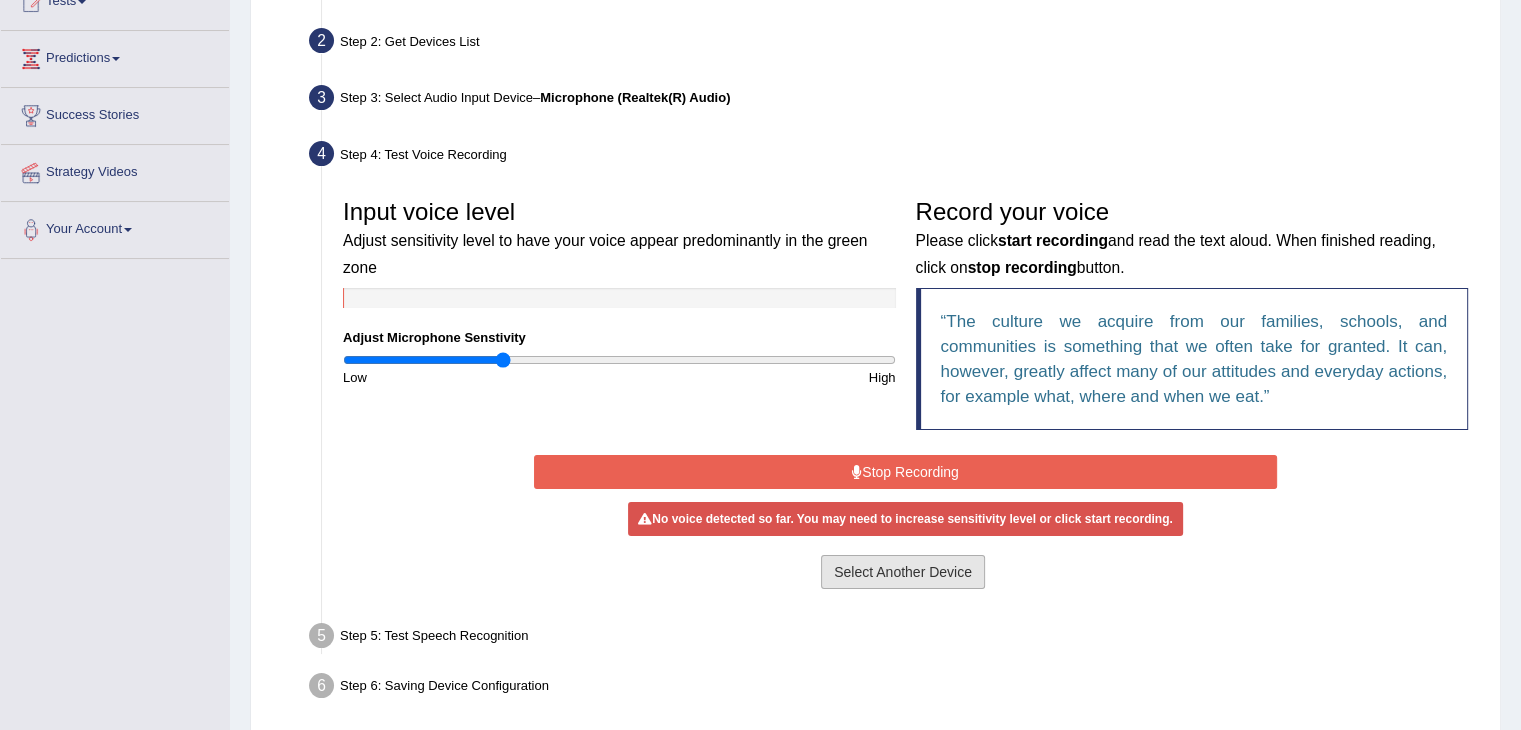 click on "Select Another Device" at bounding box center [903, 572] 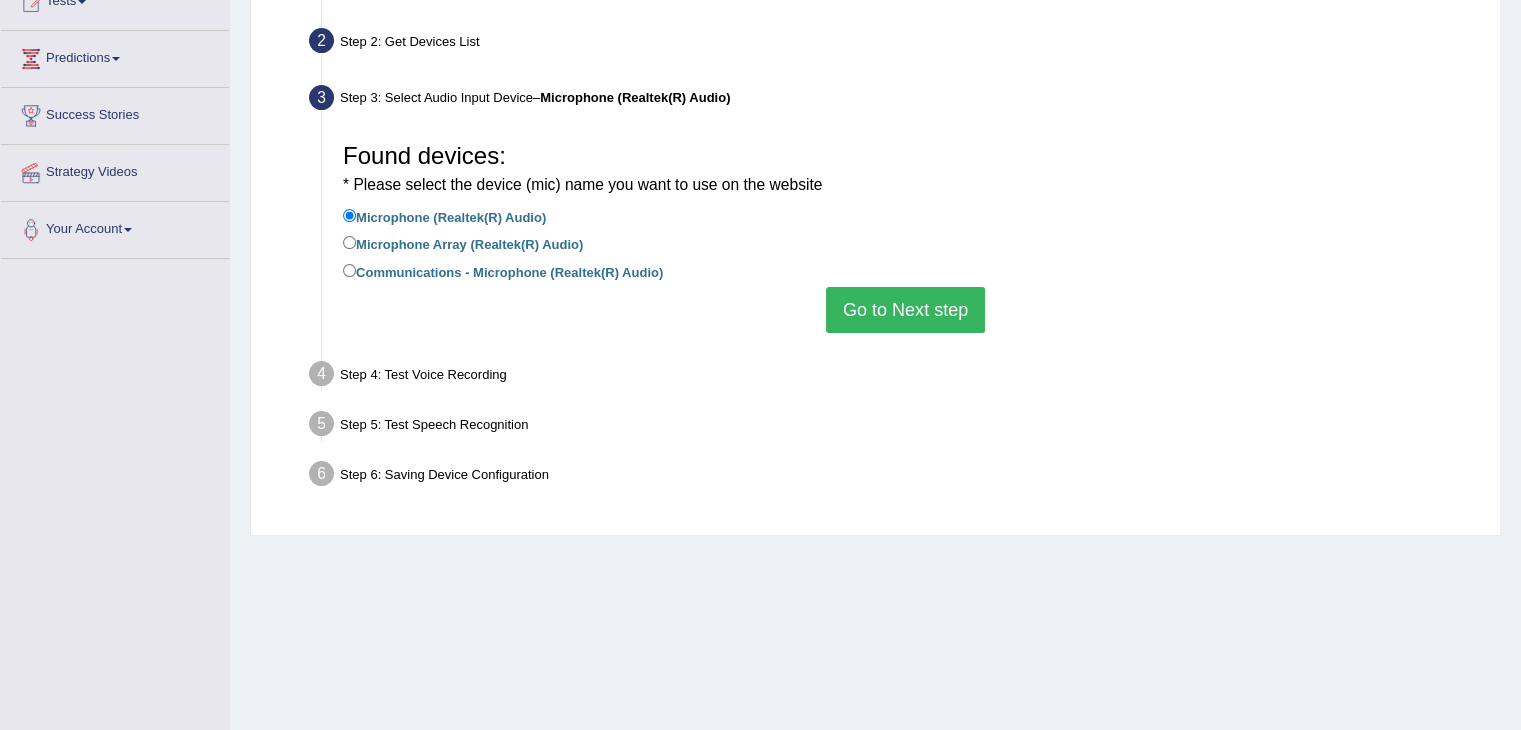 click on "Found devices:
* Please select the device (mic) name you want to use on the website    Microphone (Realtek(R) Audio)  Microphone Array (Realtek(R) Audio)  Communications - Microphone (Realtek(R) Audio)   Go to Next step" at bounding box center [905, 233] 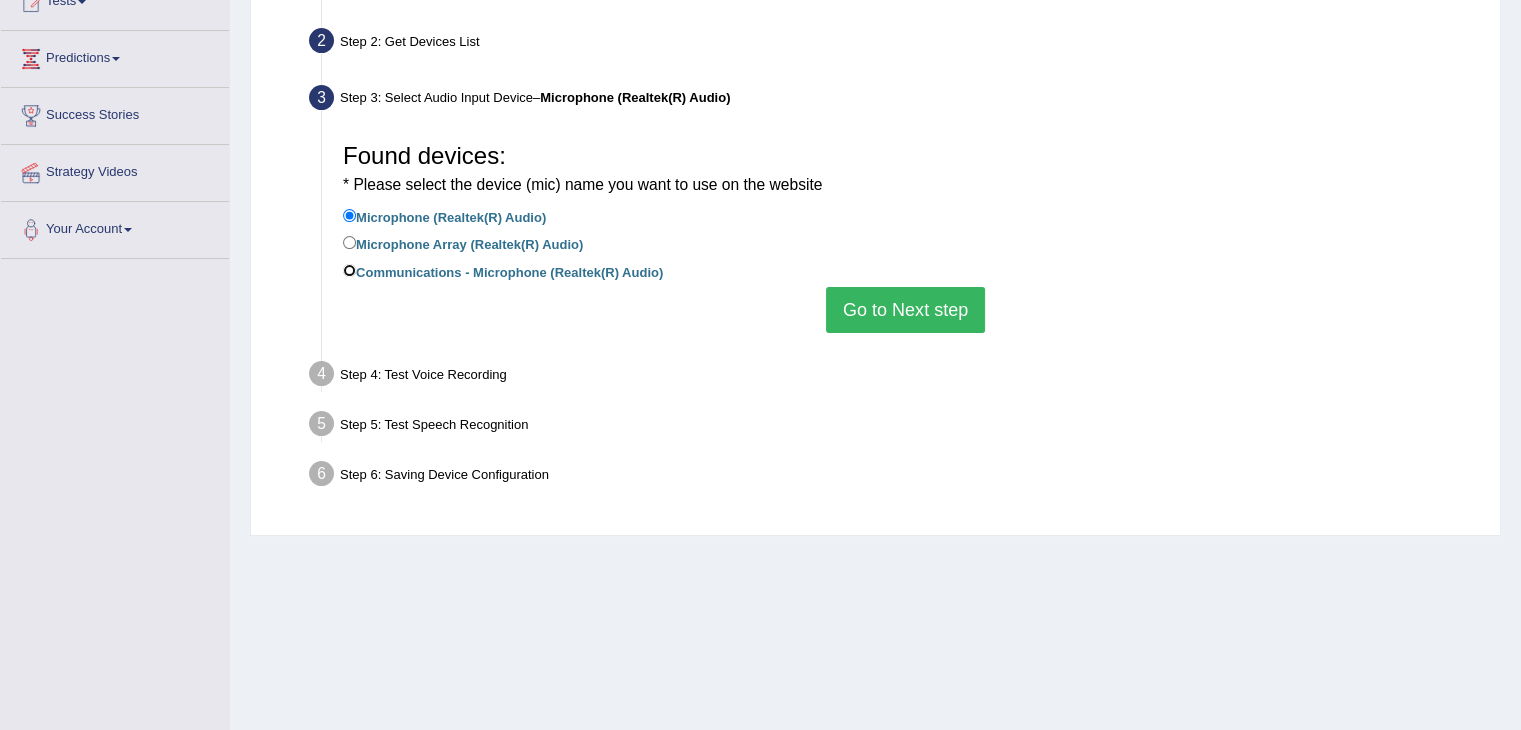 click on "Communications - Microphone (Realtek(R) Audio)" at bounding box center (349, 270) 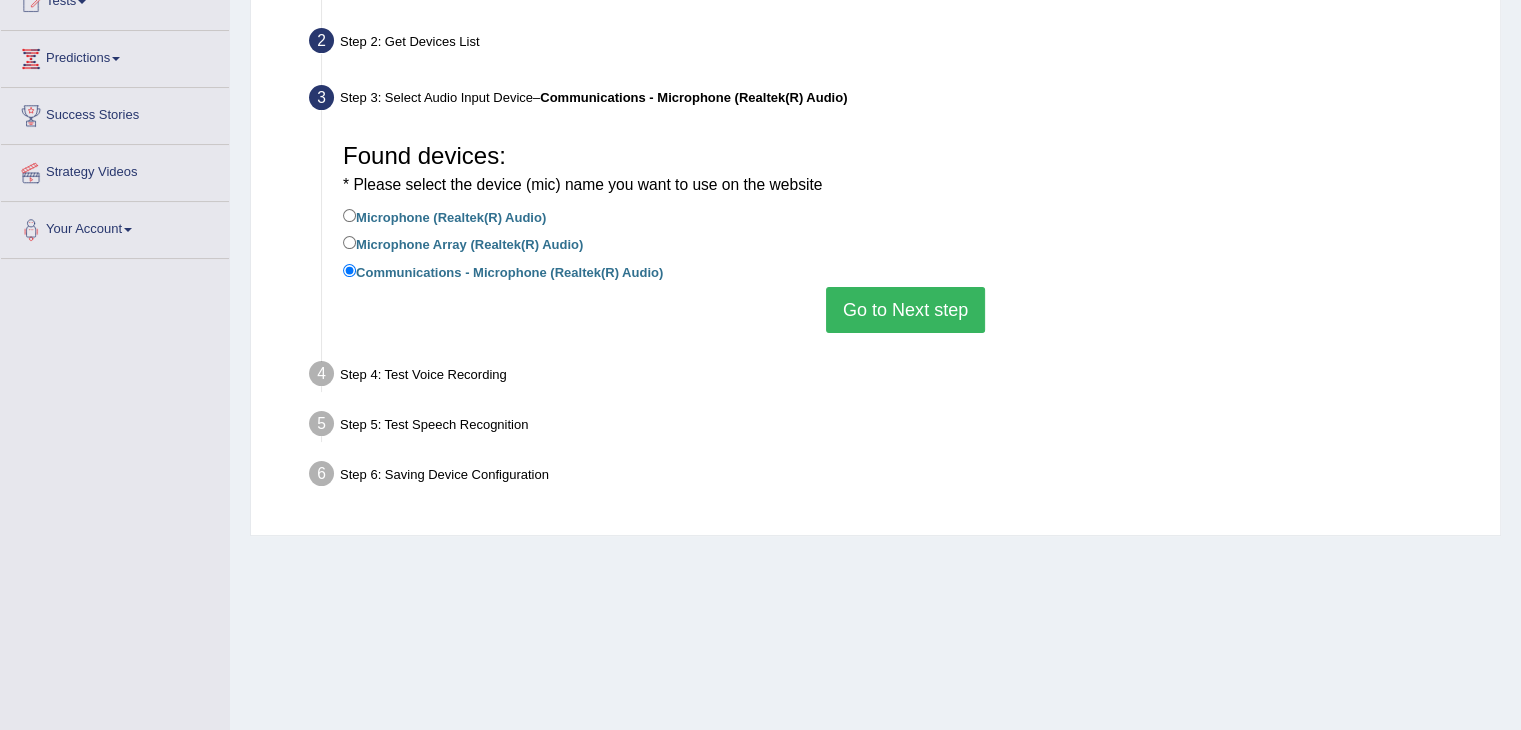 click on "Go to Next step" at bounding box center [905, 310] 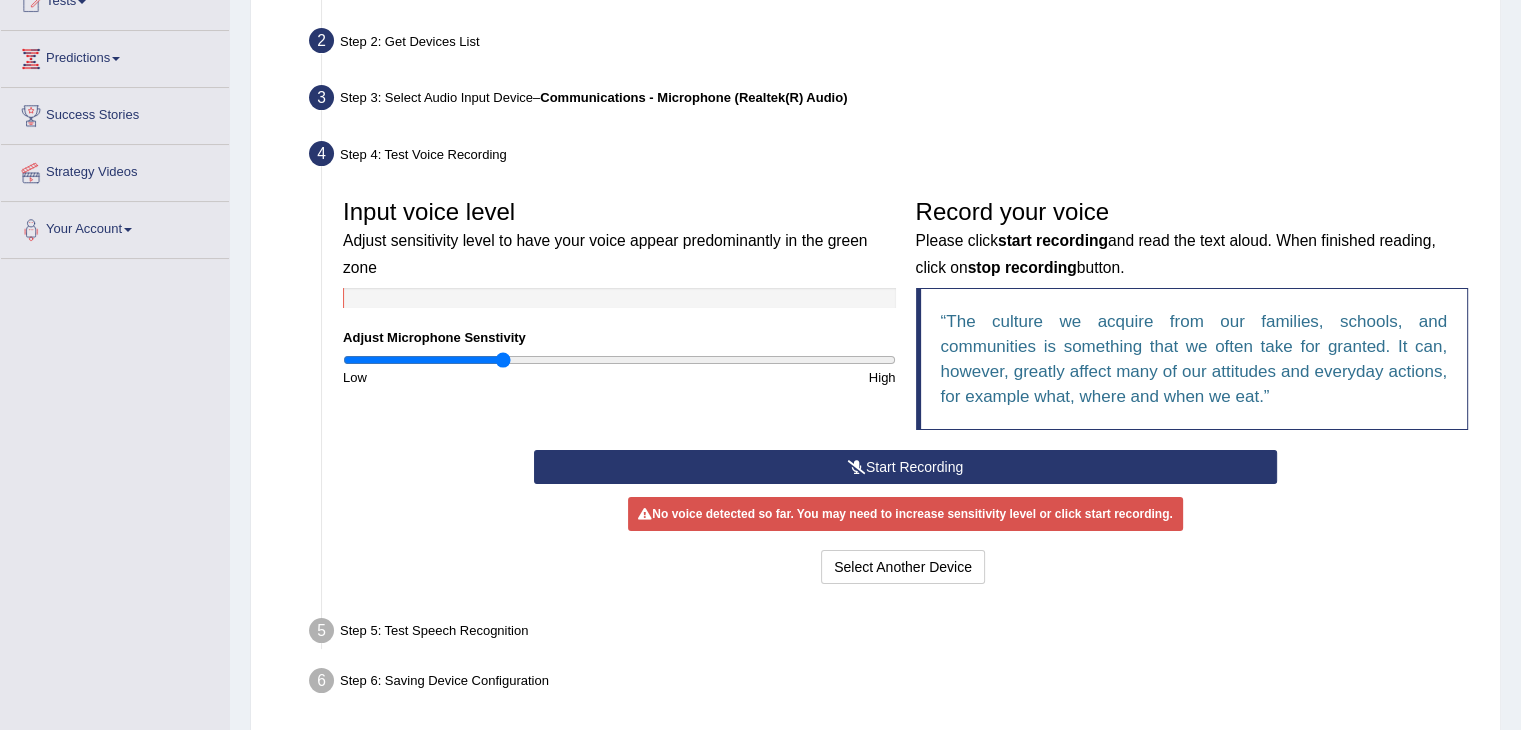 click on "Start Recording" at bounding box center (905, 467) 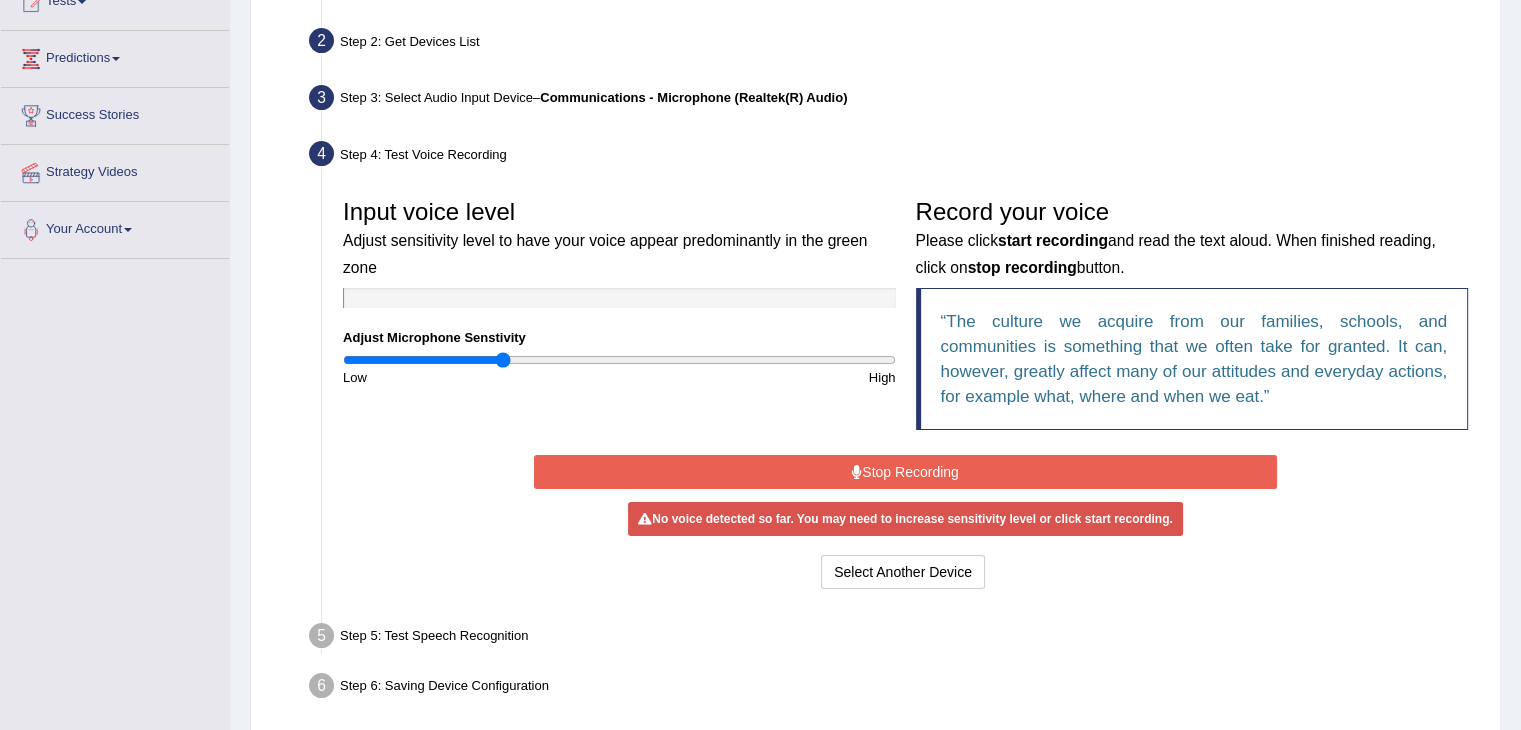 click on "Stop Recording" at bounding box center [905, 472] 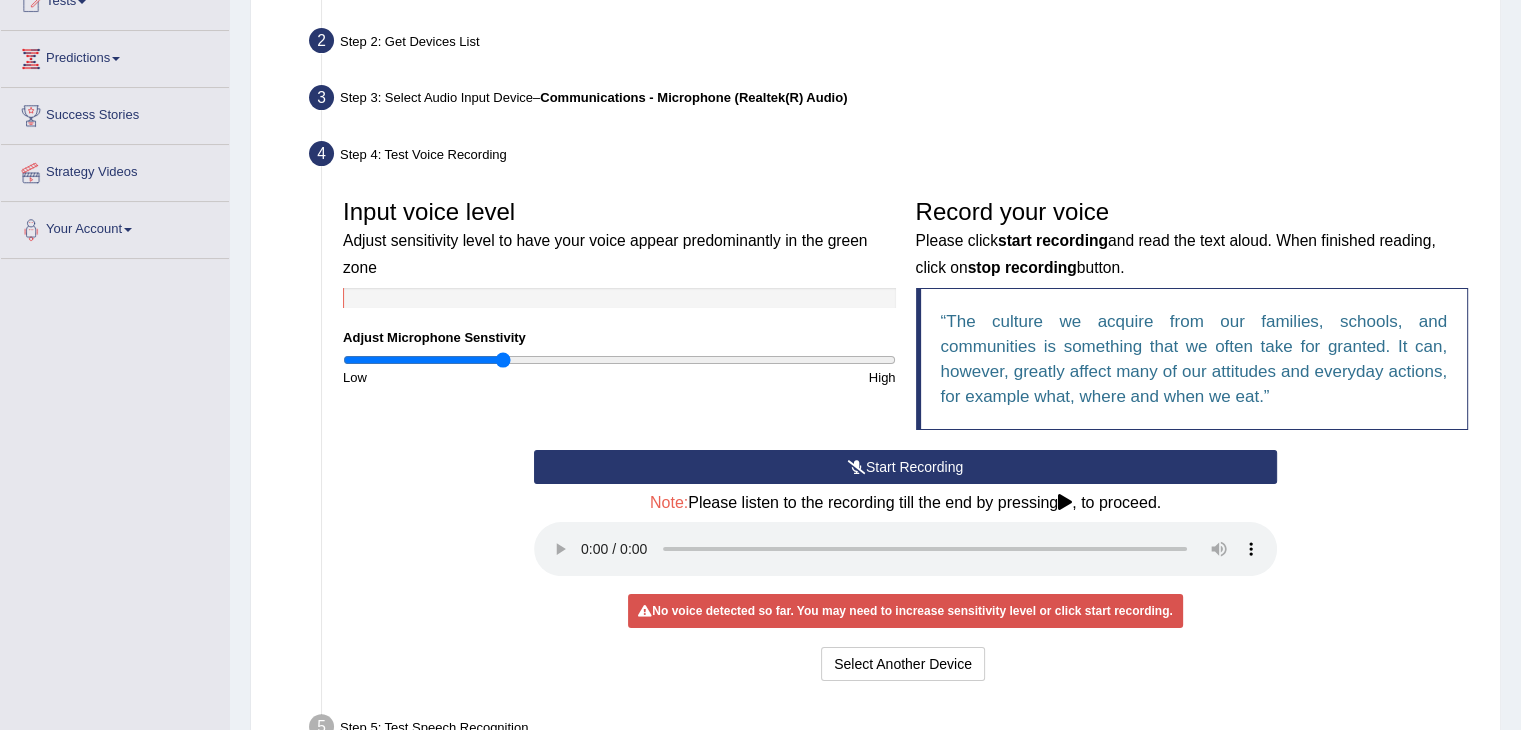 click on "Start Recording" at bounding box center (905, 467) 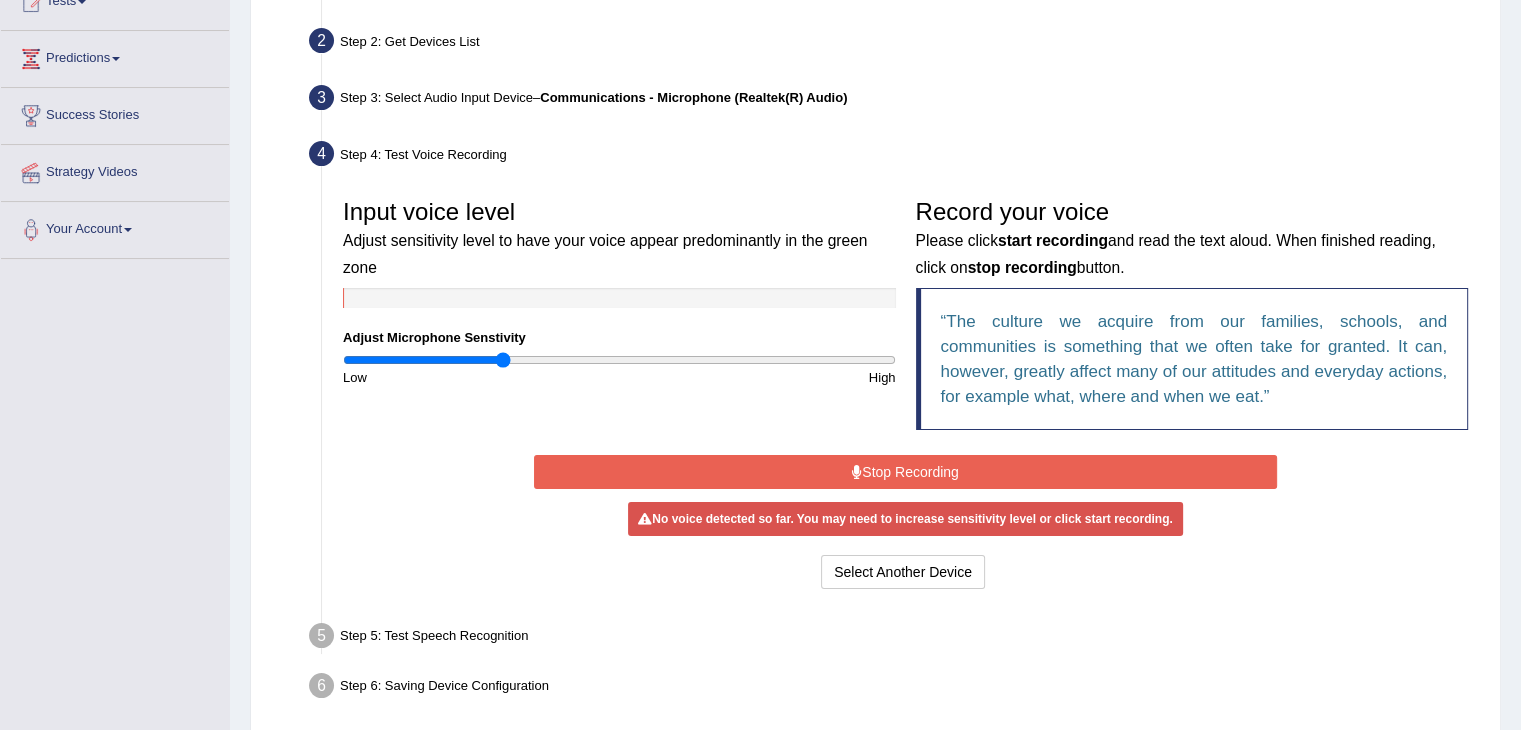click on "Stop Recording" at bounding box center [905, 472] 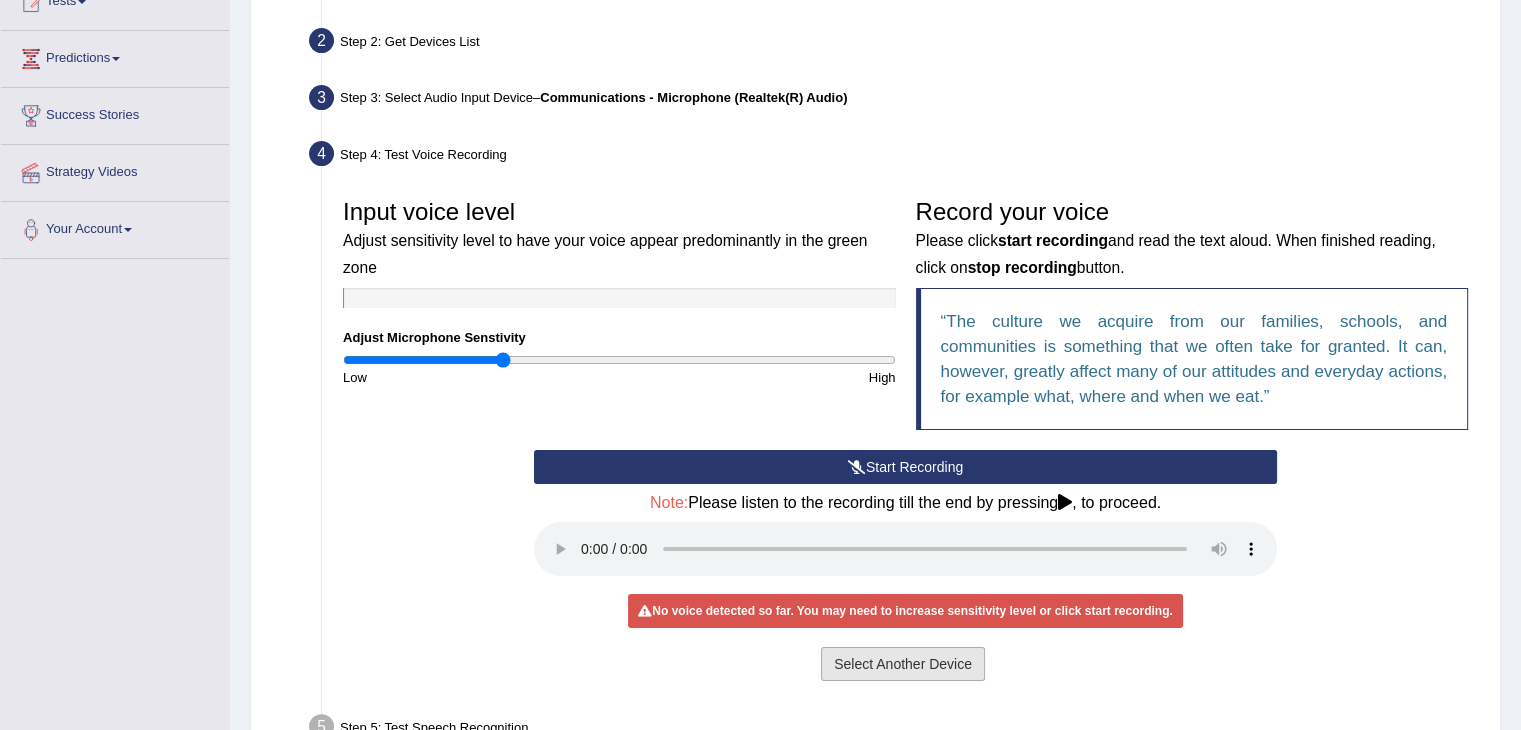 click on "Select Another Device" at bounding box center [903, 664] 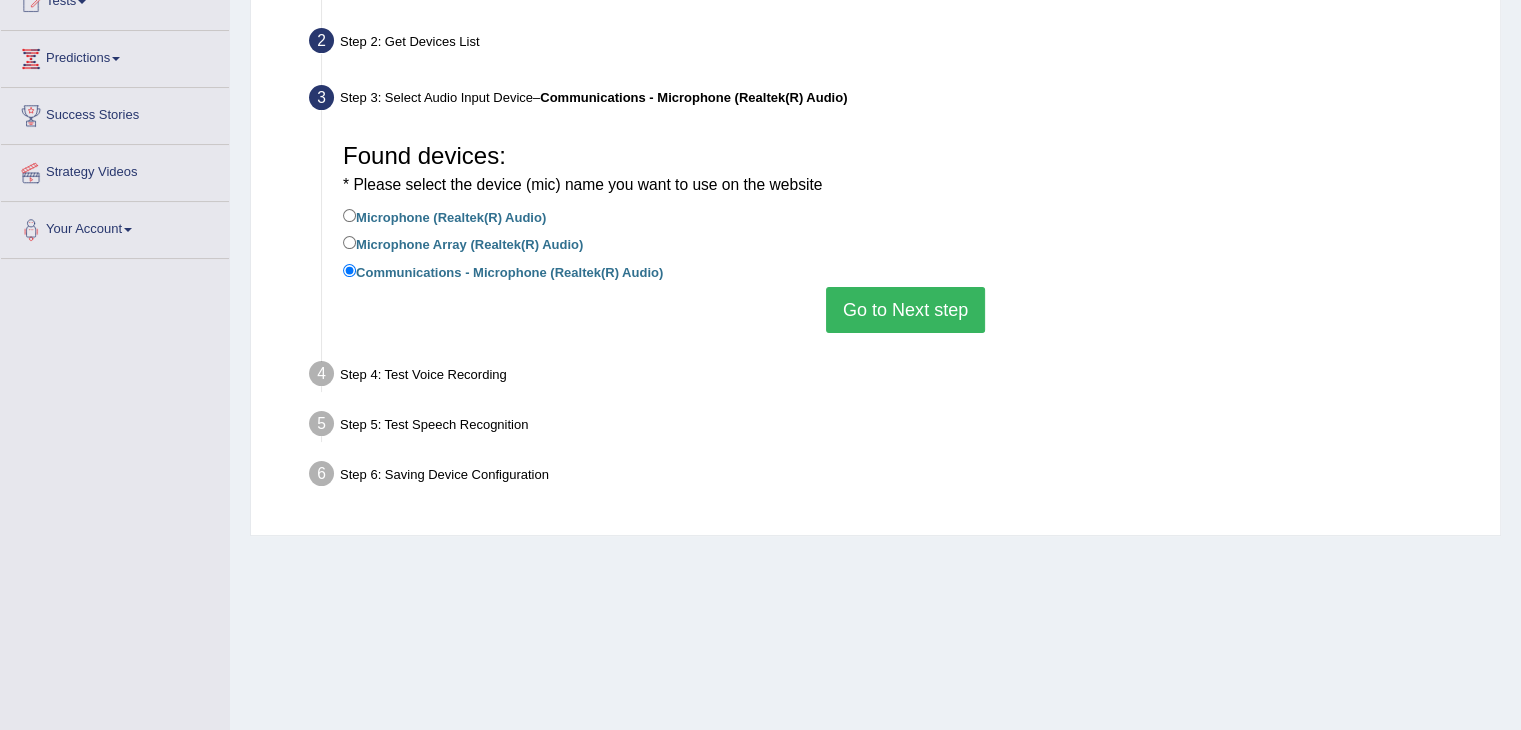 click on "Microphone Array (Realtek(R) Audio)" at bounding box center (463, 243) 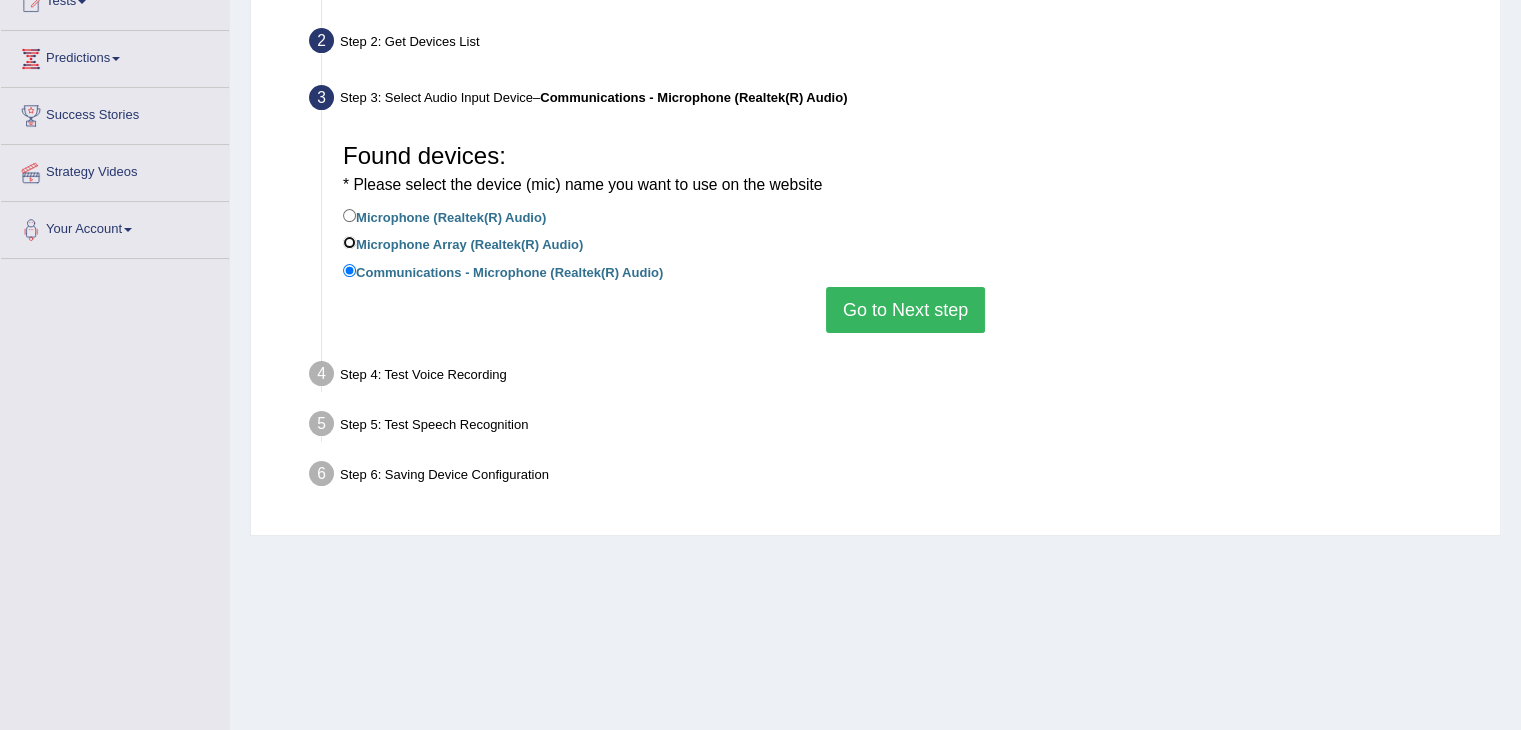 radio on "true" 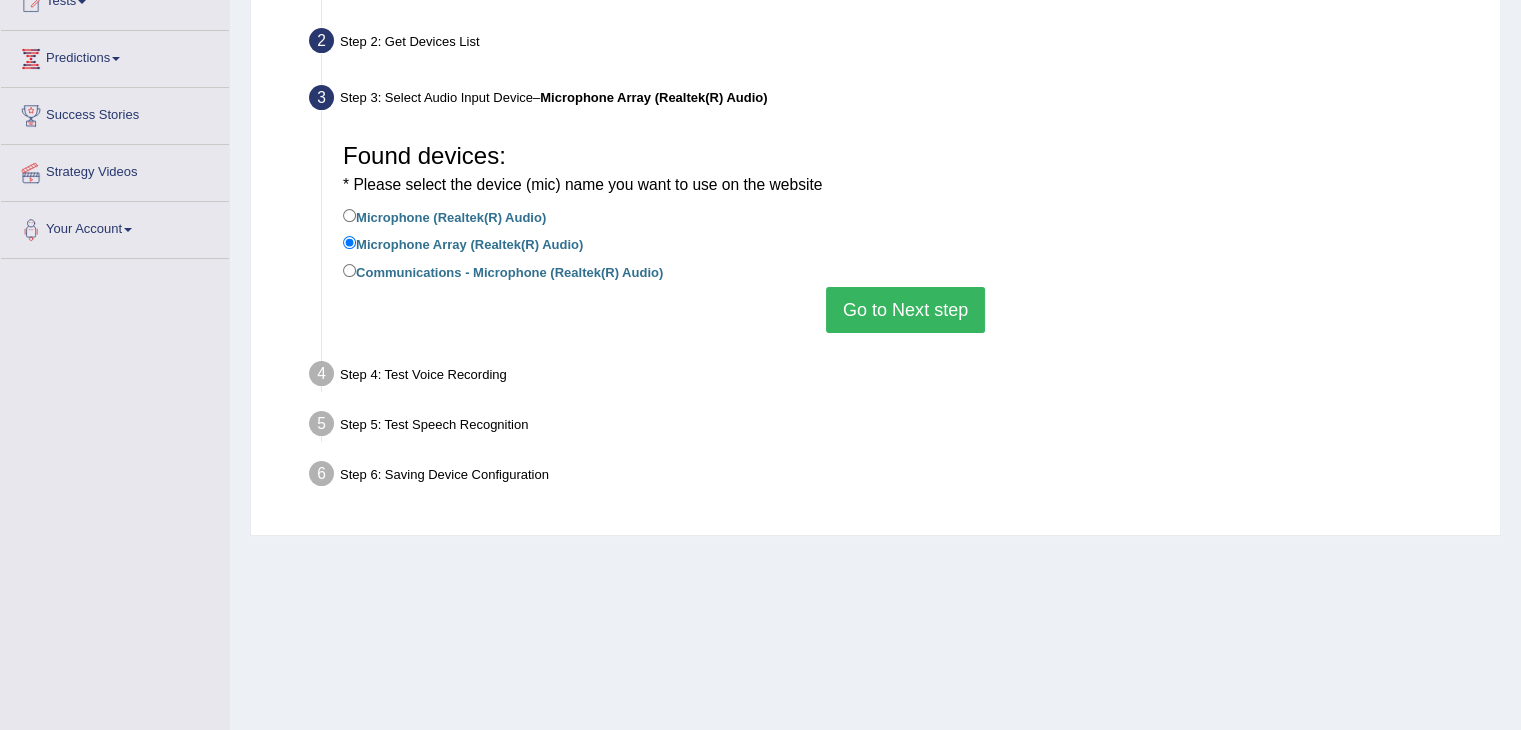 click on "Go to Next step" at bounding box center [905, 310] 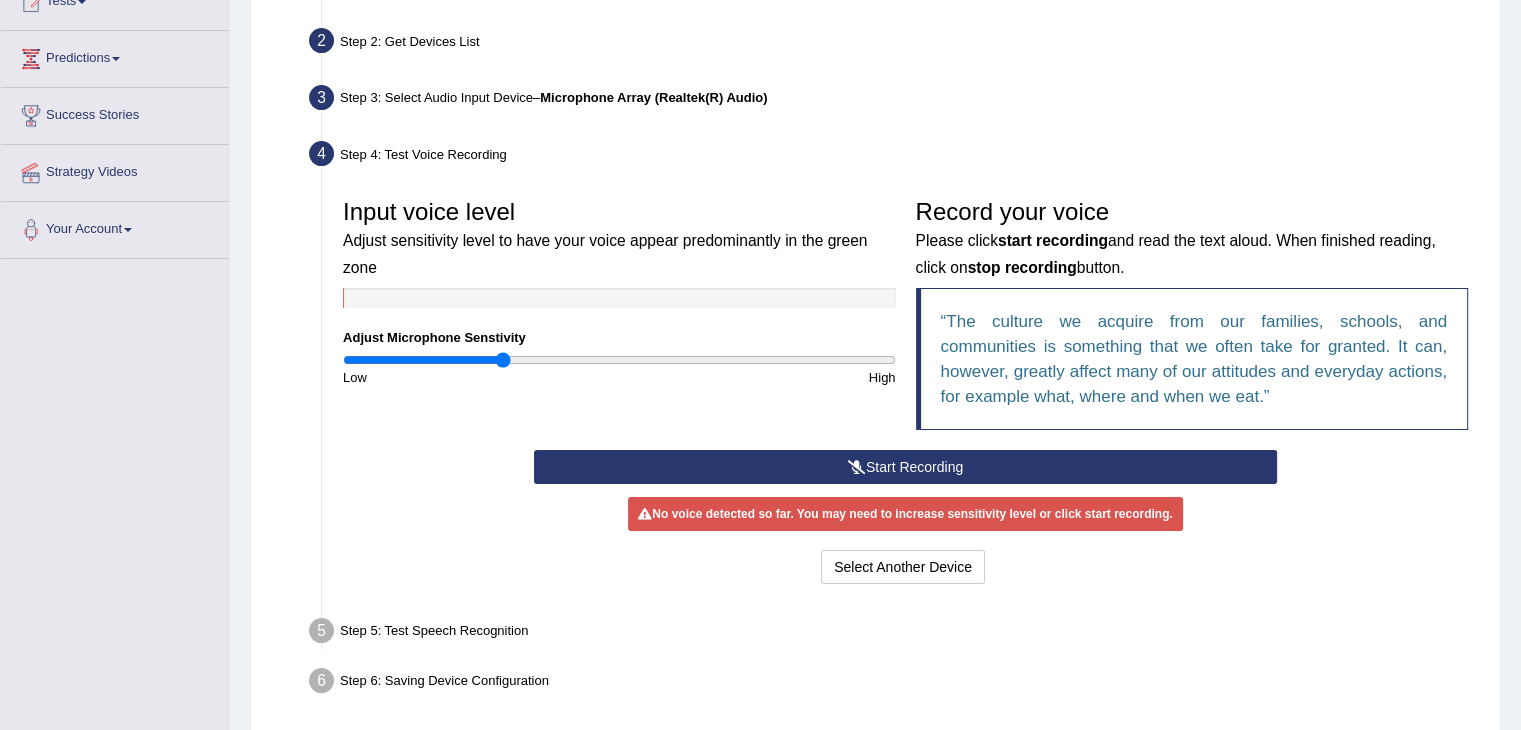 click on "Start Recording" at bounding box center [905, 467] 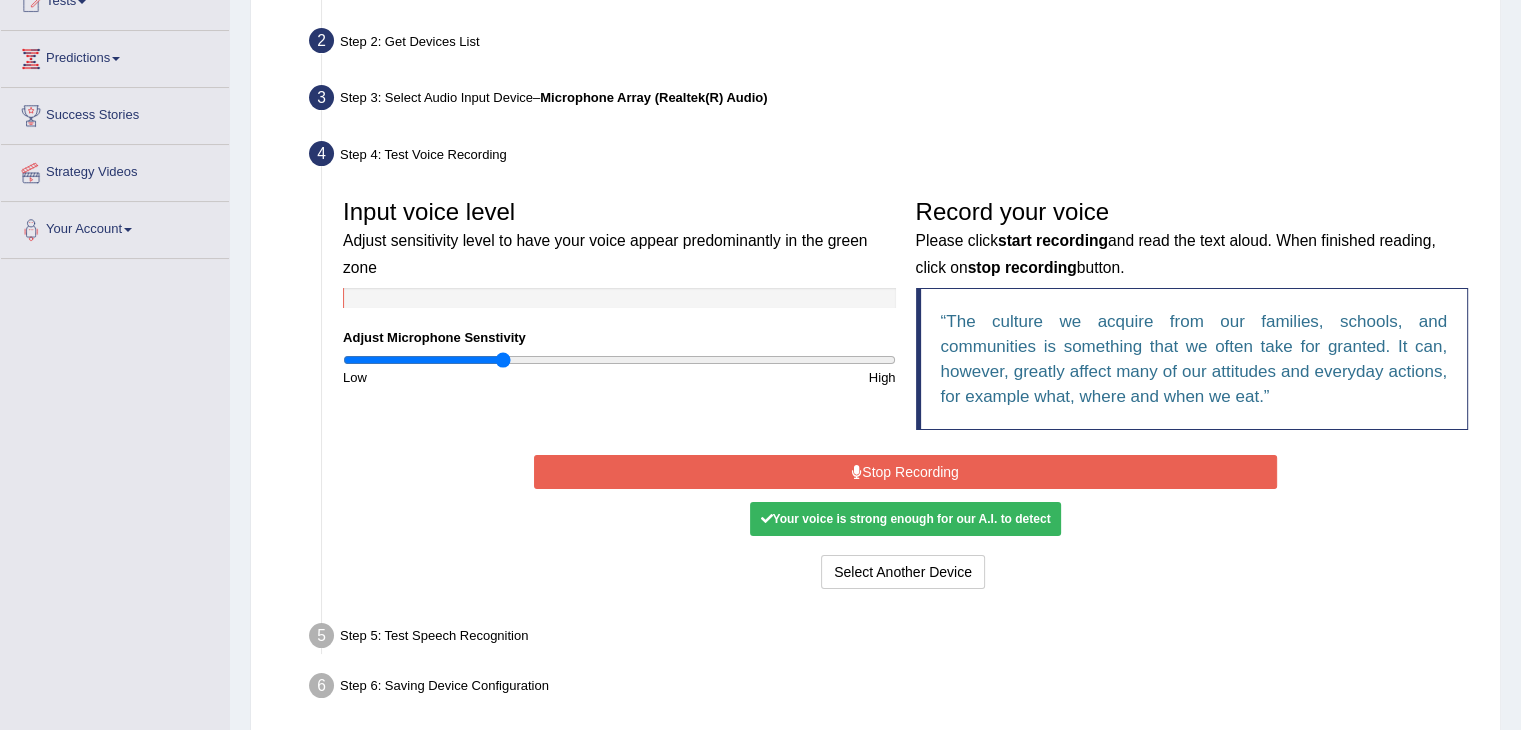 click on "Stop Recording" at bounding box center [905, 472] 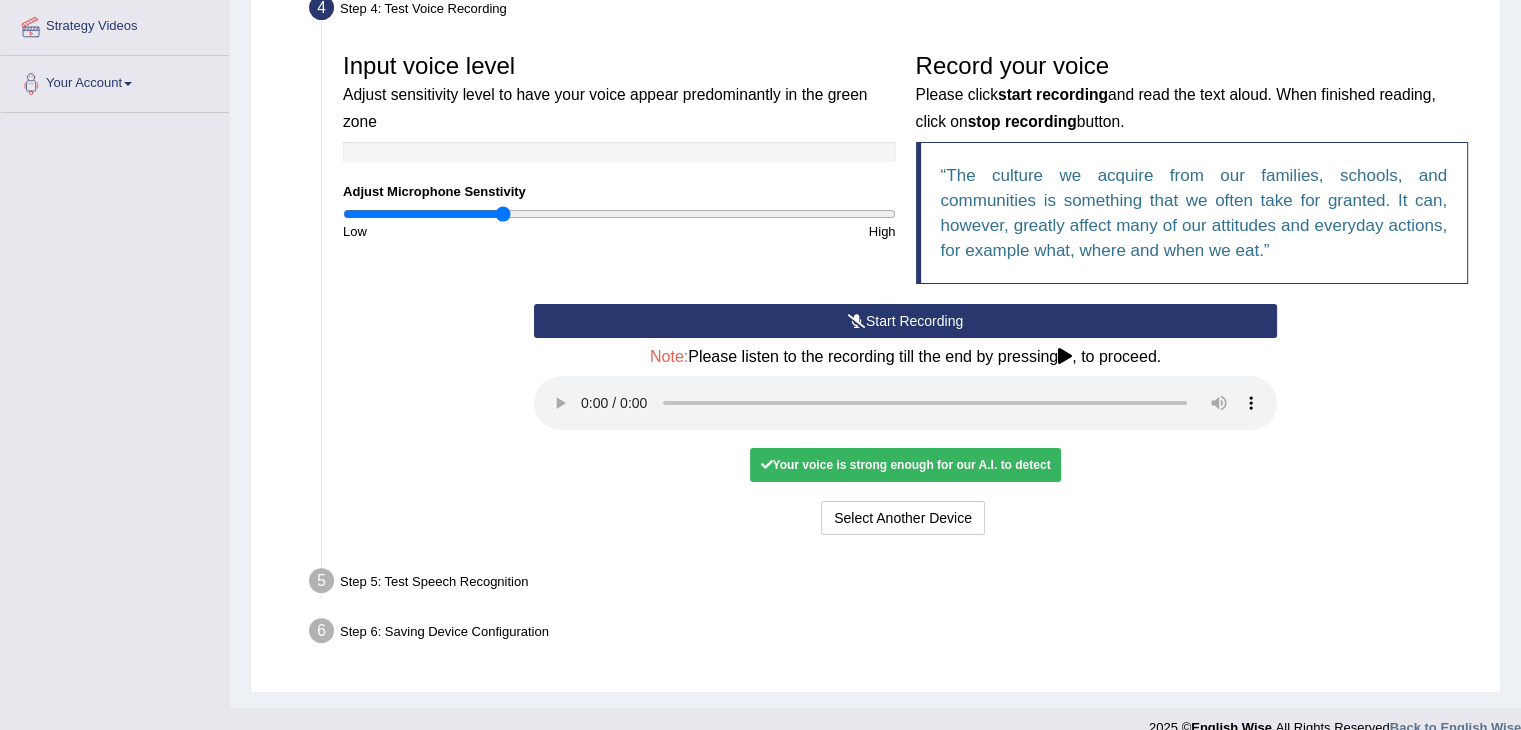 scroll, scrollTop: 412, scrollLeft: 0, axis: vertical 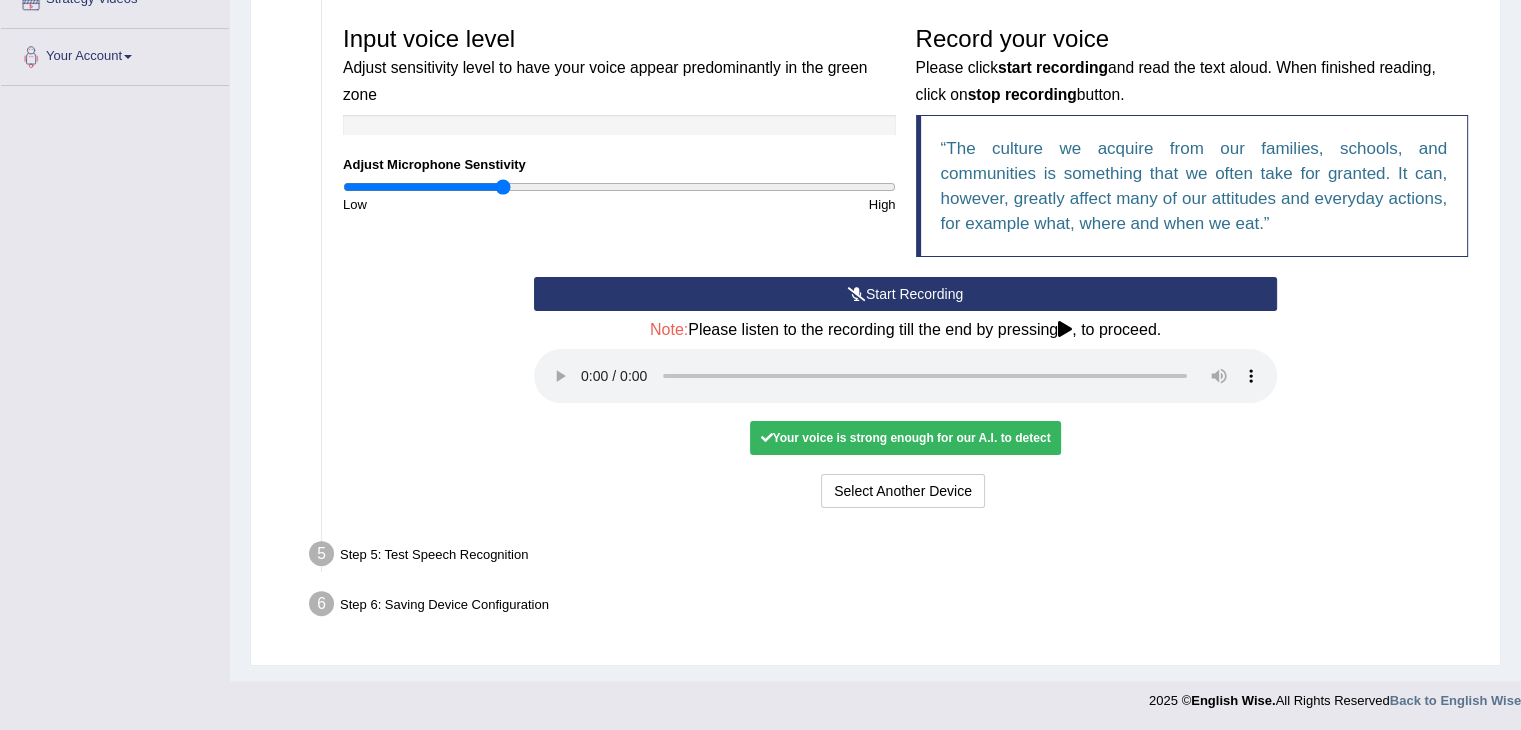 click on "Your voice is strong enough for our A.I. to detect" at bounding box center (905, 438) 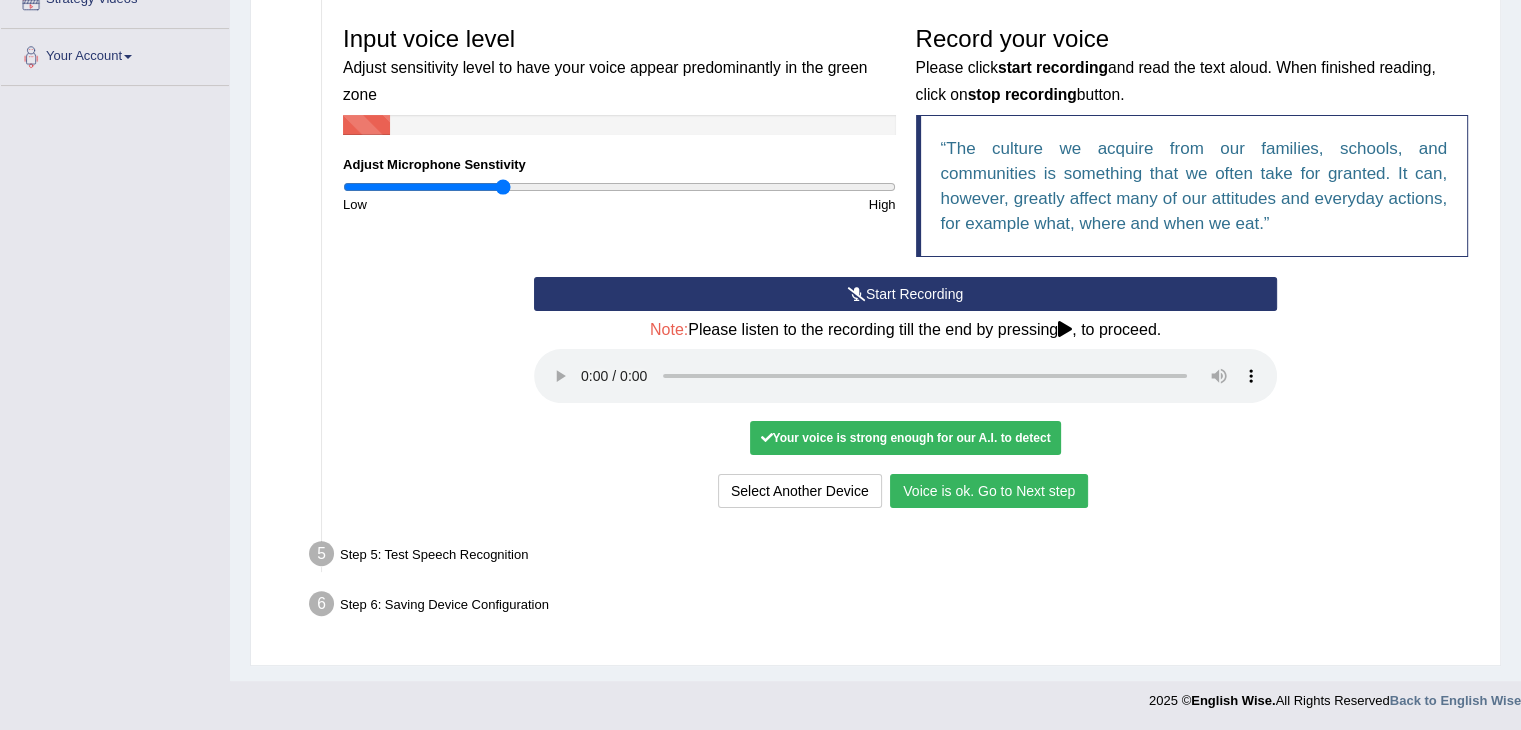 click on "Voice is ok. Go to Next step" at bounding box center (989, 491) 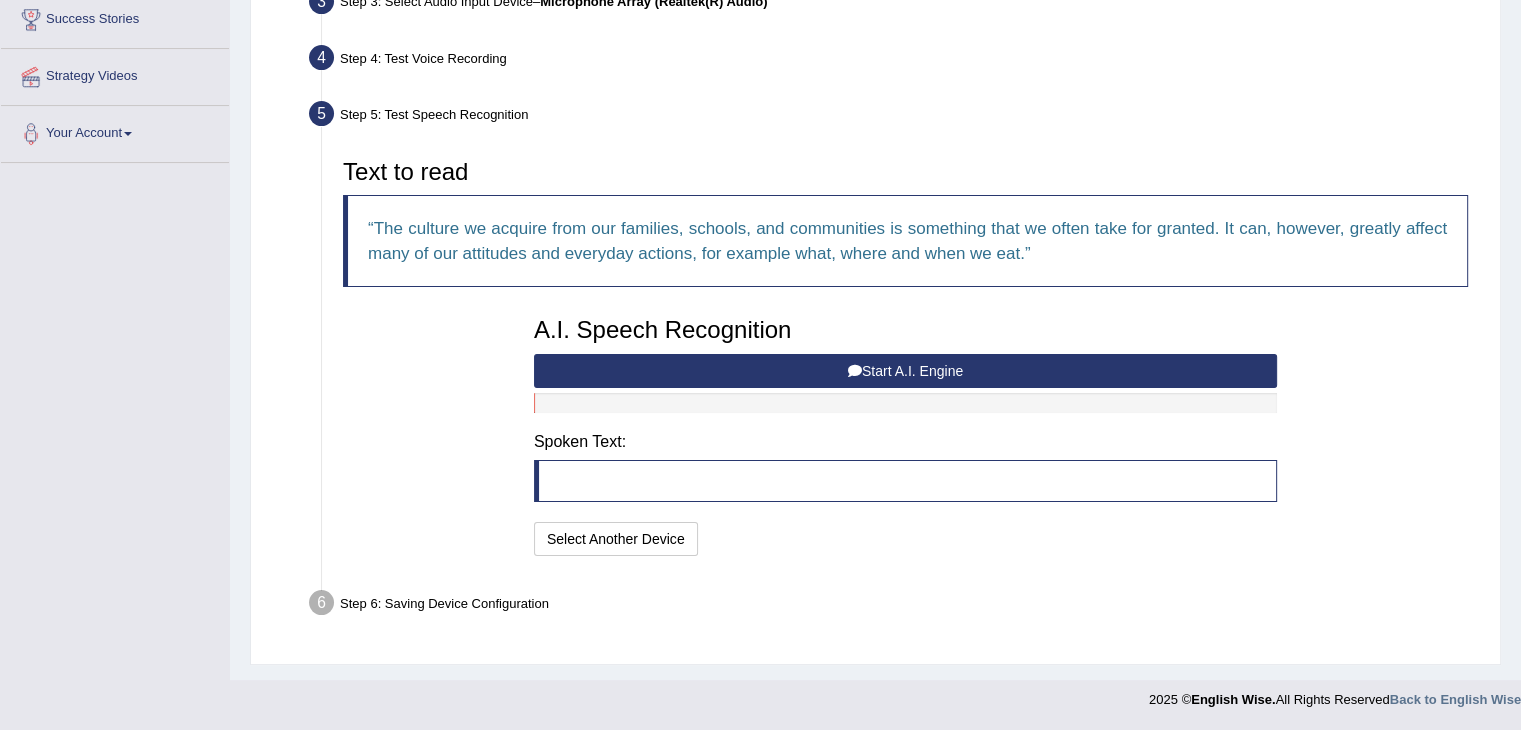 scroll, scrollTop: 333, scrollLeft: 0, axis: vertical 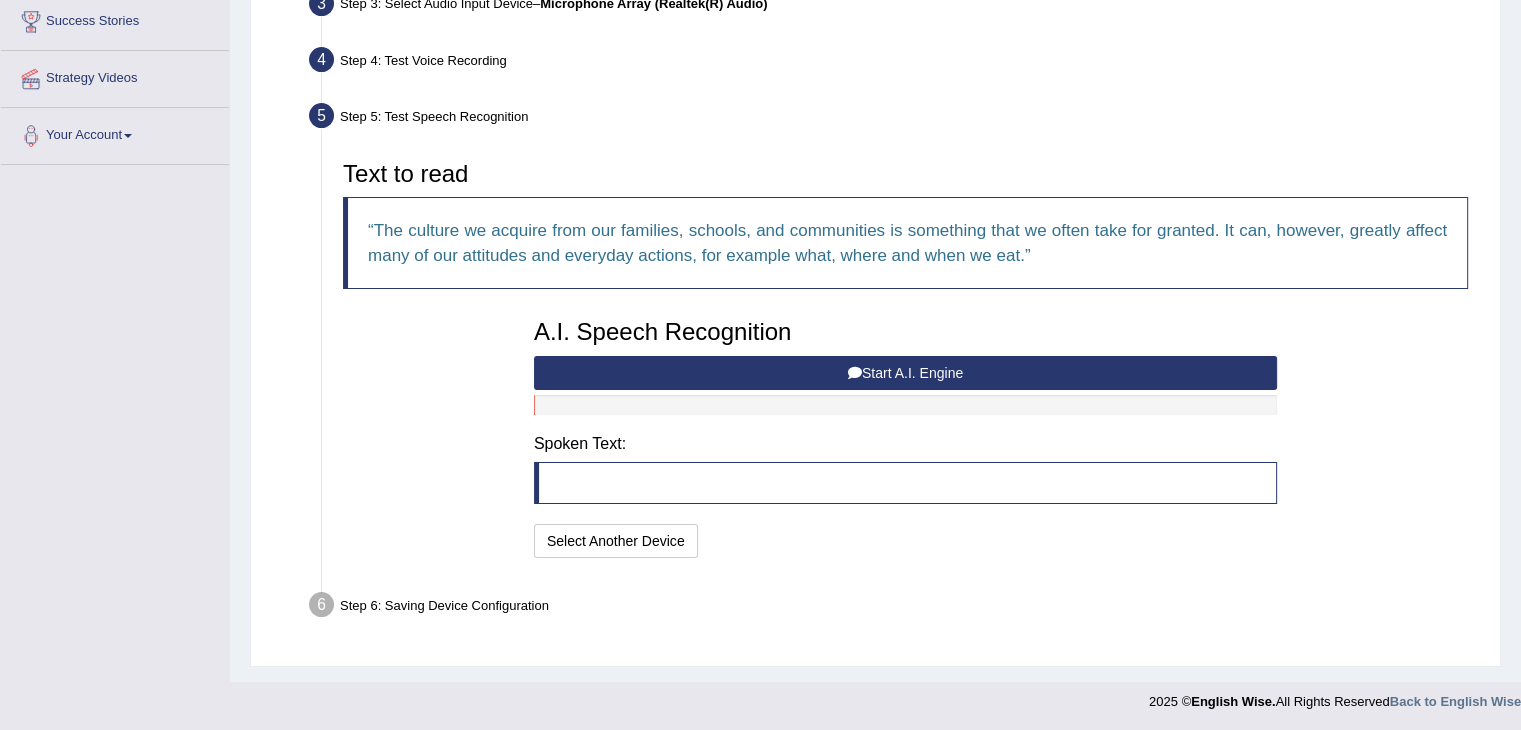 click on "Start A.I. Engine" at bounding box center (905, 373) 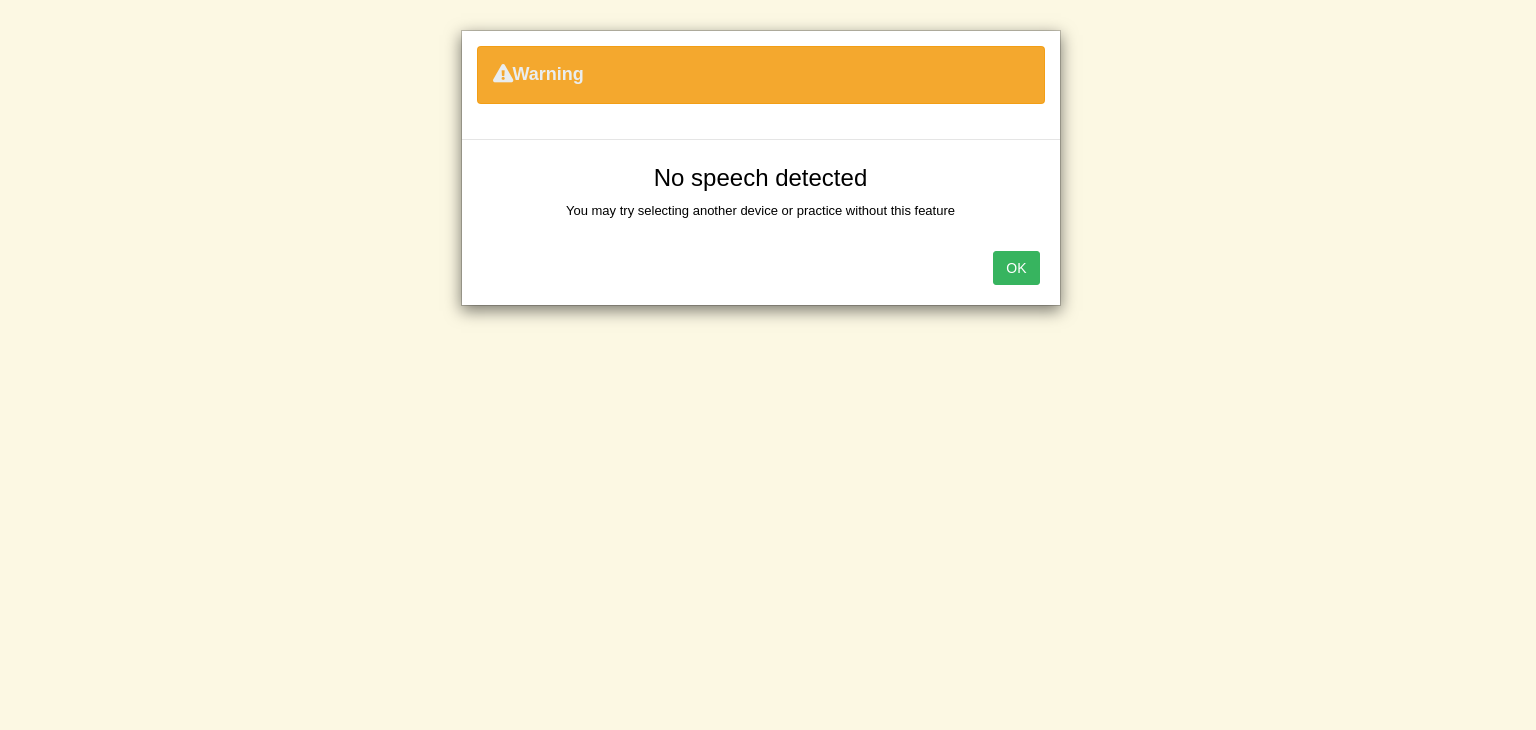 click on "OK" at bounding box center [1016, 268] 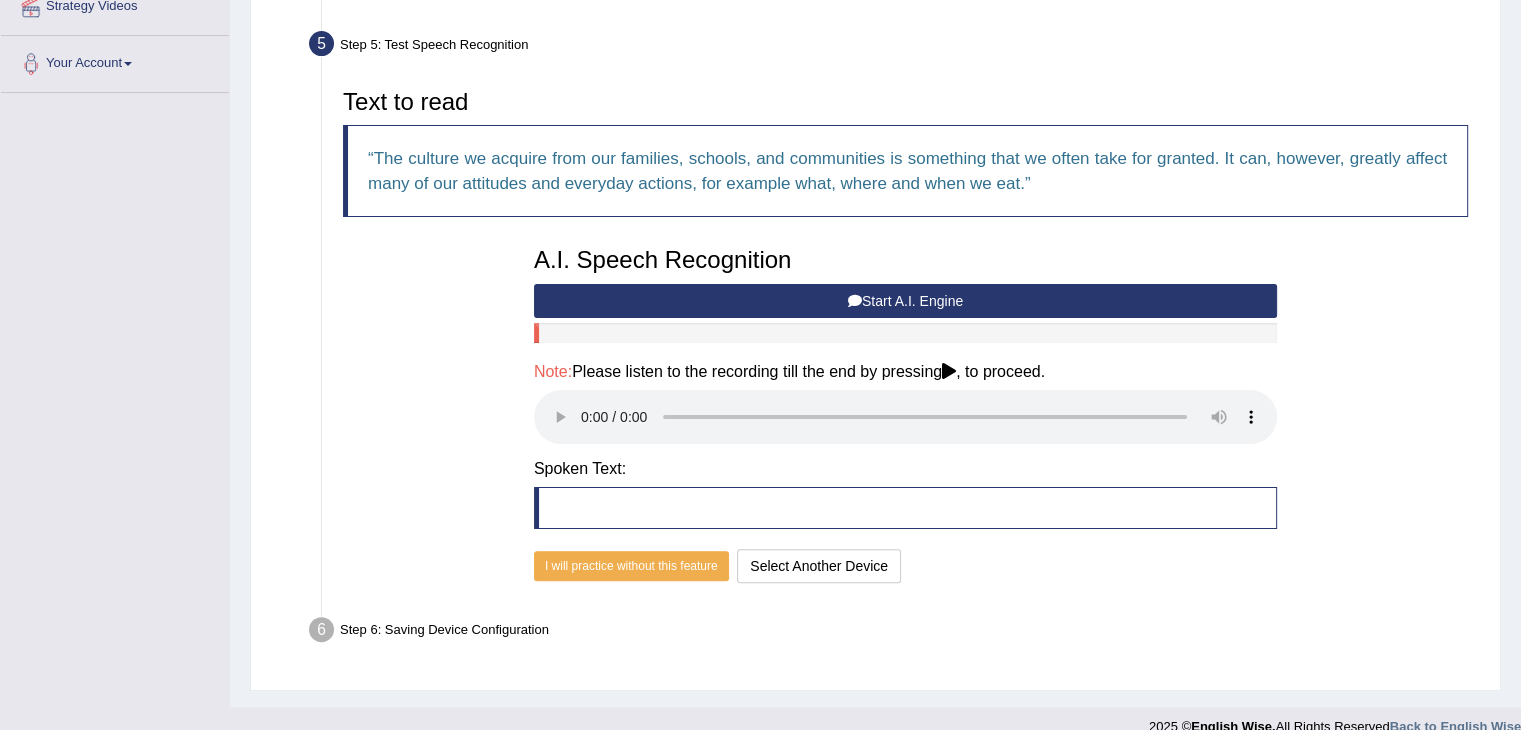 scroll, scrollTop: 413, scrollLeft: 0, axis: vertical 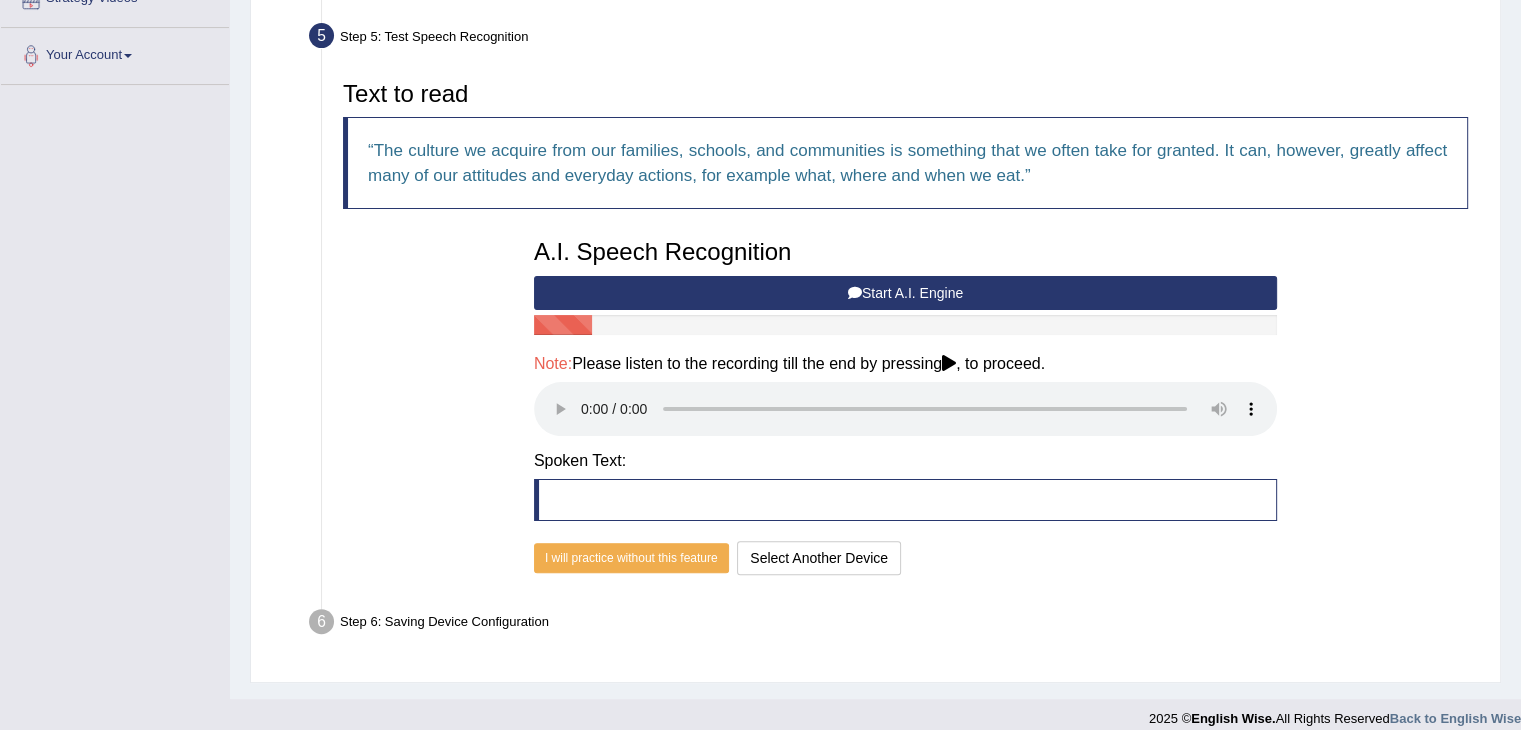 click on "Start A.I. Engine" at bounding box center [905, 293] 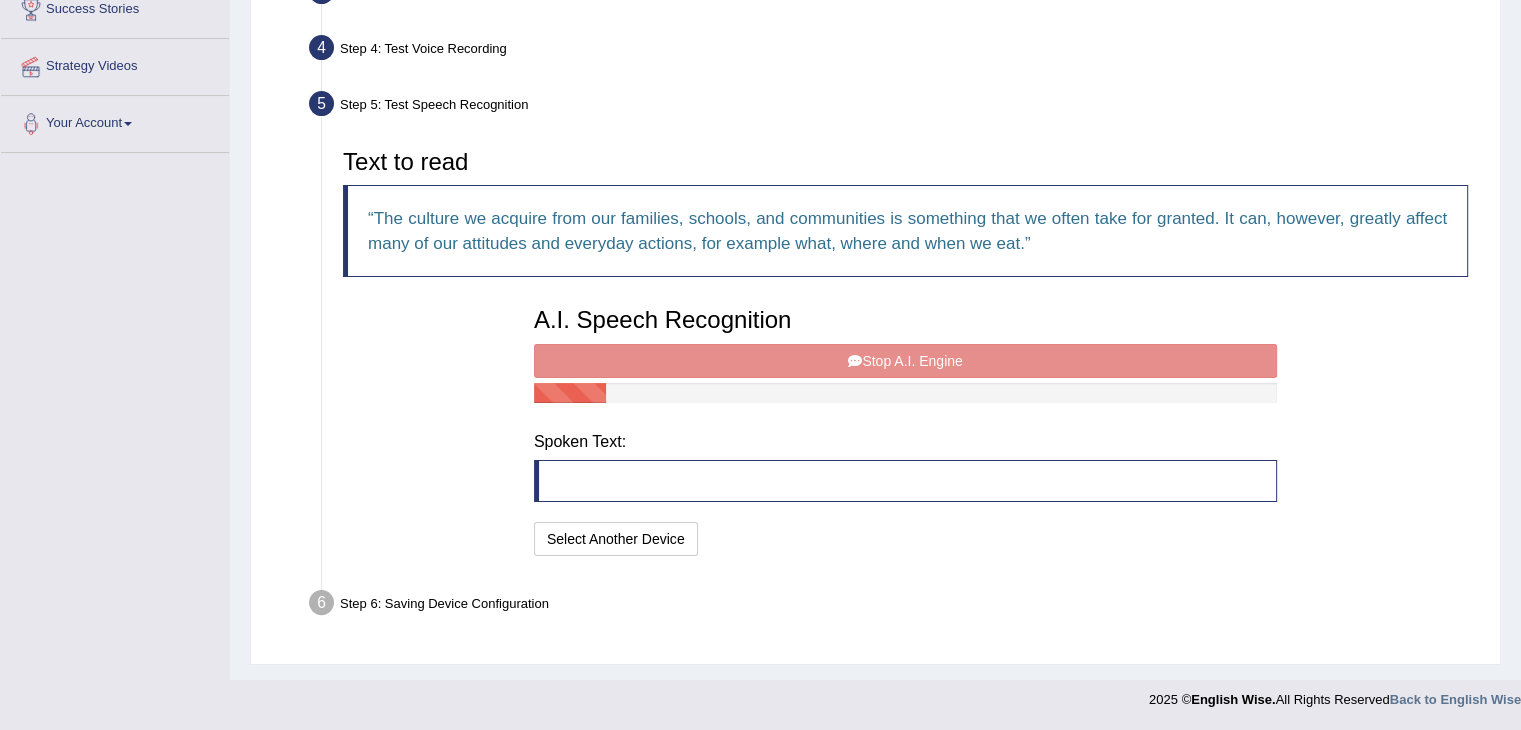 scroll, scrollTop: 333, scrollLeft: 0, axis: vertical 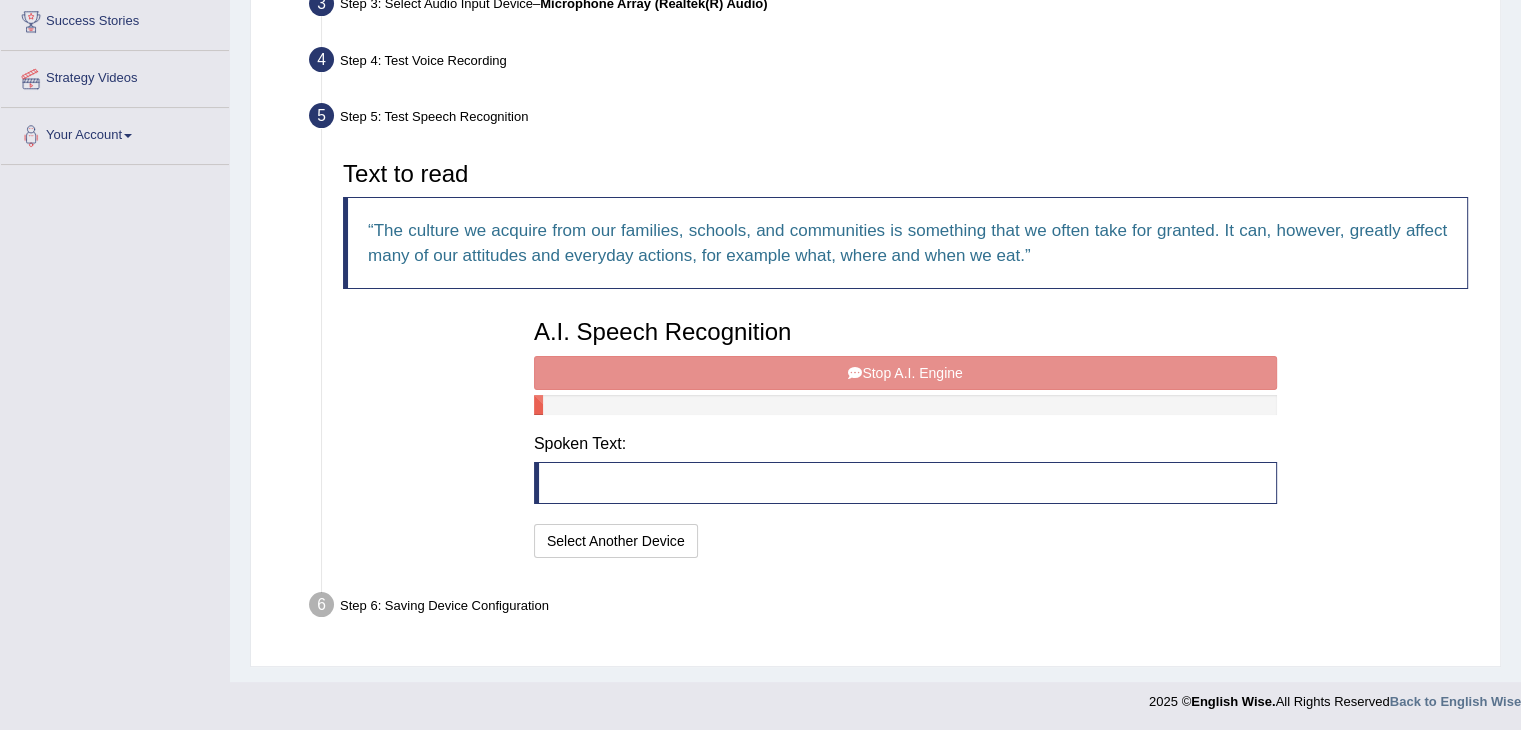 click on "A.I. Speech Recognition    Start A.I. Engine    Stop A.I. Engine     Note:  Please listen to the recording till the end by pressing  , to proceed.     Spoken Text:     I will practice without this feature   Select Another Device   Speech is ok. Go to Last step" at bounding box center (905, 436) 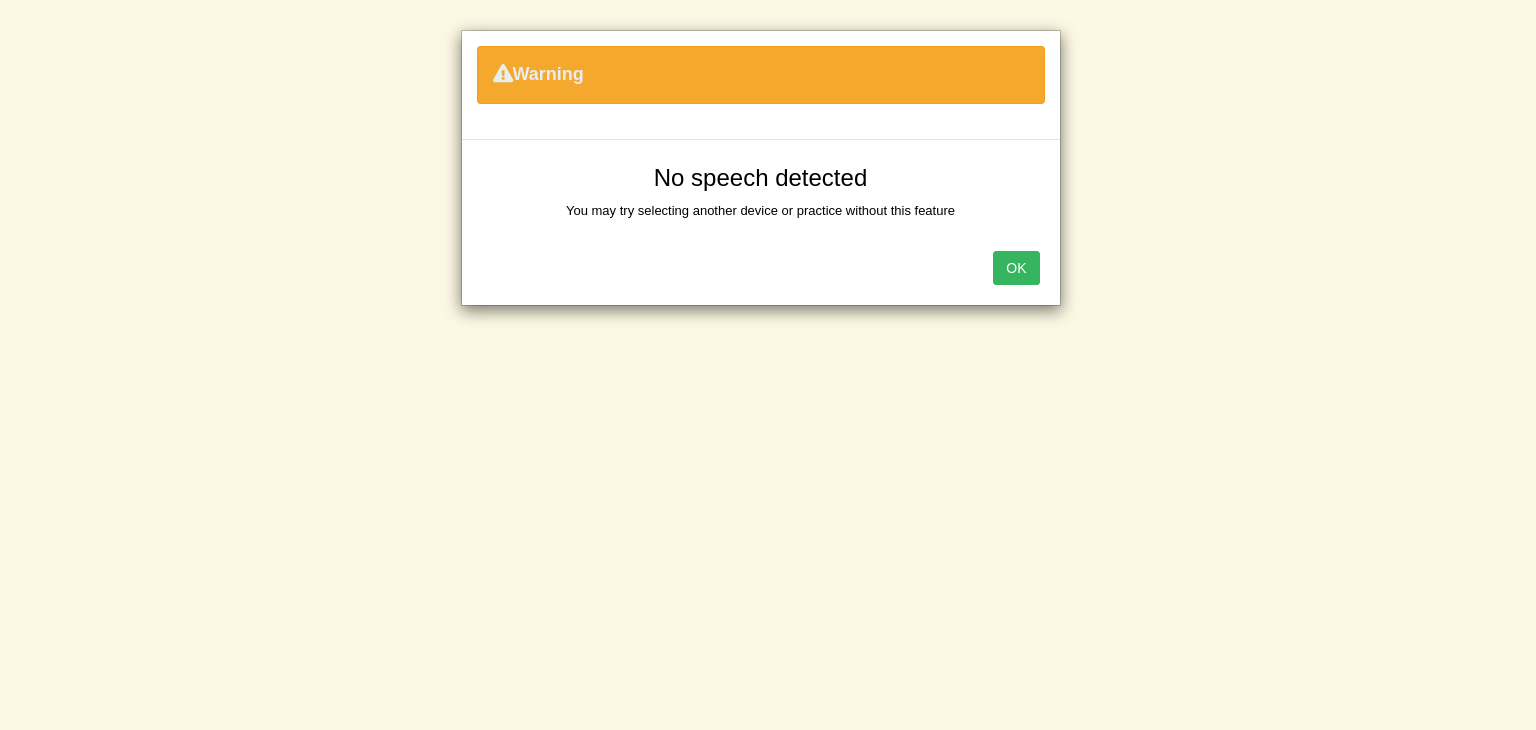 click on "OK" at bounding box center (1016, 268) 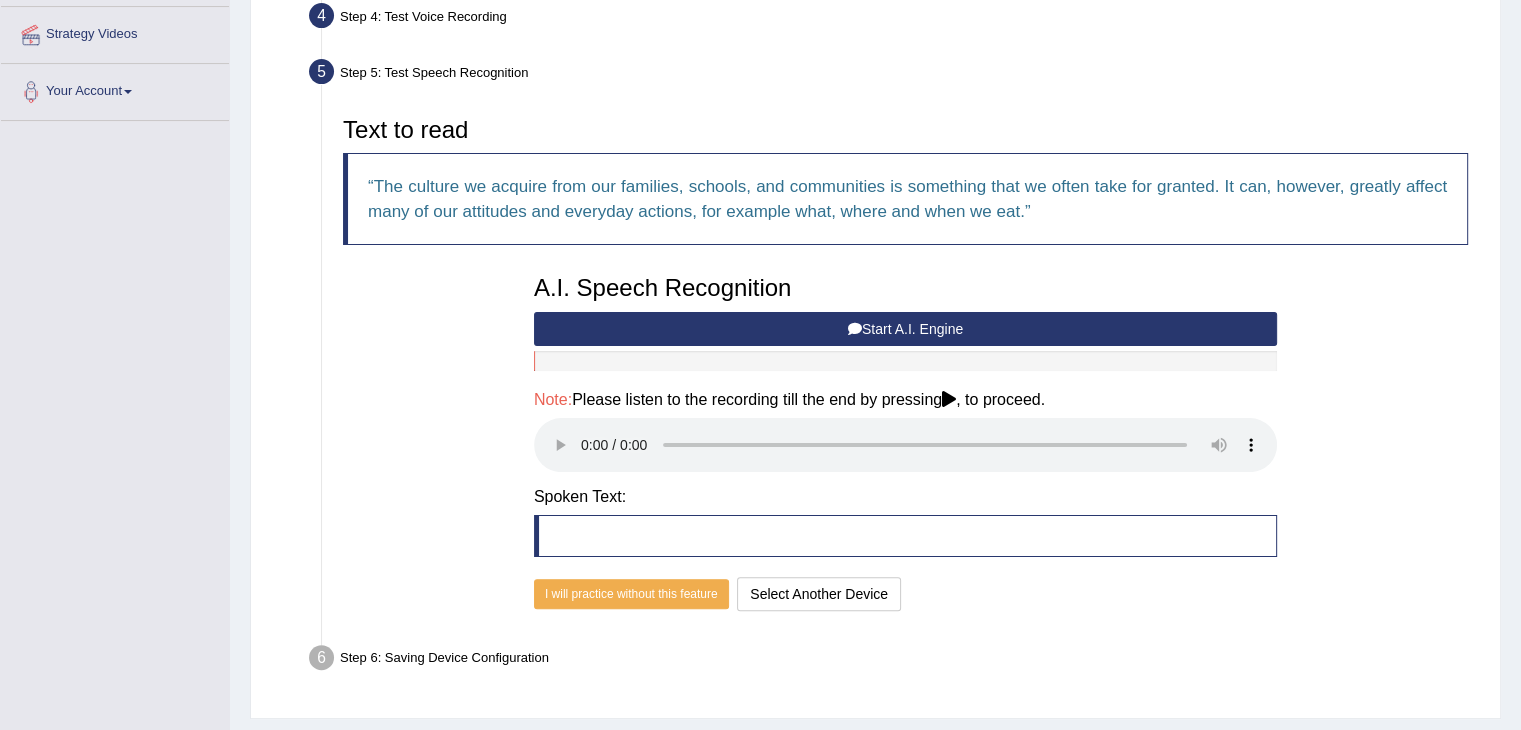 scroll, scrollTop: 385, scrollLeft: 0, axis: vertical 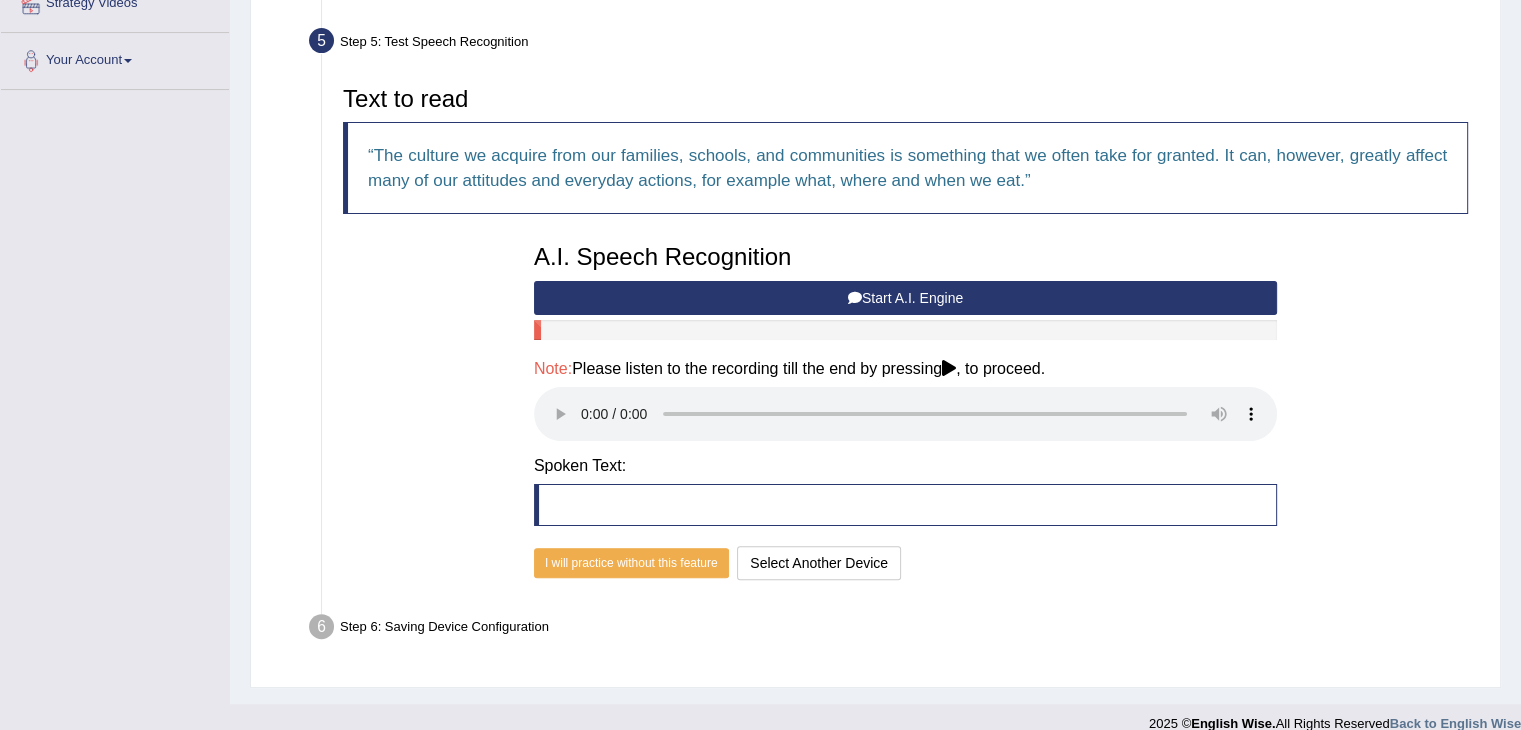 click on "Start A.I. Engine" at bounding box center (905, 298) 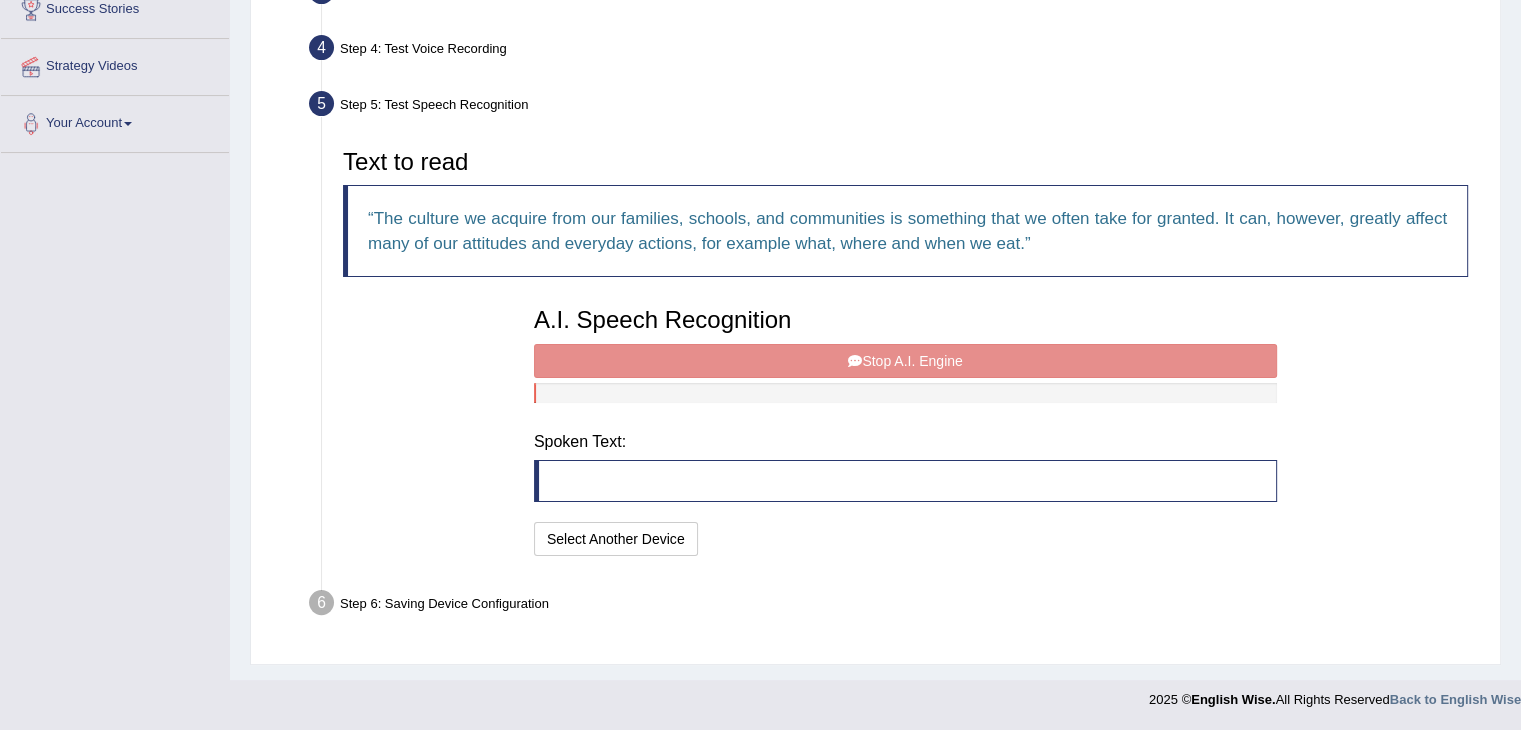 scroll, scrollTop: 333, scrollLeft: 0, axis: vertical 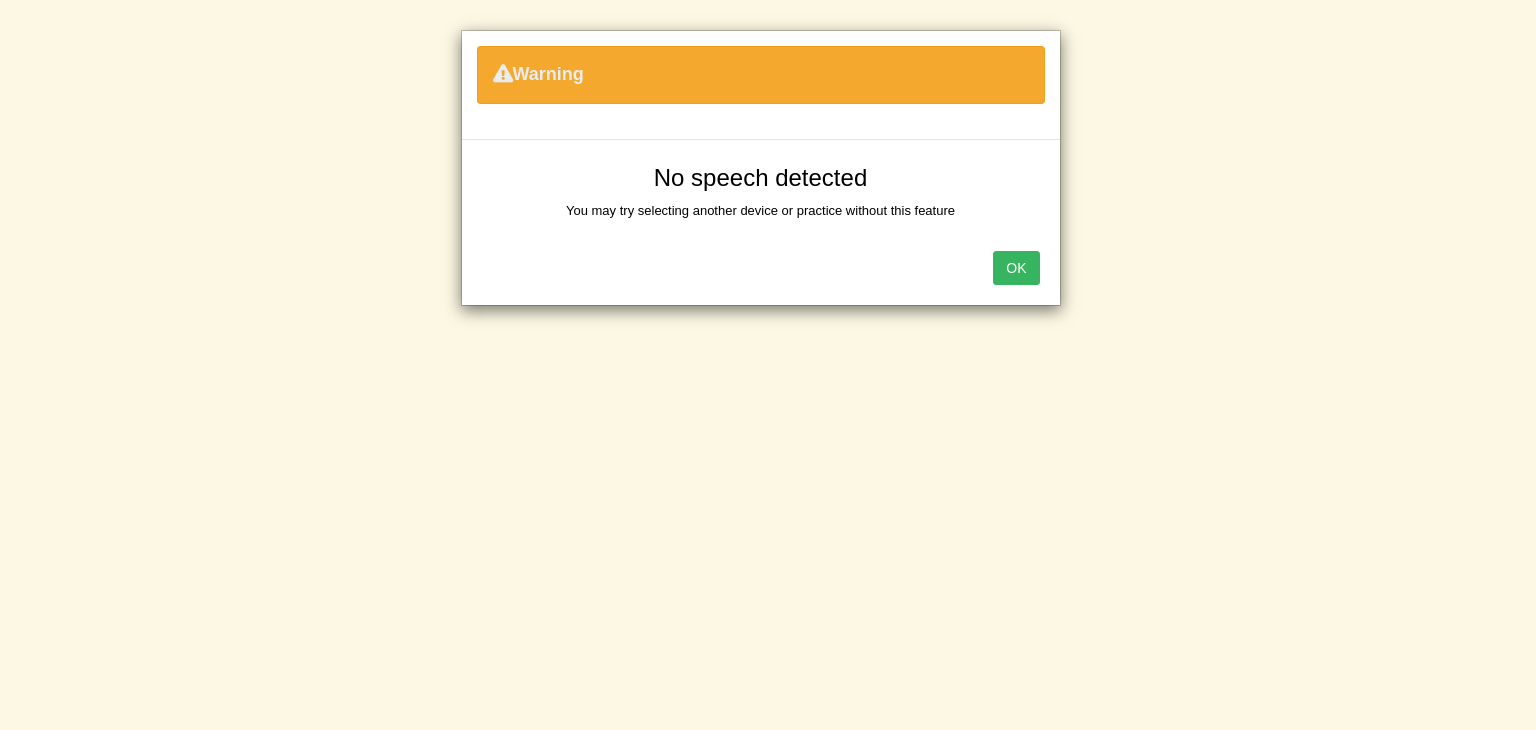 click on "OK" at bounding box center (1016, 268) 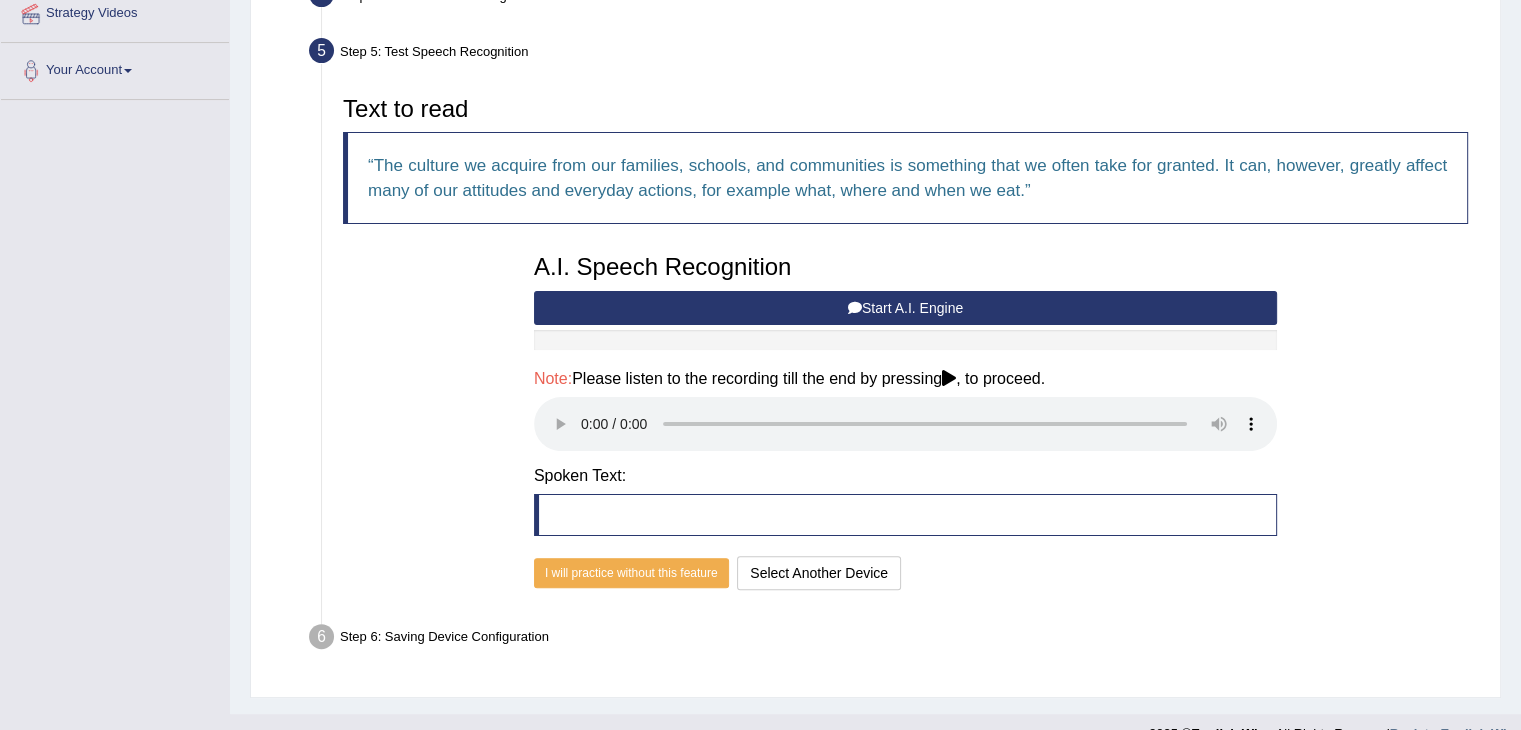 scroll, scrollTop: 401, scrollLeft: 0, axis: vertical 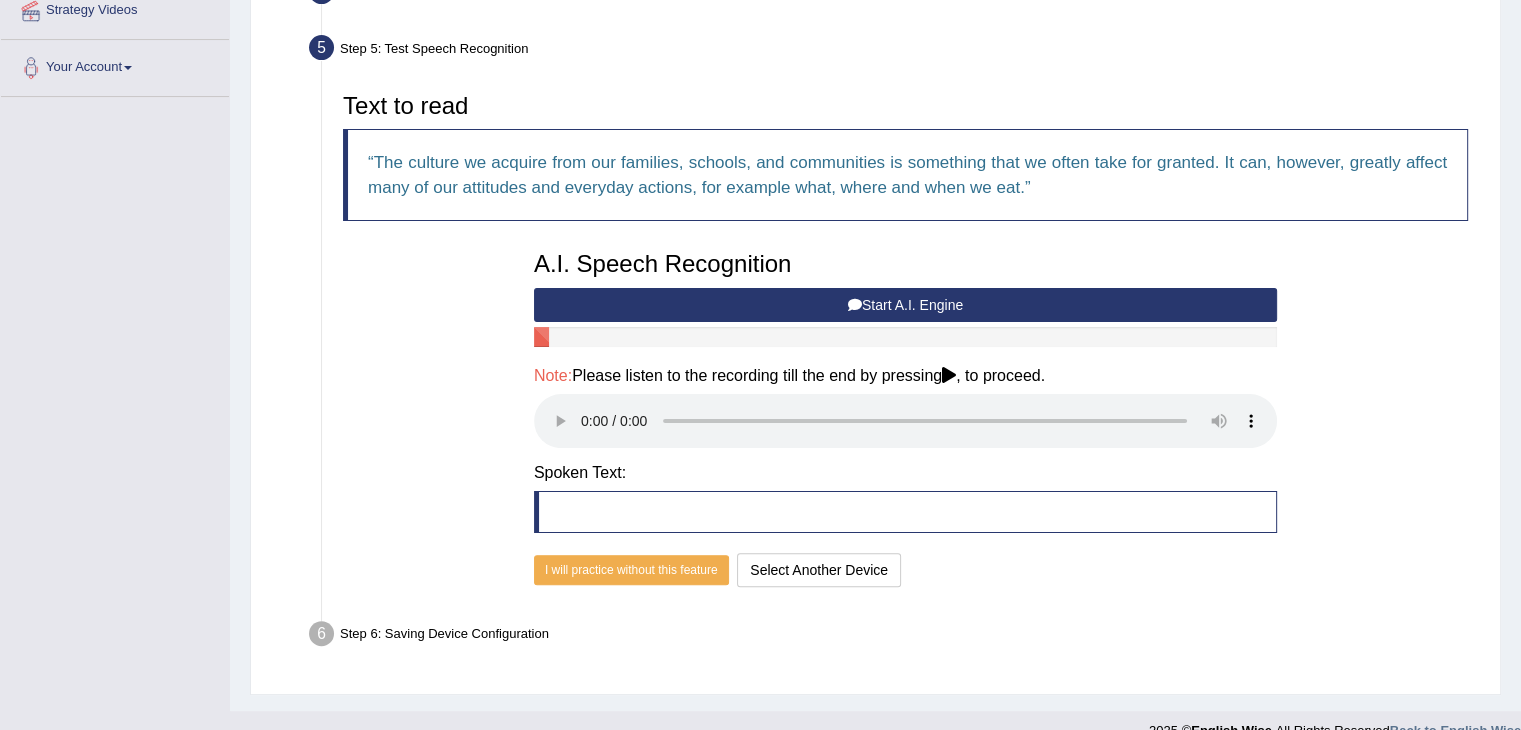 click at bounding box center (949, 375) 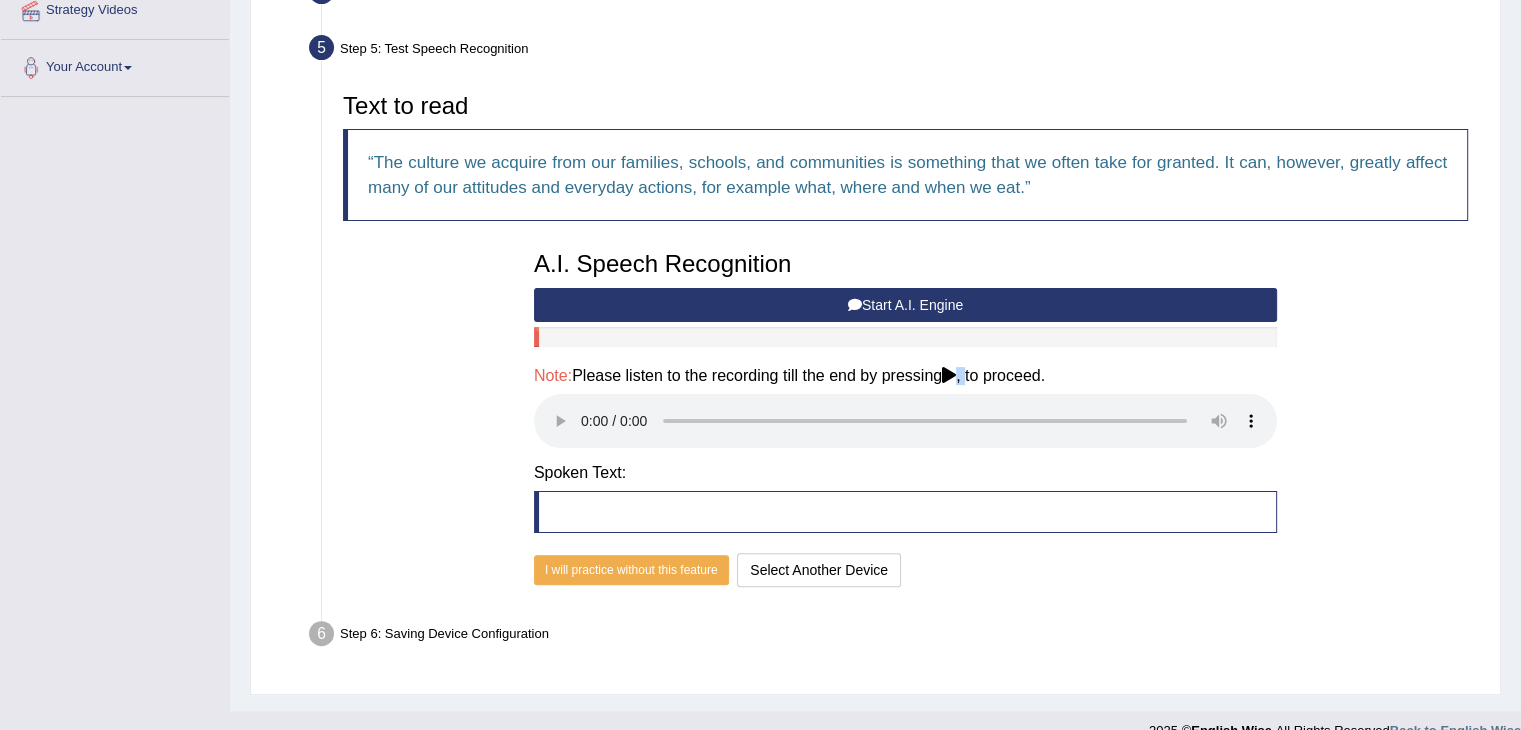 click at bounding box center (949, 375) 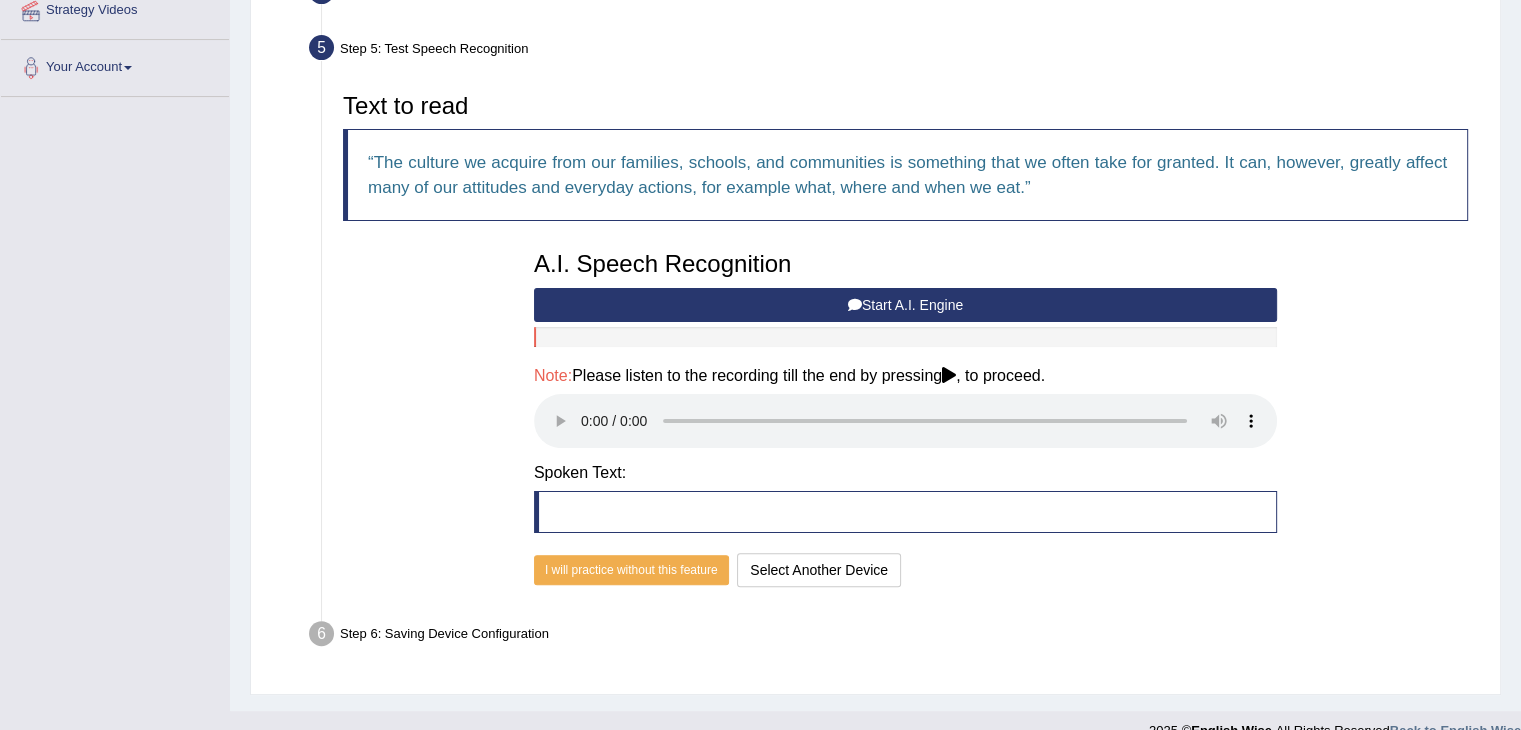 click at bounding box center (949, 375) 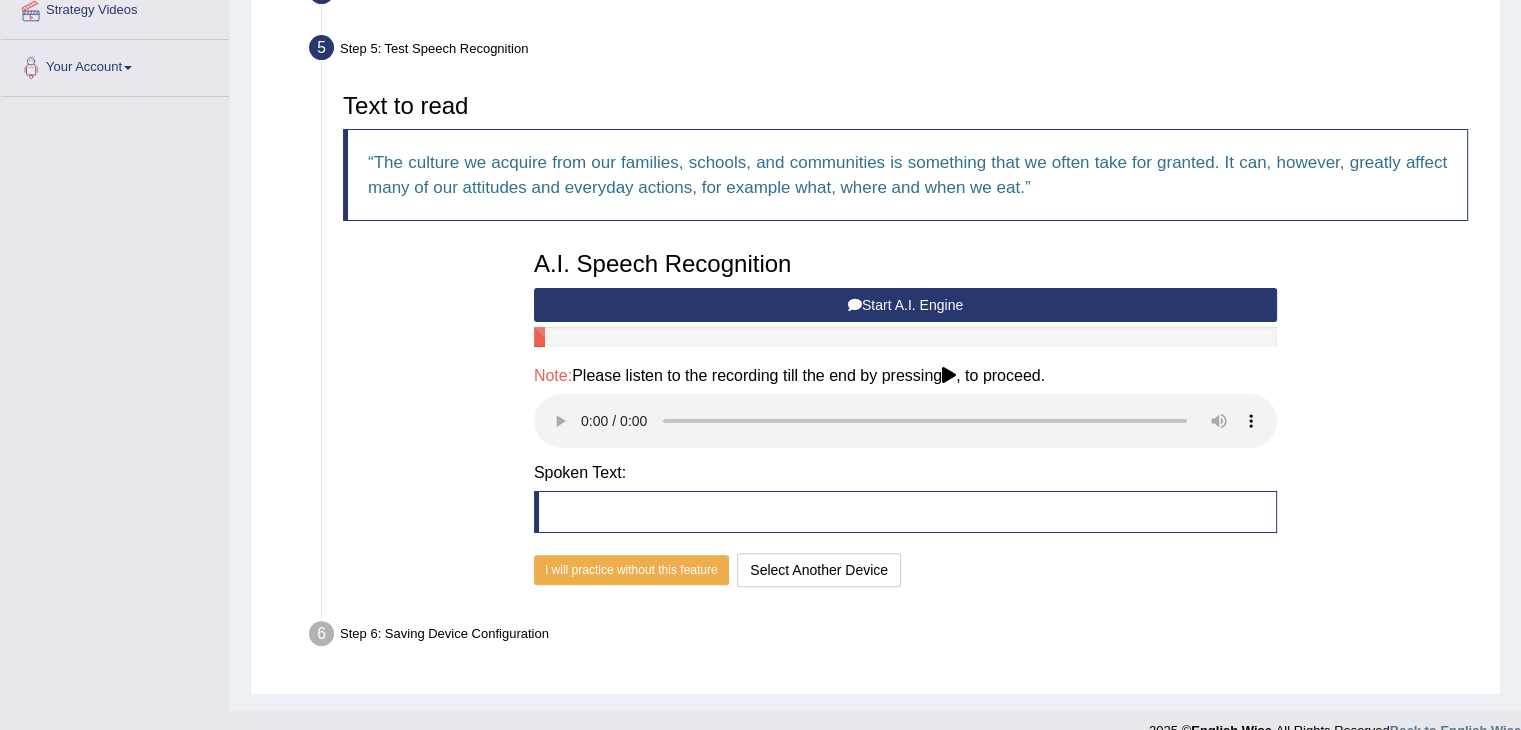 drag, startPoint x: 954, startPoint y: 370, endPoint x: 1128, endPoint y: 561, distance: 258.37375 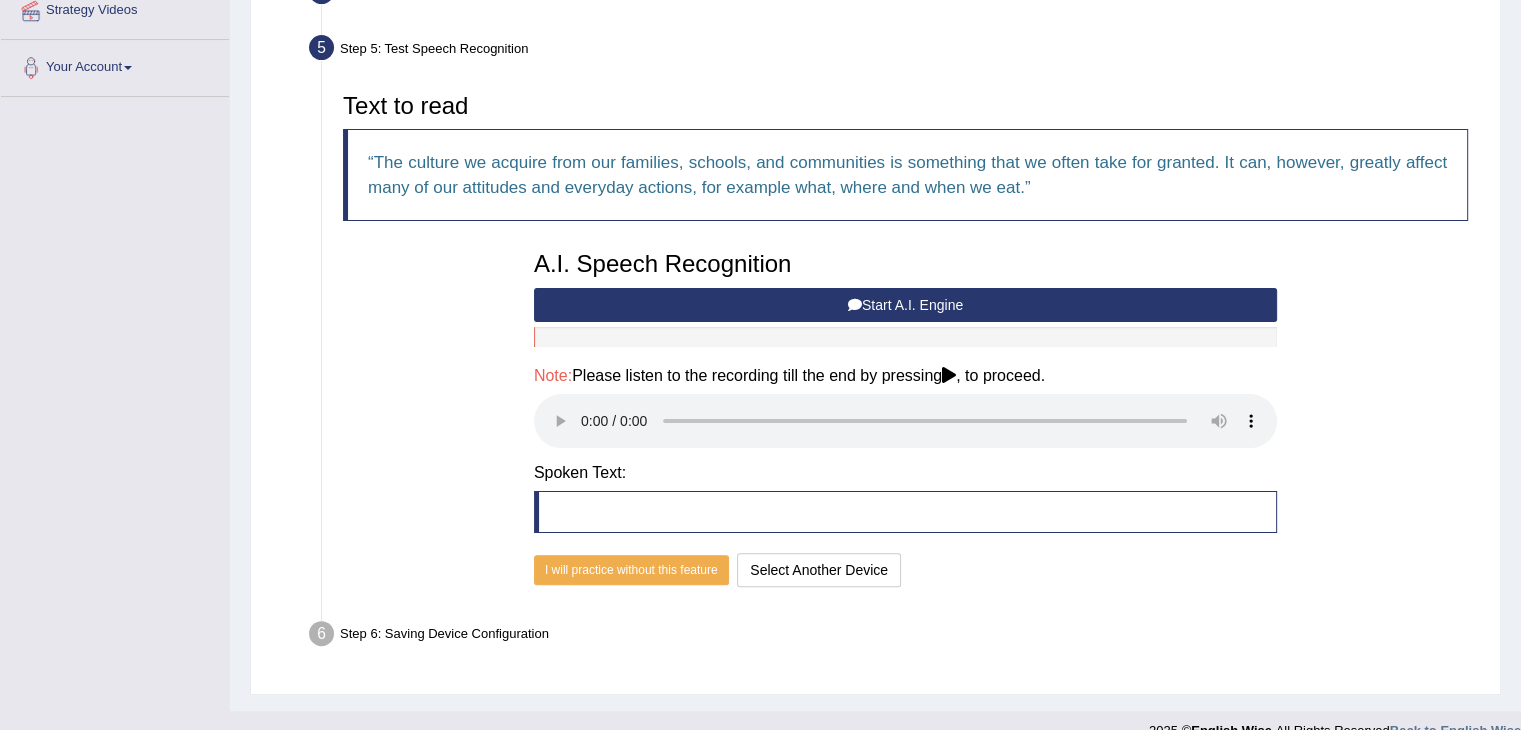 drag, startPoint x: 1128, startPoint y: 561, endPoint x: 1024, endPoint y: 593, distance: 108.81177 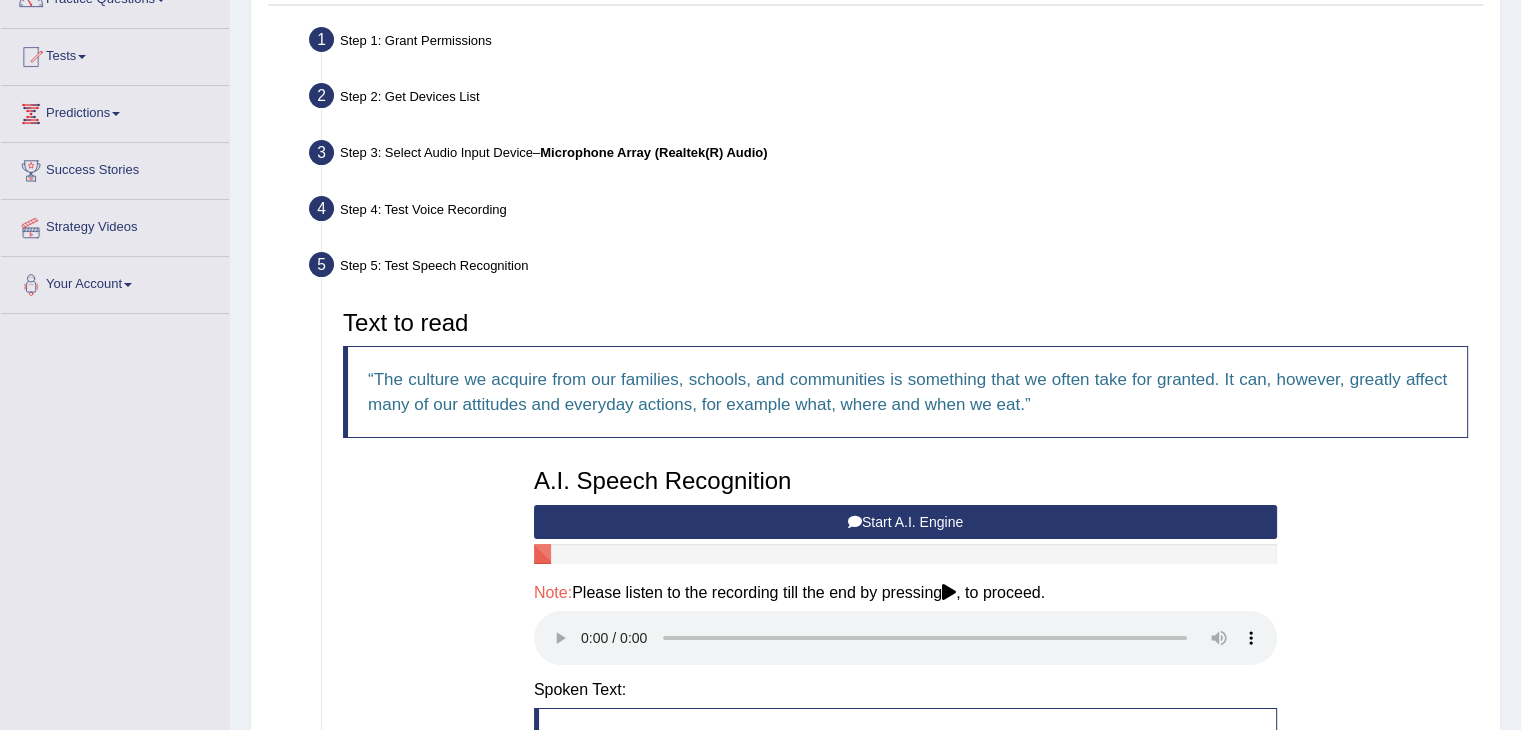 scroll, scrollTop: 430, scrollLeft: 0, axis: vertical 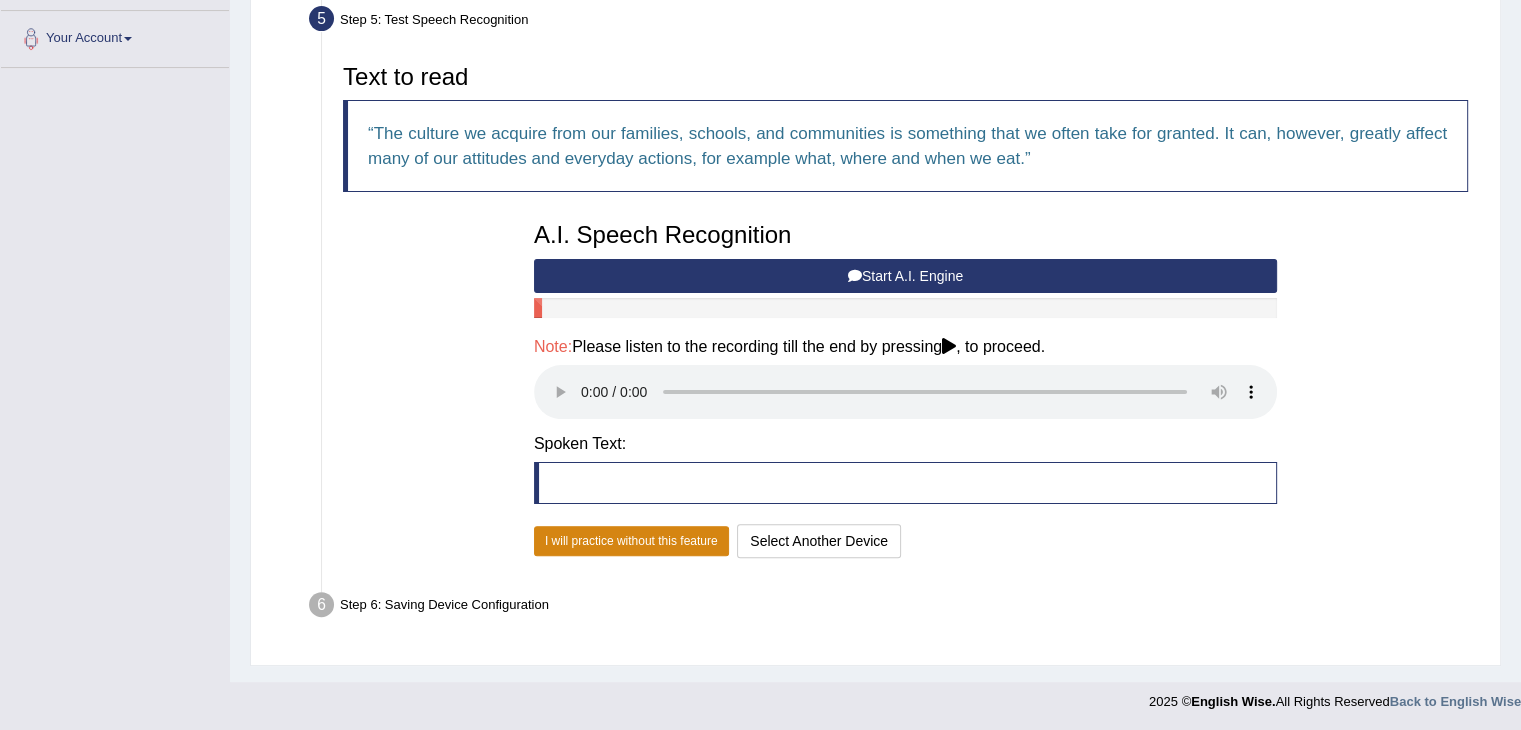 click on "I will practice without this feature" at bounding box center [631, 541] 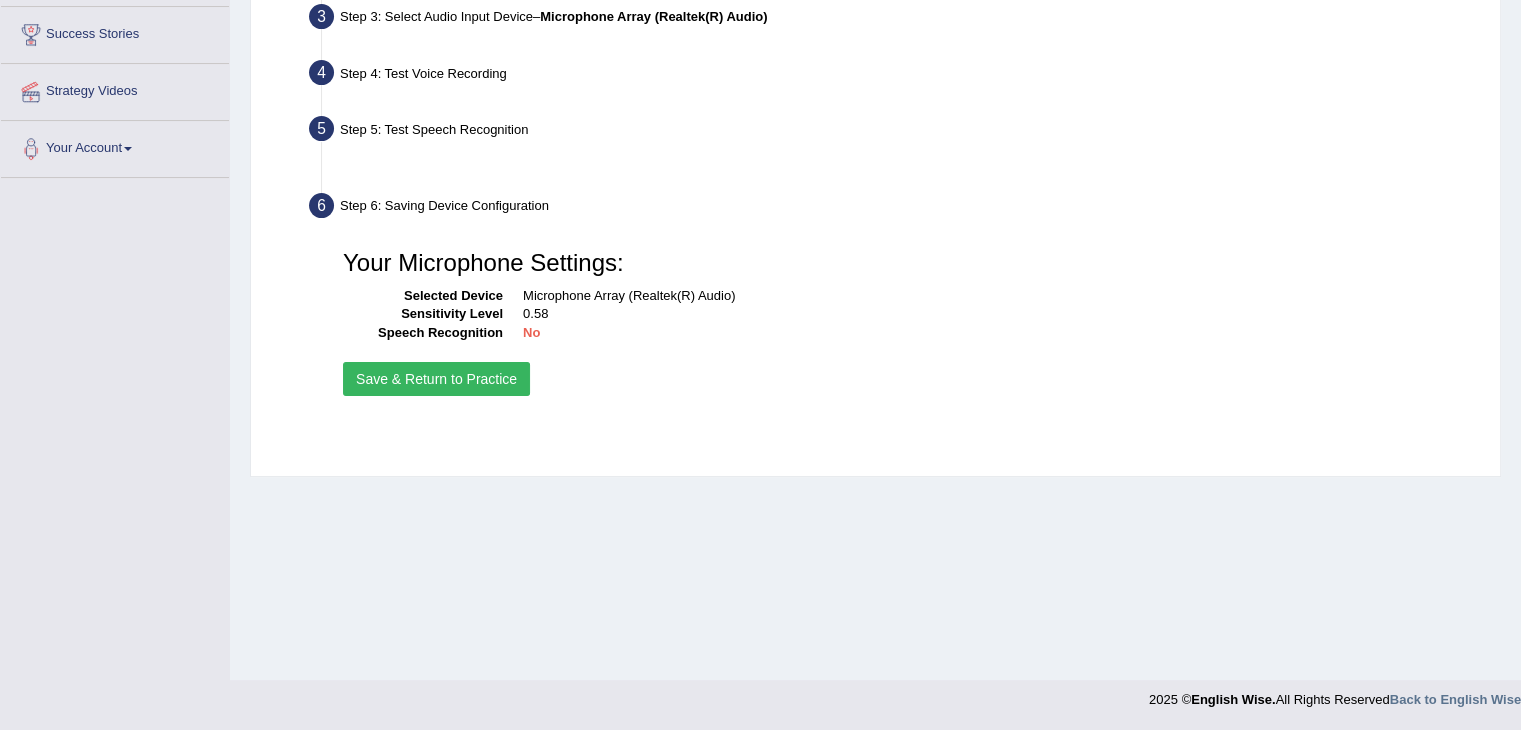 scroll, scrollTop: 320, scrollLeft: 0, axis: vertical 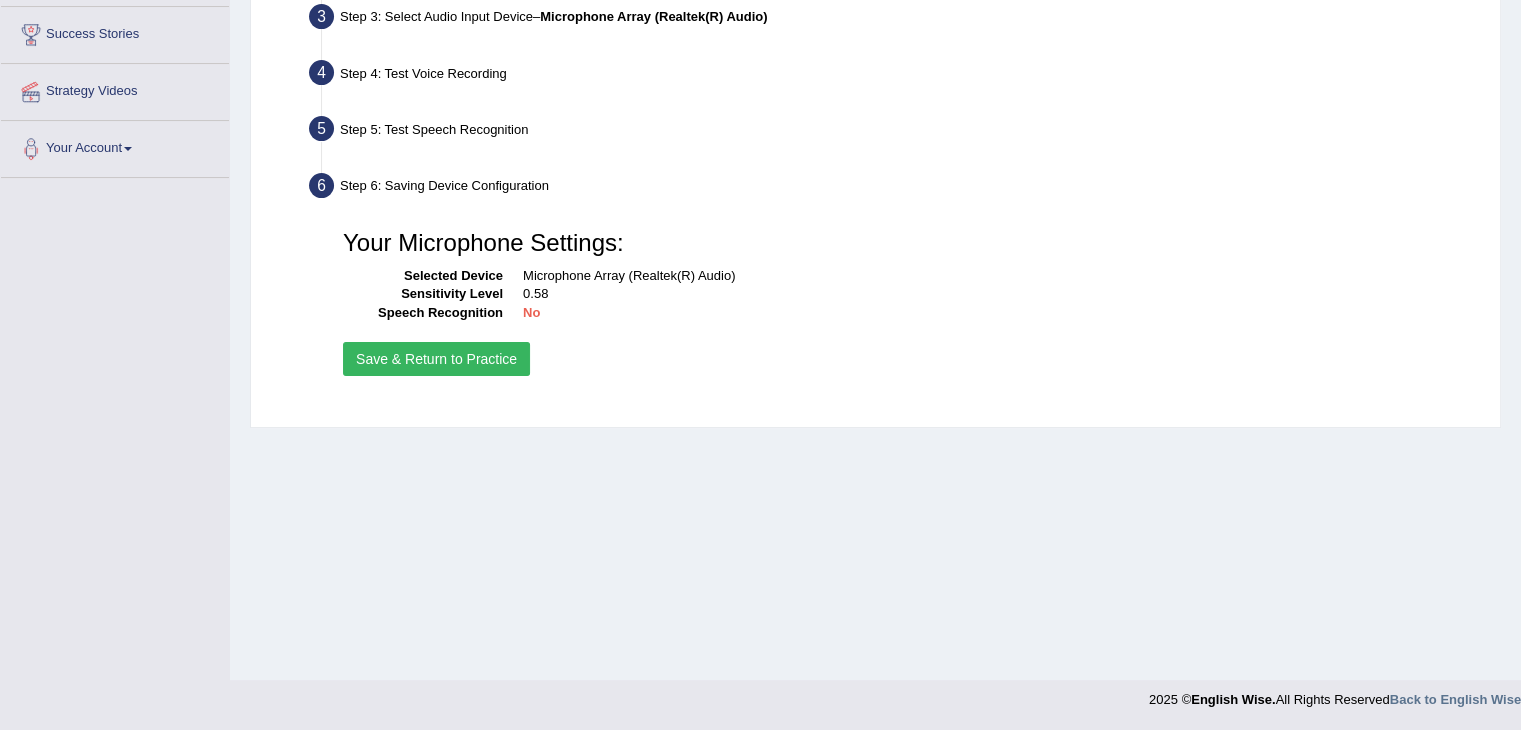 click on "Home
Practice
Microphone Setup
You have already completed the setup earlier with the following configuration:
Device Name:
null
Input Gain Level:
null
Speech Recognition:
No
However, you can configure it again by following the steps below if you have changed mic recently or facing problems.
Microphone Setup
View Video
Step 1: Grant Permissions   To access your microphone(s), we need permission to access the audio (mic) devices attached to your computer   Please click the button on the right and if prompted select  Allow  microphone from the dropdown list     Grant Permissions   Step 2: Get Devices List   In this step will be enumerate all available microphones on your computer       Get Device List" at bounding box center [875, 180] 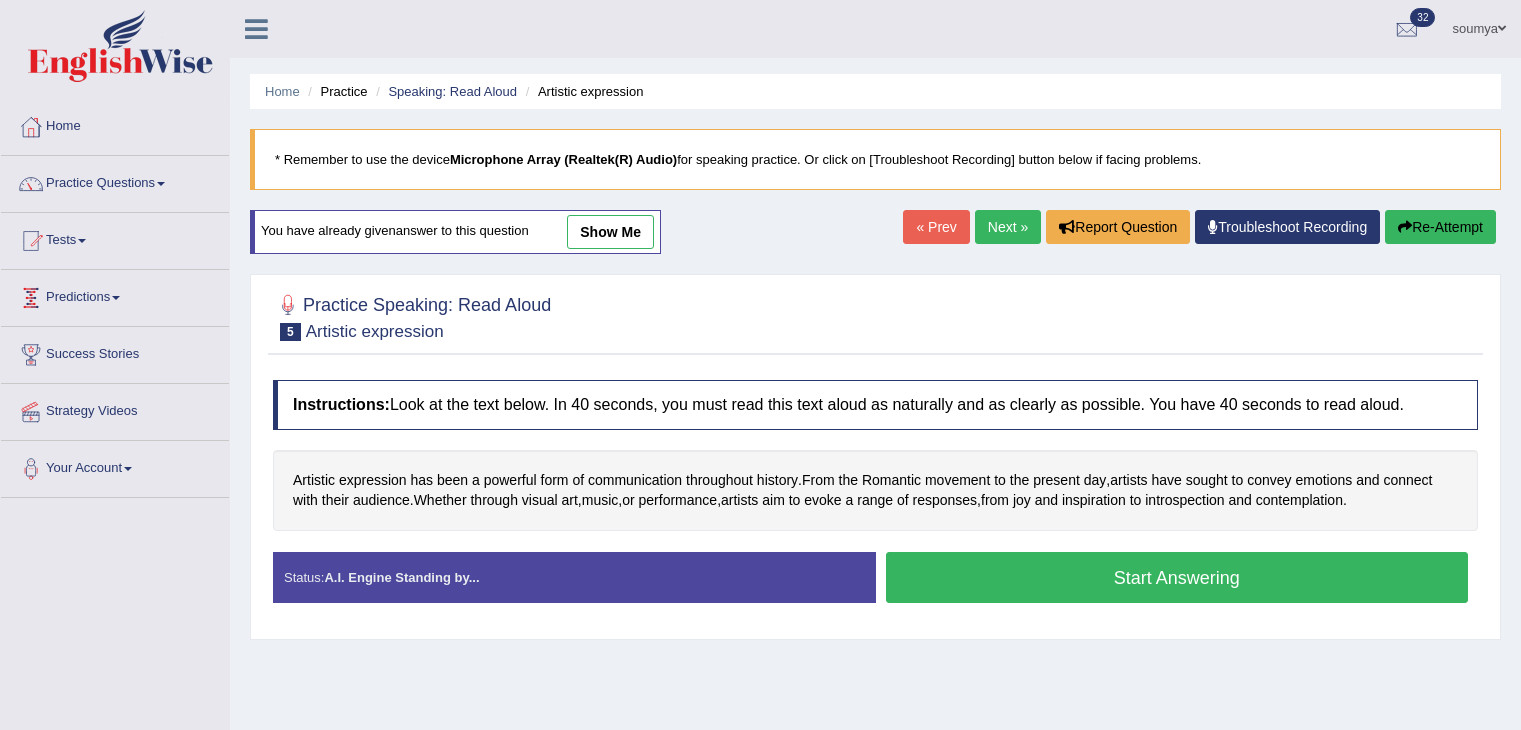 scroll, scrollTop: 0, scrollLeft: 0, axis: both 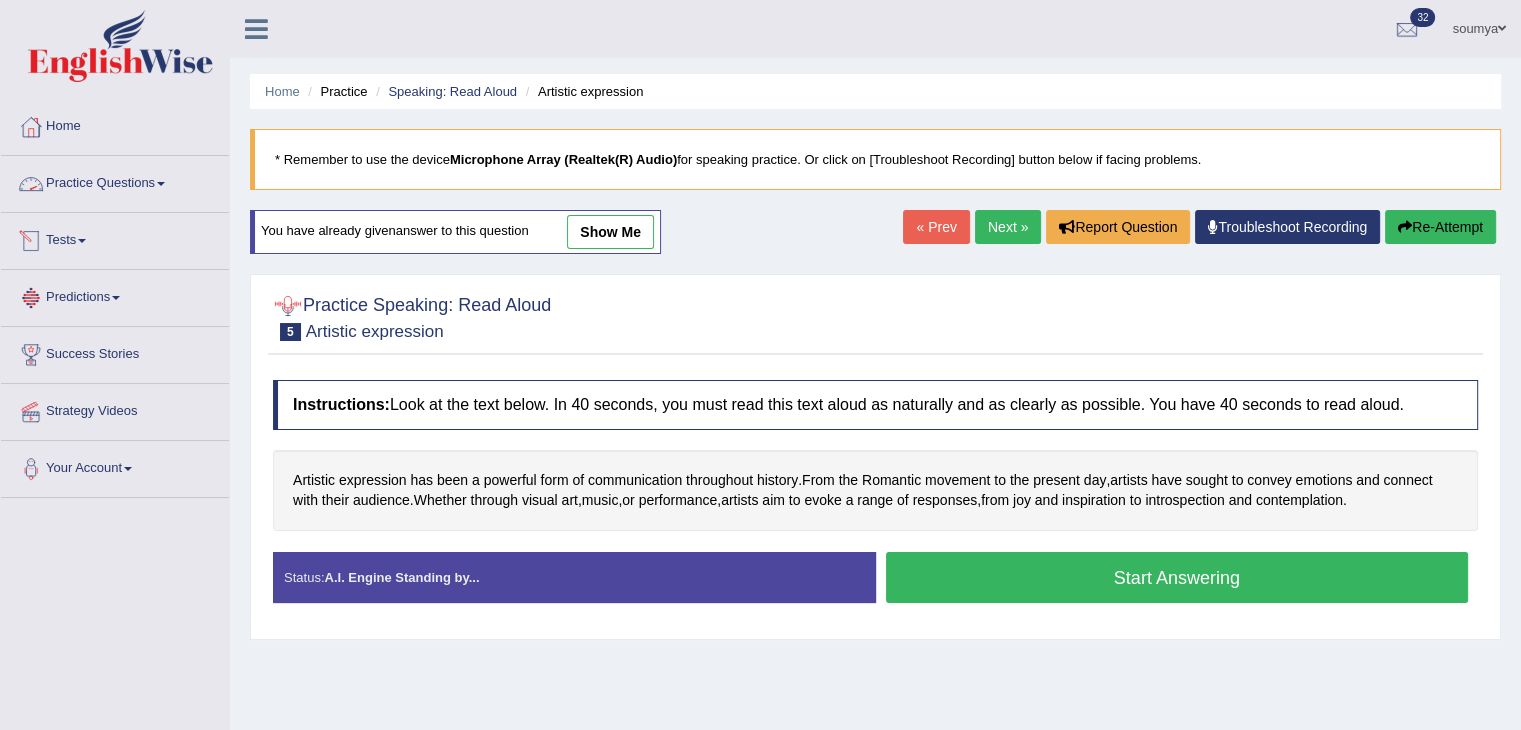 click on "Practice Questions" at bounding box center (115, 181) 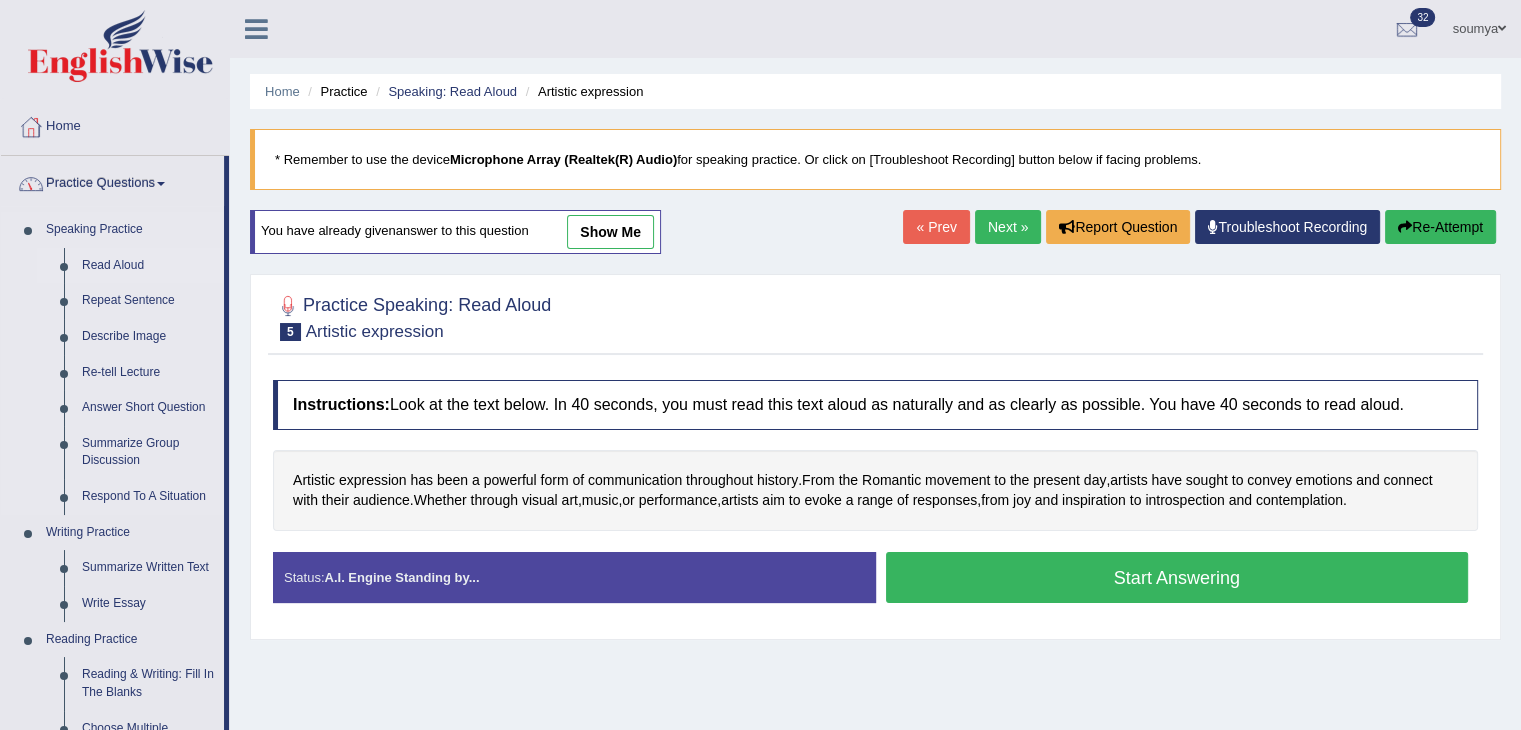 click on "Read Aloud" at bounding box center (148, 266) 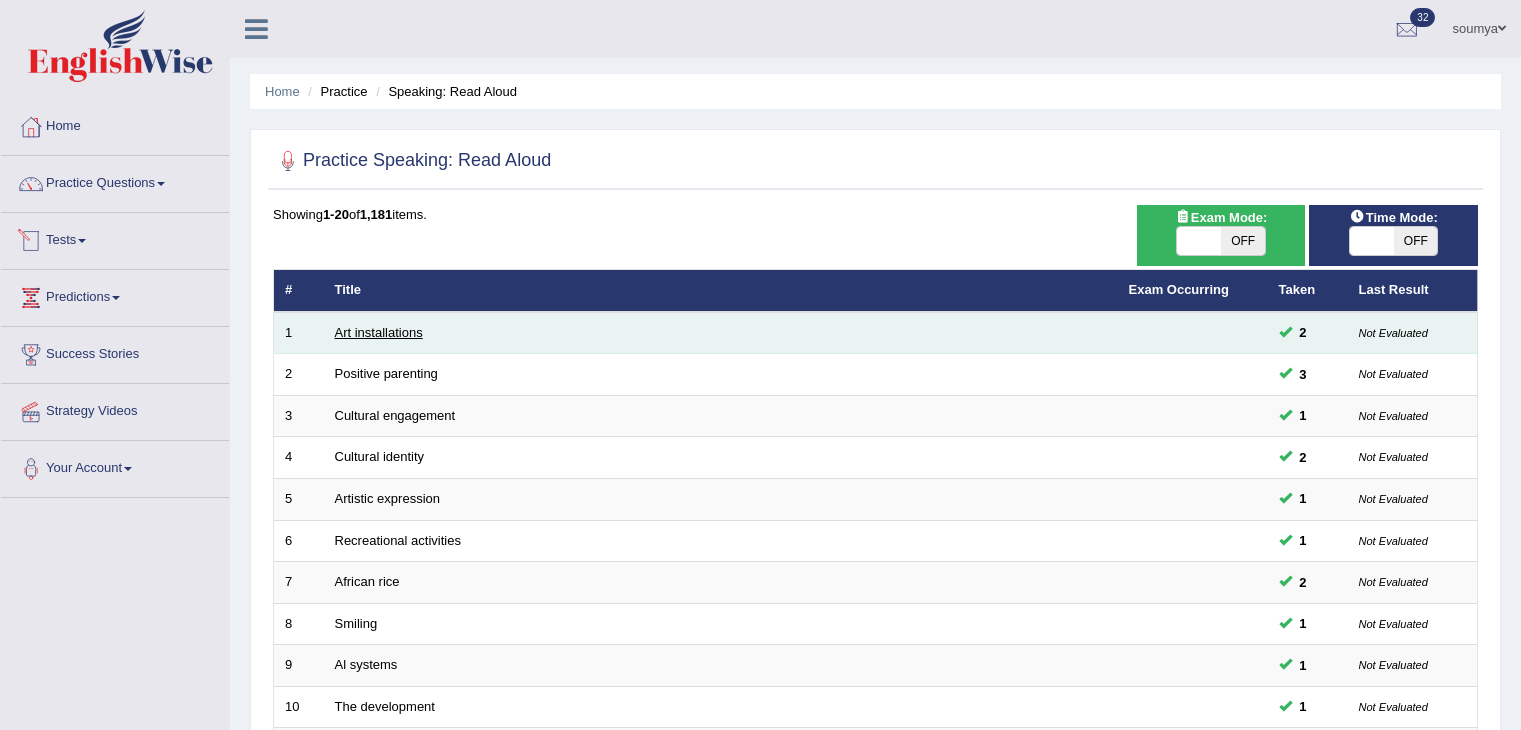 scroll, scrollTop: 0, scrollLeft: 0, axis: both 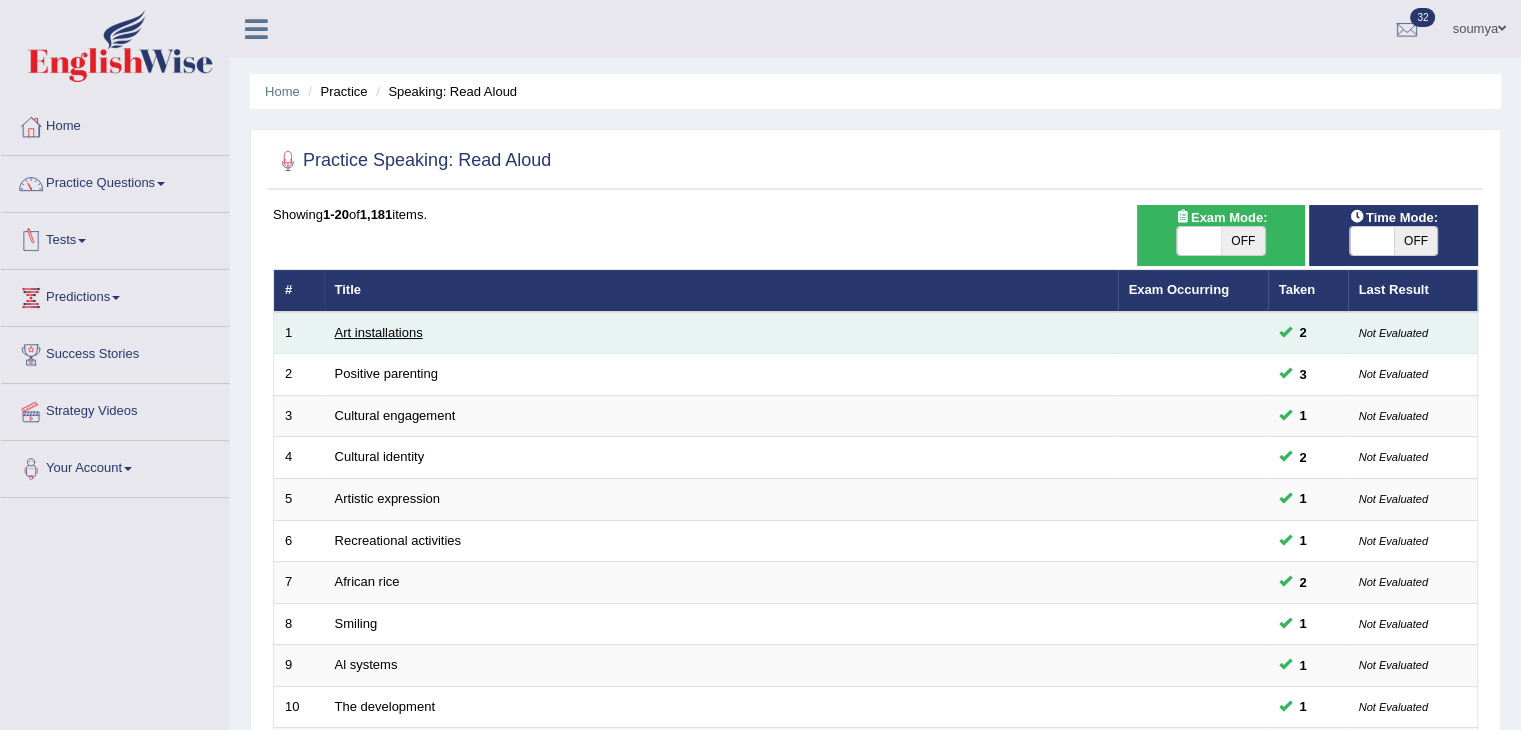 click on "Art installations" at bounding box center (379, 332) 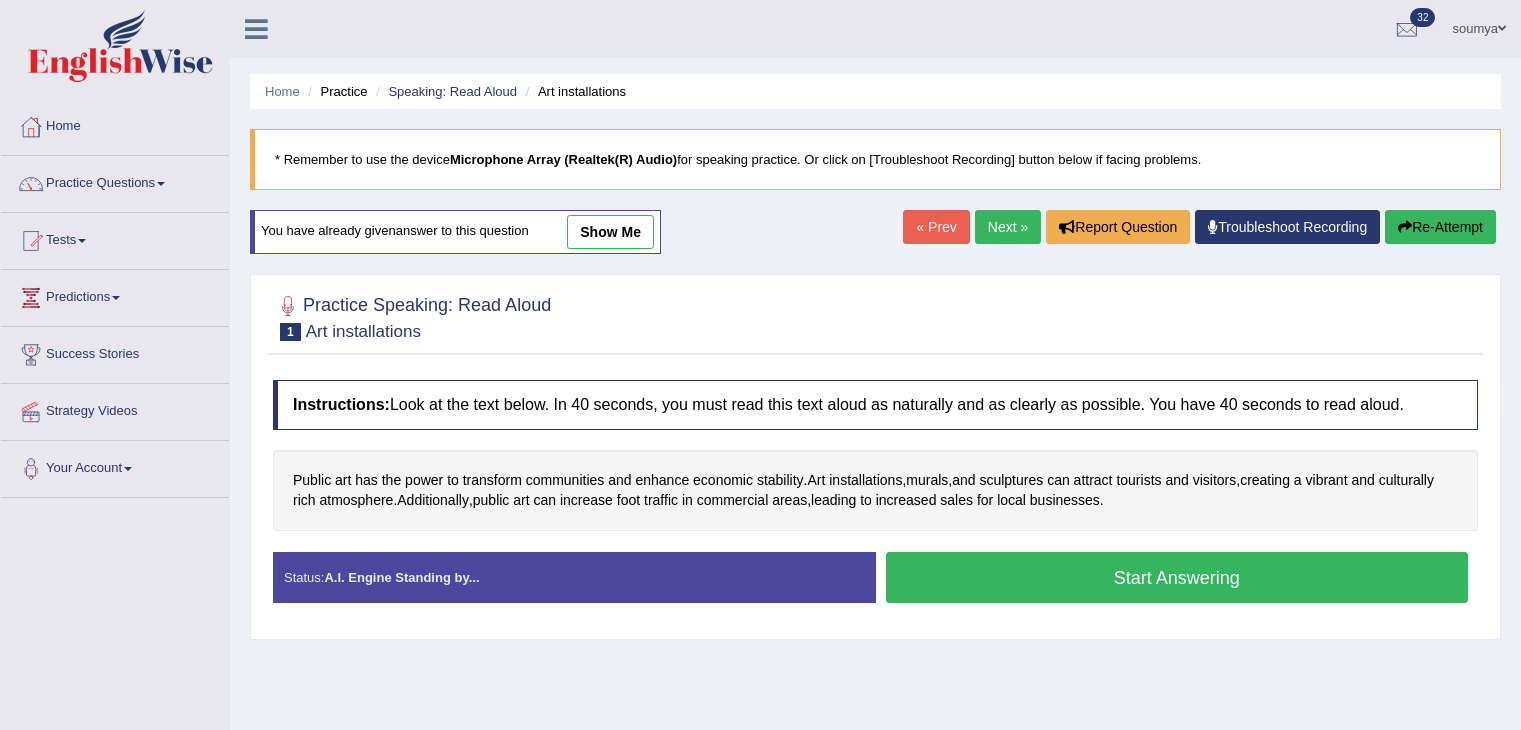 scroll, scrollTop: 0, scrollLeft: 0, axis: both 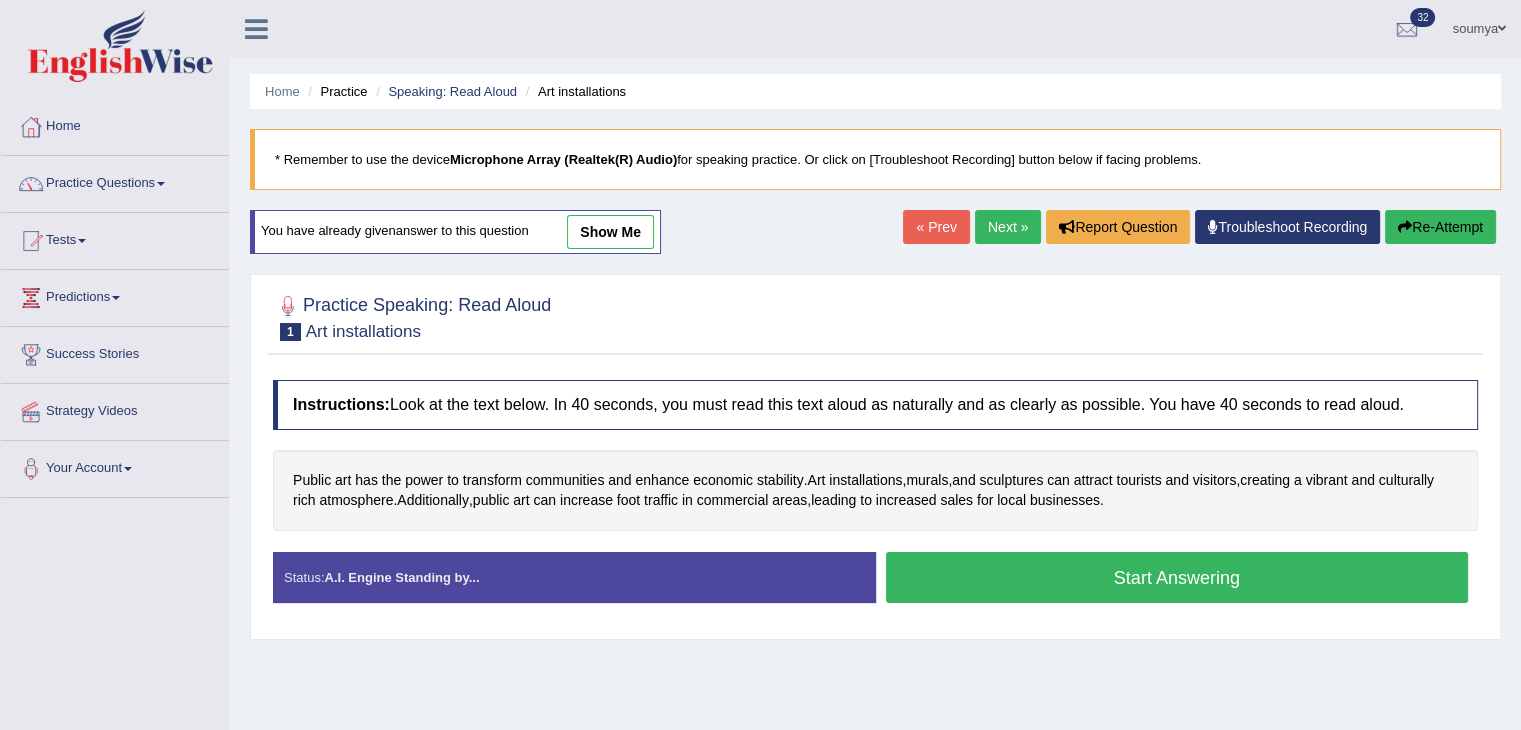 click on "Start Answering" at bounding box center (1177, 577) 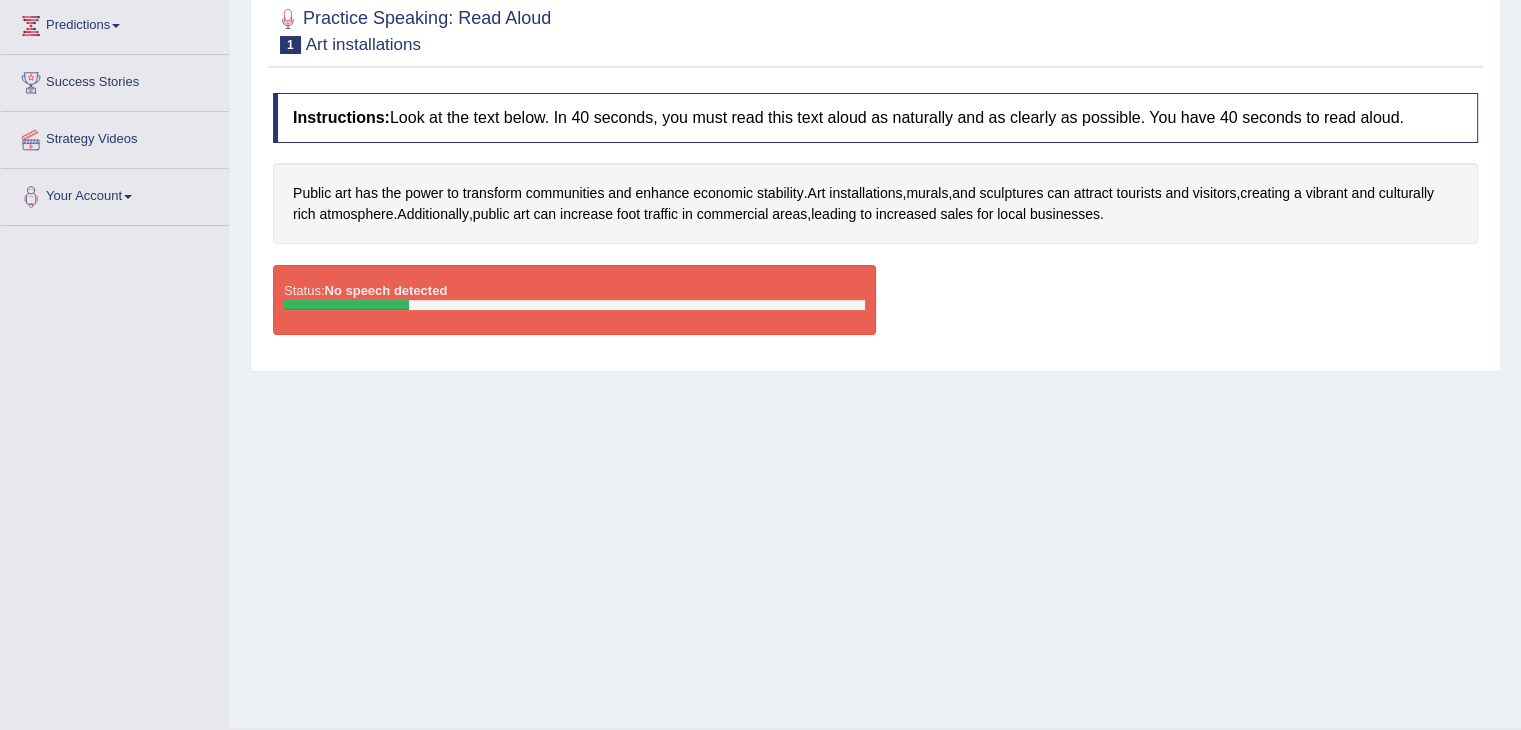 scroll, scrollTop: 284, scrollLeft: 0, axis: vertical 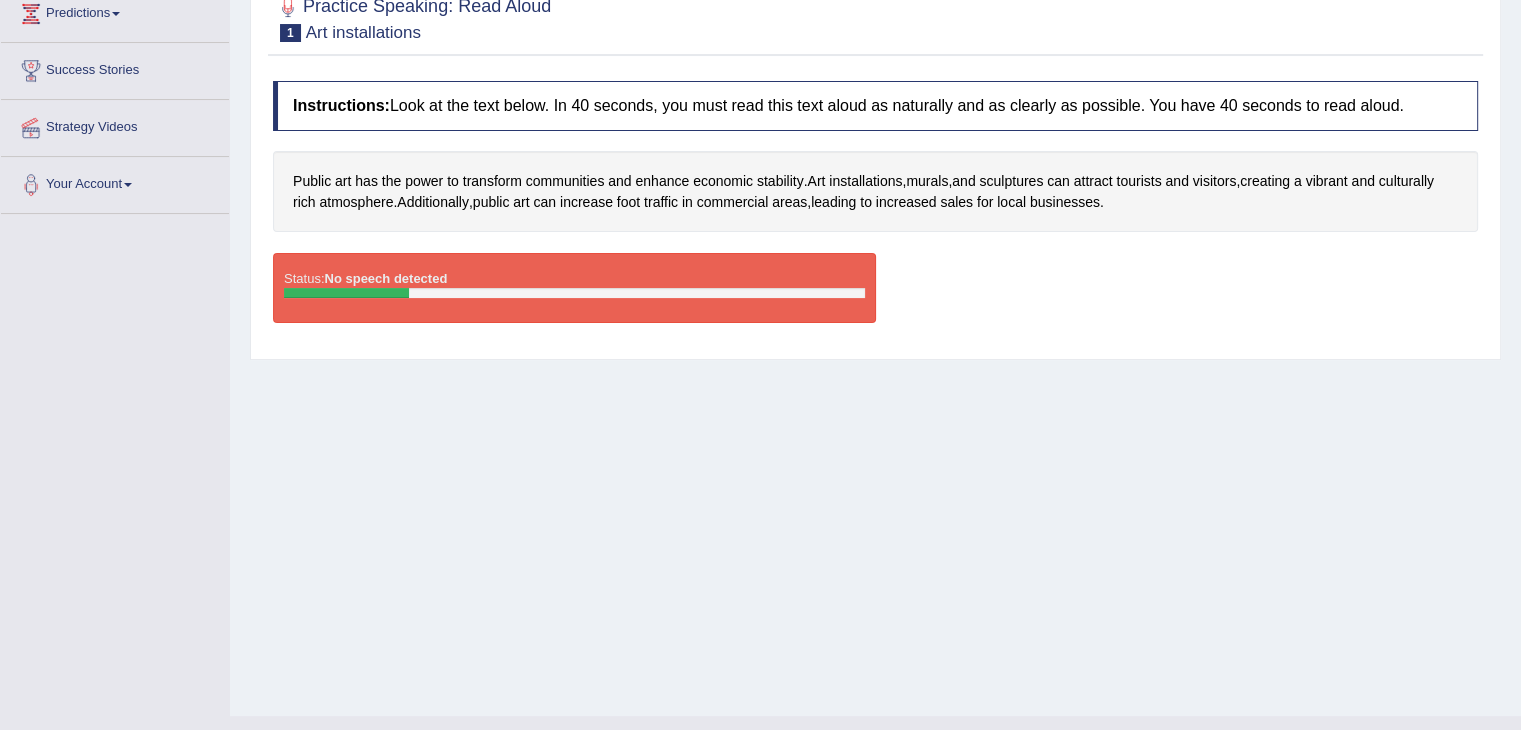 click on "Home
Practice
Speaking: Read Aloud
Art installations
* Remember to use the device  Microphone Array (Realtek(R) Audio)  for speaking practice. Or click on [Troubleshoot Recording] button below if facing problems.
You have already given   answer to this question
« Prev Next »  Report Question  Troubleshoot Recording  Re-Attempt
Practice Speaking: Read Aloud
1
Art installations
Instructions:  Look at the text below. In 40 seconds, you must read this text aloud as naturally and as clearly as possible. You have 40 seconds to read aloud.
Public   art   has   the   power   to   transform   communities   and   enhance   economic   stability .  Art   installations ,  murals ,  and   sculptures   can   attract   tourists   and   visitors ,  creating   a   vibrant   and   culturally   rich" at bounding box center [875, 216] 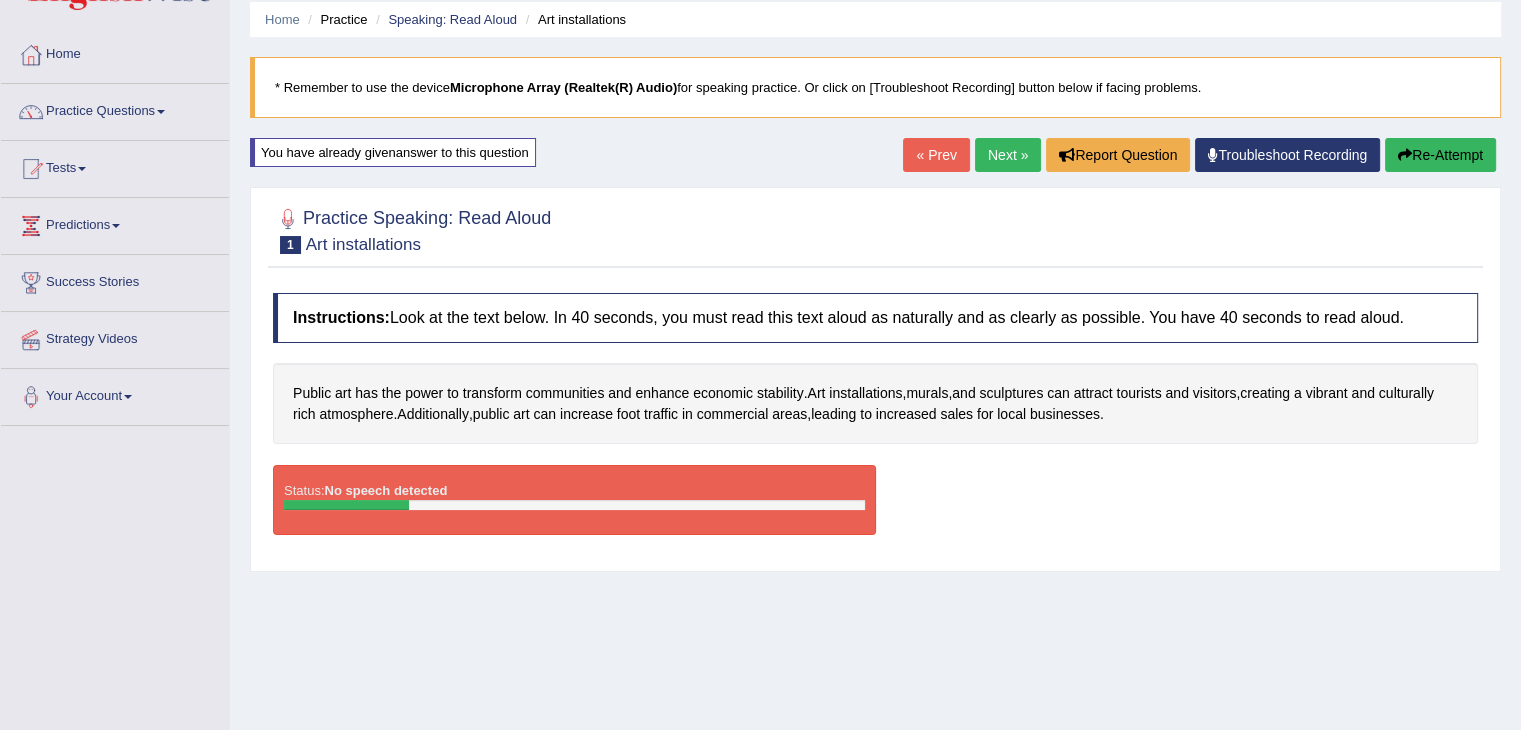 scroll, scrollTop: 0, scrollLeft: 0, axis: both 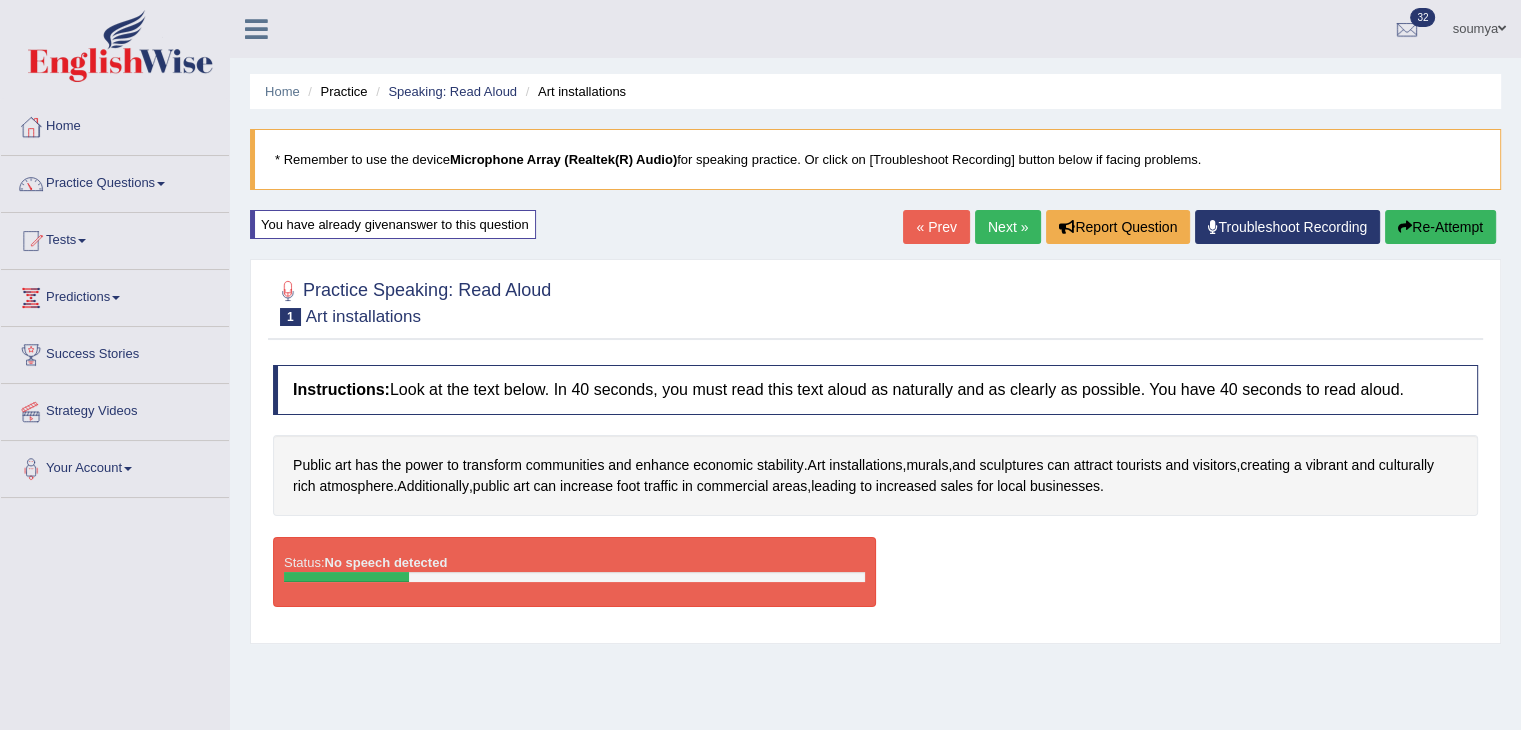 click on "* Remember to use the device  Microphone Array (Realtek(R) Audio)  for speaking practice. Or click on [Troubleshoot Recording] button below if facing problems." at bounding box center (875, 159) 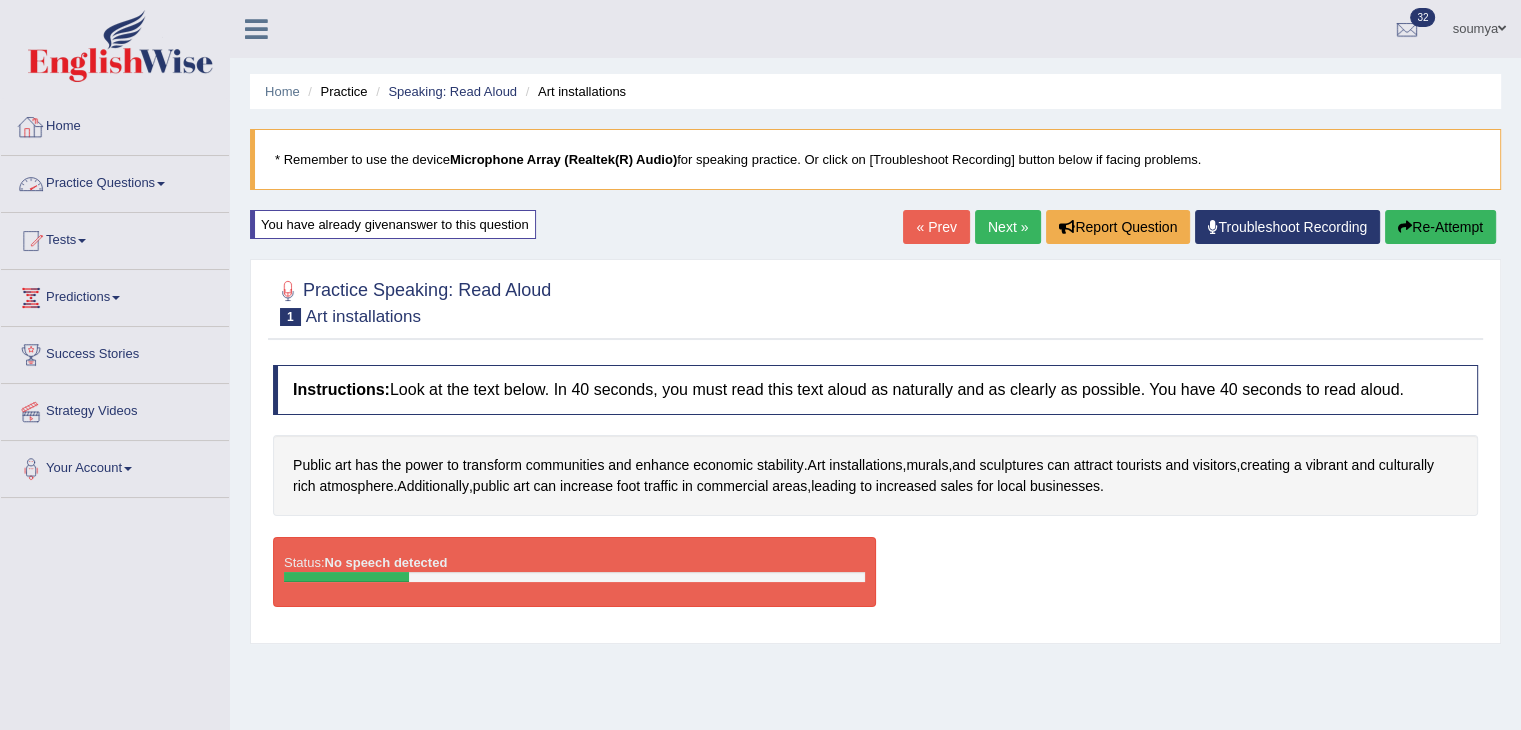 click on "Practice Questions" at bounding box center (115, 181) 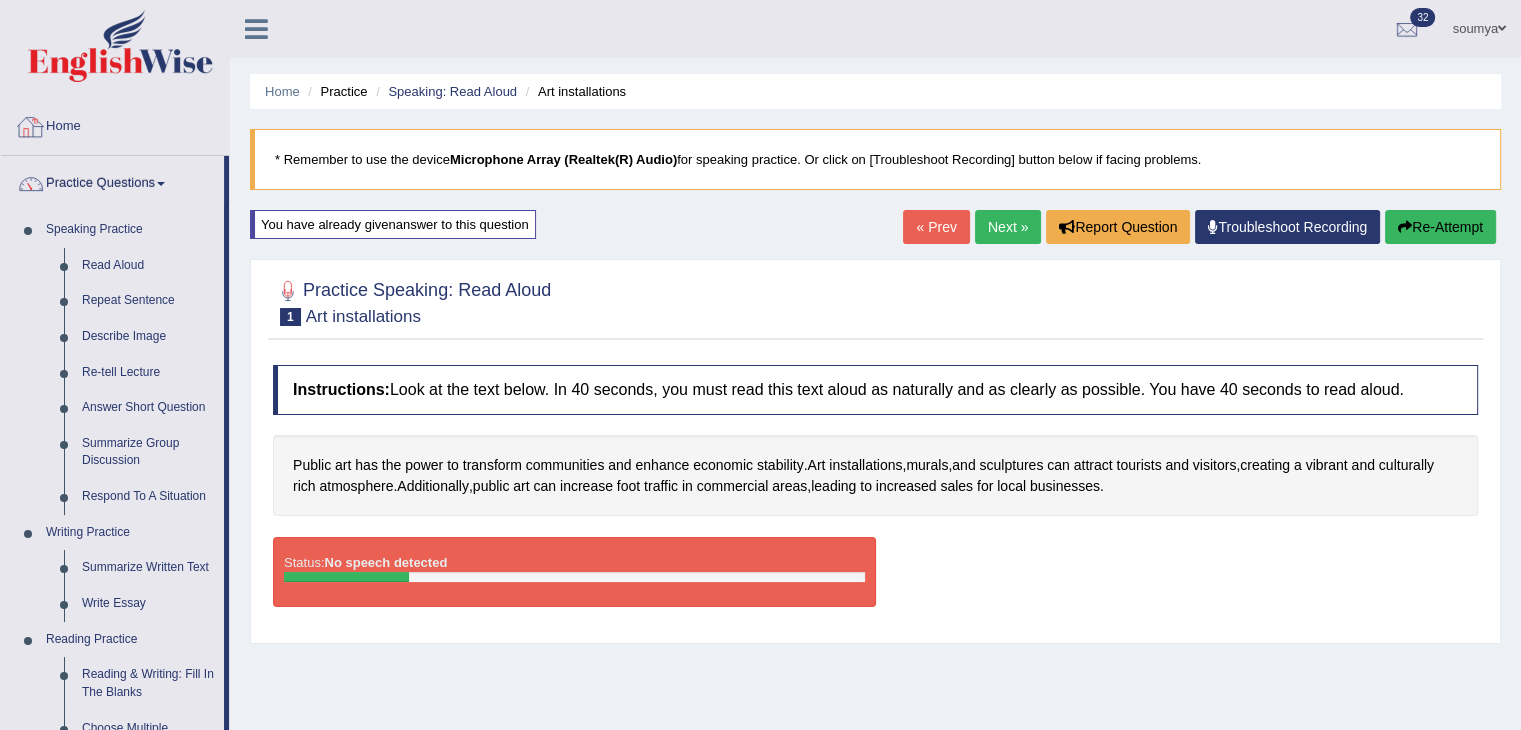 click at bounding box center (256, 27) 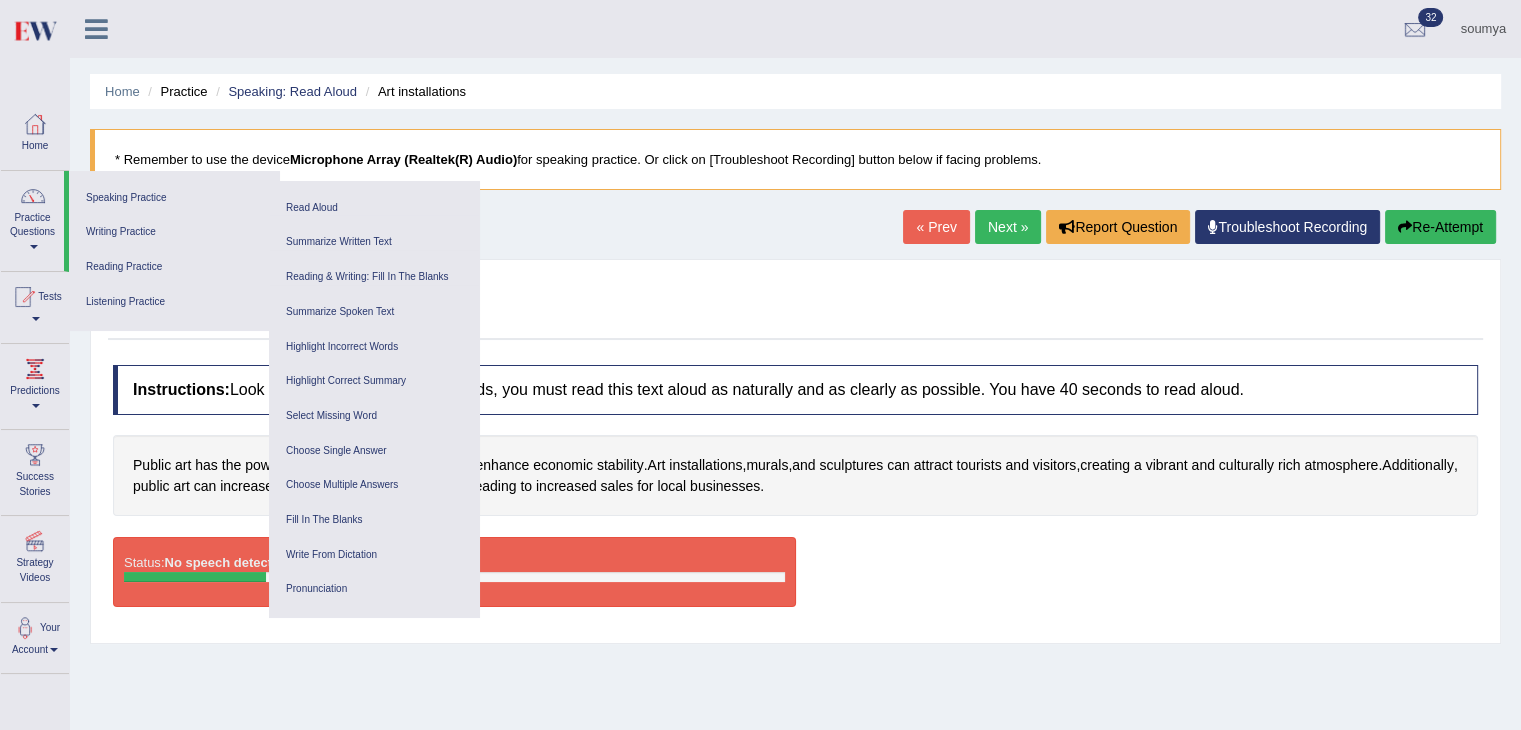 click on "Home
Practice
Speaking: Read Aloud
Art installations
* Remember to use the device  Microphone Array (Realtek(R) Audio)  for speaking practice. Or click on [Troubleshoot Recording] button below if facing problems.
You have already given   answer to this question
« Prev Next »  Report Question  Troubleshoot Recording  Re-Attempt
Practice Speaking: Read Aloud
1
Art installations
Instructions:  Look at the text below. In 40 seconds, you must read this text aloud as naturally and as clearly as possible. You have 40 seconds to read aloud.
Public   art   has   the   power   to   transform   communities   and   enhance   economic   stability .  Art   installations ,  murals ,  and   sculptures   can   attract   tourists   and   visitors ,  creating   a   vibrant   and   culturally   rich" at bounding box center [795, 500] 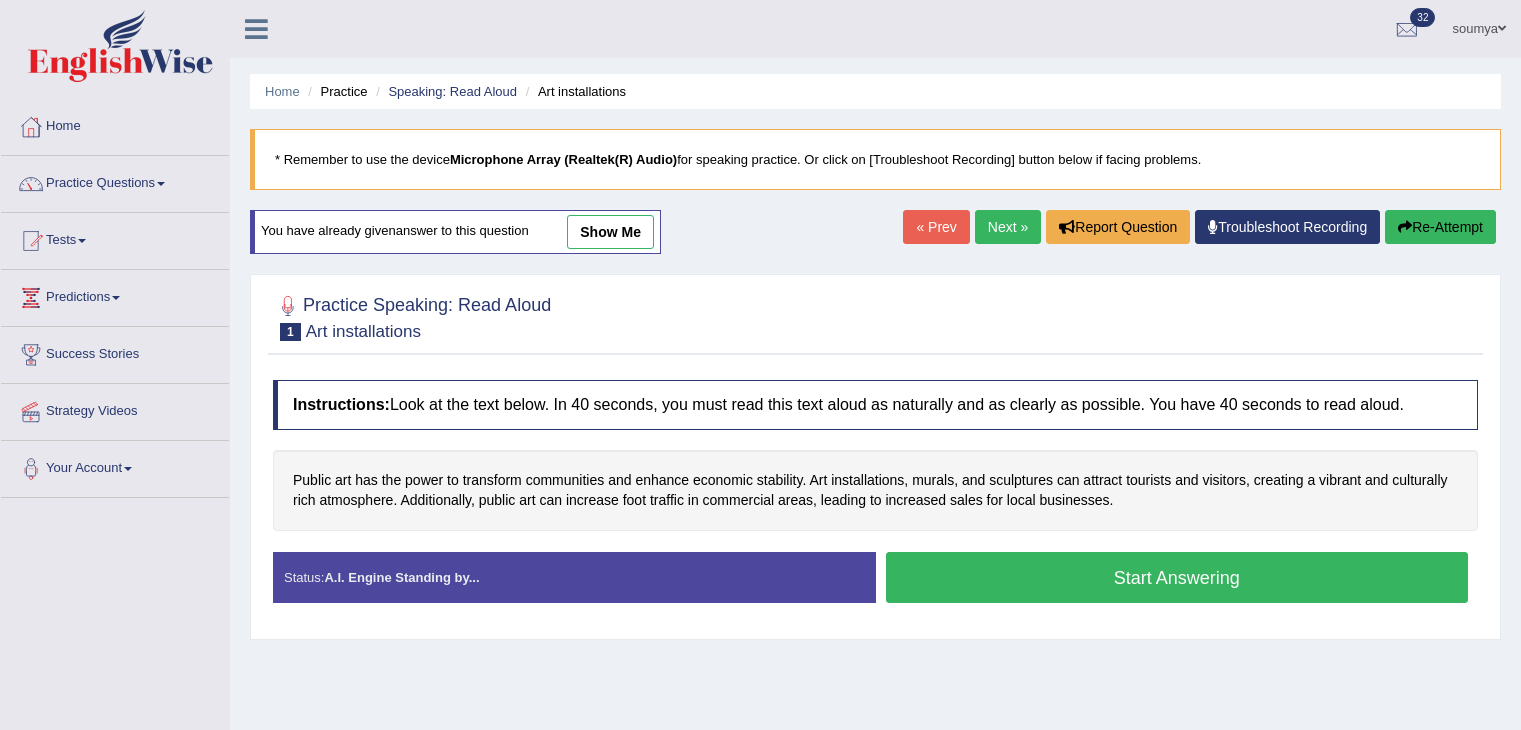 scroll, scrollTop: 0, scrollLeft: 0, axis: both 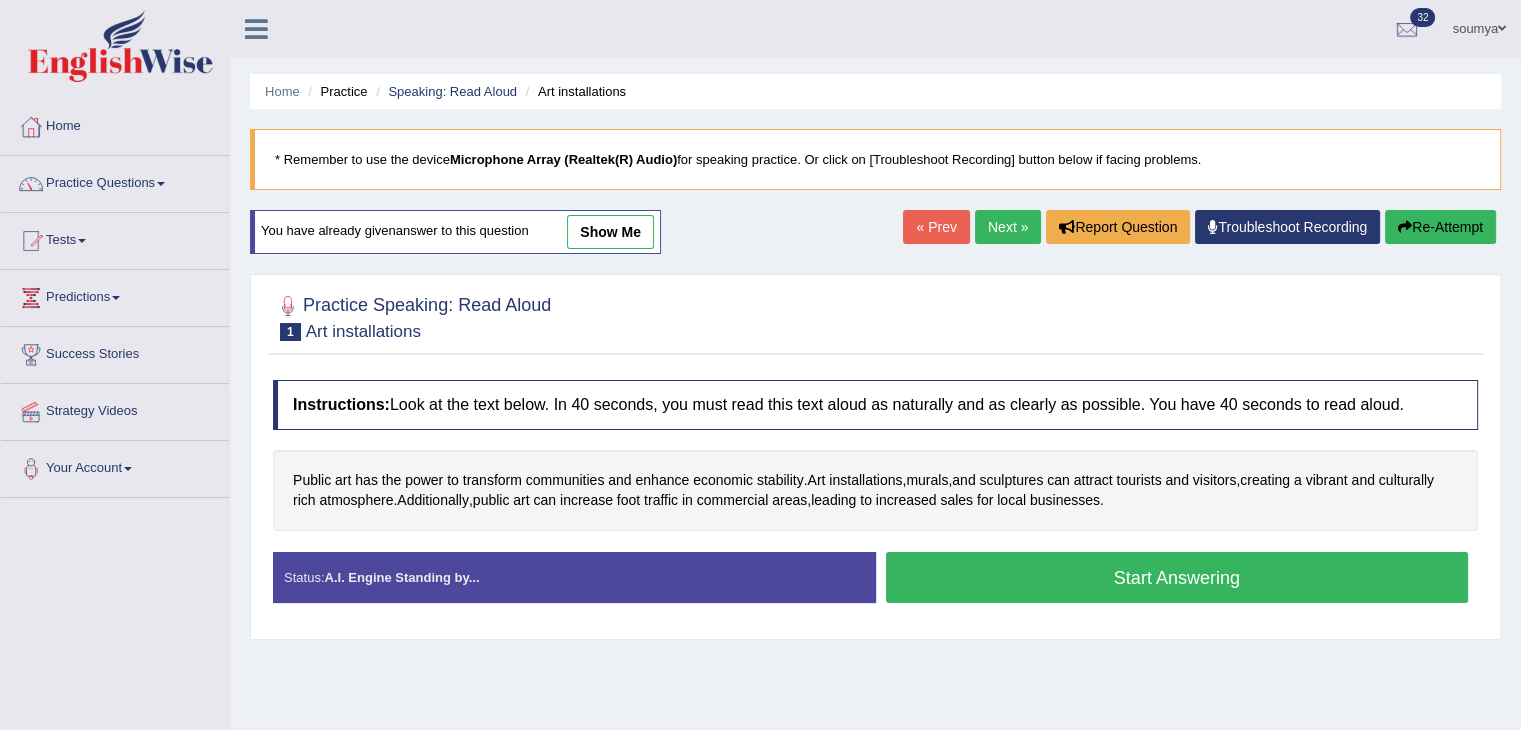 click on "Start Answering" at bounding box center [1177, 577] 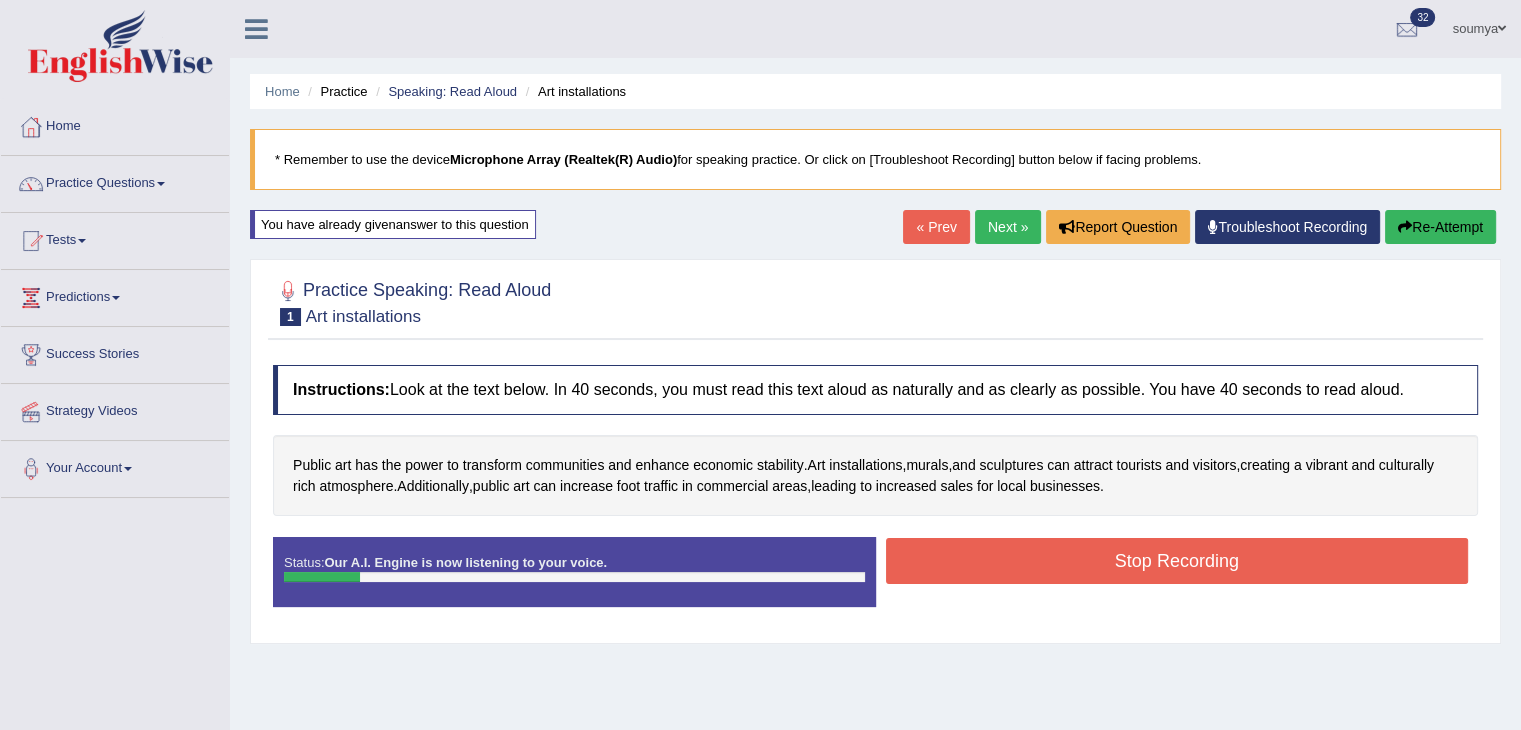 click on "Stop Recording" at bounding box center [1177, 561] 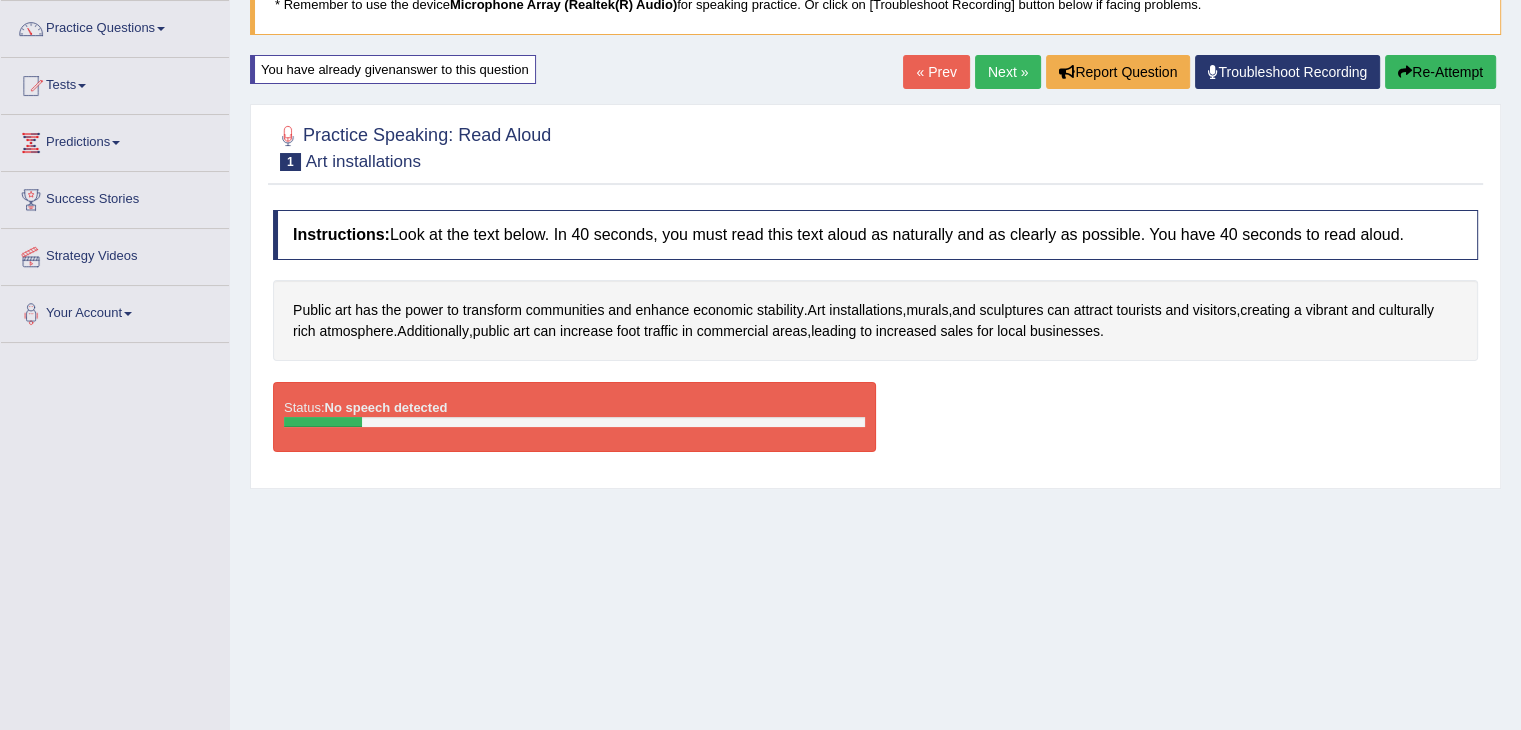 scroll, scrollTop: 152, scrollLeft: 0, axis: vertical 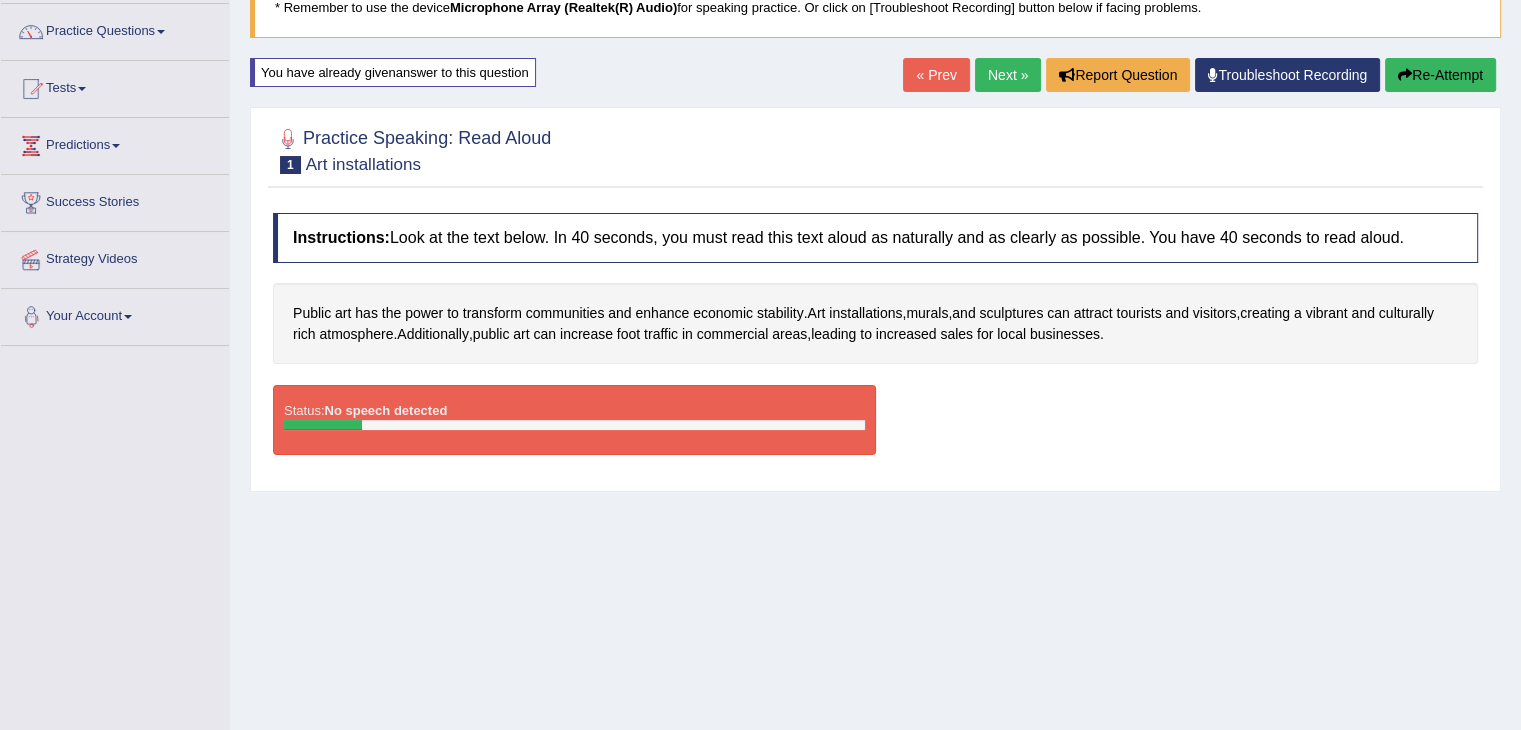click on "Your Account" at bounding box center [115, 314] 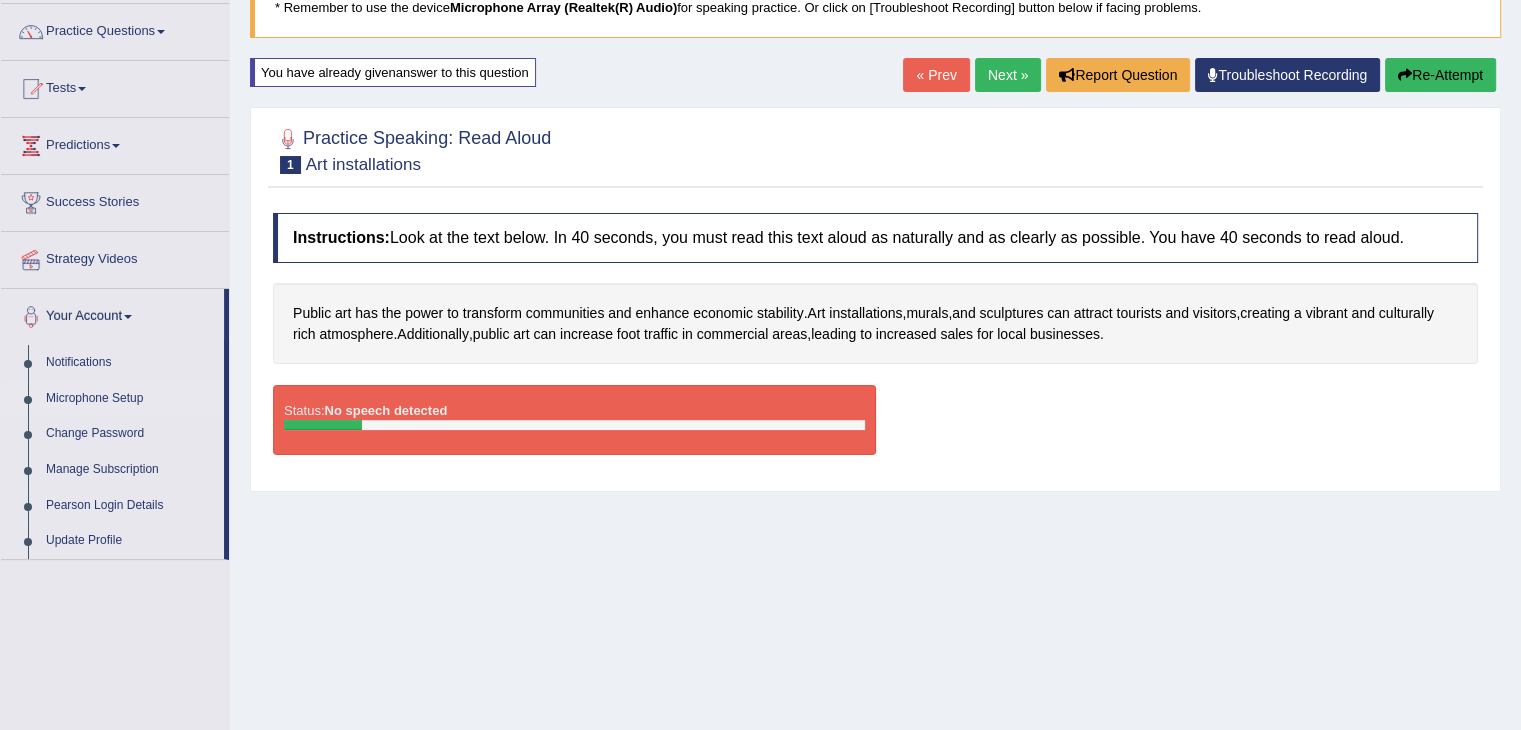 click on "Microphone Setup" at bounding box center [130, 399] 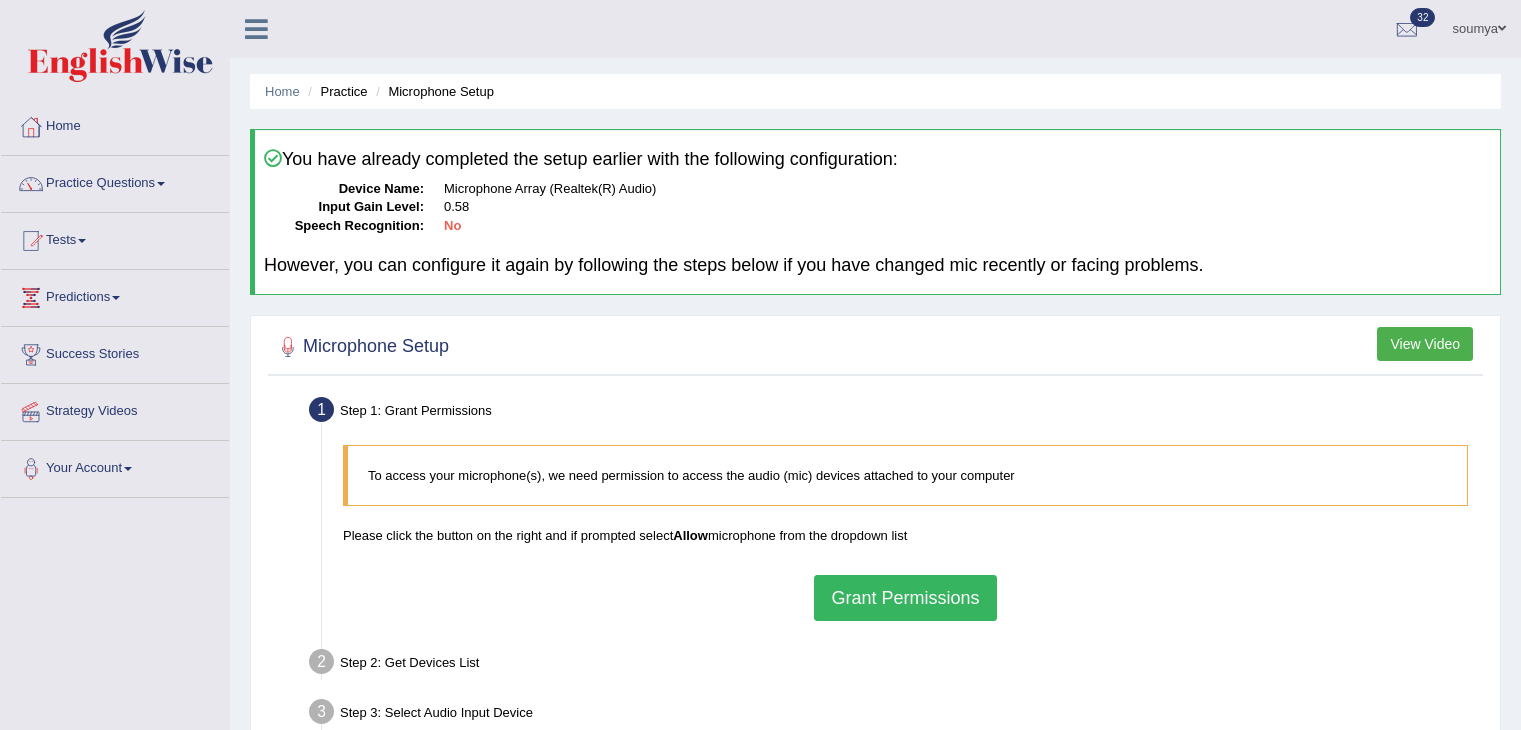 scroll, scrollTop: 0, scrollLeft: 0, axis: both 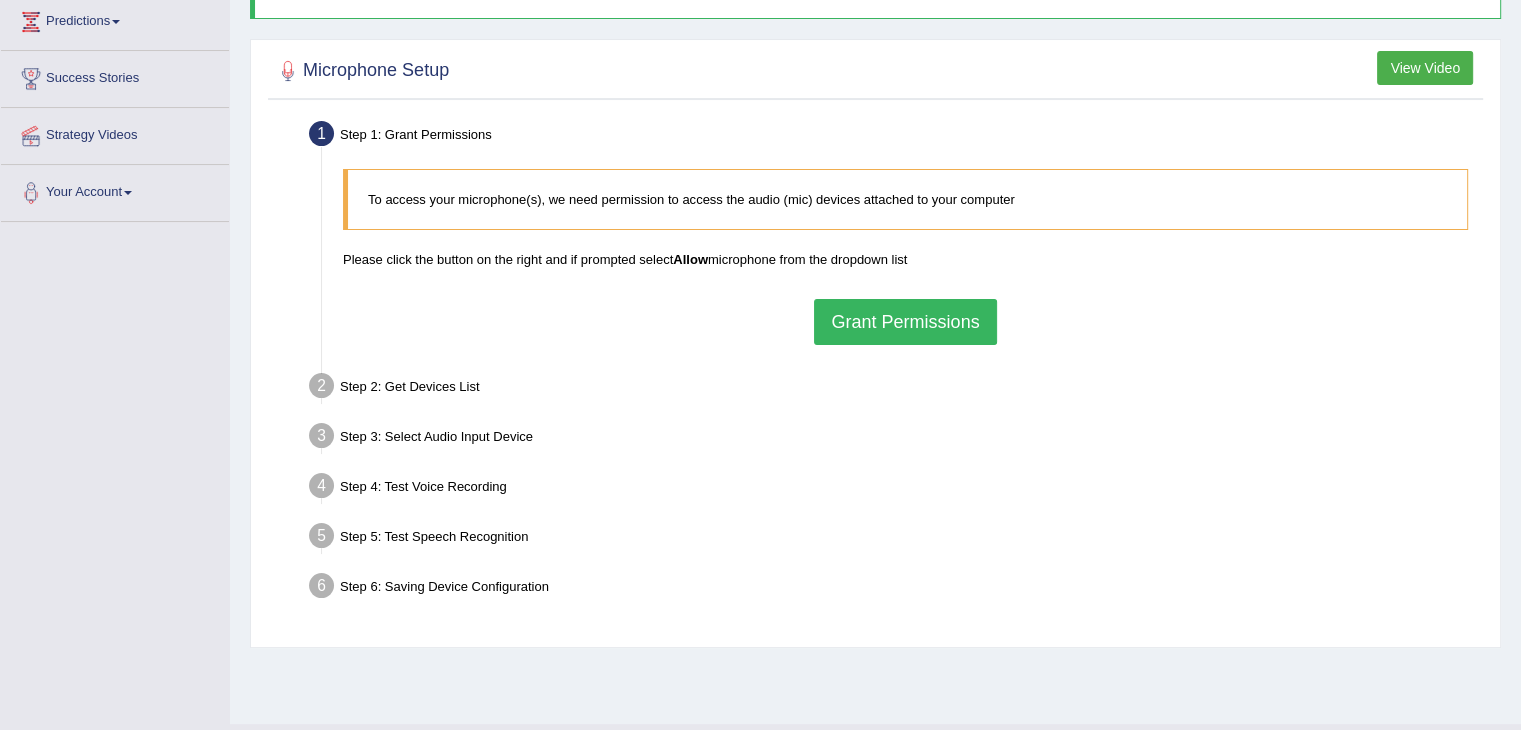 click on "Grant Permissions" at bounding box center [905, 322] 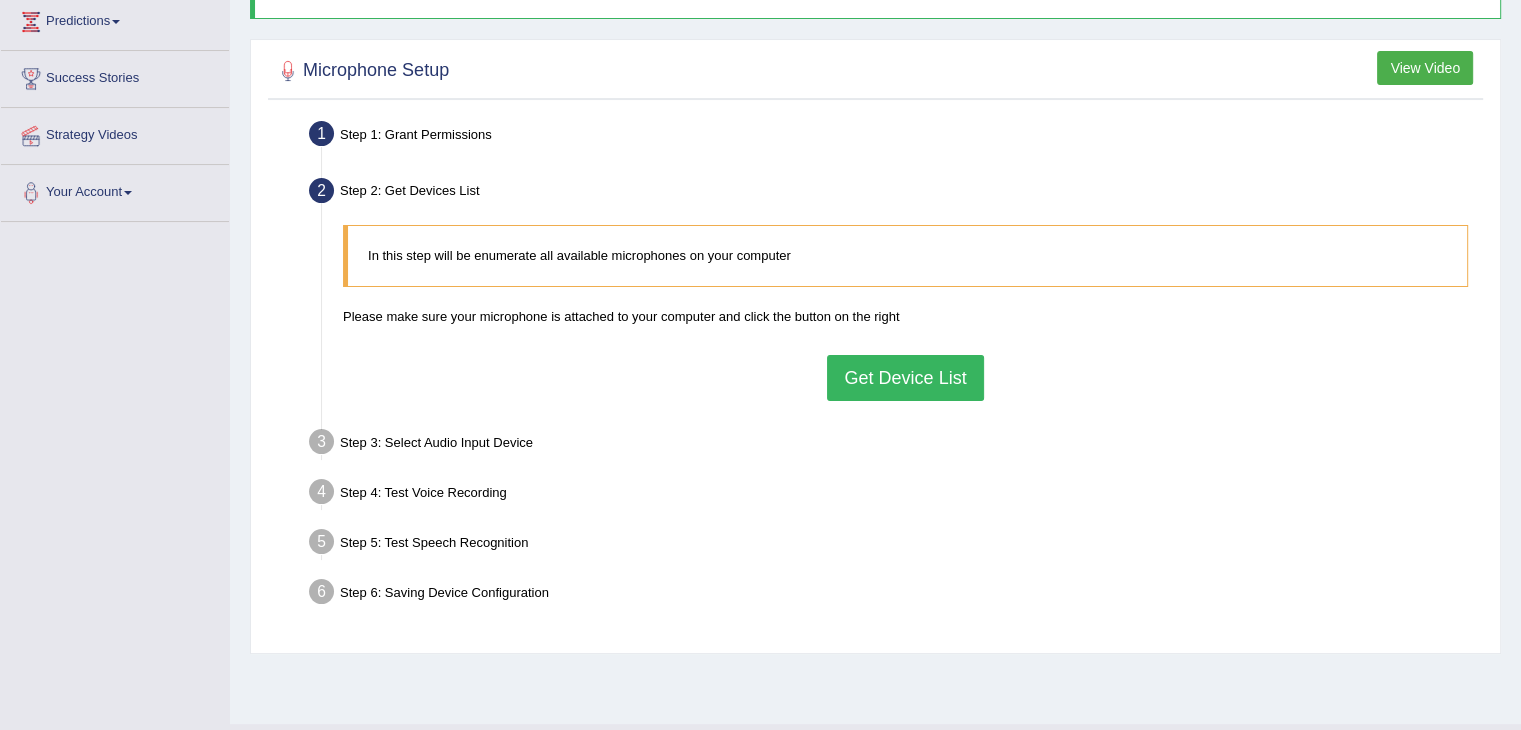 click on "Get Device List" at bounding box center (905, 378) 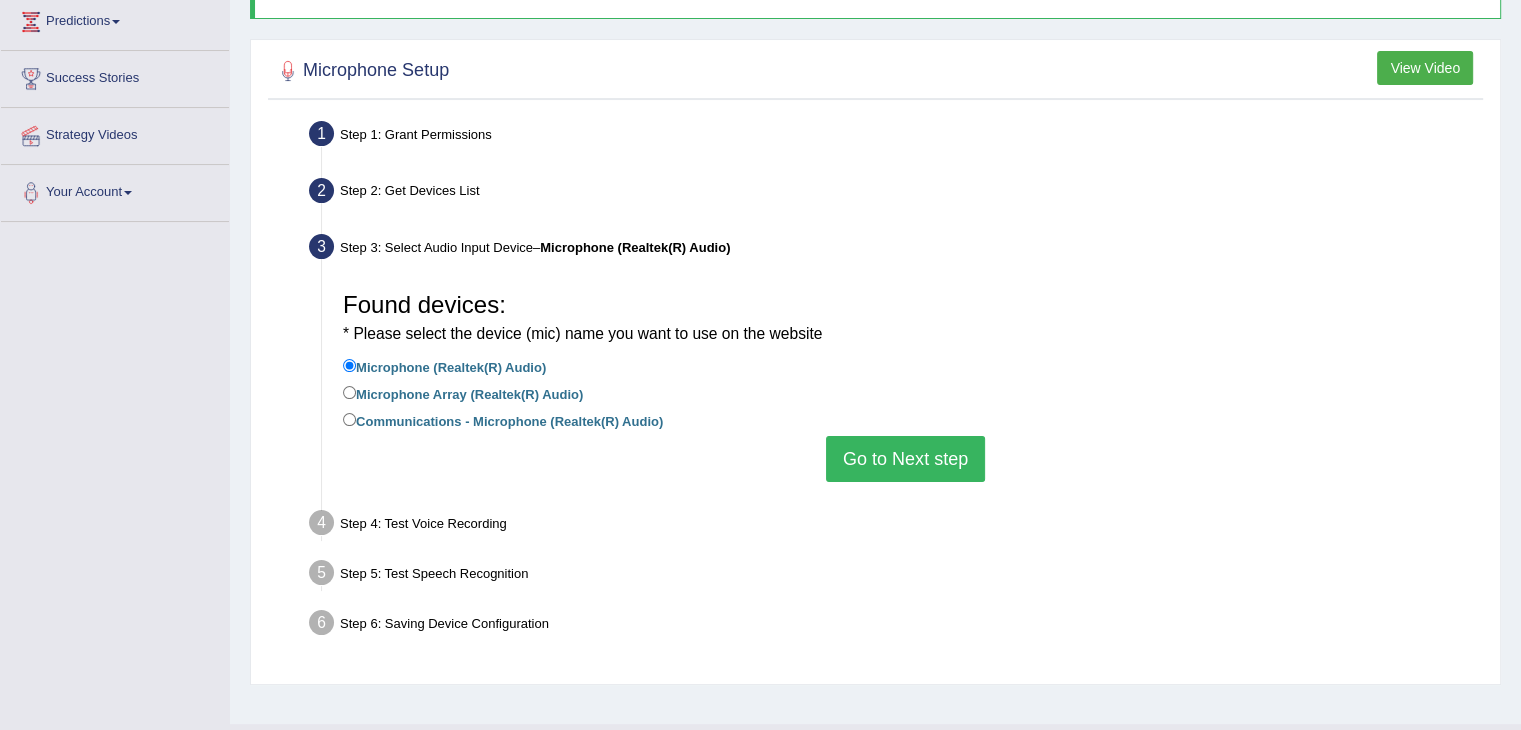 click on "Go to Next step" at bounding box center (905, 459) 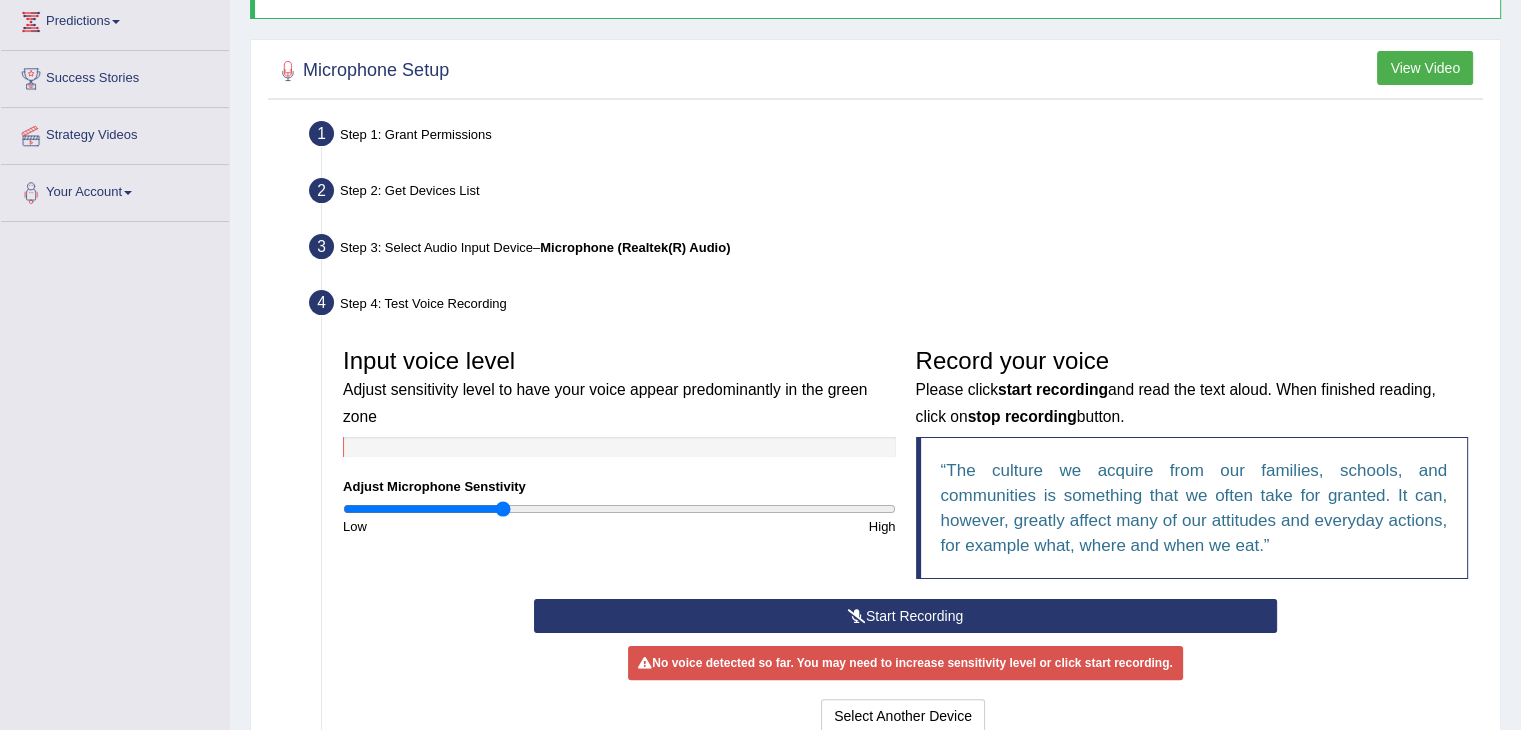 click on "Start Recording" at bounding box center (905, 616) 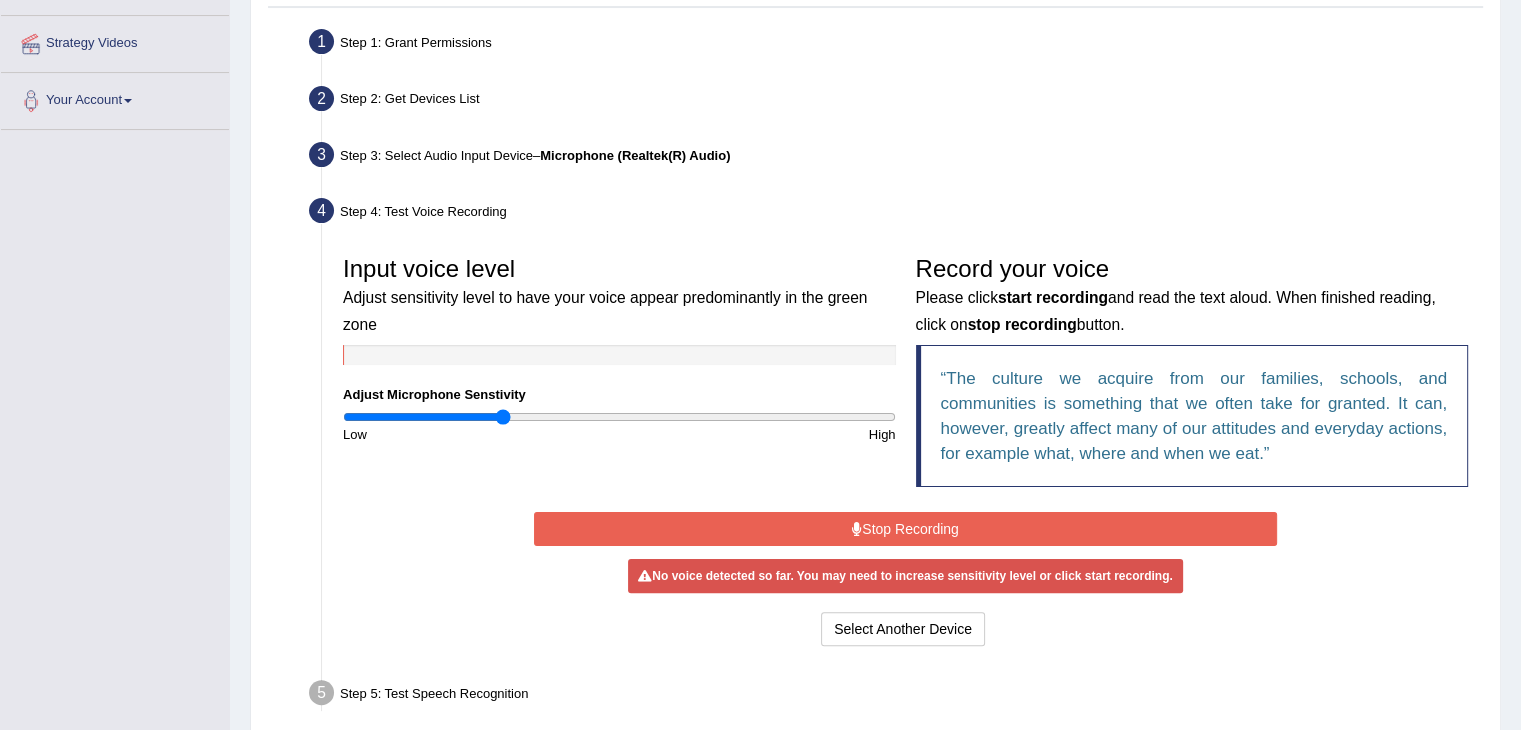 scroll, scrollTop: 372, scrollLeft: 0, axis: vertical 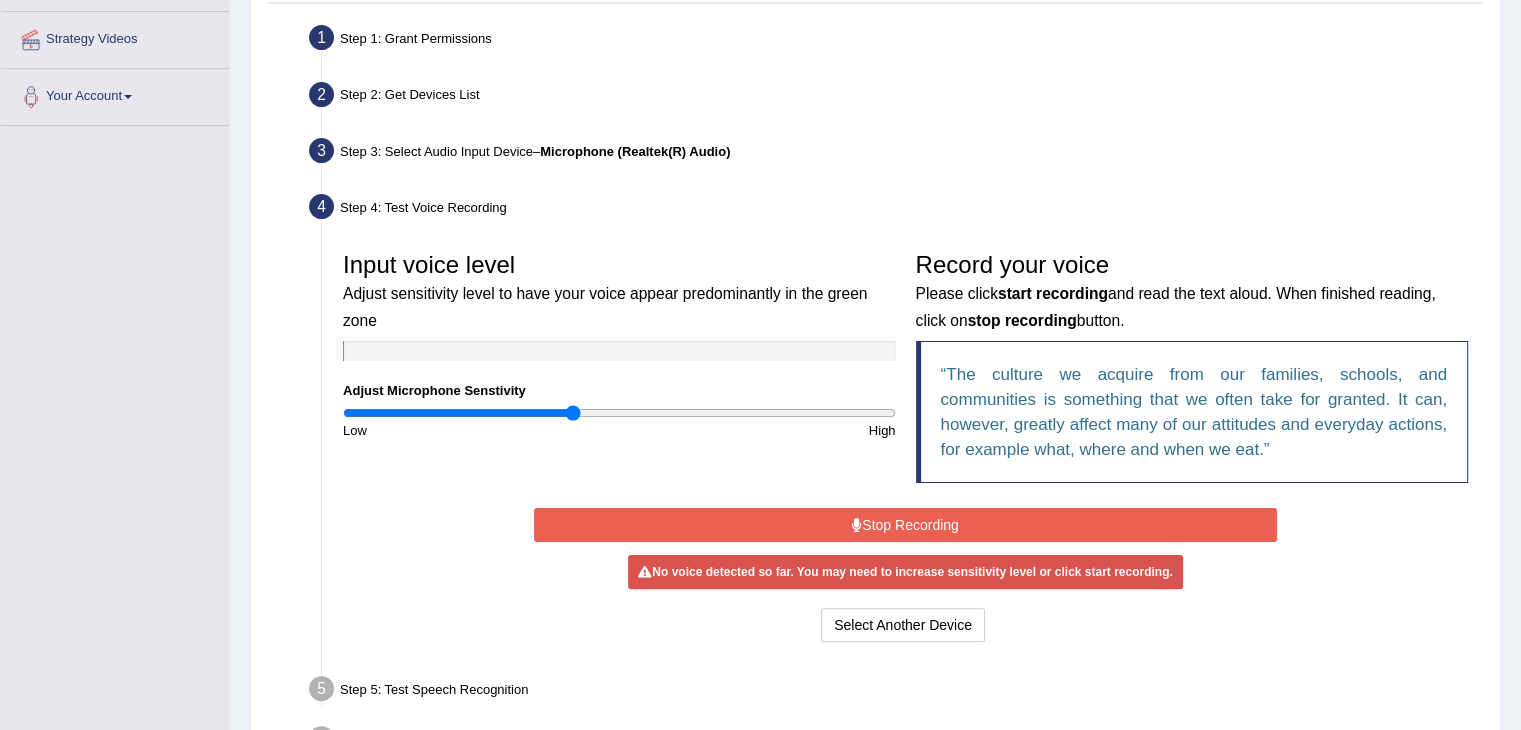type on "0.84" 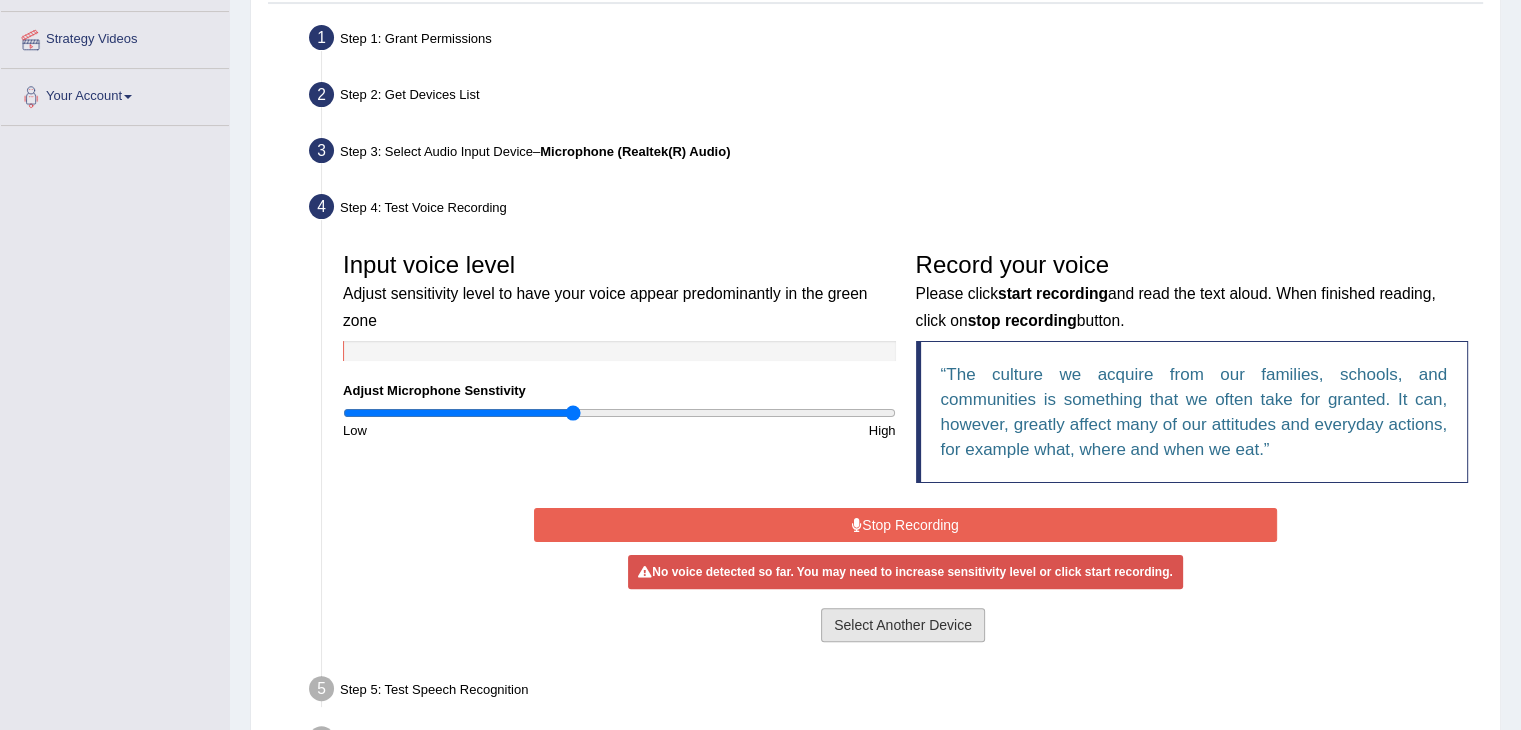 click on "Select Another Device" at bounding box center [903, 625] 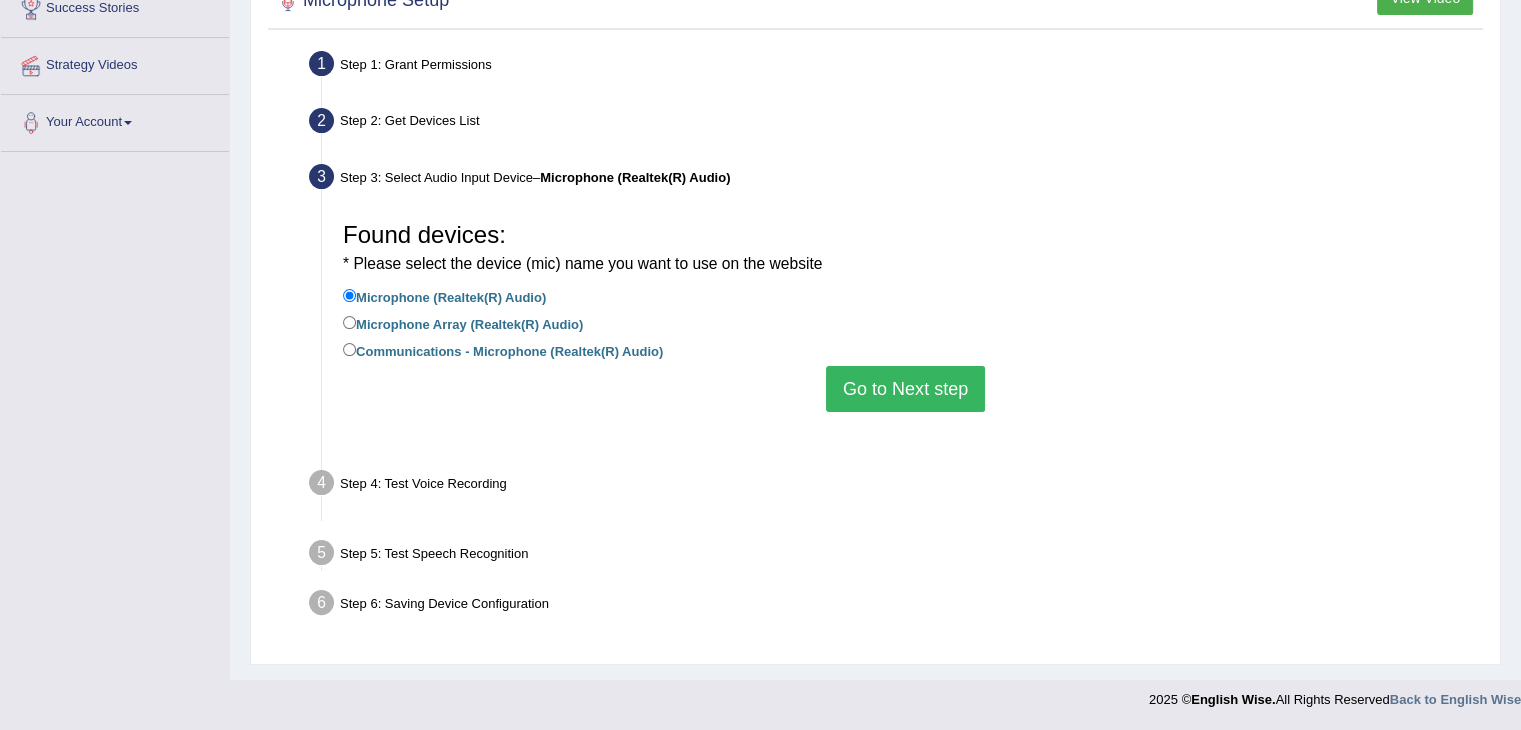 scroll, scrollTop: 320, scrollLeft: 0, axis: vertical 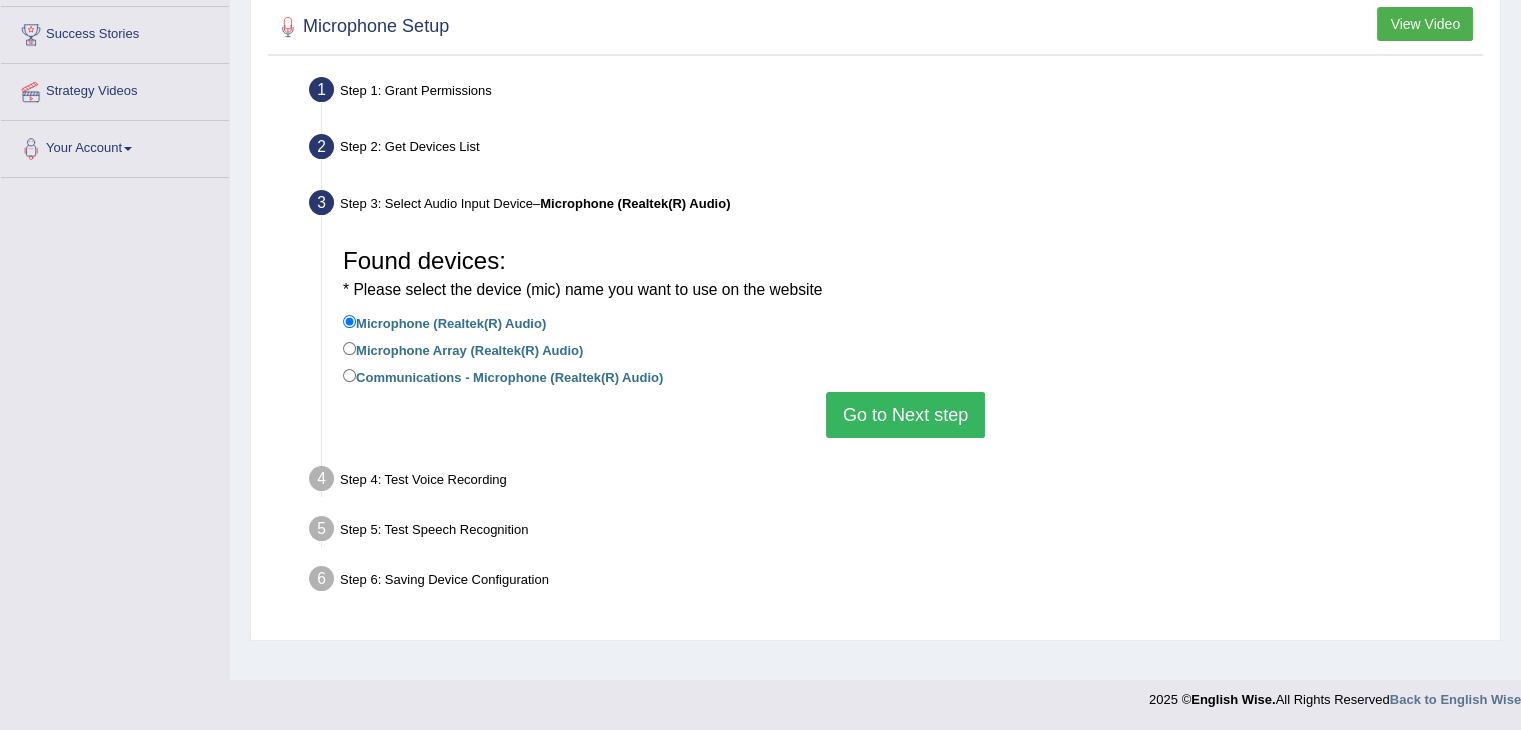 click on "Microphone Array (Realtek(R) Audio)" at bounding box center (463, 349) 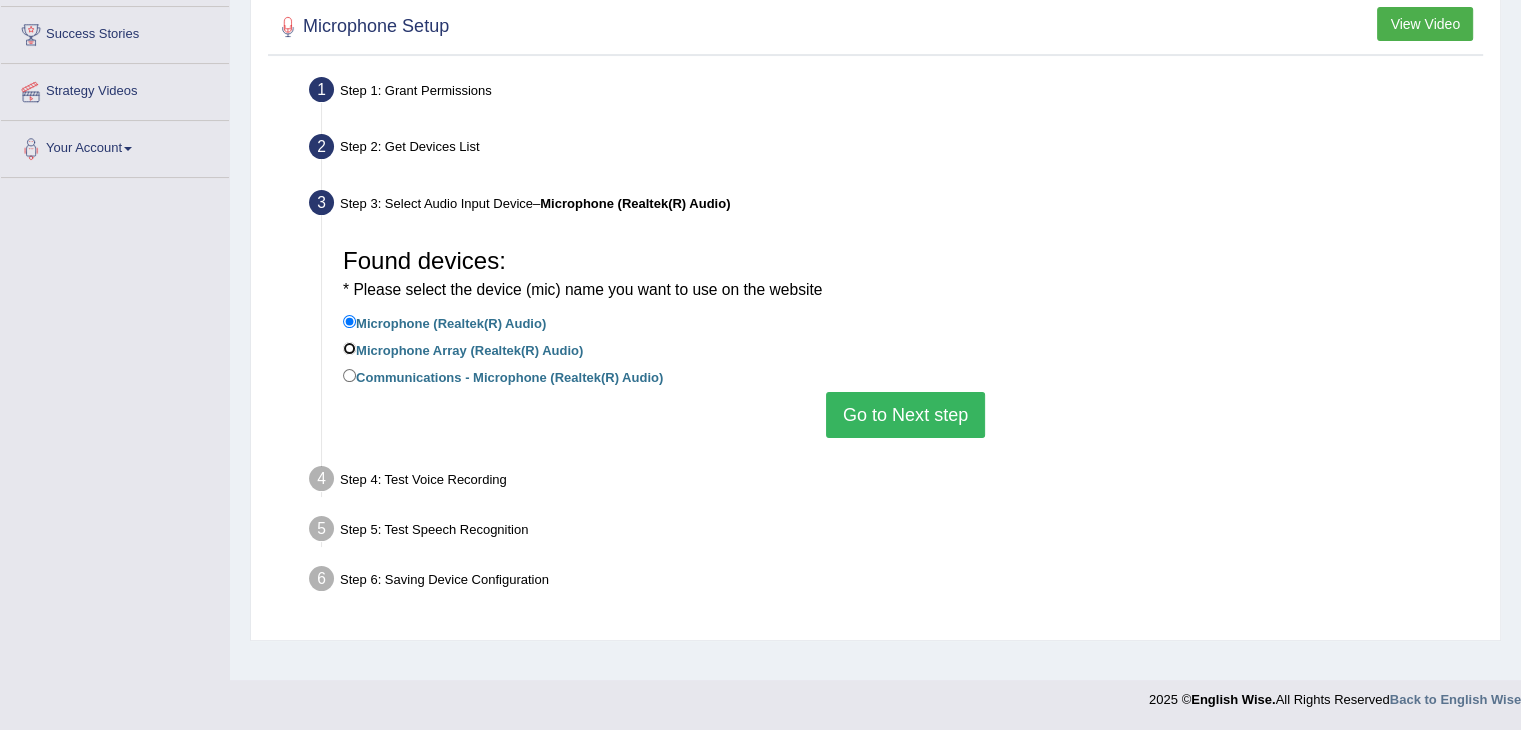 radio on "true" 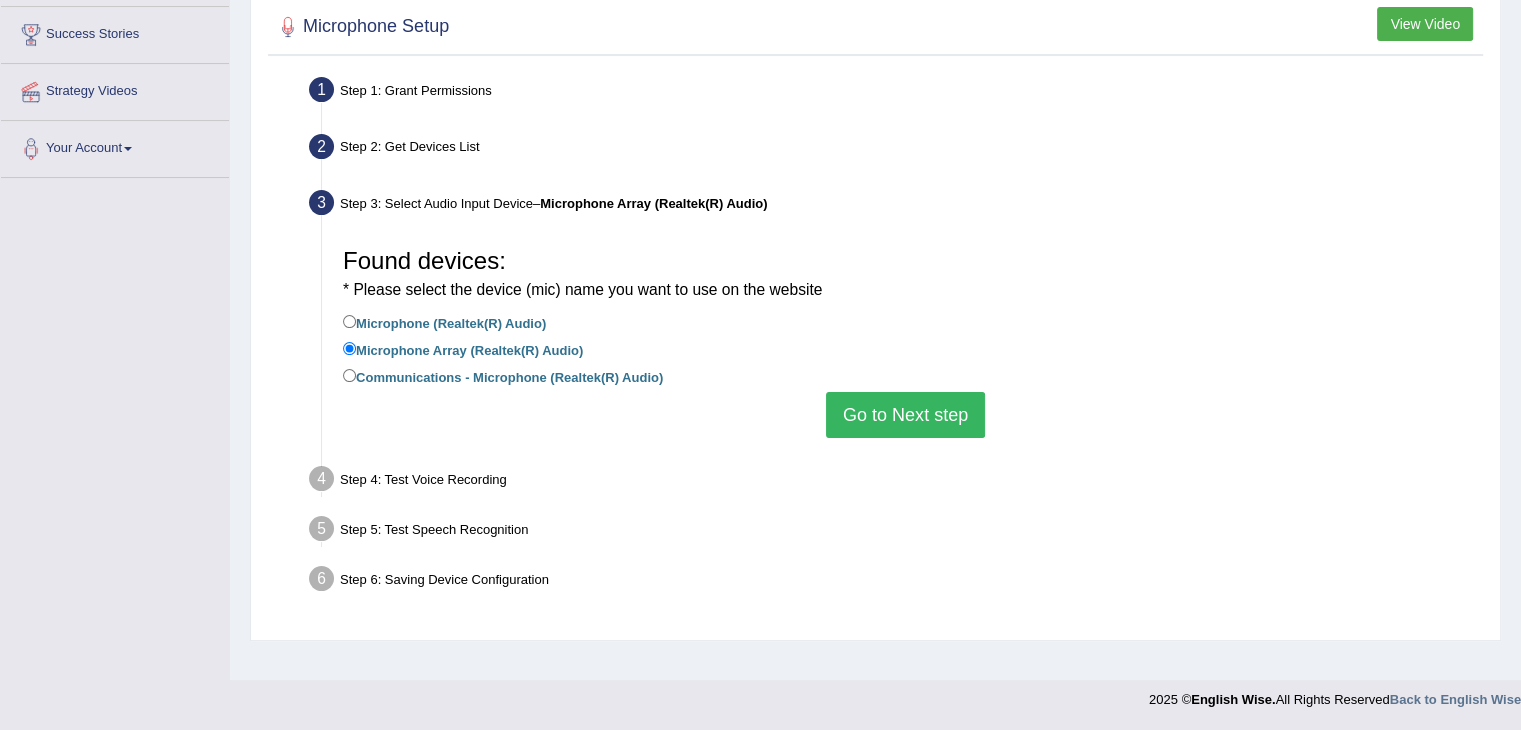 click on "Go to Next step" at bounding box center (905, 415) 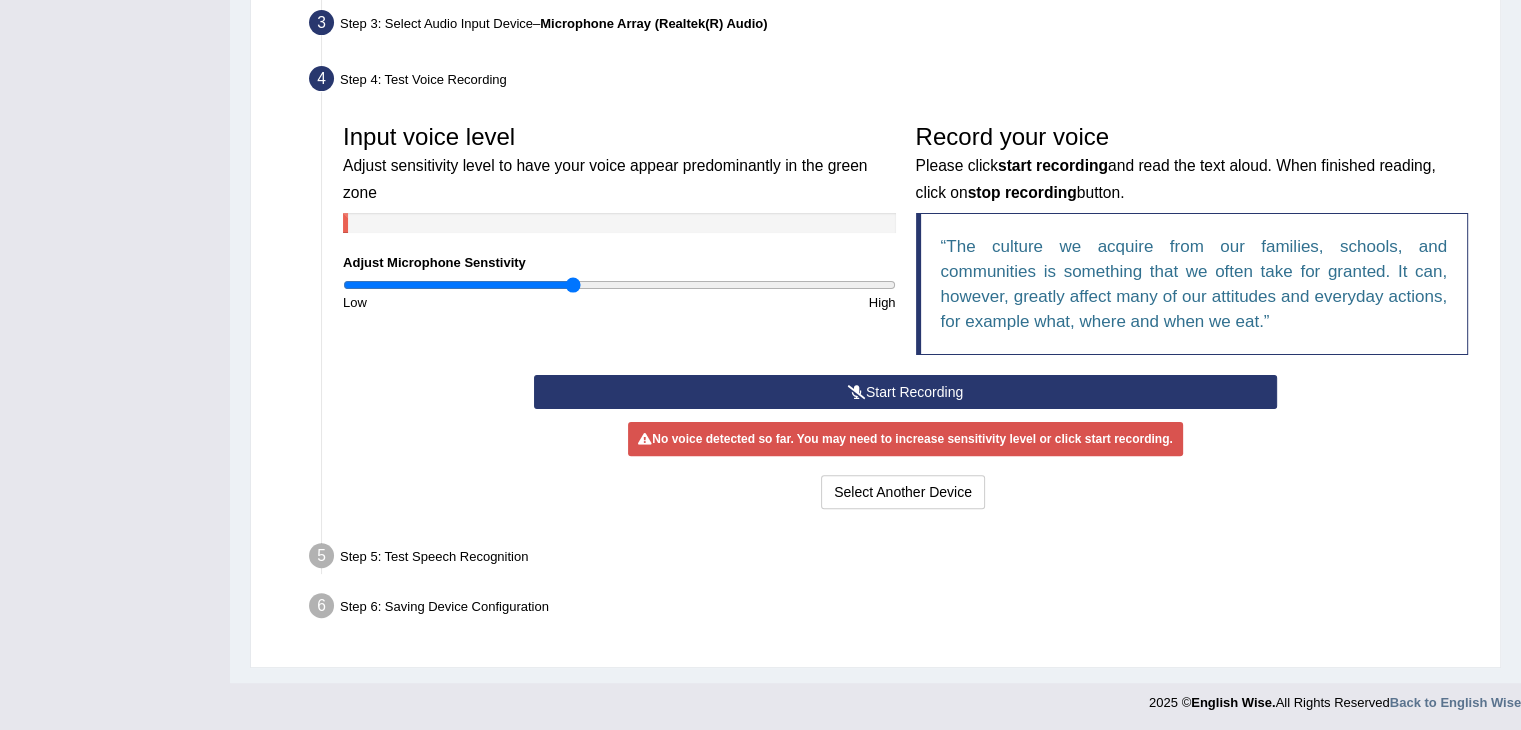 scroll, scrollTop: 499, scrollLeft: 0, axis: vertical 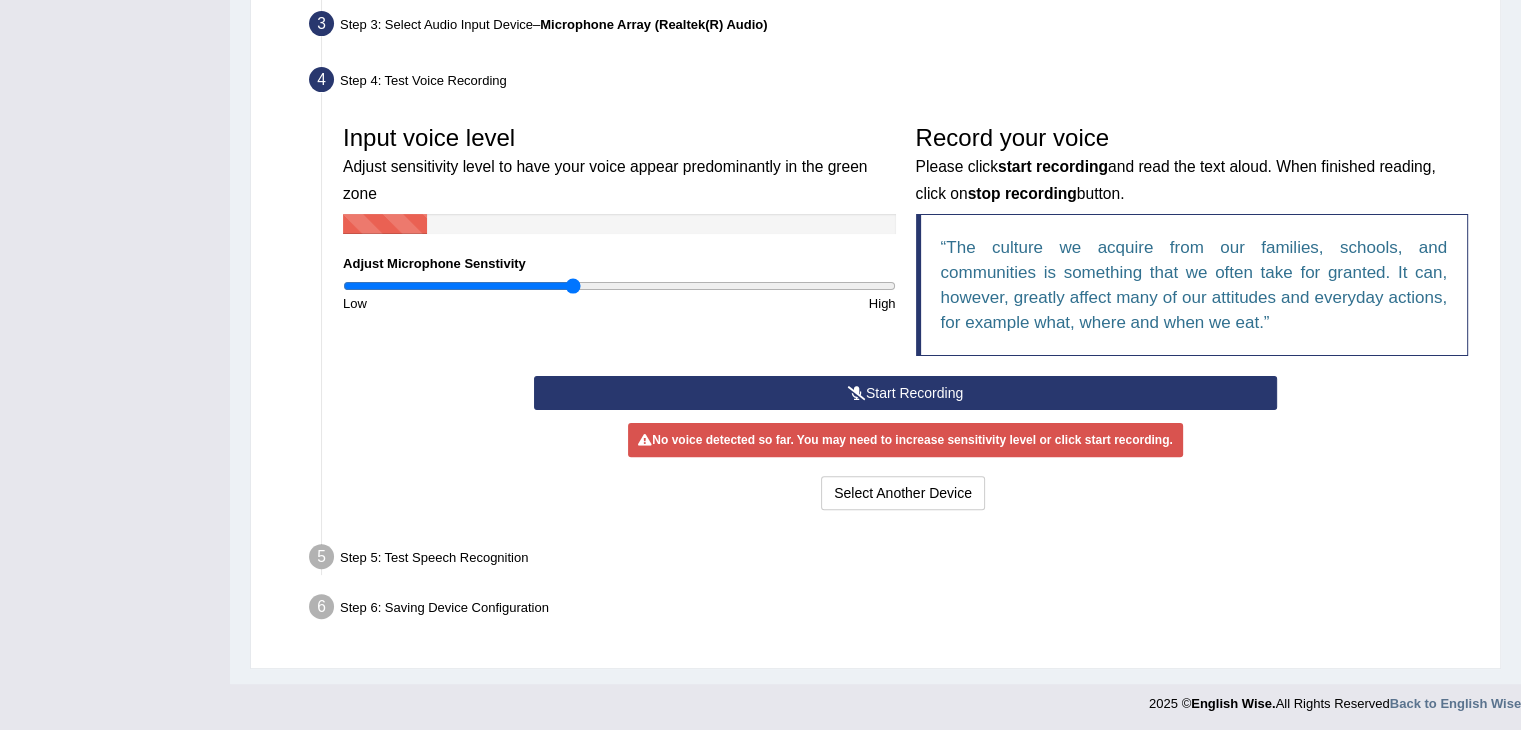 click on "Start Recording" at bounding box center [905, 393] 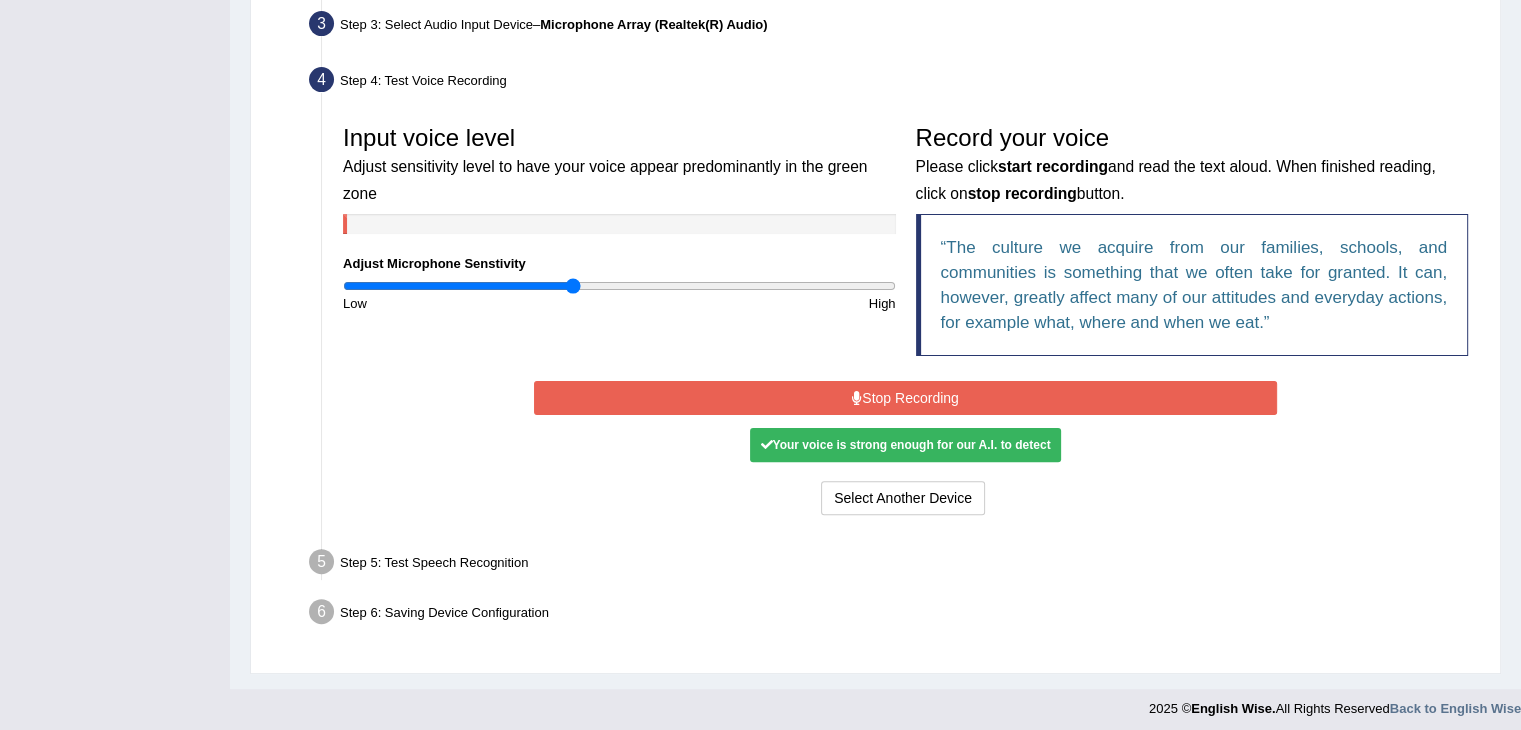 click on "Your voice is strong enough for our A.I. to detect" at bounding box center (905, 445) 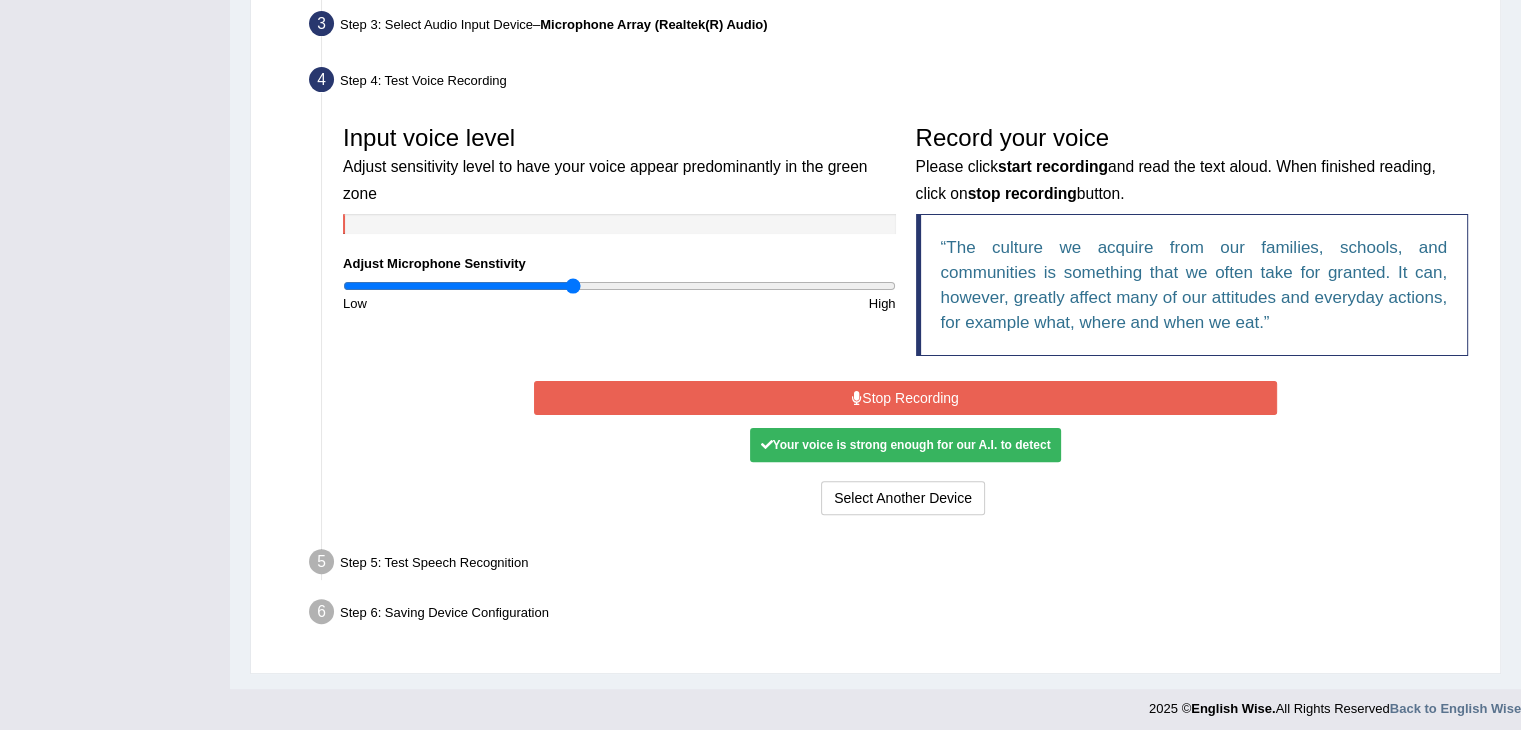 click on "Your voice is strong enough for our A.I. to detect" at bounding box center (905, 445) 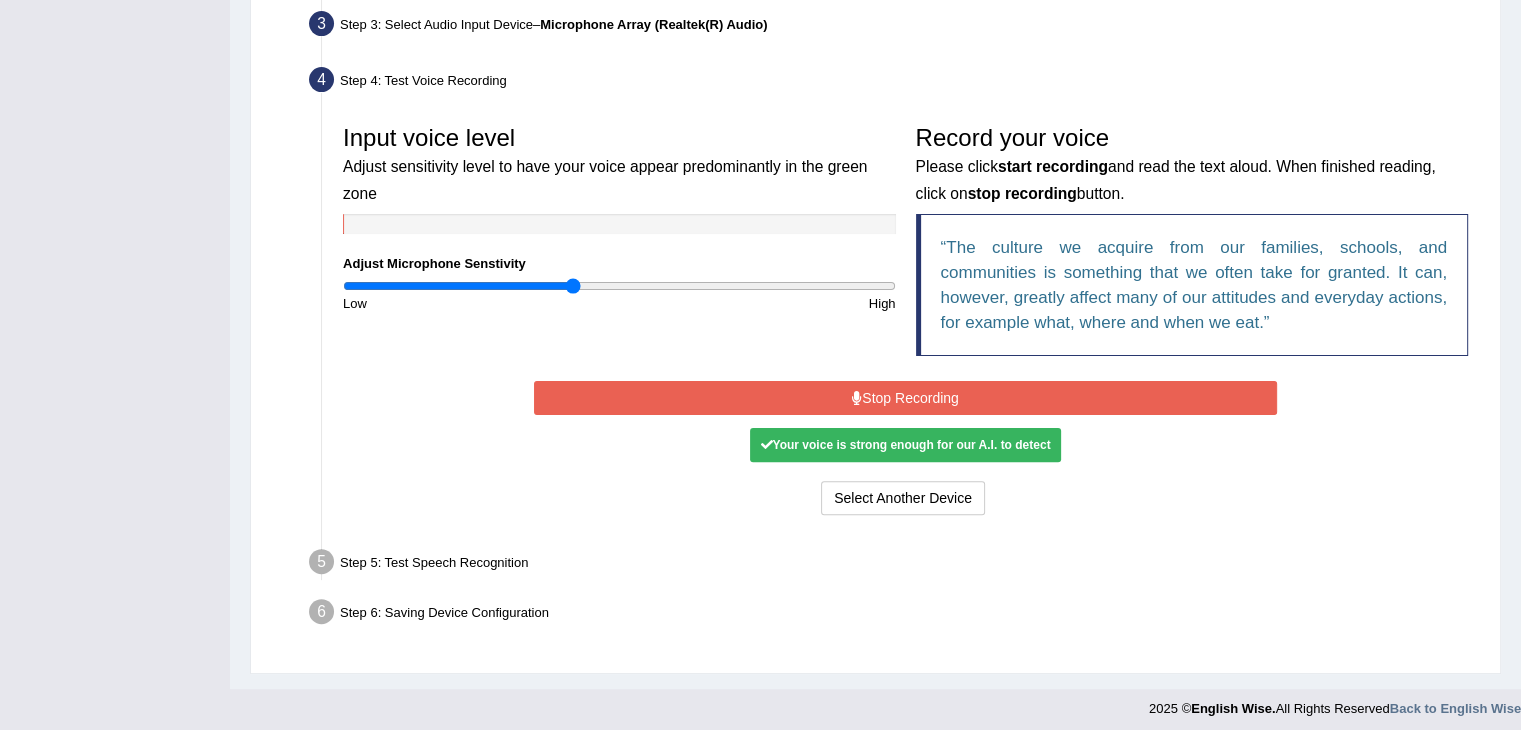 scroll, scrollTop: 505, scrollLeft: 0, axis: vertical 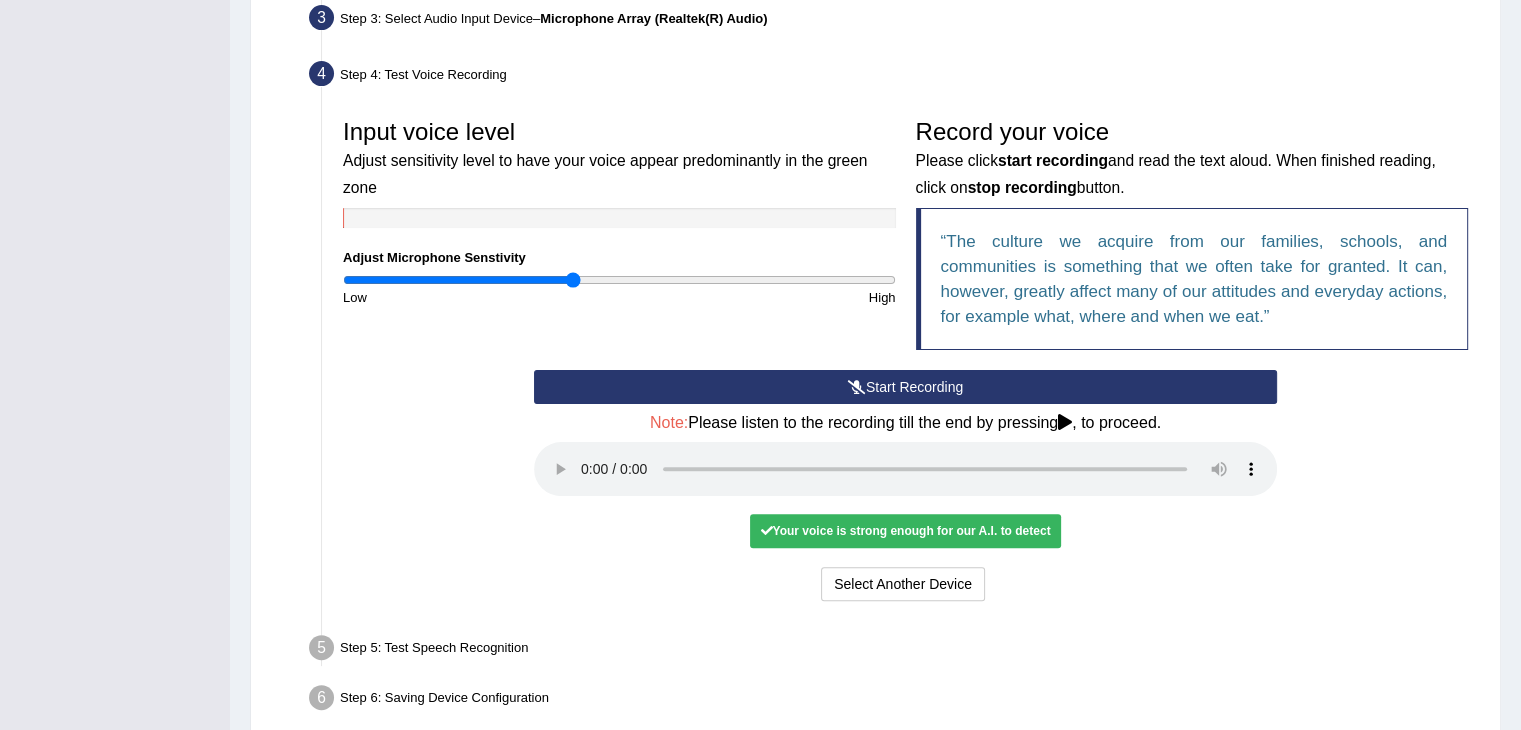 click on "Your voice is strong enough for our A.I. to detect" at bounding box center [905, 531] 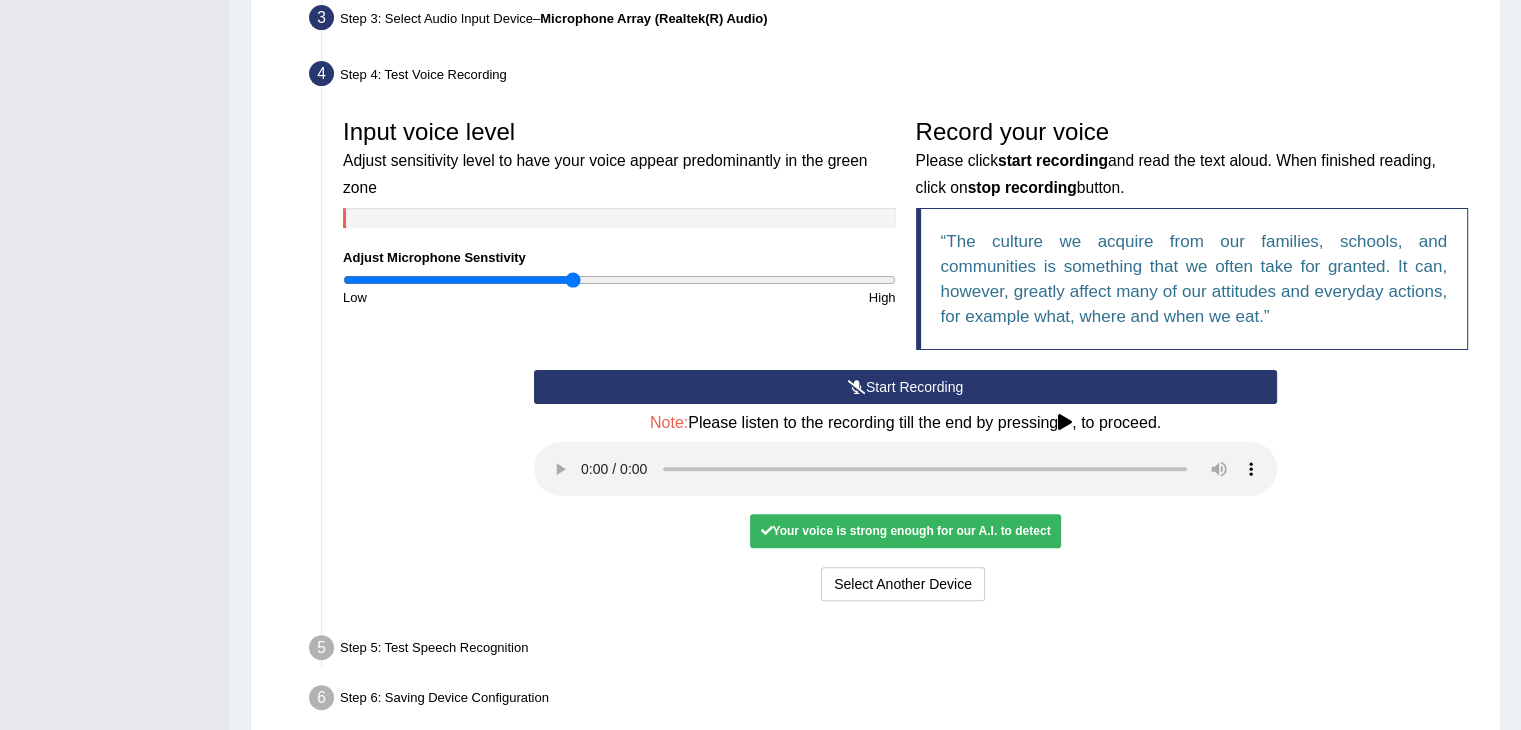 drag, startPoint x: 912, startPoint y: 534, endPoint x: 860, endPoint y: 521, distance: 53.600372 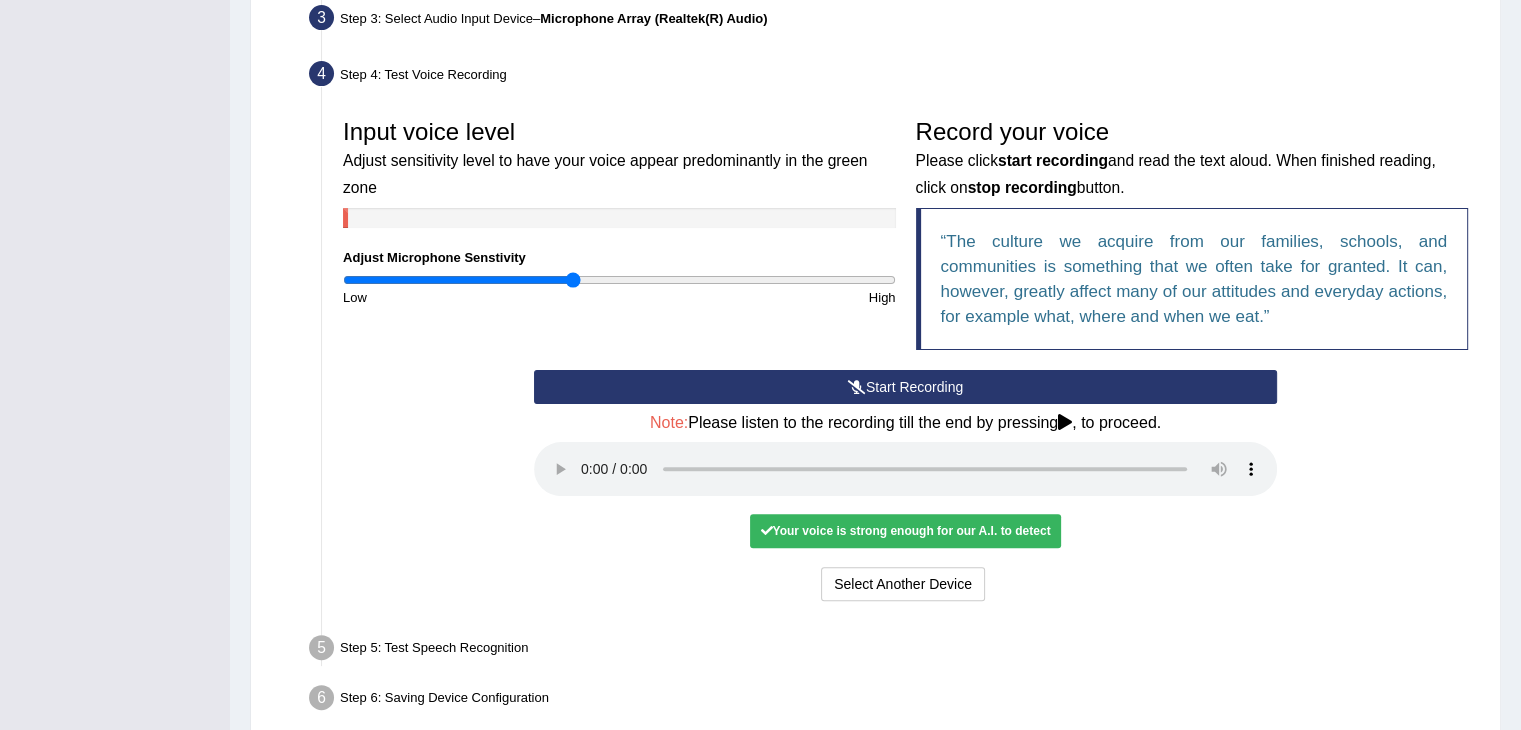 scroll, scrollTop: 597, scrollLeft: 0, axis: vertical 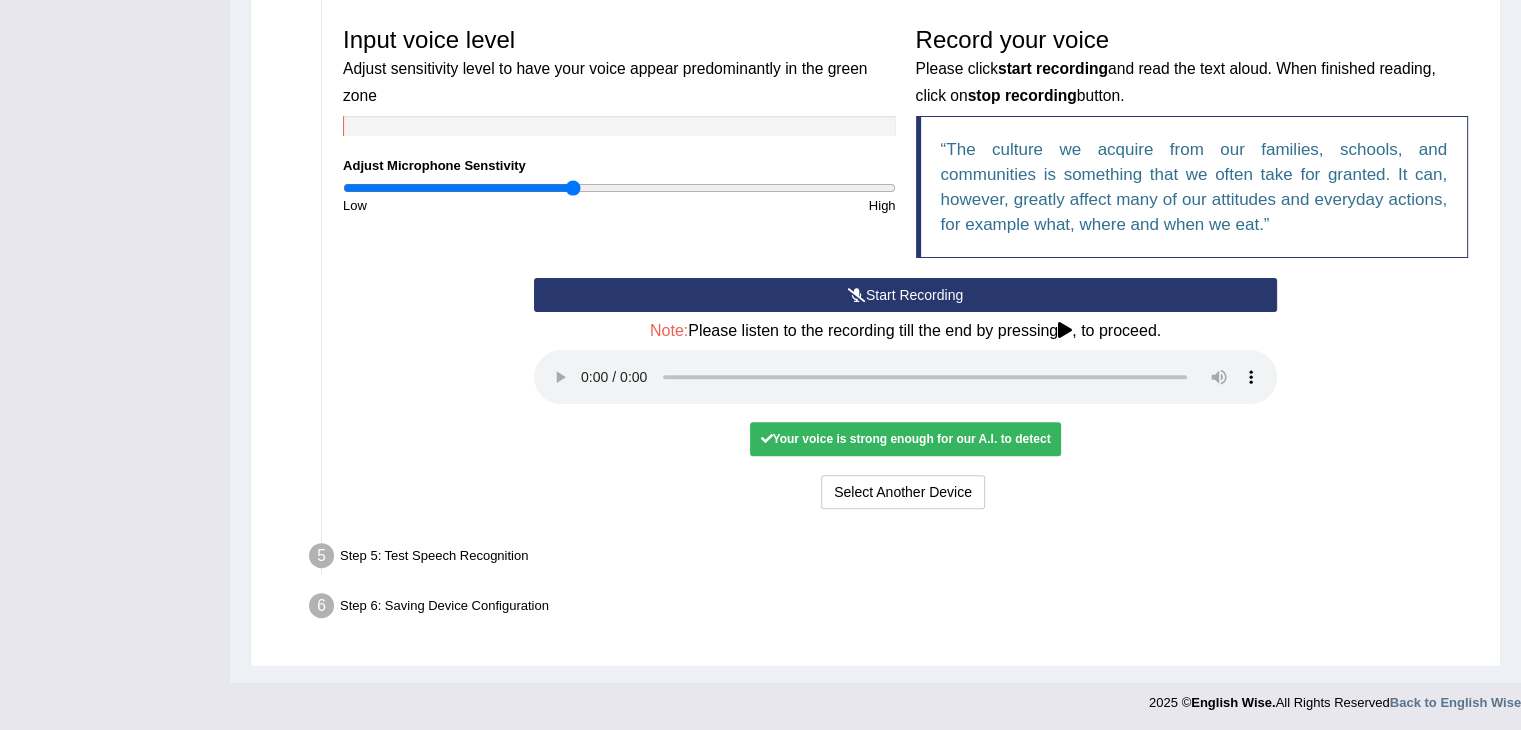 click on "Your voice is strong enough for our A.I. to detect" at bounding box center (905, 439) 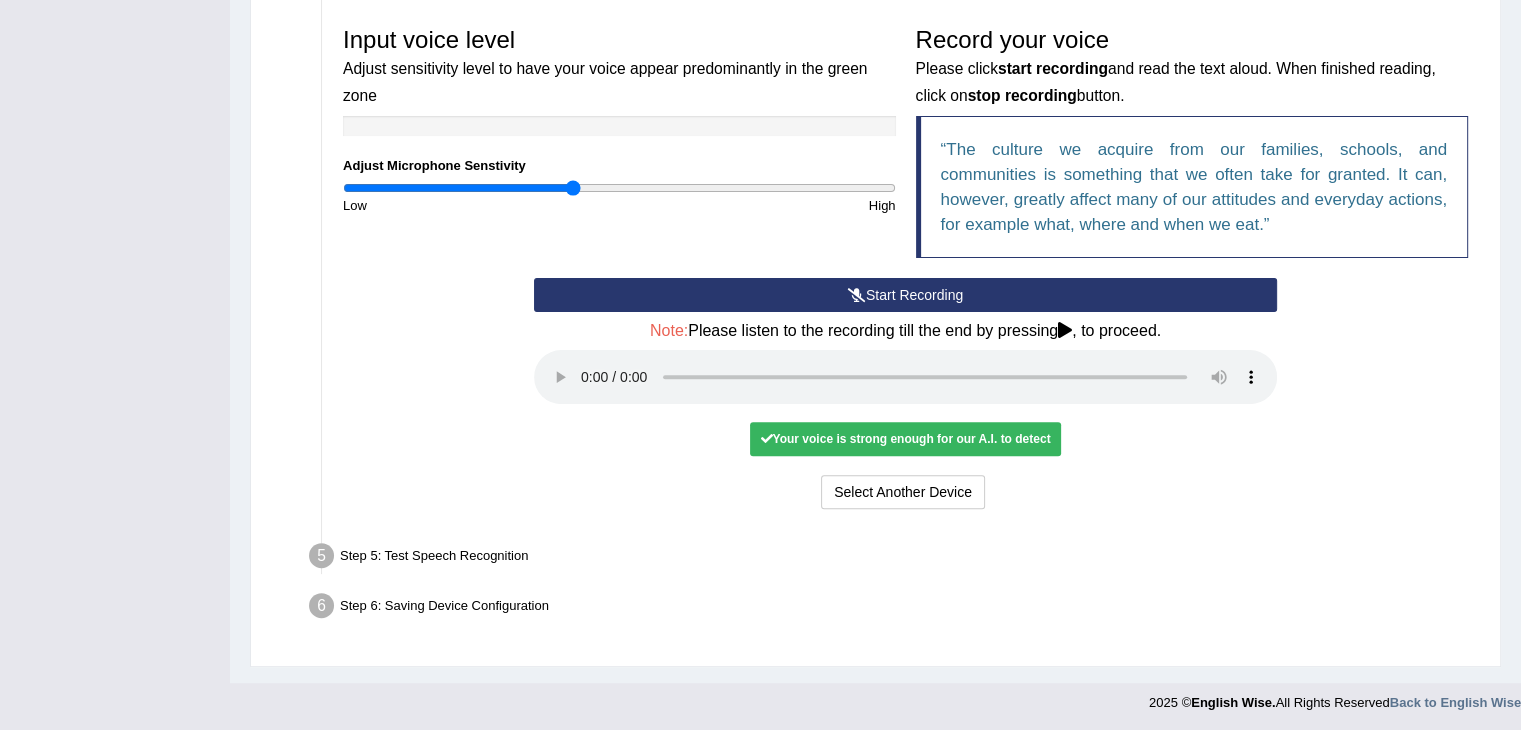 click on "Your voice is strong enough for our A.I. to detect" at bounding box center [905, 439] 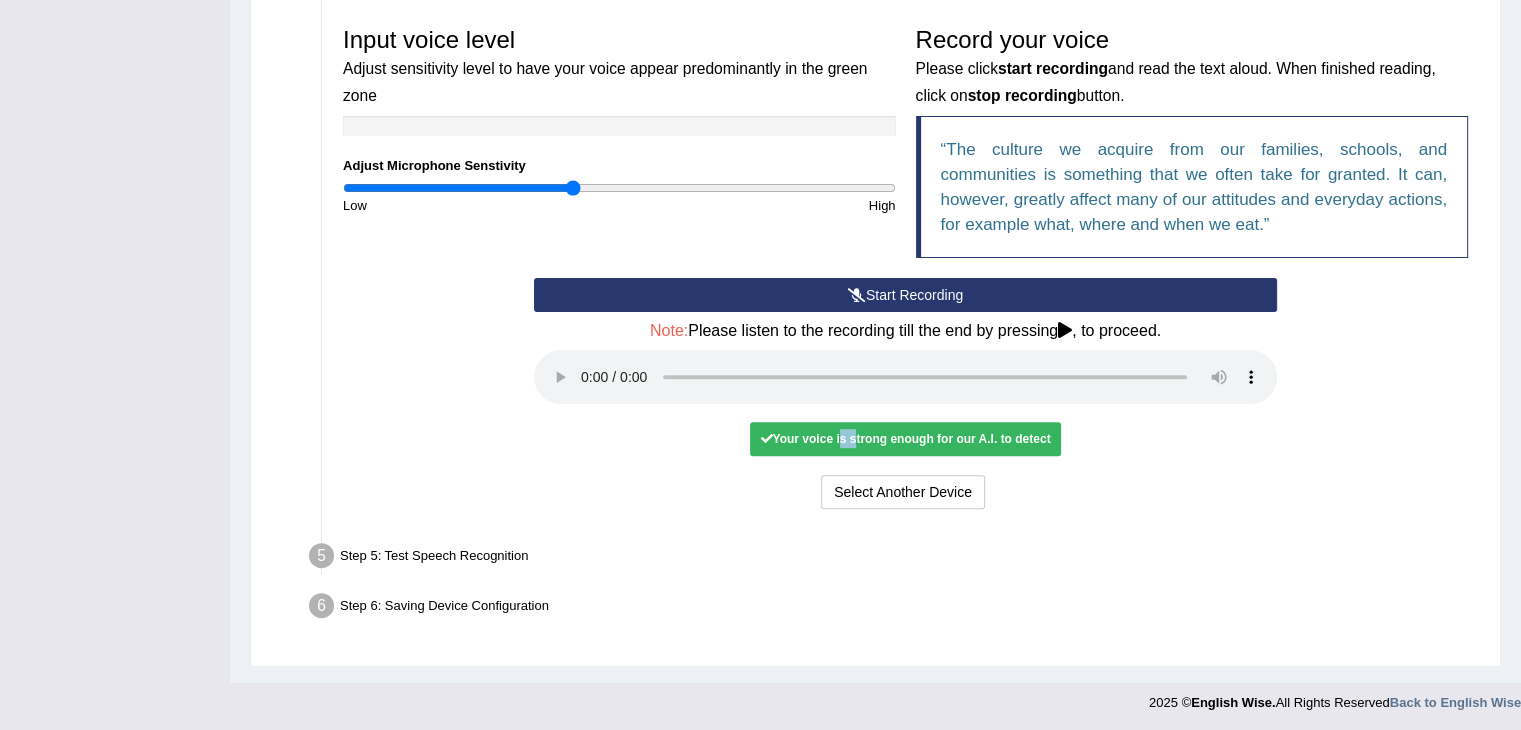 click on "Your voice is strong enough for our A.I. to detect" at bounding box center [905, 439] 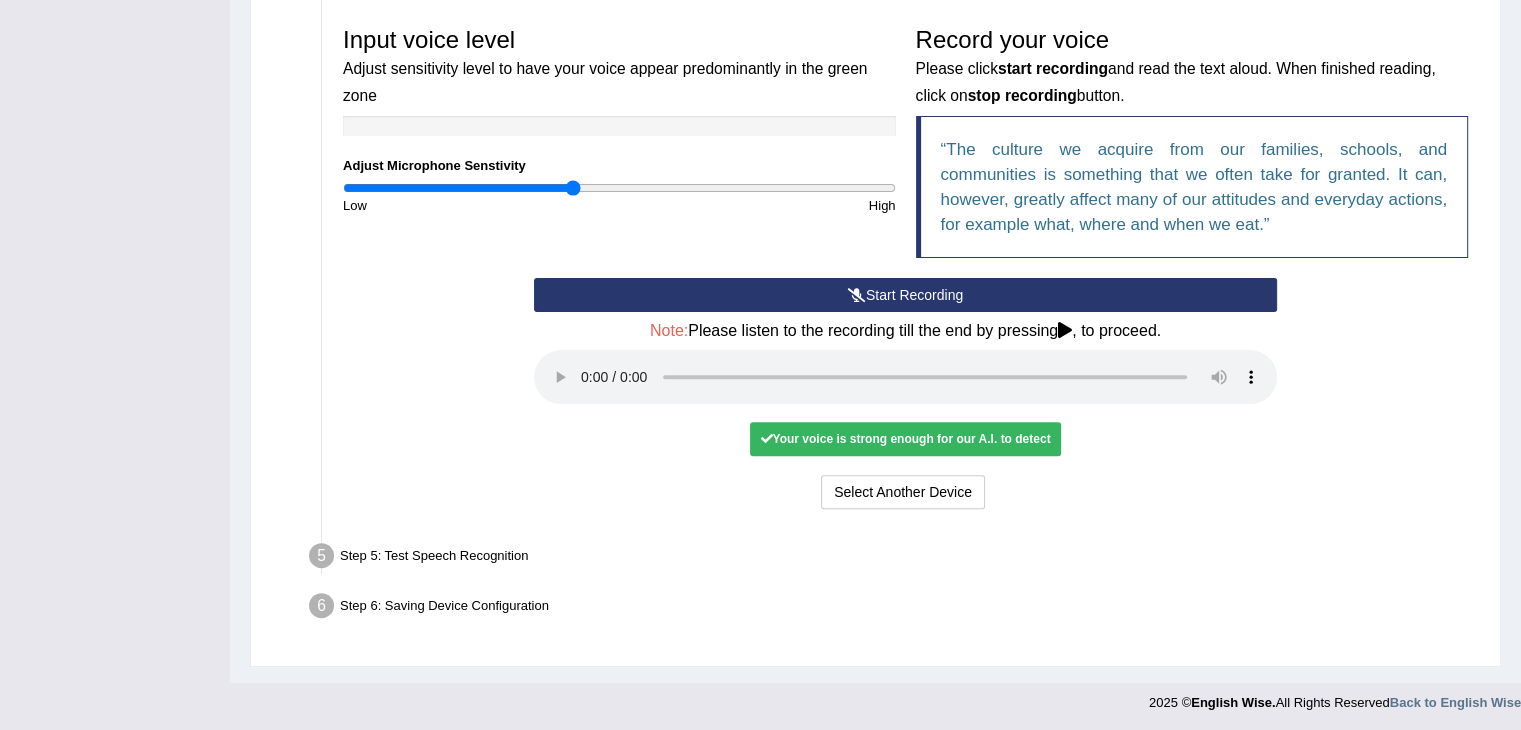 click on "Your voice is strong enough for our A.I. to detect" at bounding box center (905, 439) 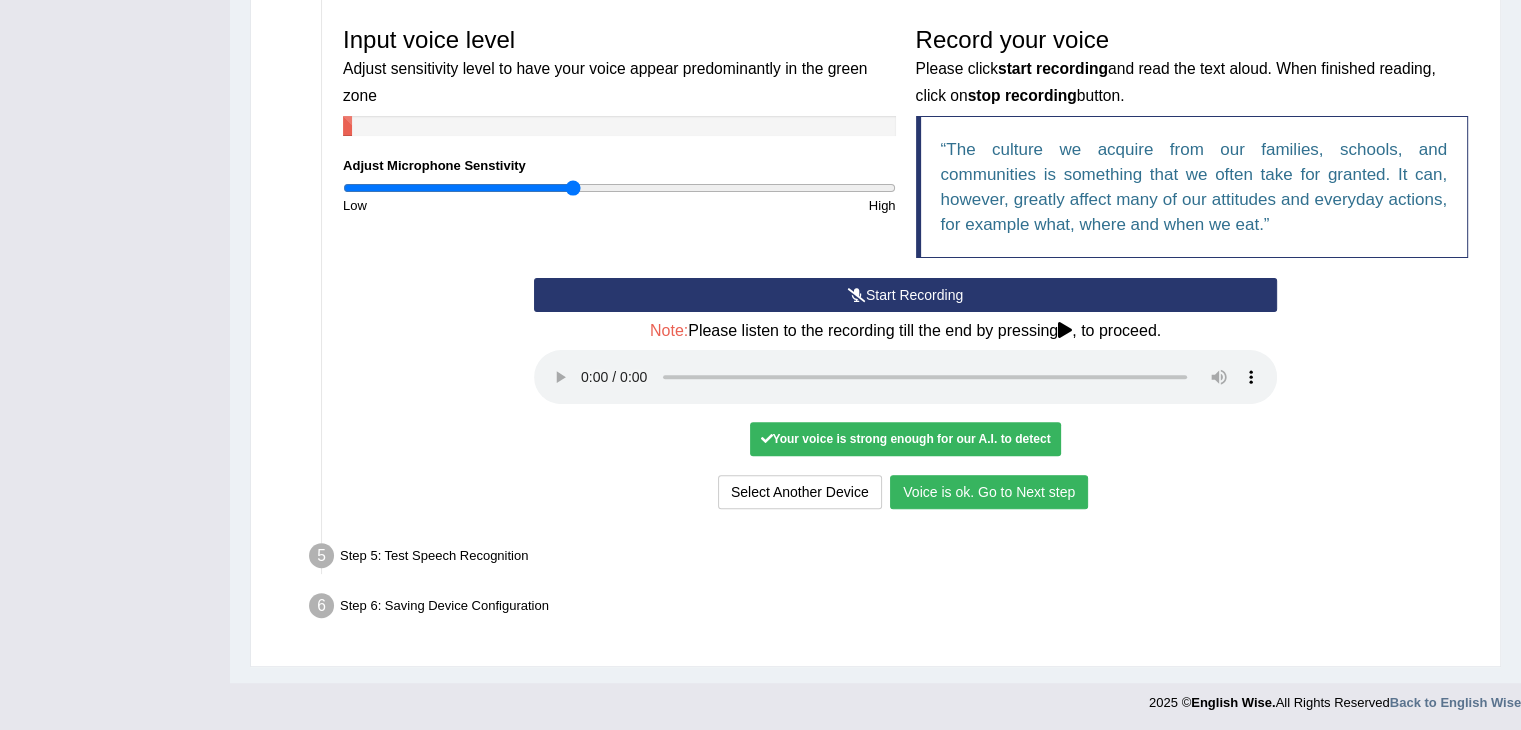 click on "Voice is ok. Go to Next step" at bounding box center [989, 492] 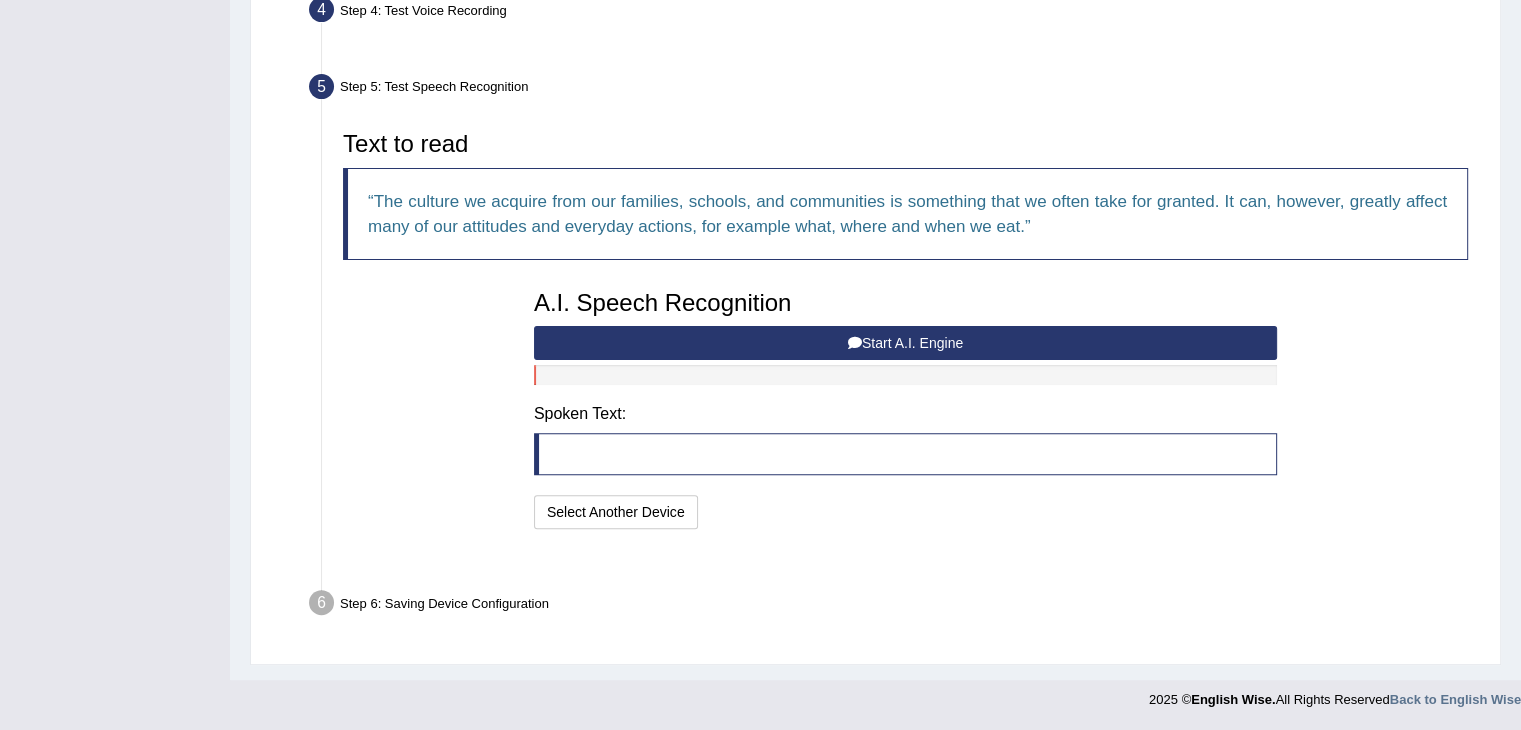 scroll, scrollTop: 518, scrollLeft: 0, axis: vertical 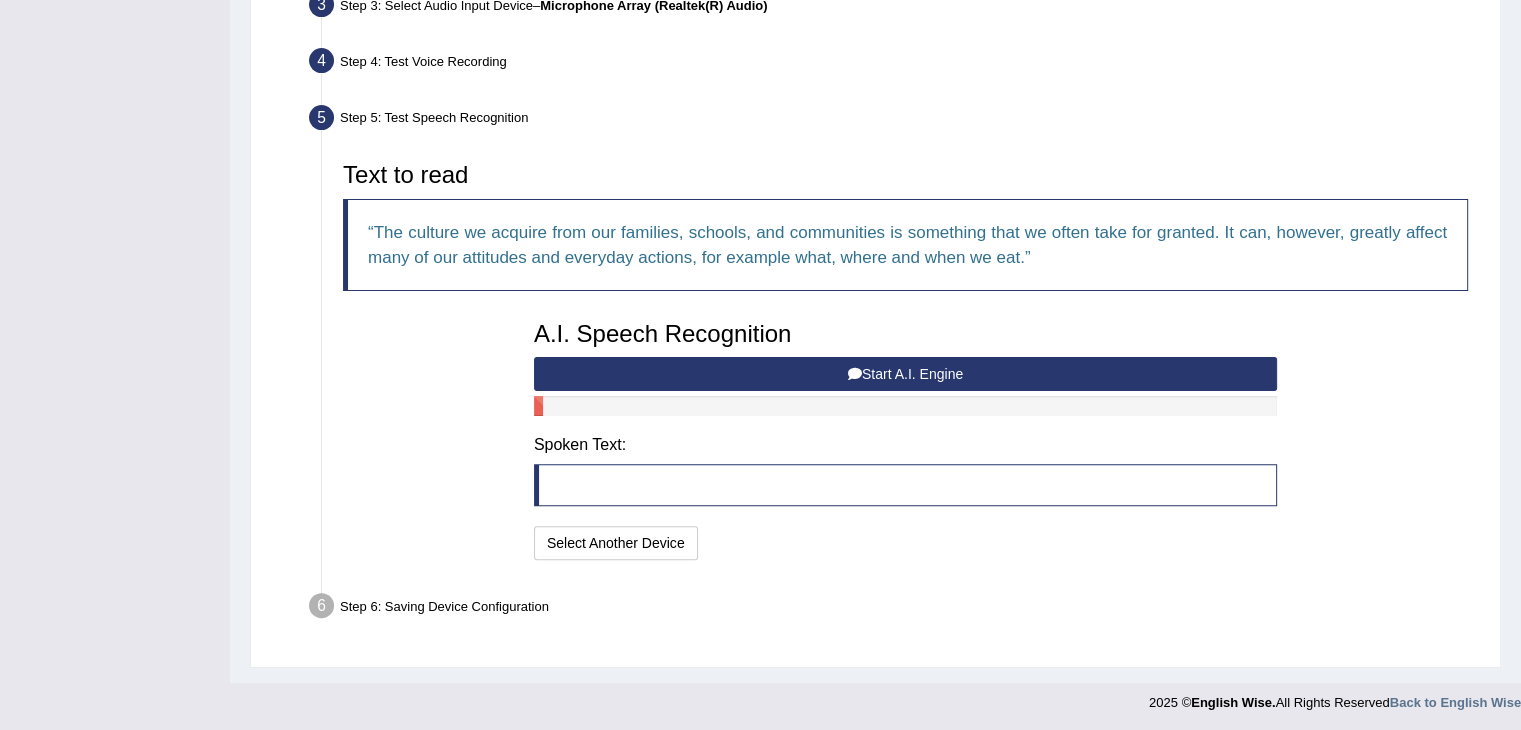 click on "Start A.I. Engine" at bounding box center [905, 374] 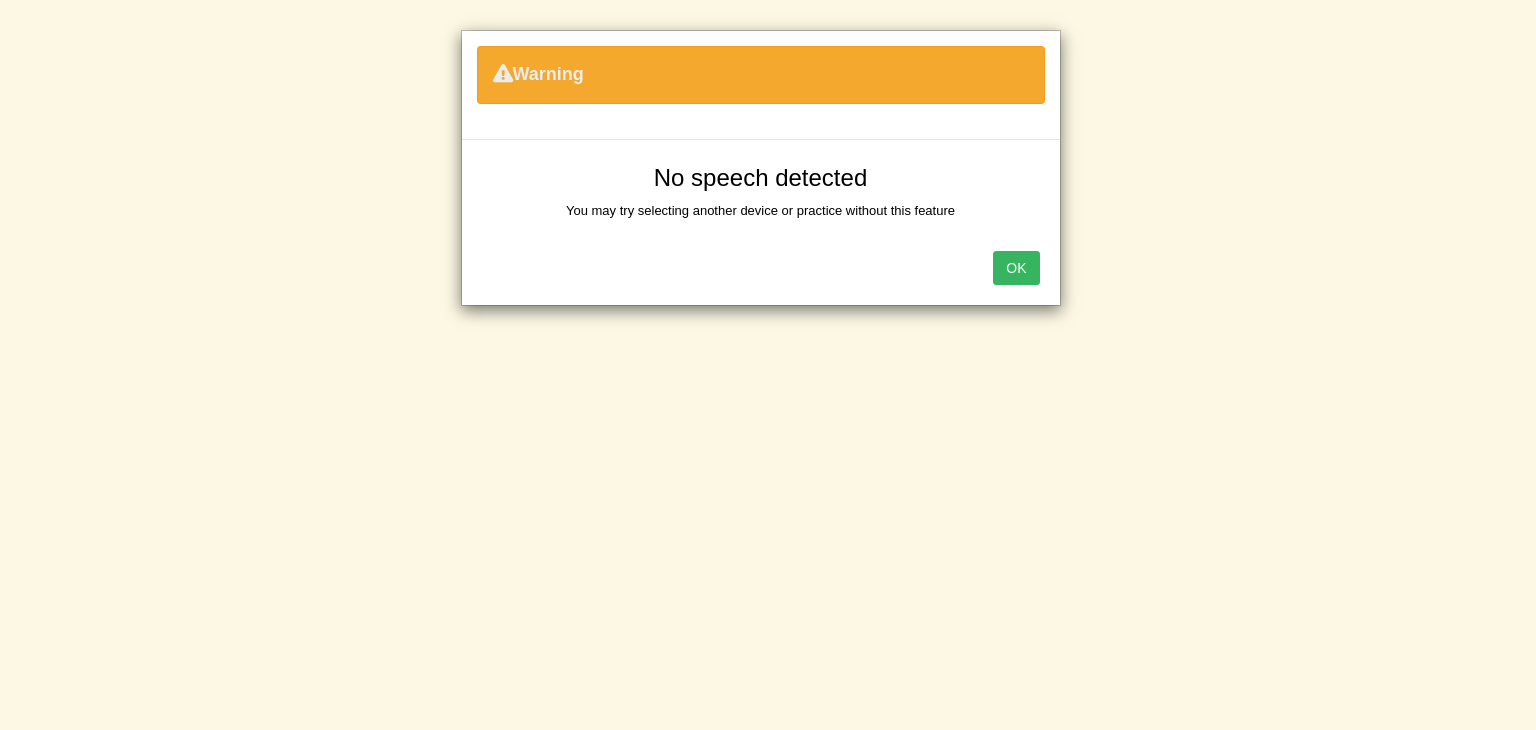 click on "OK" at bounding box center (1016, 268) 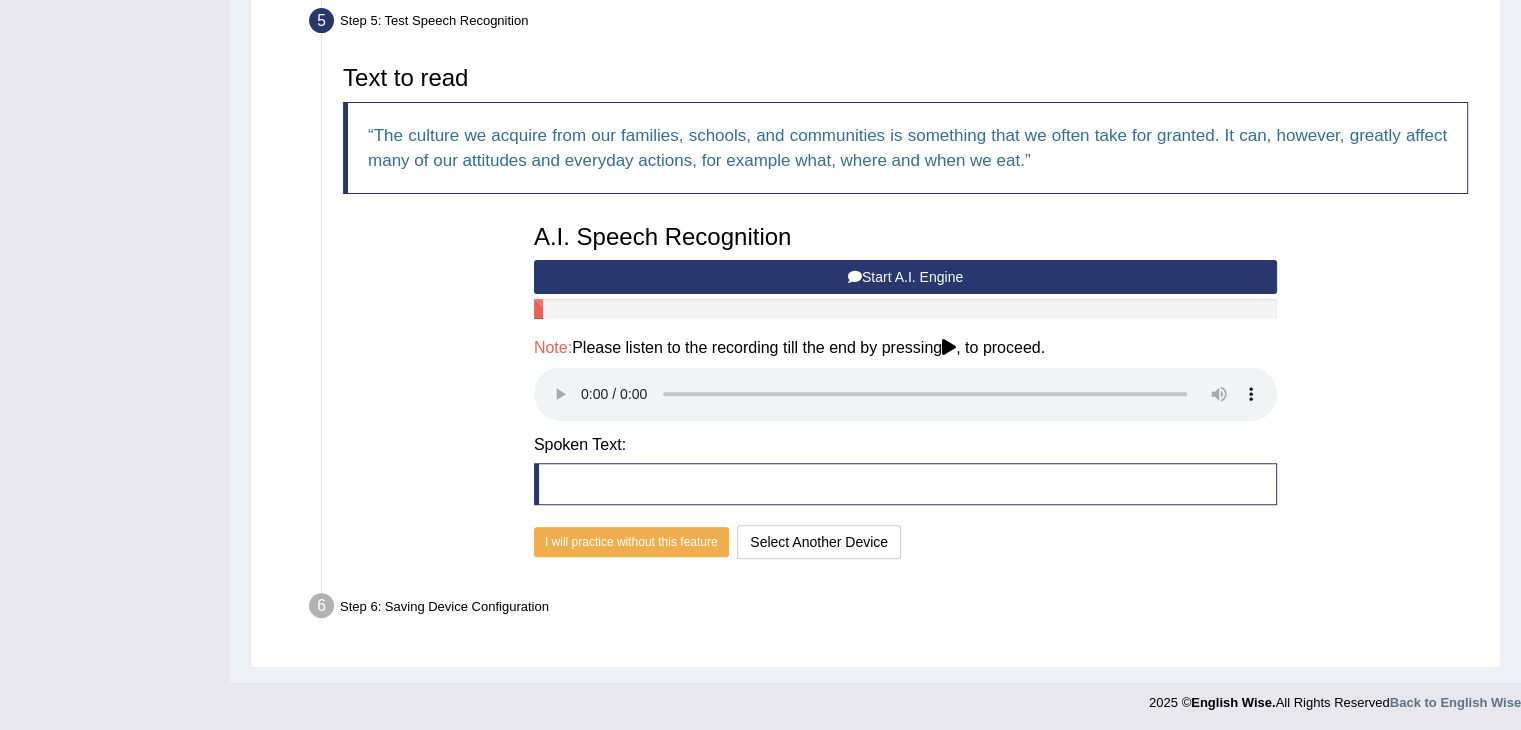 scroll, scrollTop: 614, scrollLeft: 0, axis: vertical 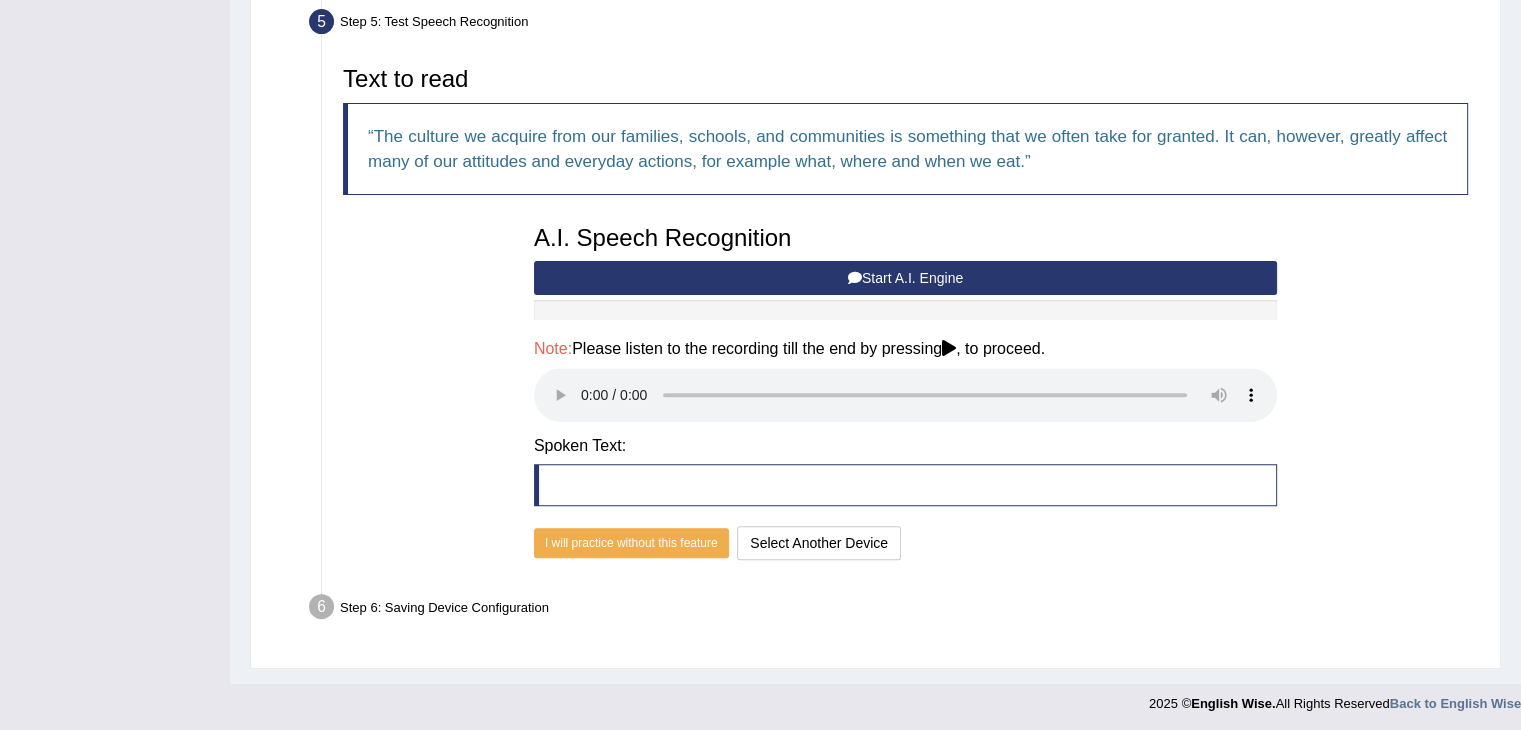 drag, startPoint x: 560, startPoint y: 404, endPoint x: 802, endPoint y: 443, distance: 245.12242 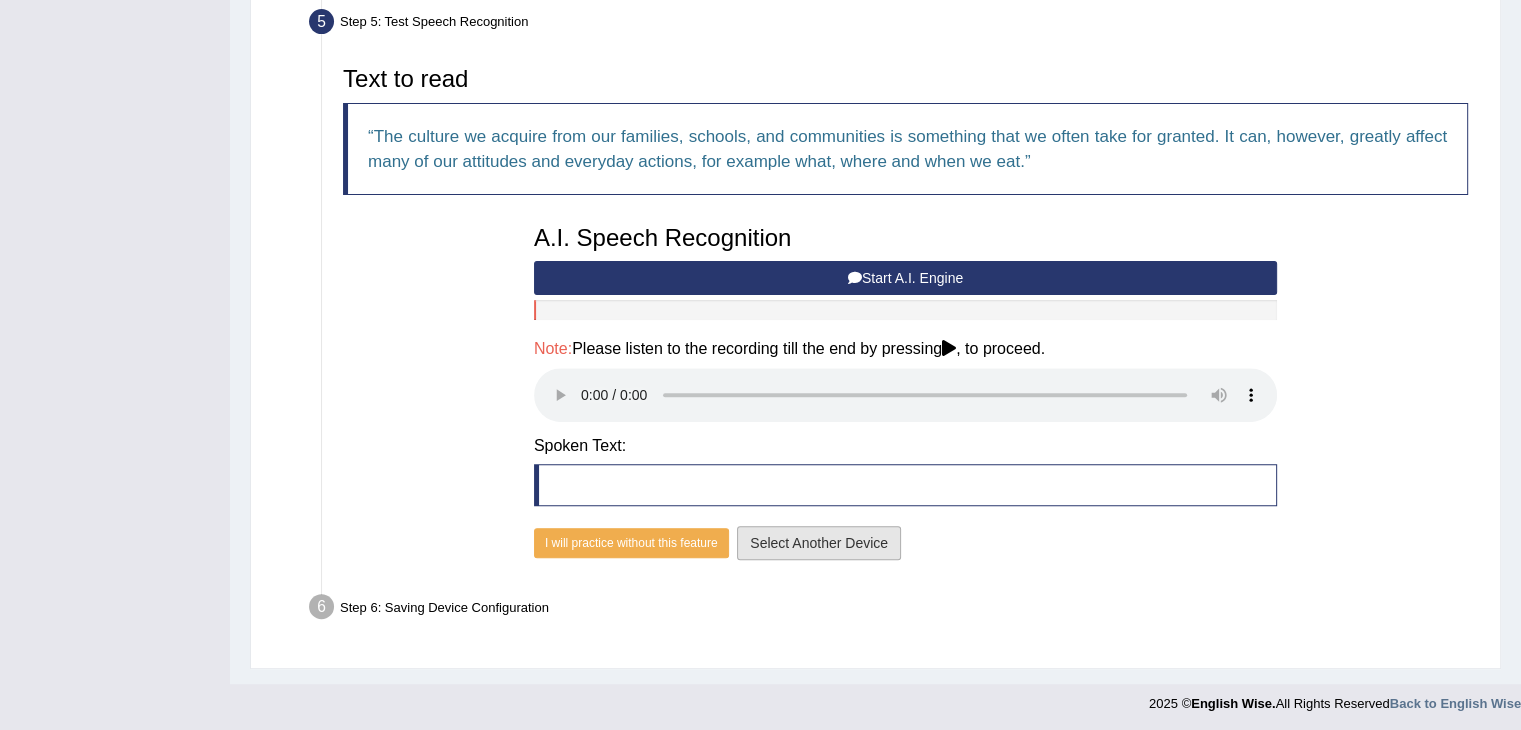 click on "Select Another Device" at bounding box center (819, 543) 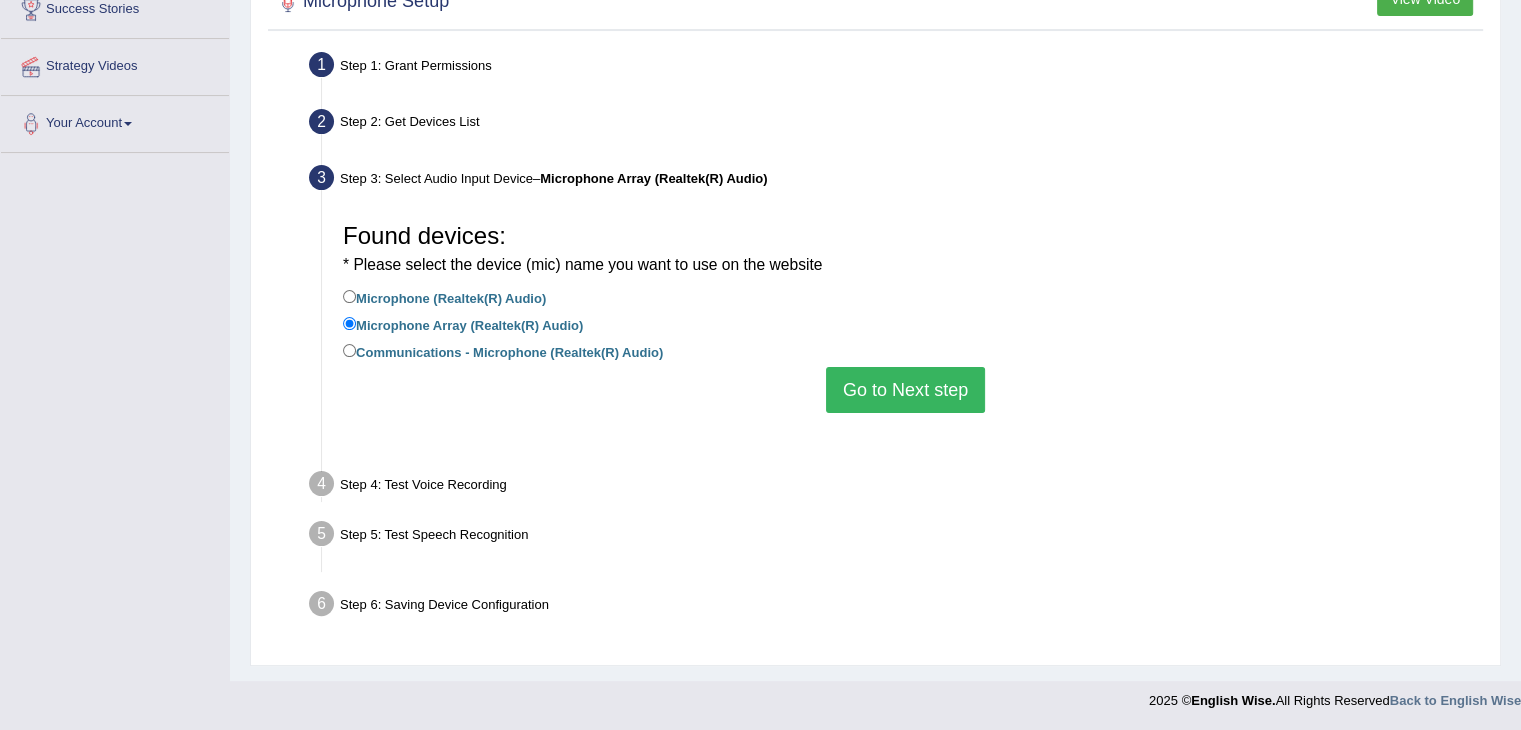 scroll, scrollTop: 320, scrollLeft: 0, axis: vertical 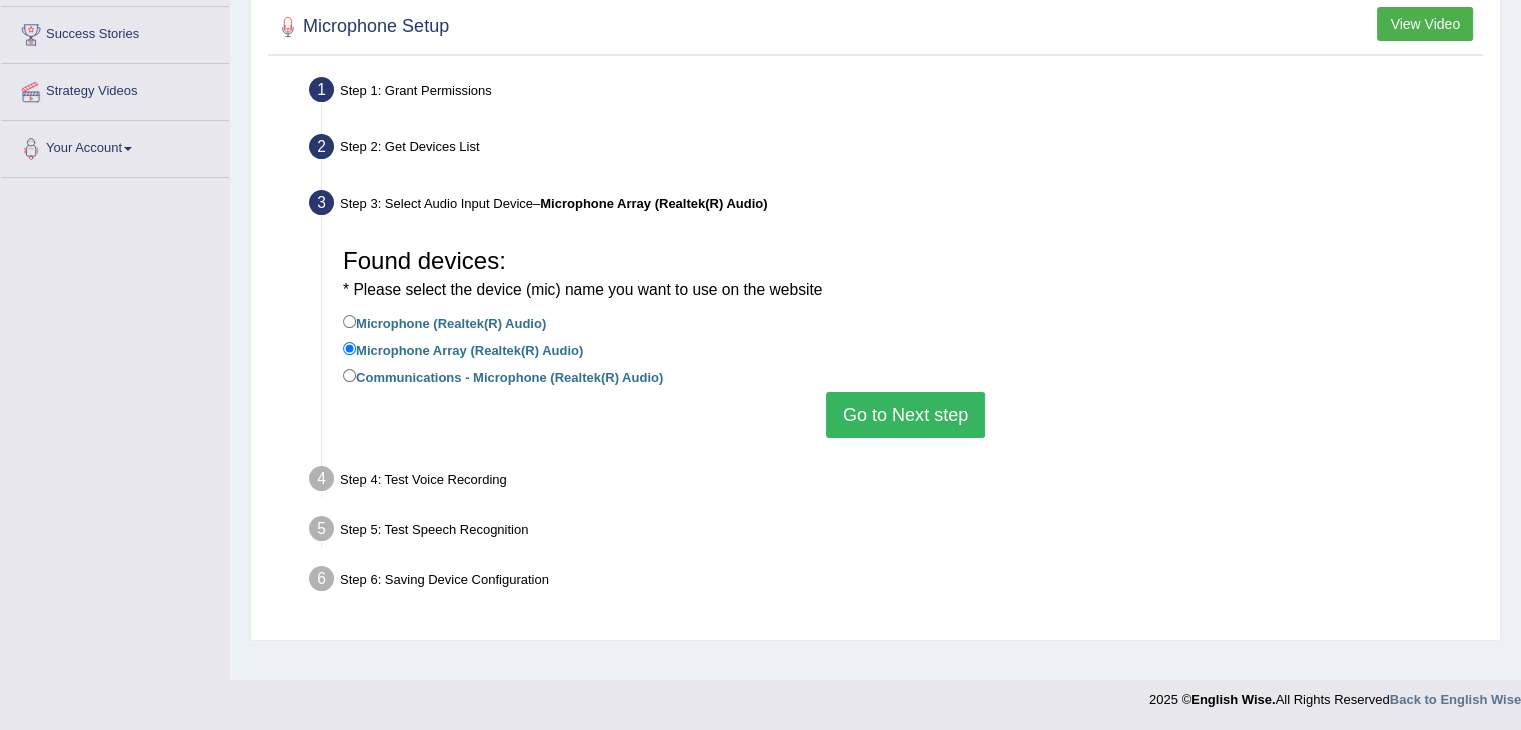 click on "Go to Next step" at bounding box center [905, 415] 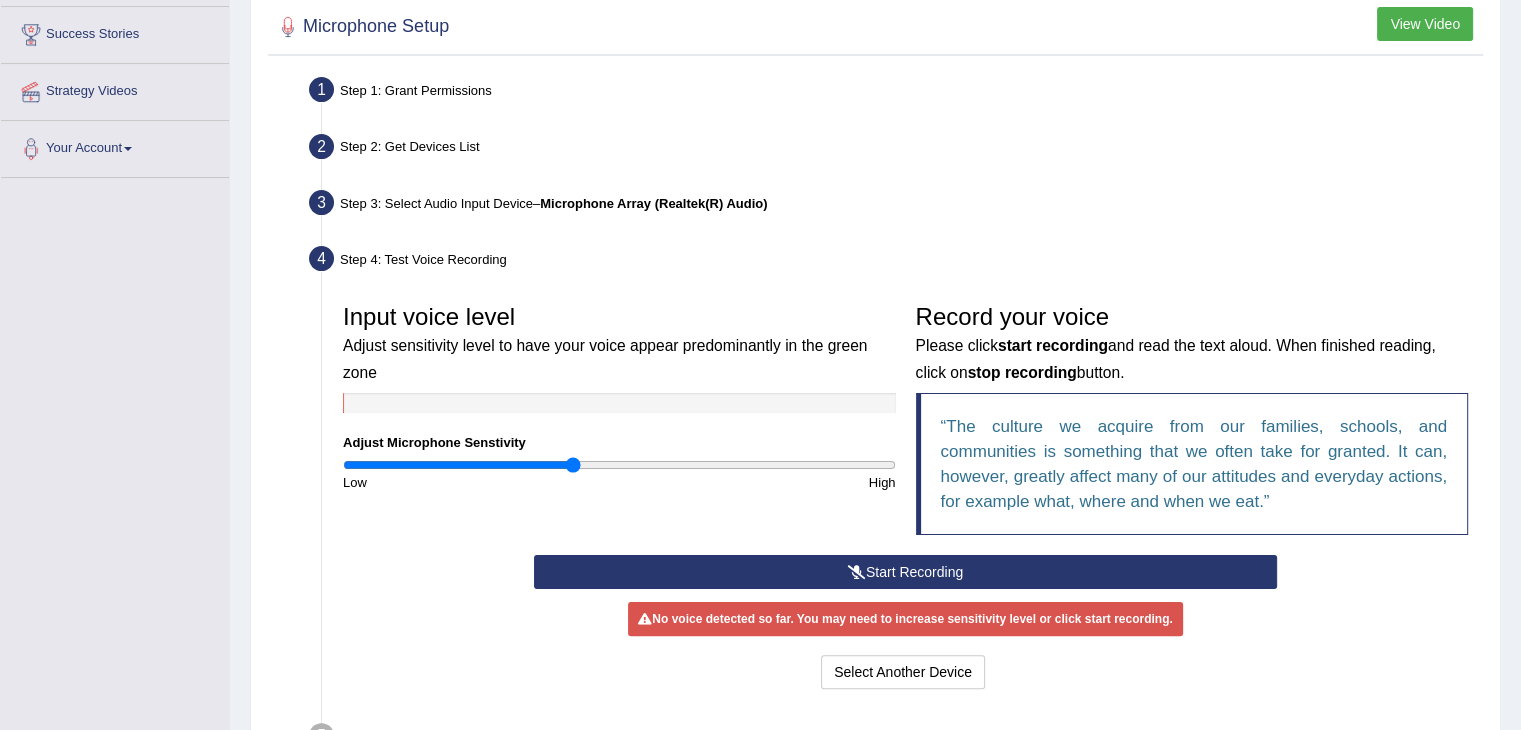 click at bounding box center [857, 572] 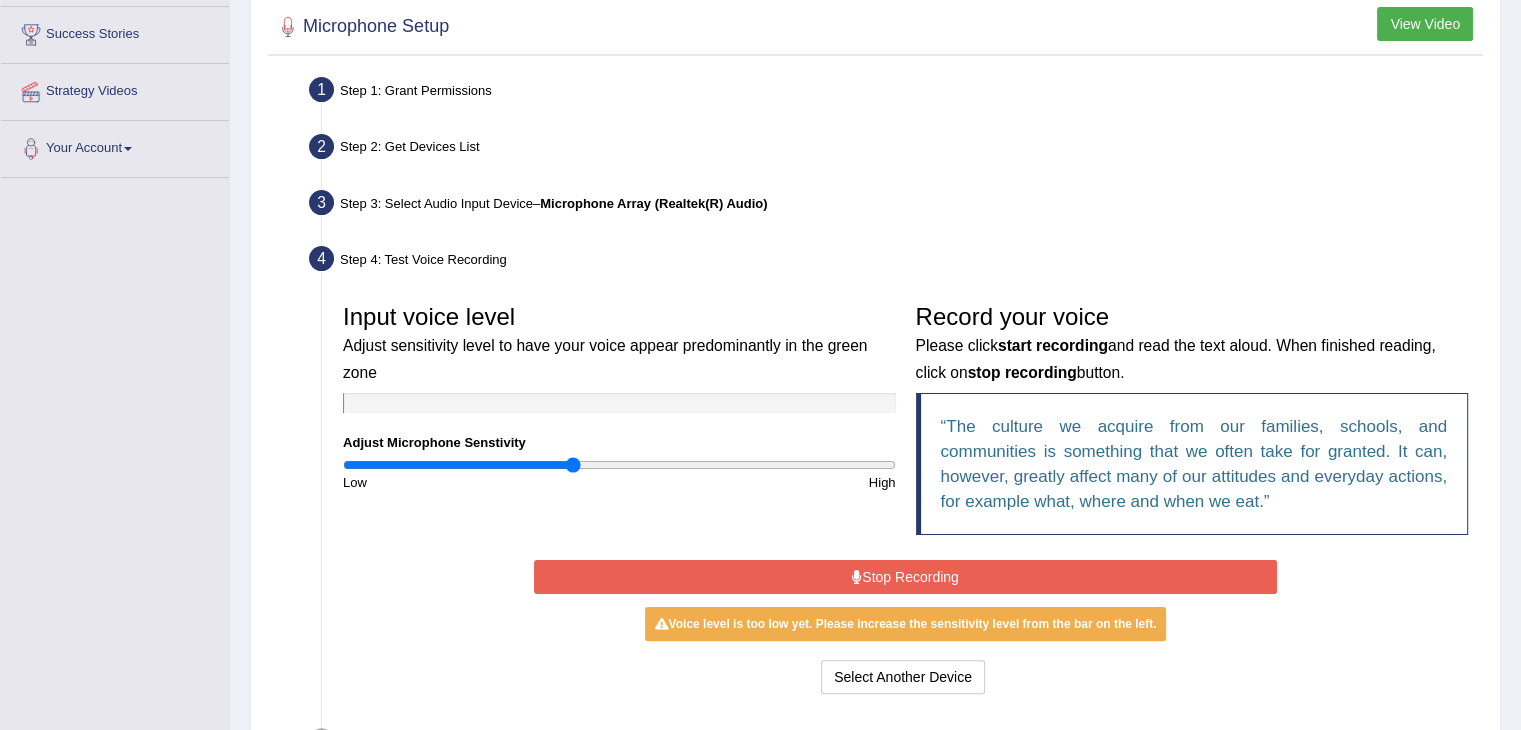 drag, startPoint x: 853, startPoint y: 565, endPoint x: 824, endPoint y: 571, distance: 29.614185 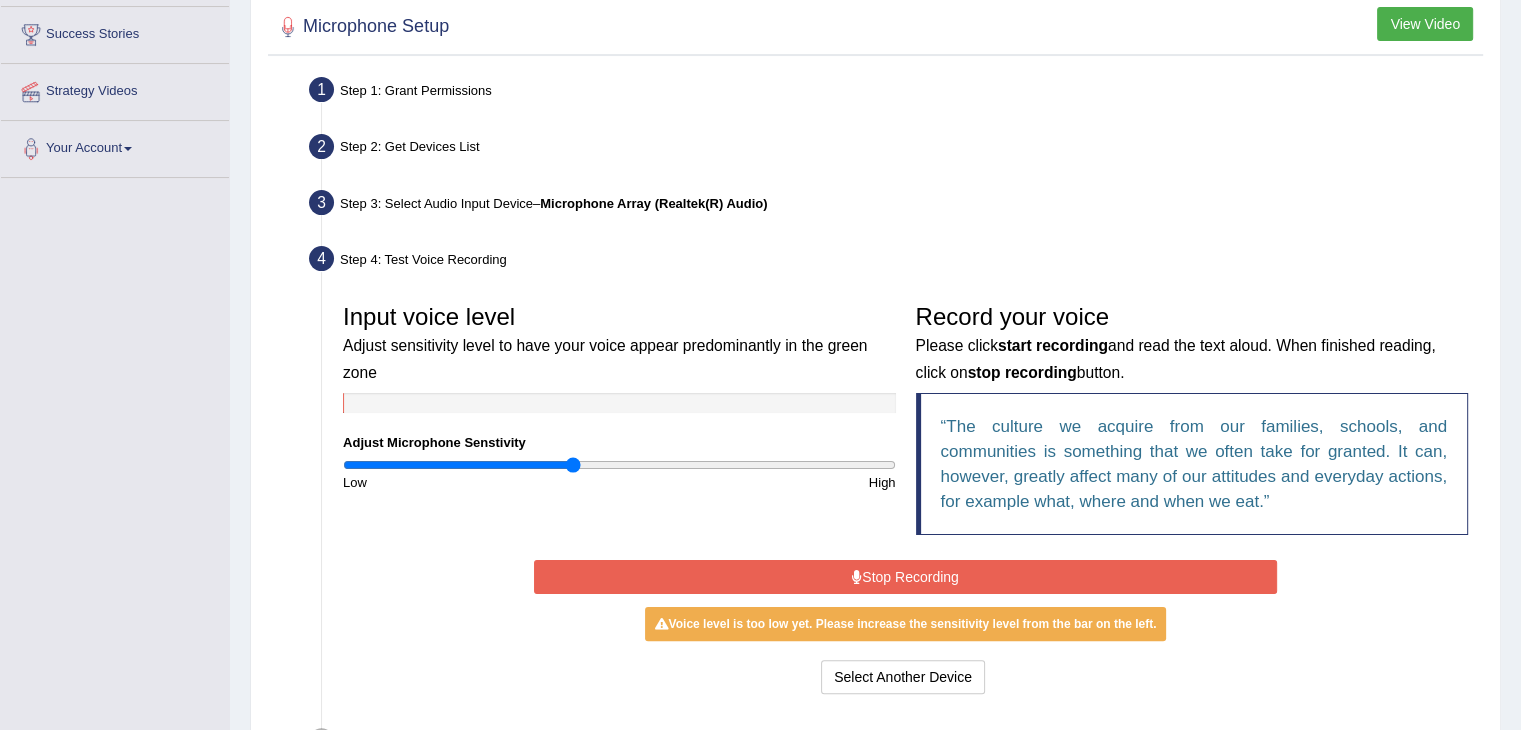 click on "Stop Recording" at bounding box center (905, 577) 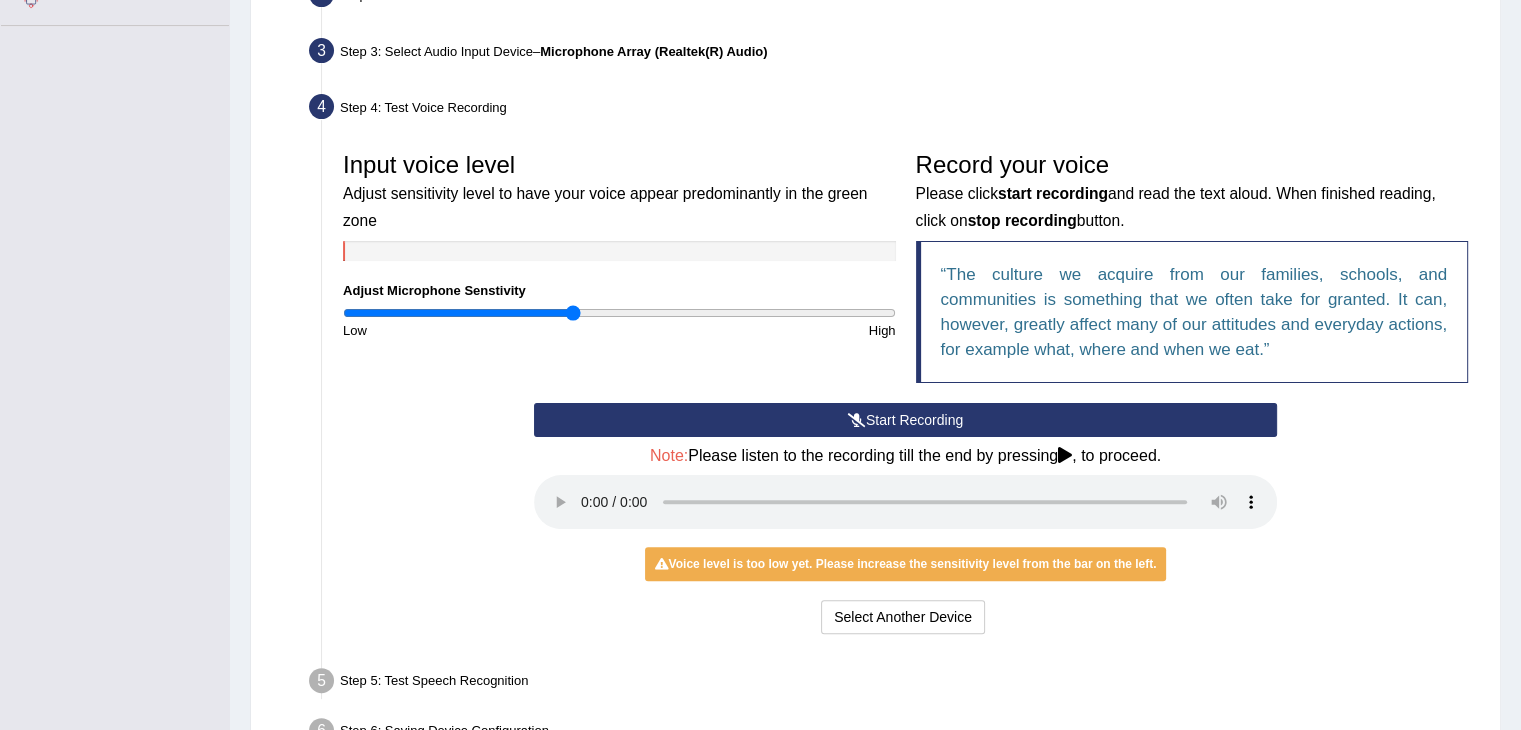 scroll, scrollTop: 484, scrollLeft: 0, axis: vertical 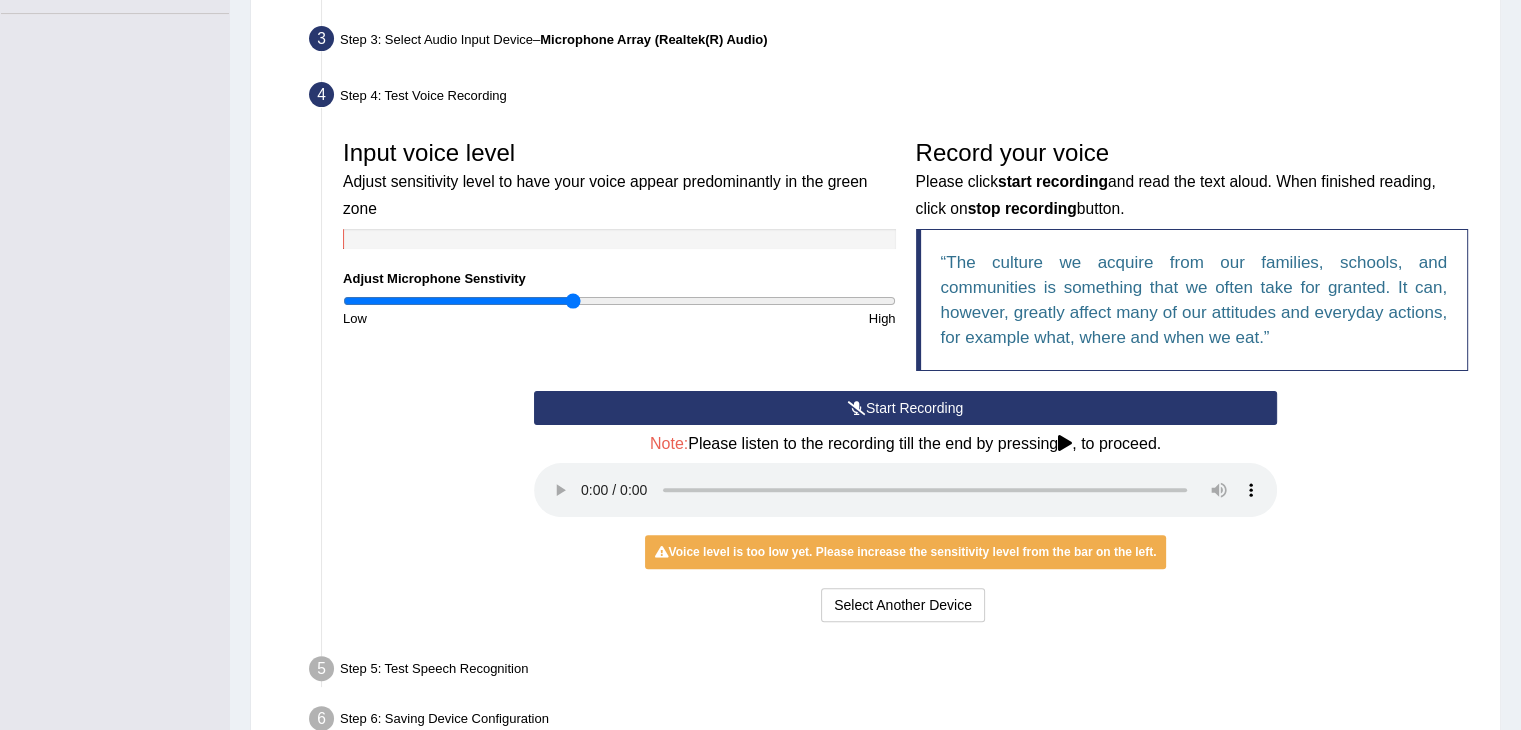 drag, startPoint x: 844, startPoint y: 597, endPoint x: 727, endPoint y: 609, distance: 117.61378 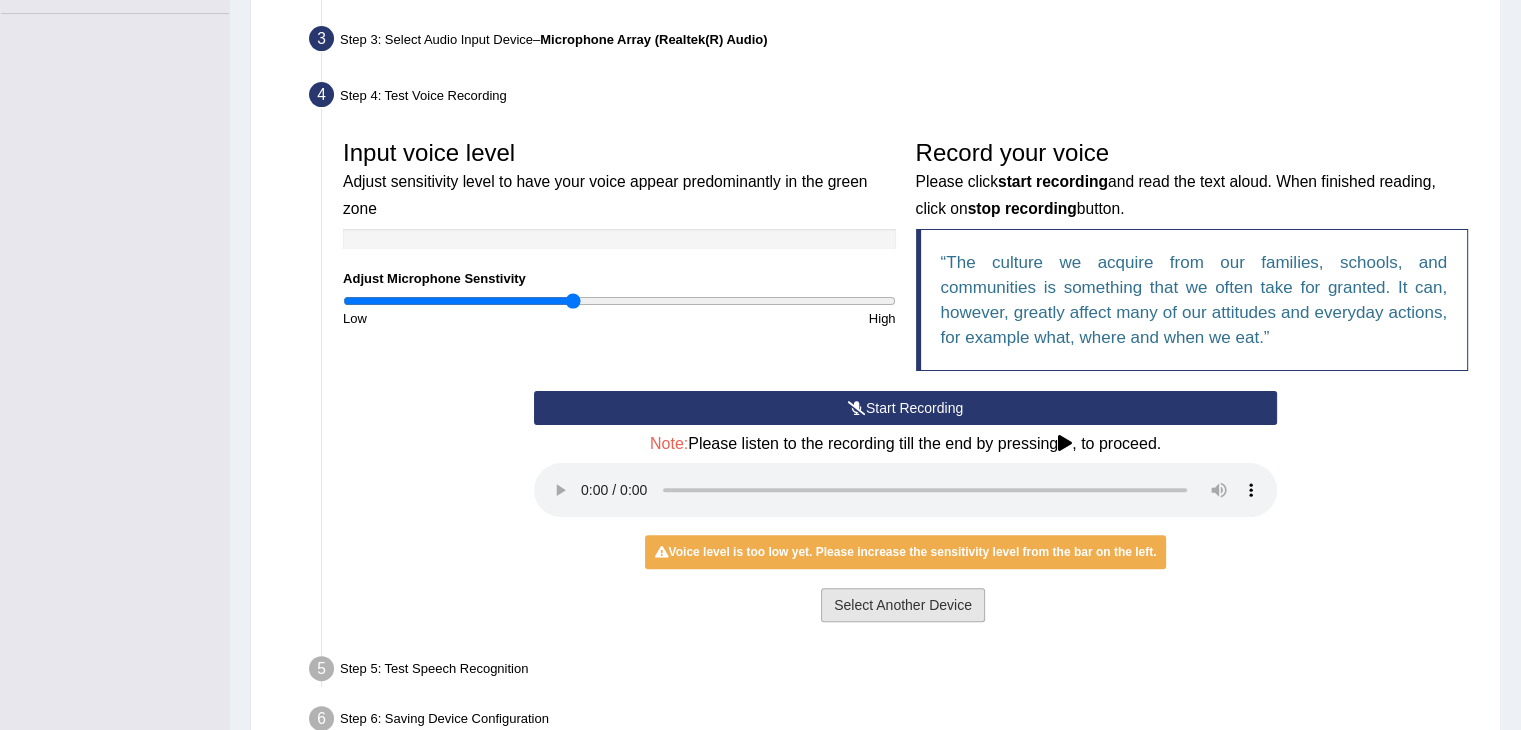click on "Select Another Device" at bounding box center [903, 605] 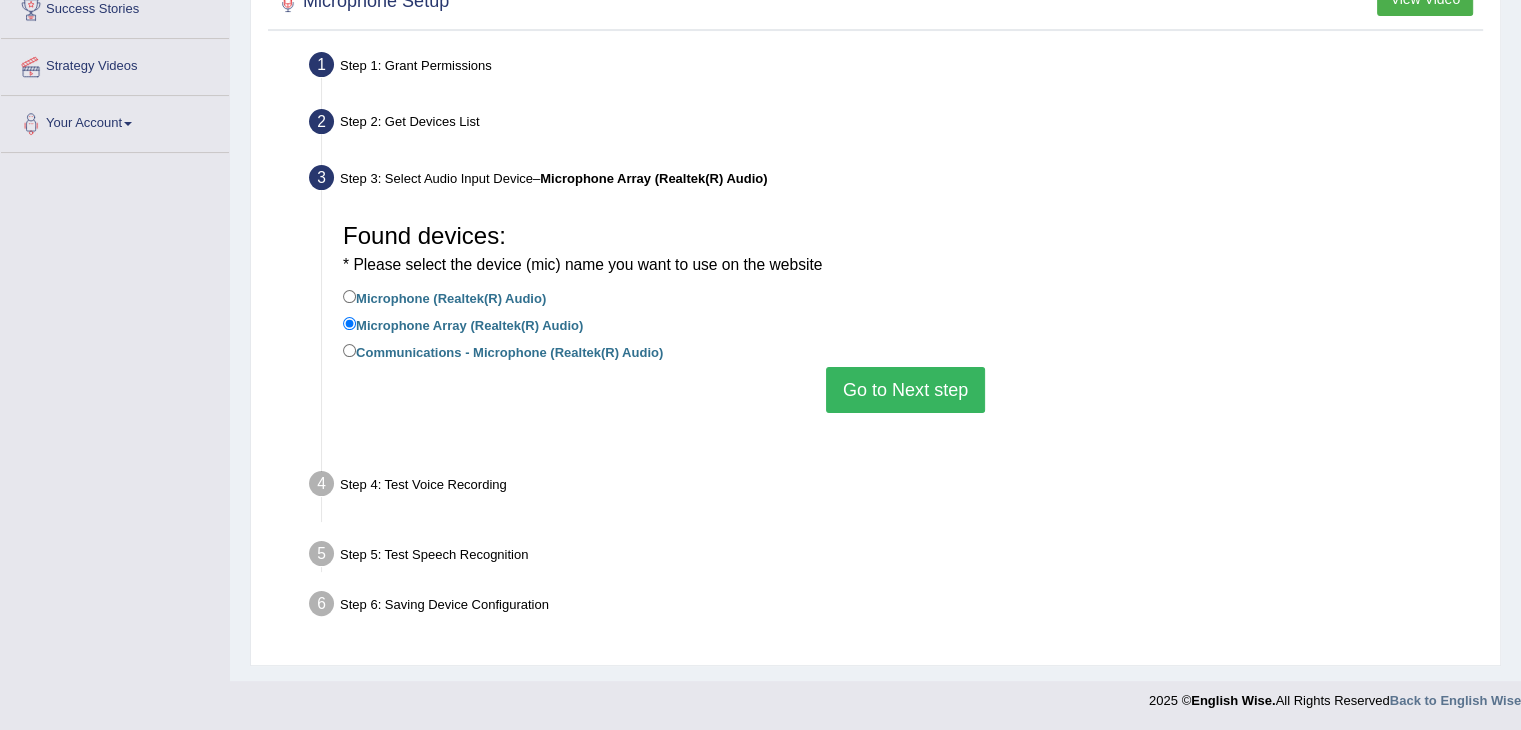 scroll, scrollTop: 320, scrollLeft: 0, axis: vertical 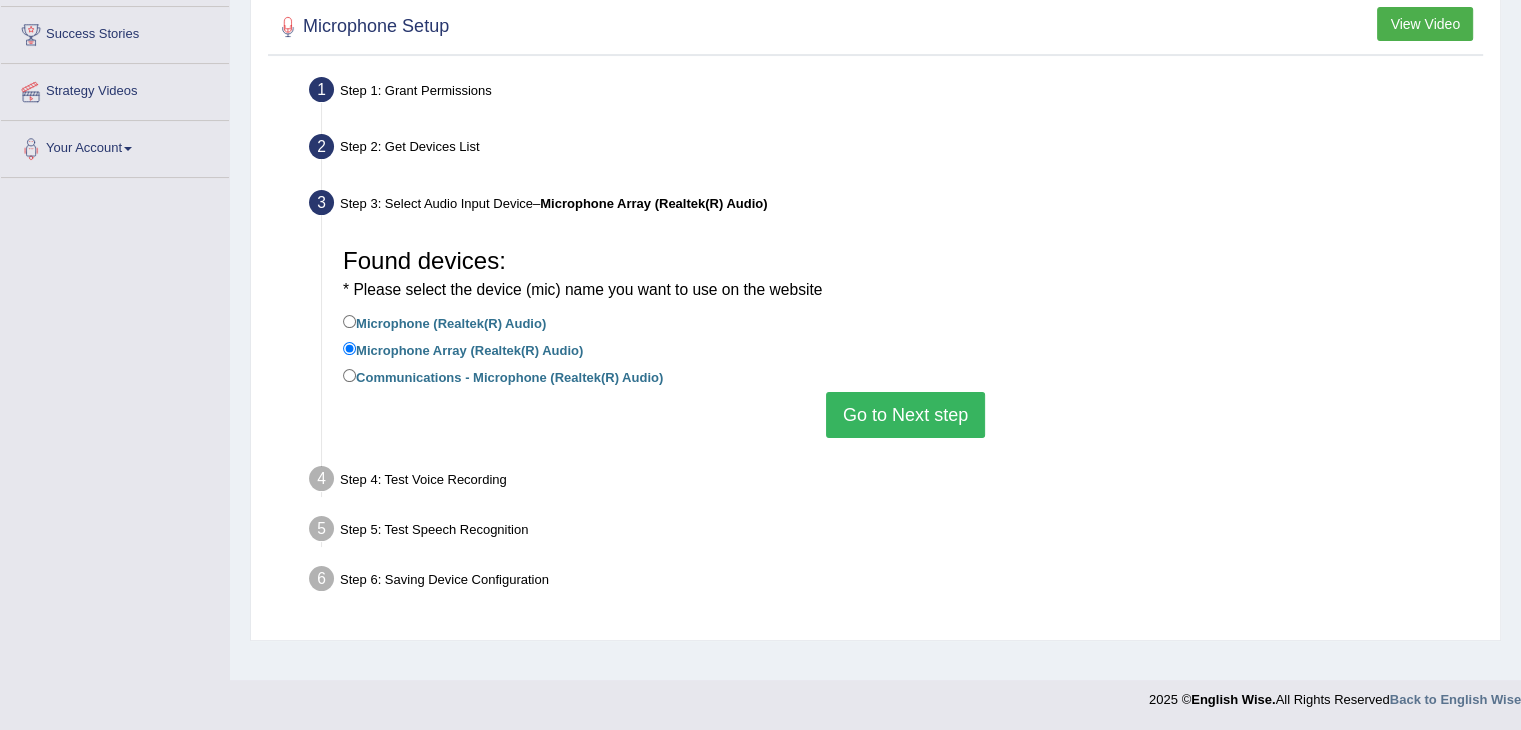 click on "Go to Next step" at bounding box center [905, 415] 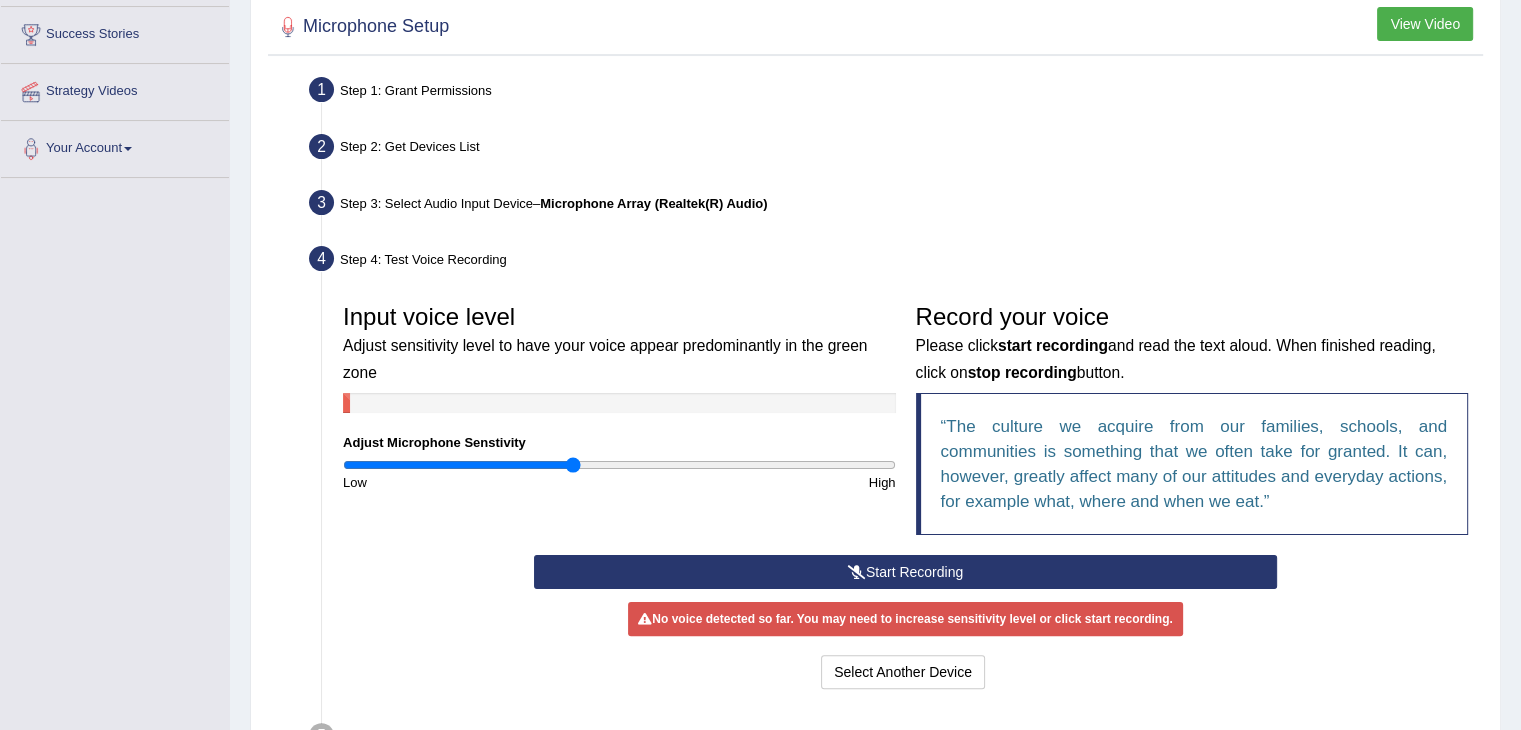 click on "Start Recording" at bounding box center [905, 572] 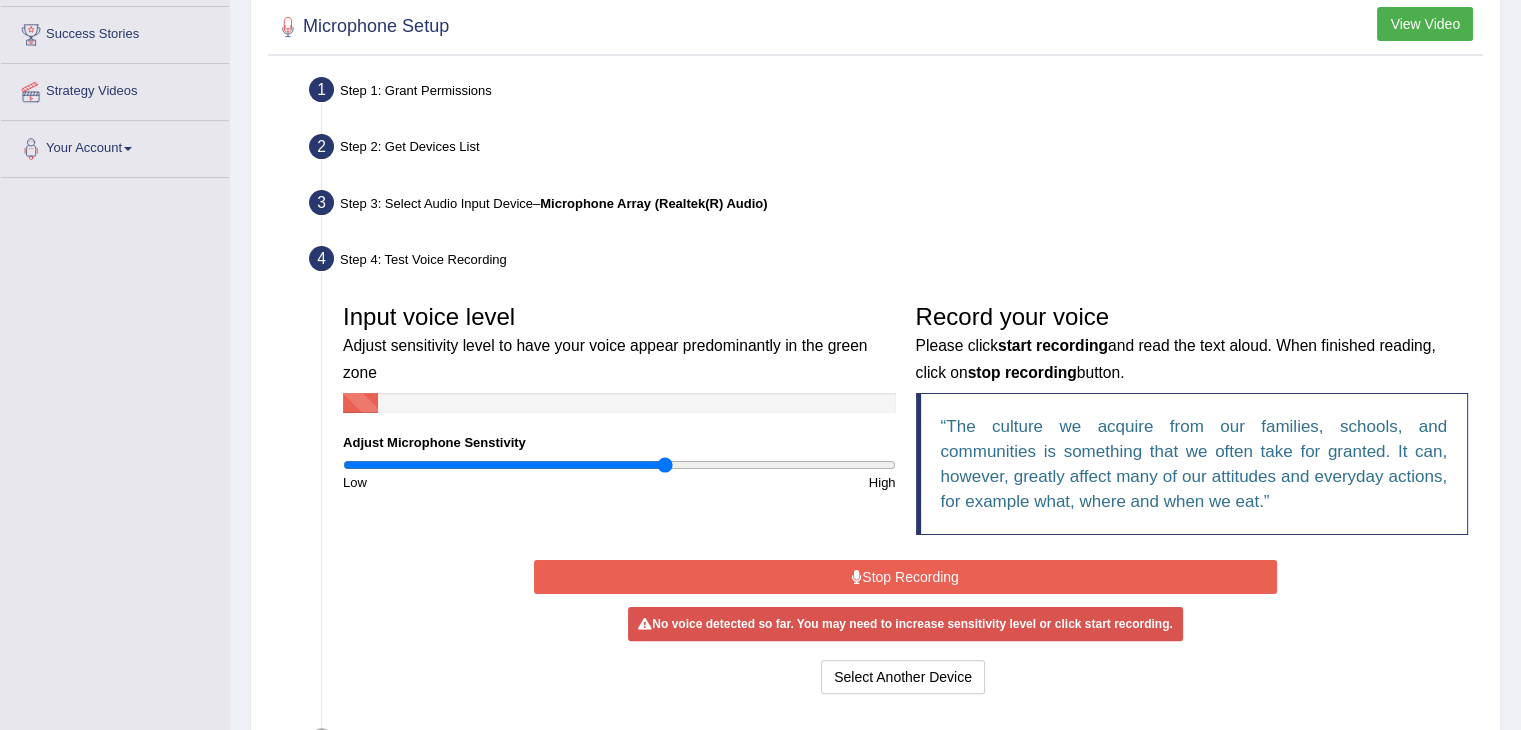 type on "1.18" 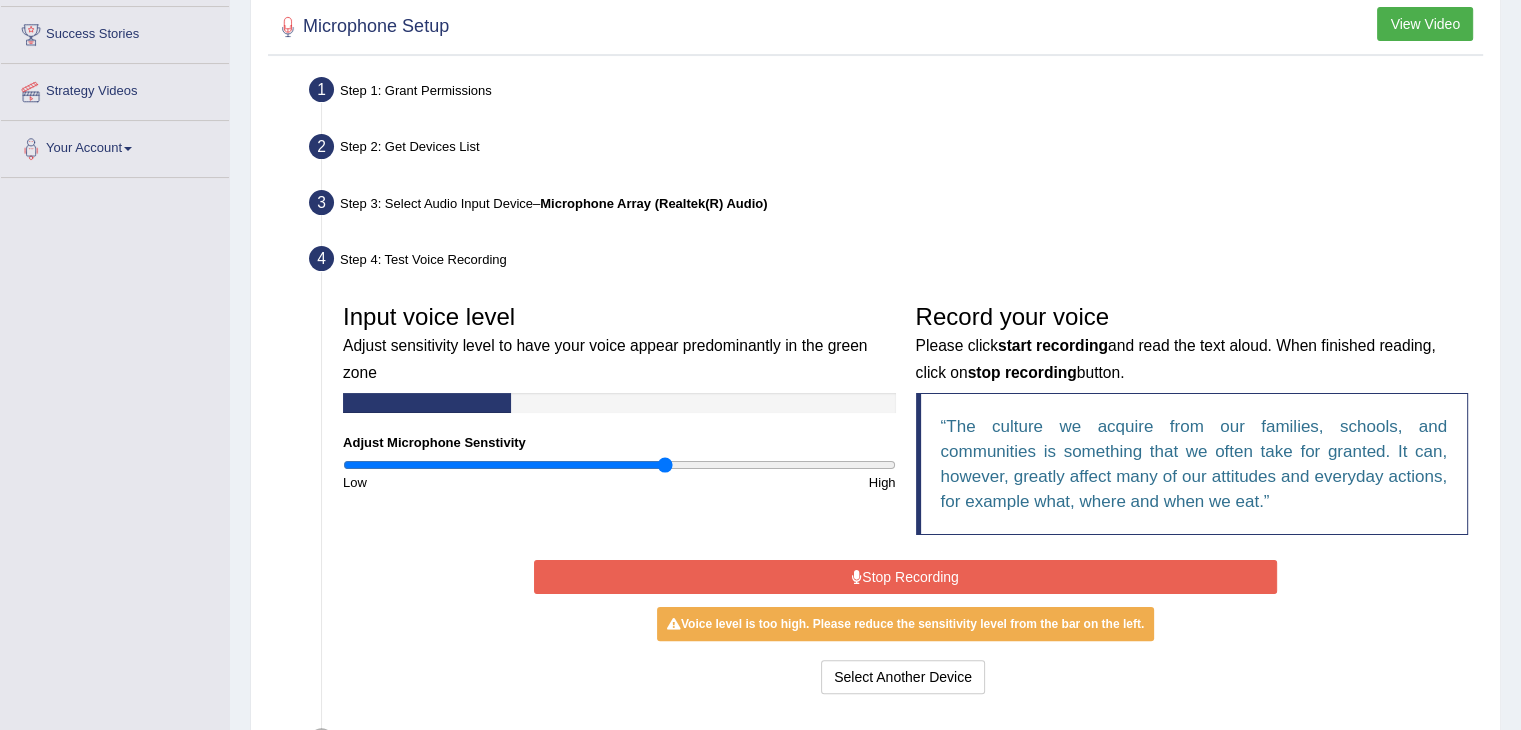 click on "Voice level is too high. Please reduce the sensitivity level from the bar on the left." at bounding box center (905, 624) 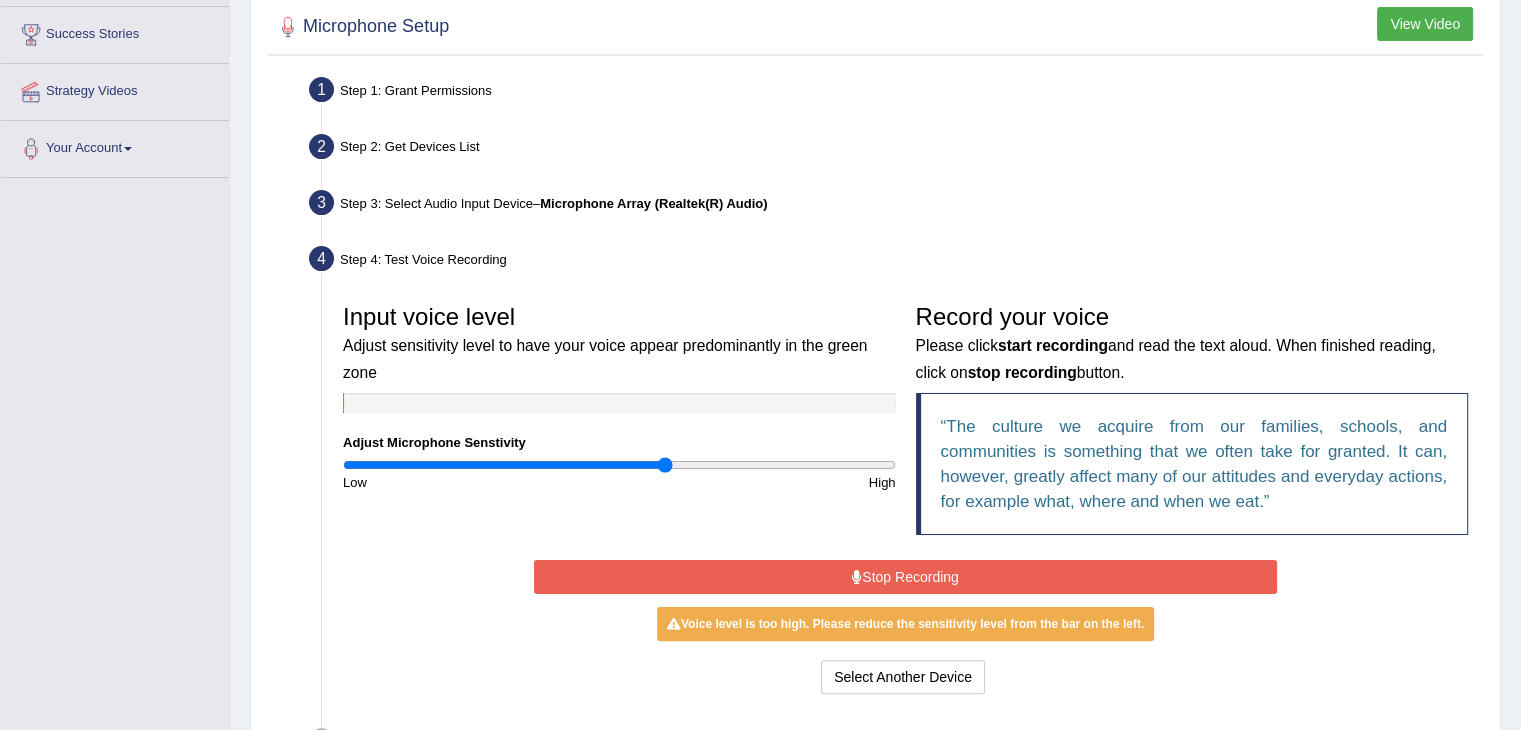 click on "Stop Recording" at bounding box center (905, 577) 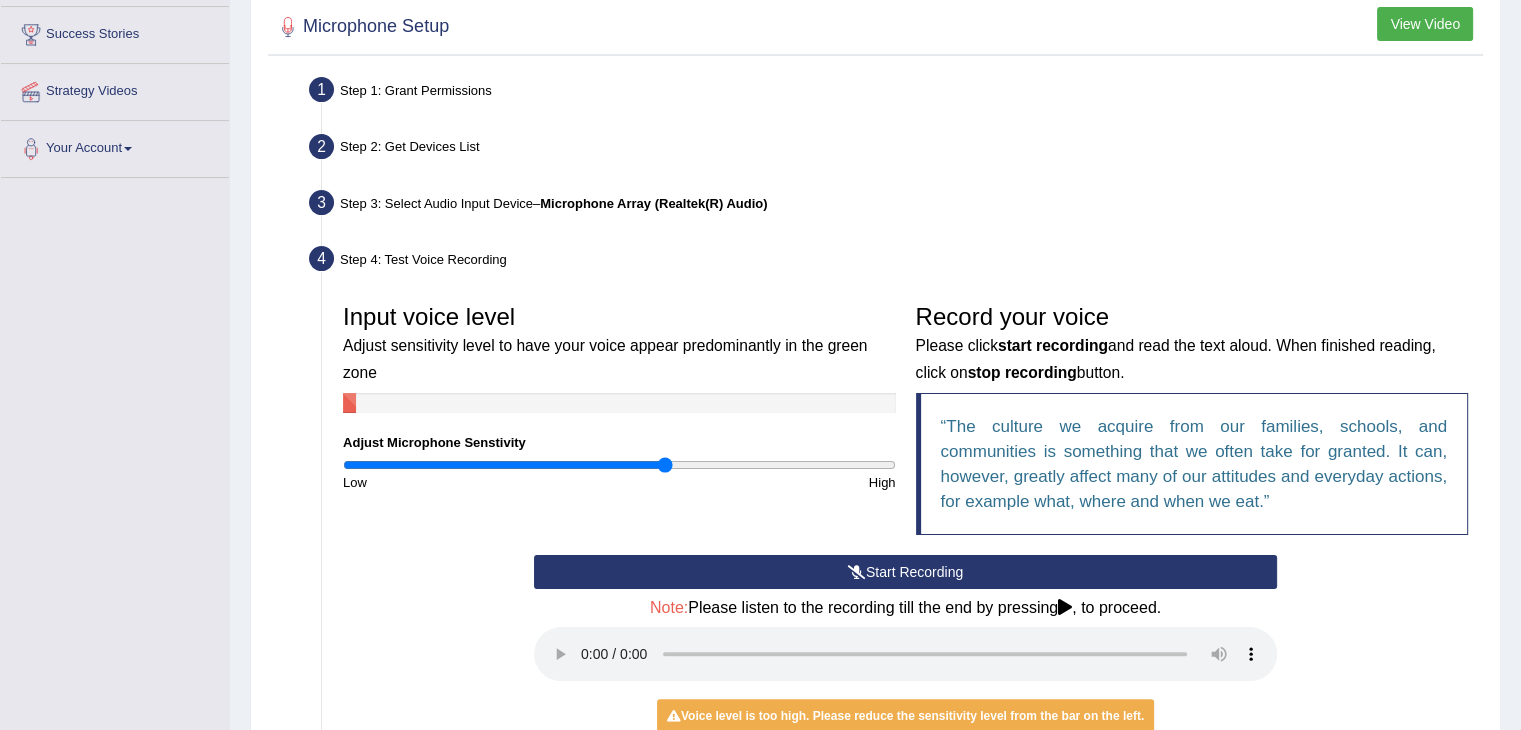 click on "Start Recording" at bounding box center [905, 572] 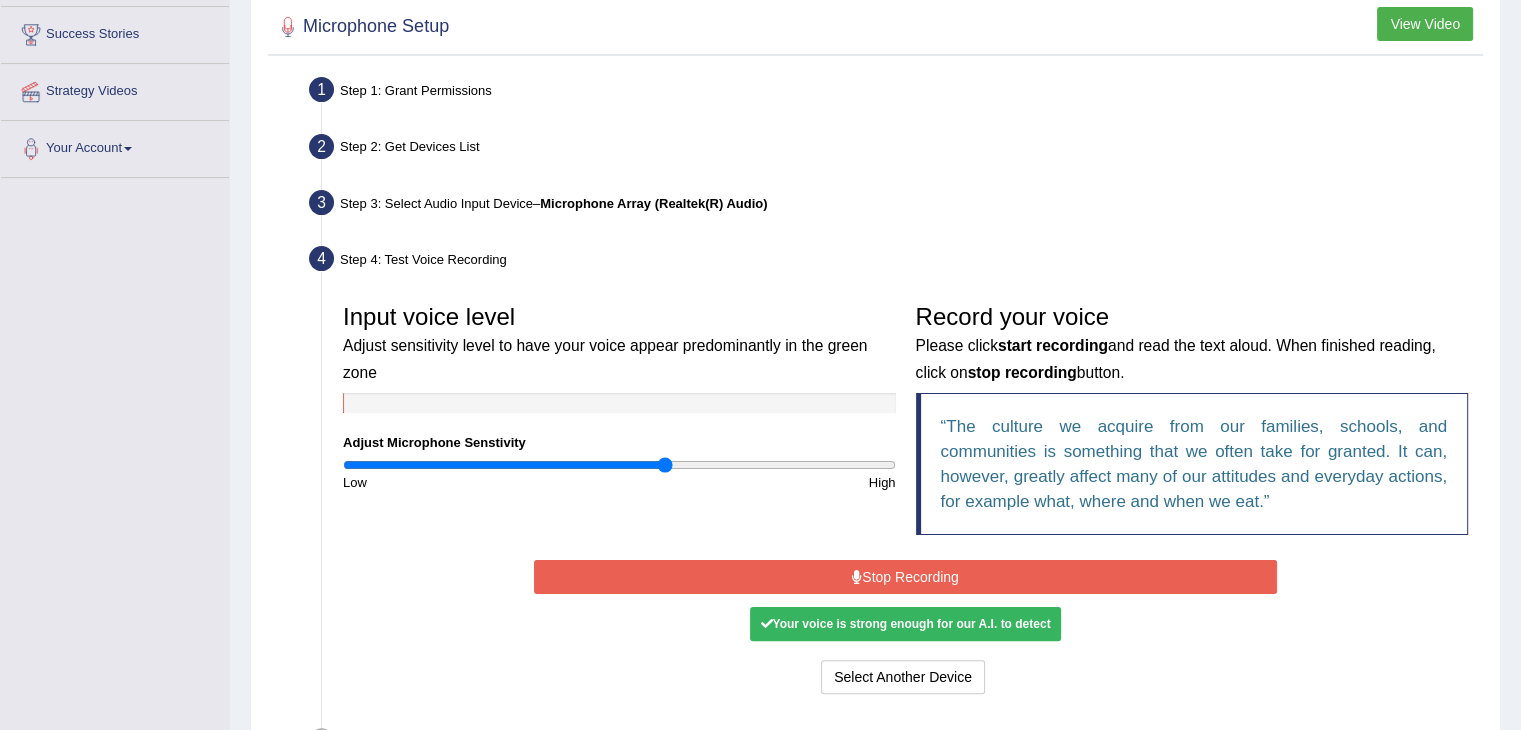 click on "Stop Recording" at bounding box center (905, 577) 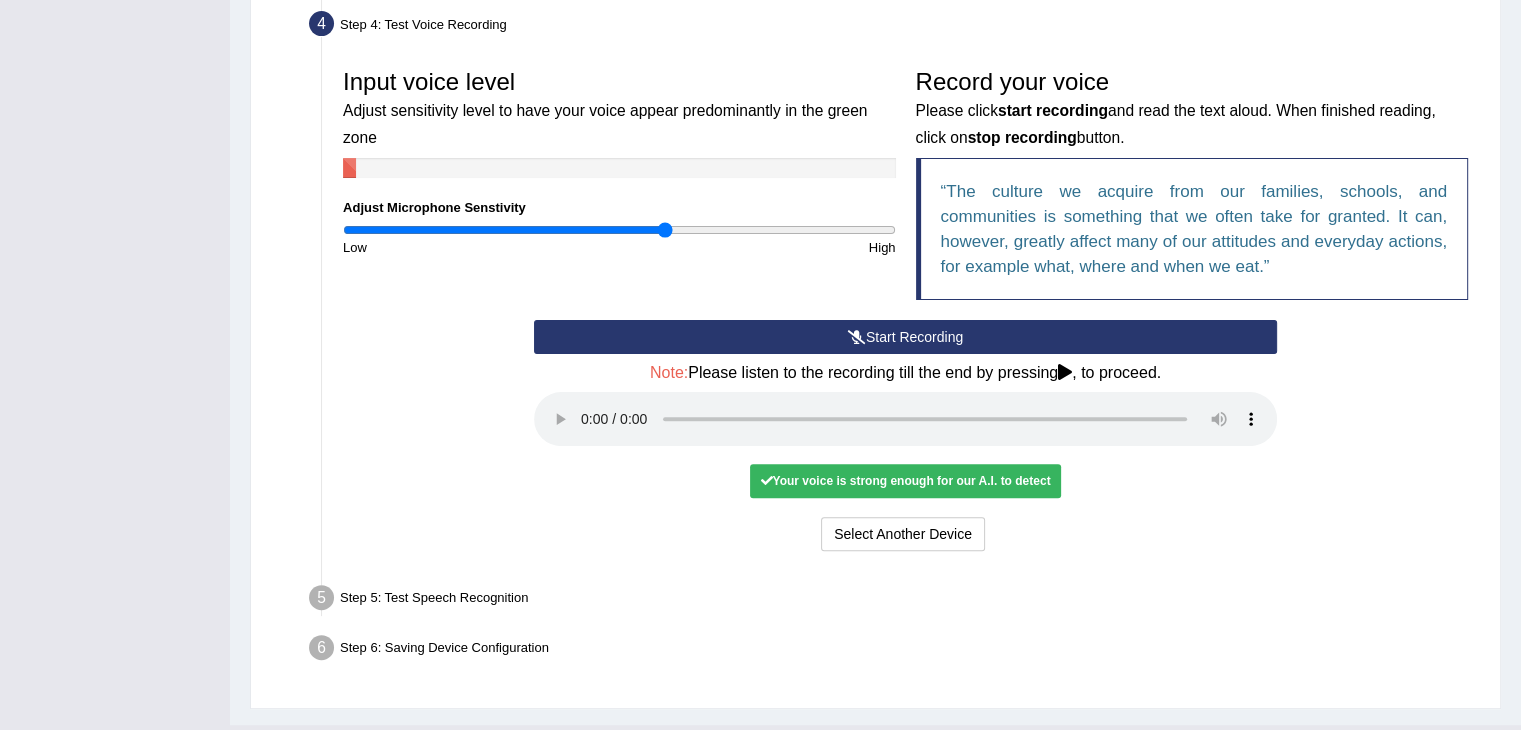 scroll, scrollTop: 559, scrollLeft: 0, axis: vertical 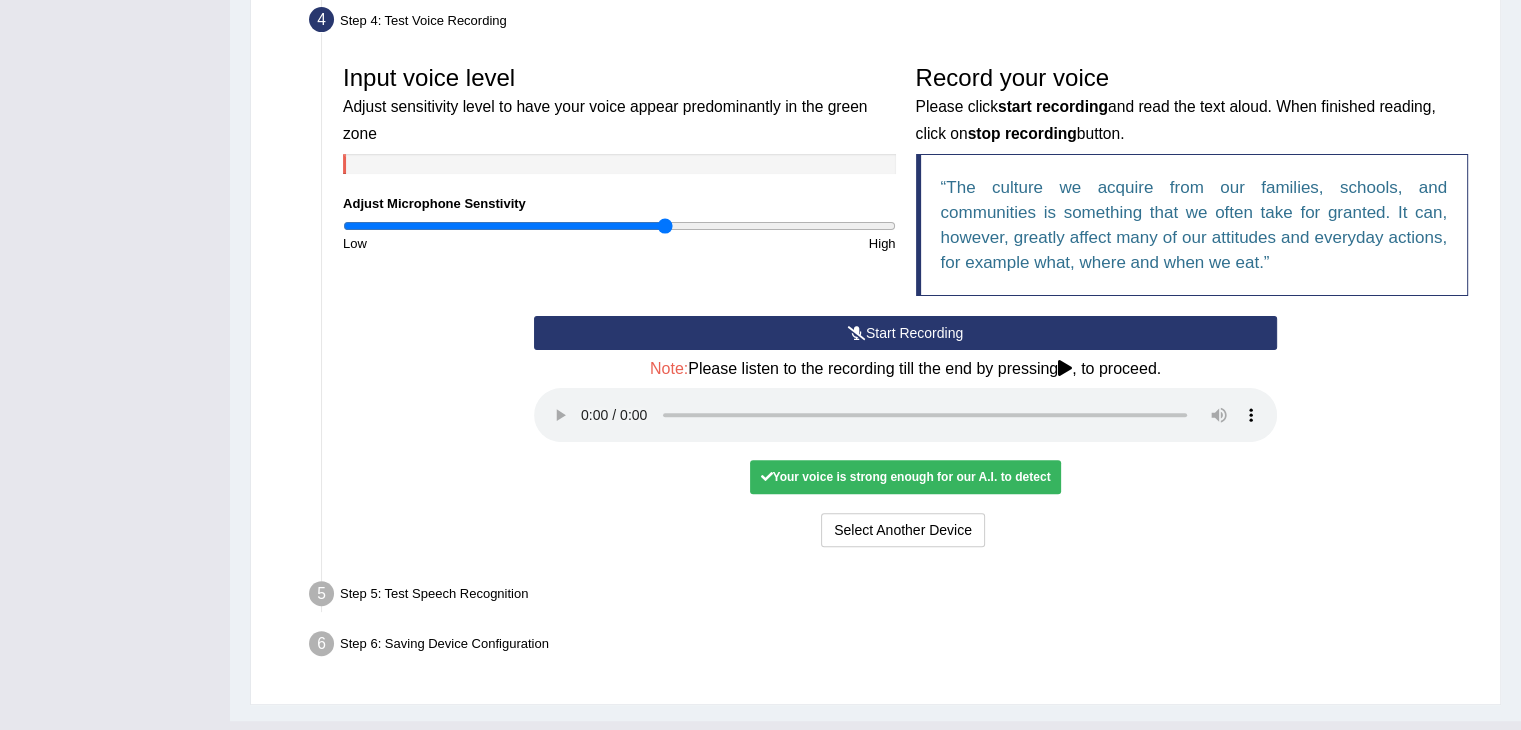 click on "Your voice is strong enough for our A.I. to detect" at bounding box center (905, 477) 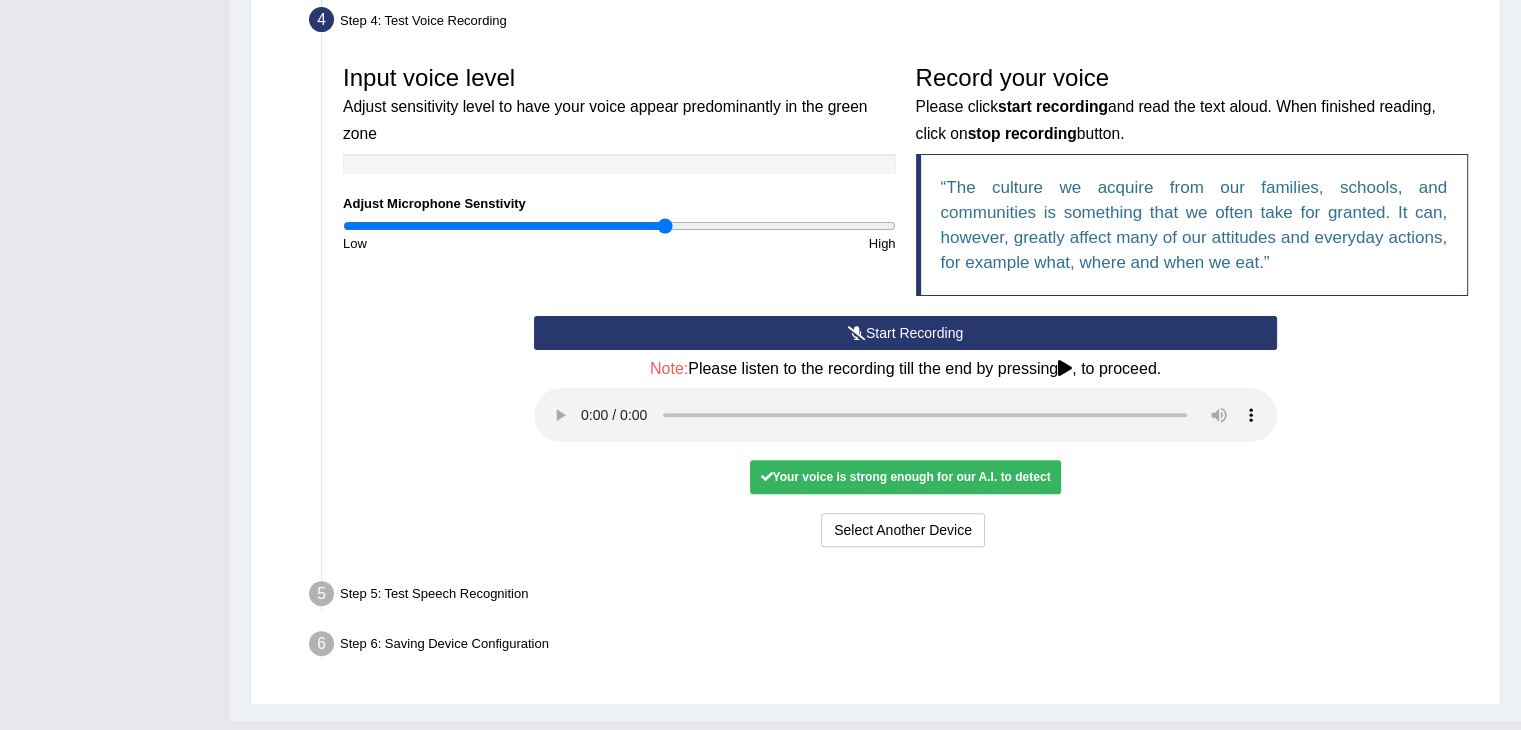 click on "Your voice is strong enough for our A.I. to detect" at bounding box center [905, 477] 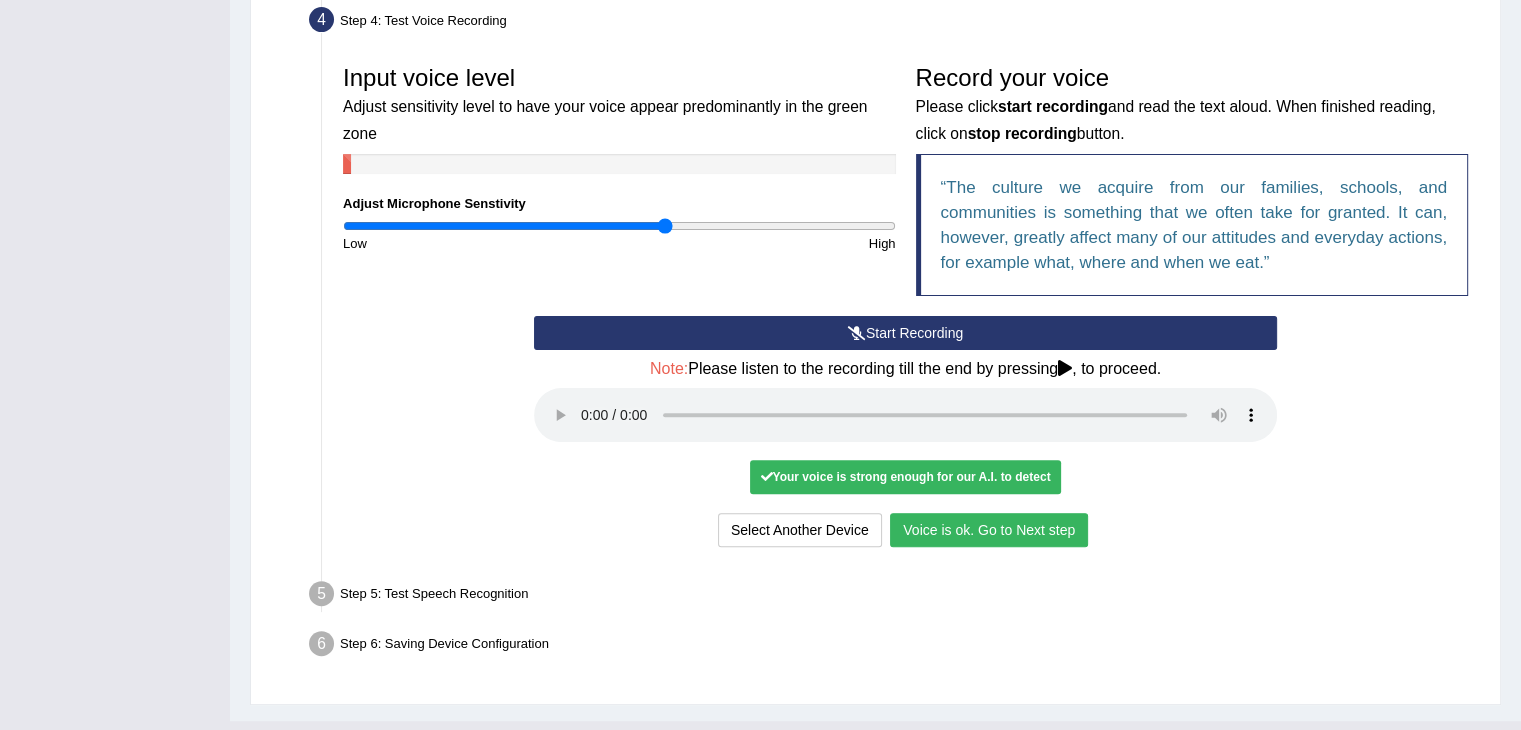 click on "Voice is ok. Go to Next step" at bounding box center [989, 530] 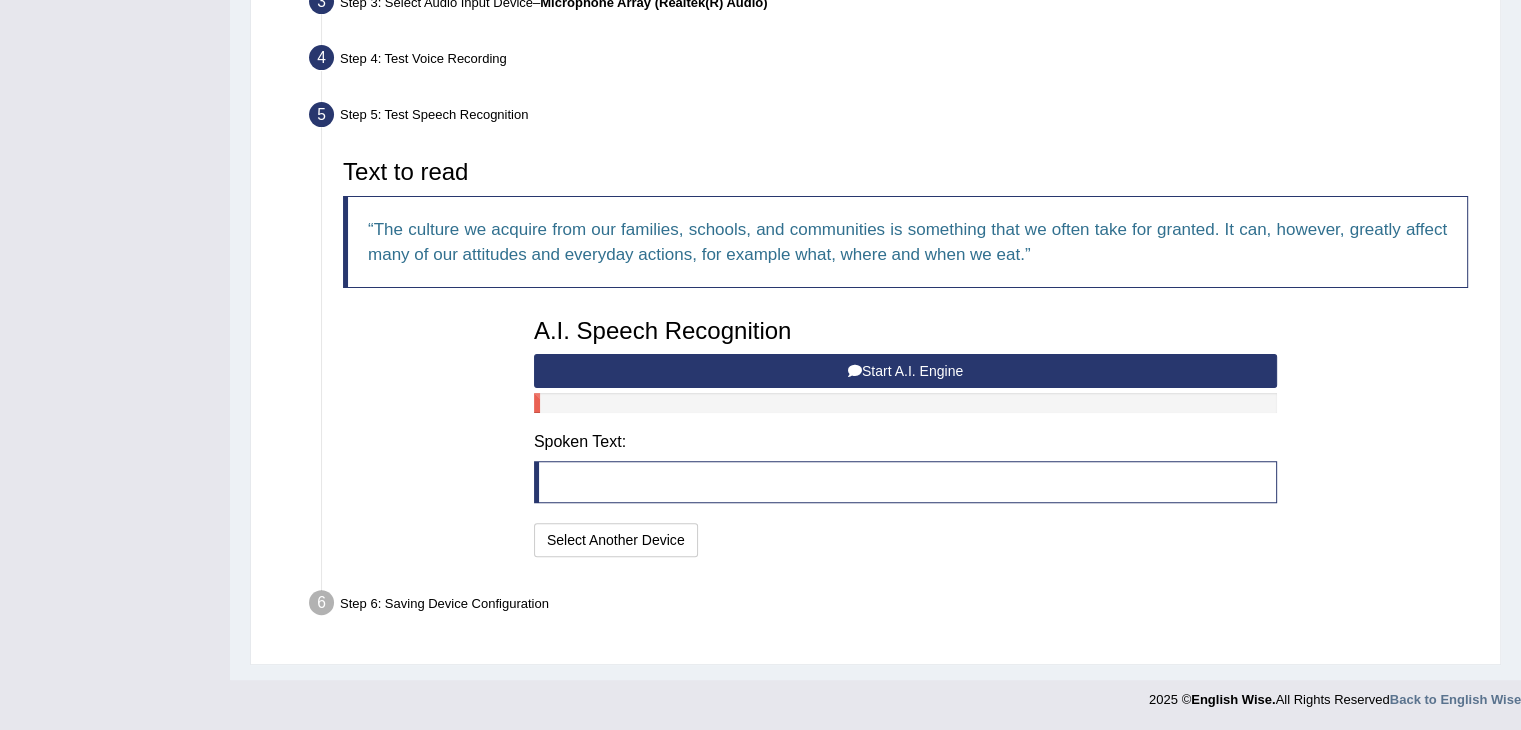 scroll, scrollTop: 518, scrollLeft: 0, axis: vertical 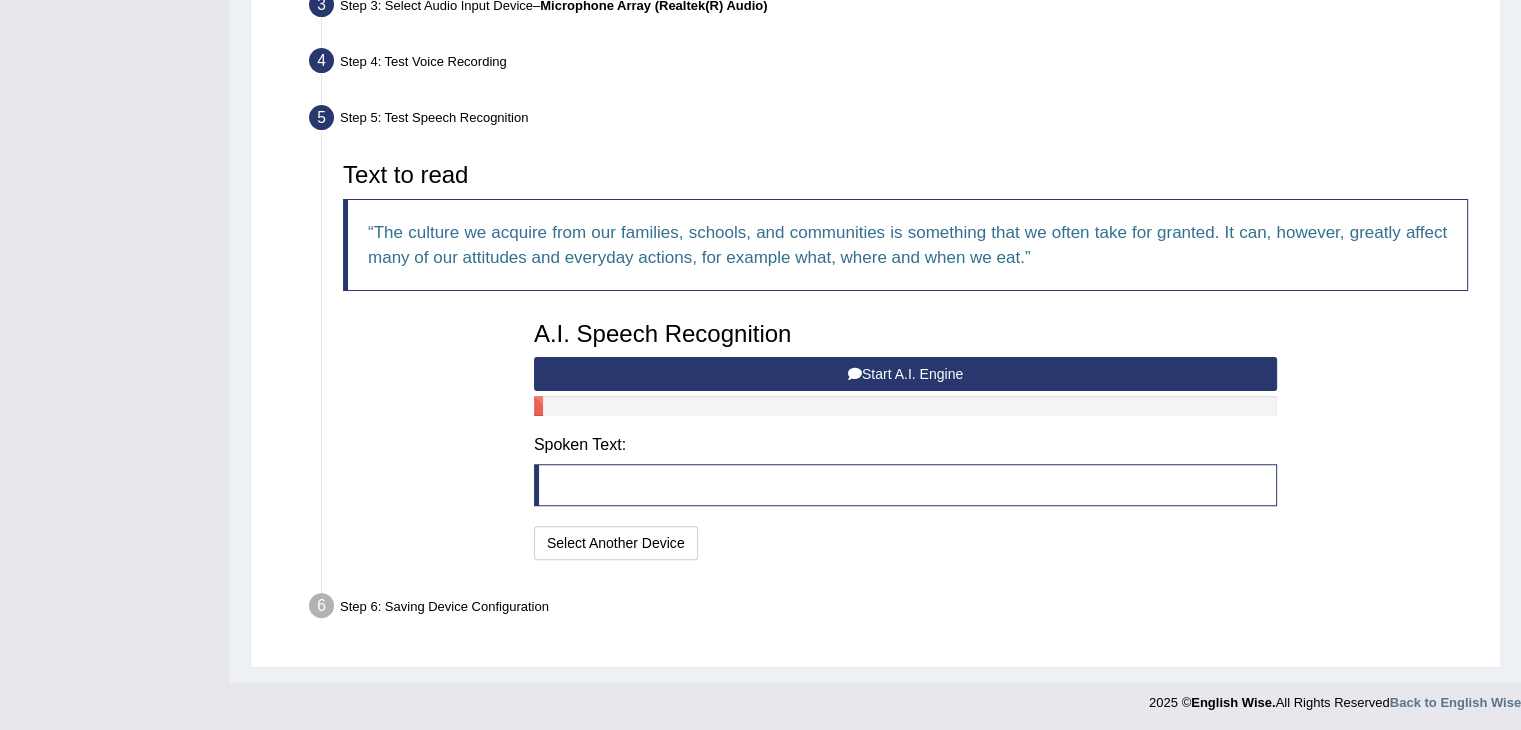 click on "Start A.I. Engine" at bounding box center [905, 374] 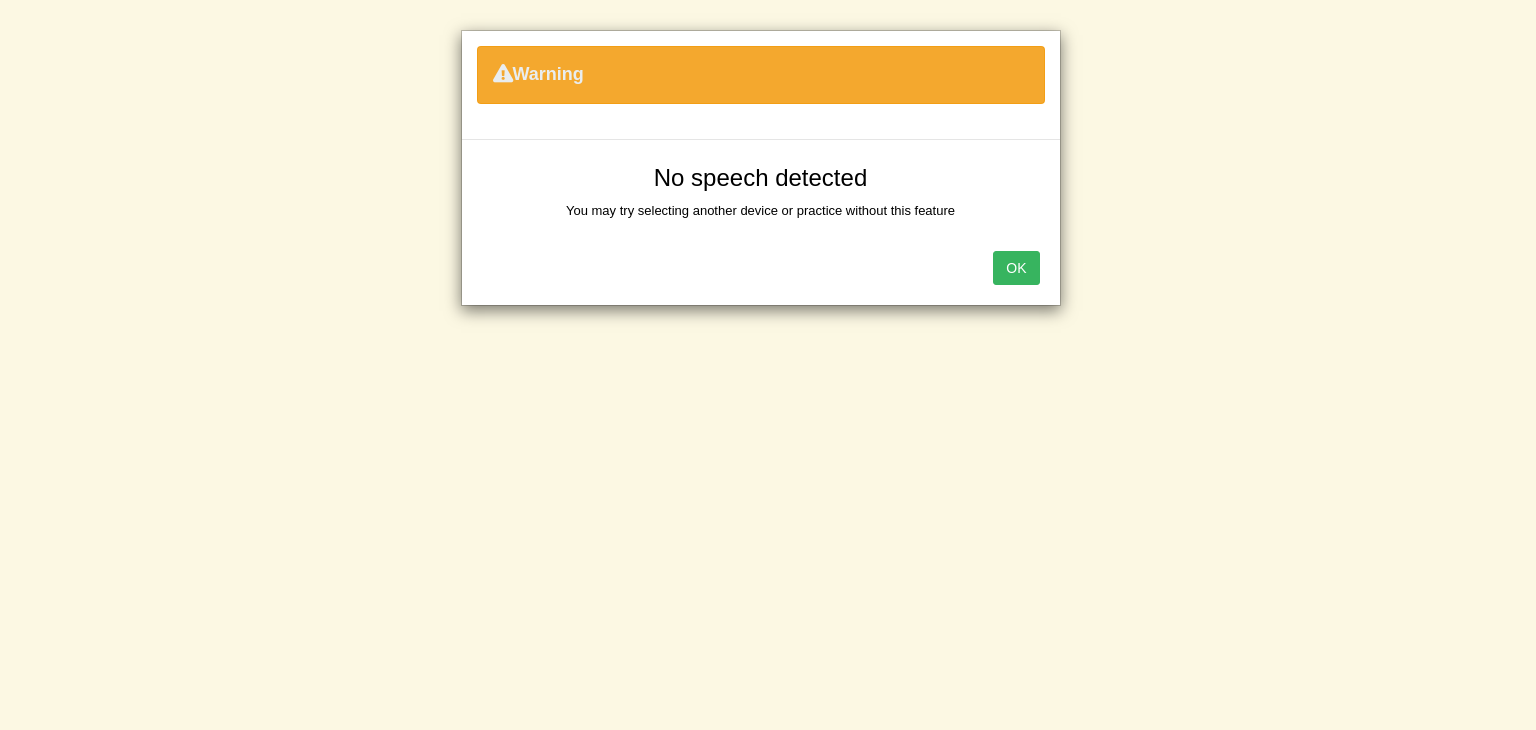 click on "OK" at bounding box center (1016, 268) 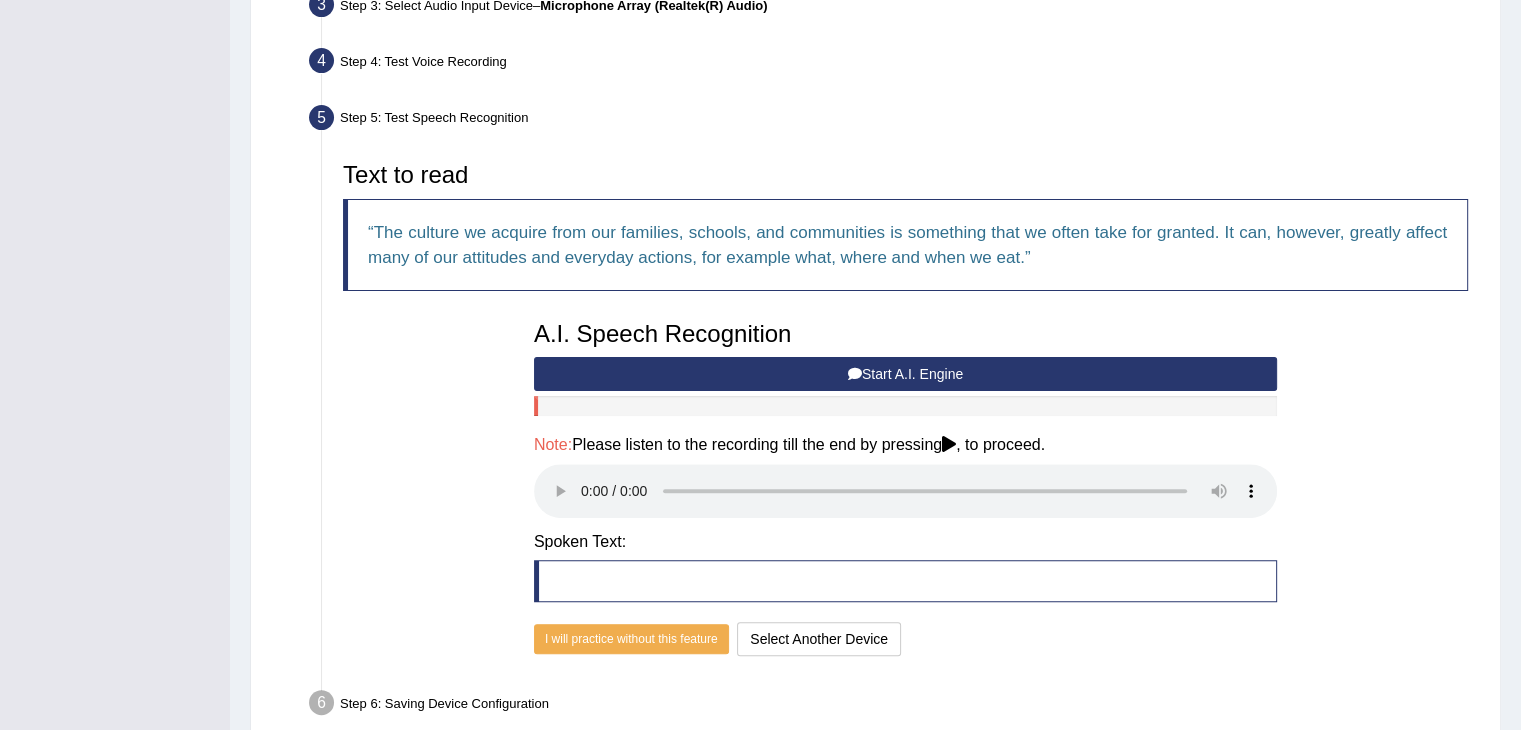 scroll, scrollTop: 615, scrollLeft: 0, axis: vertical 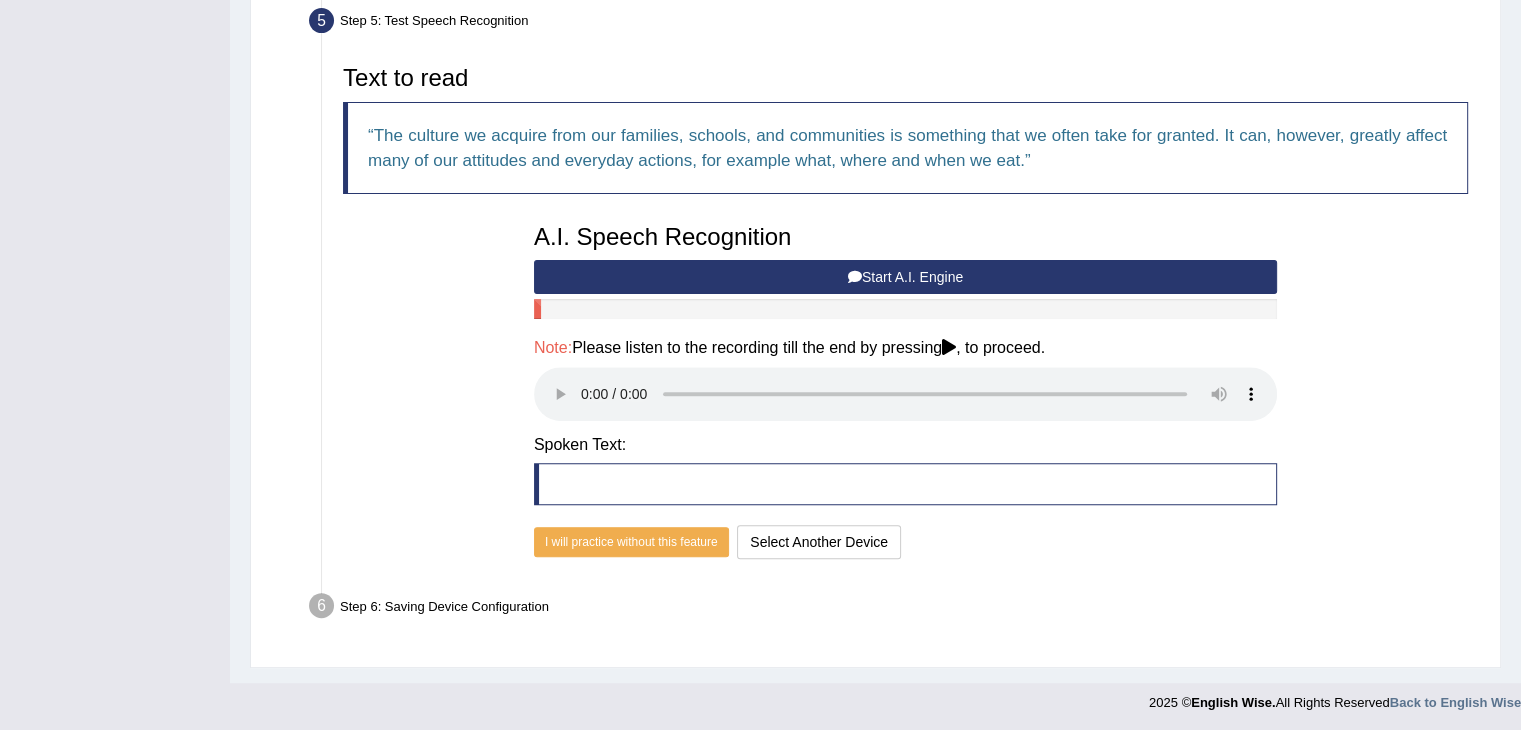 click on "Step 6: Saving Device Configuration" at bounding box center [895, 609] 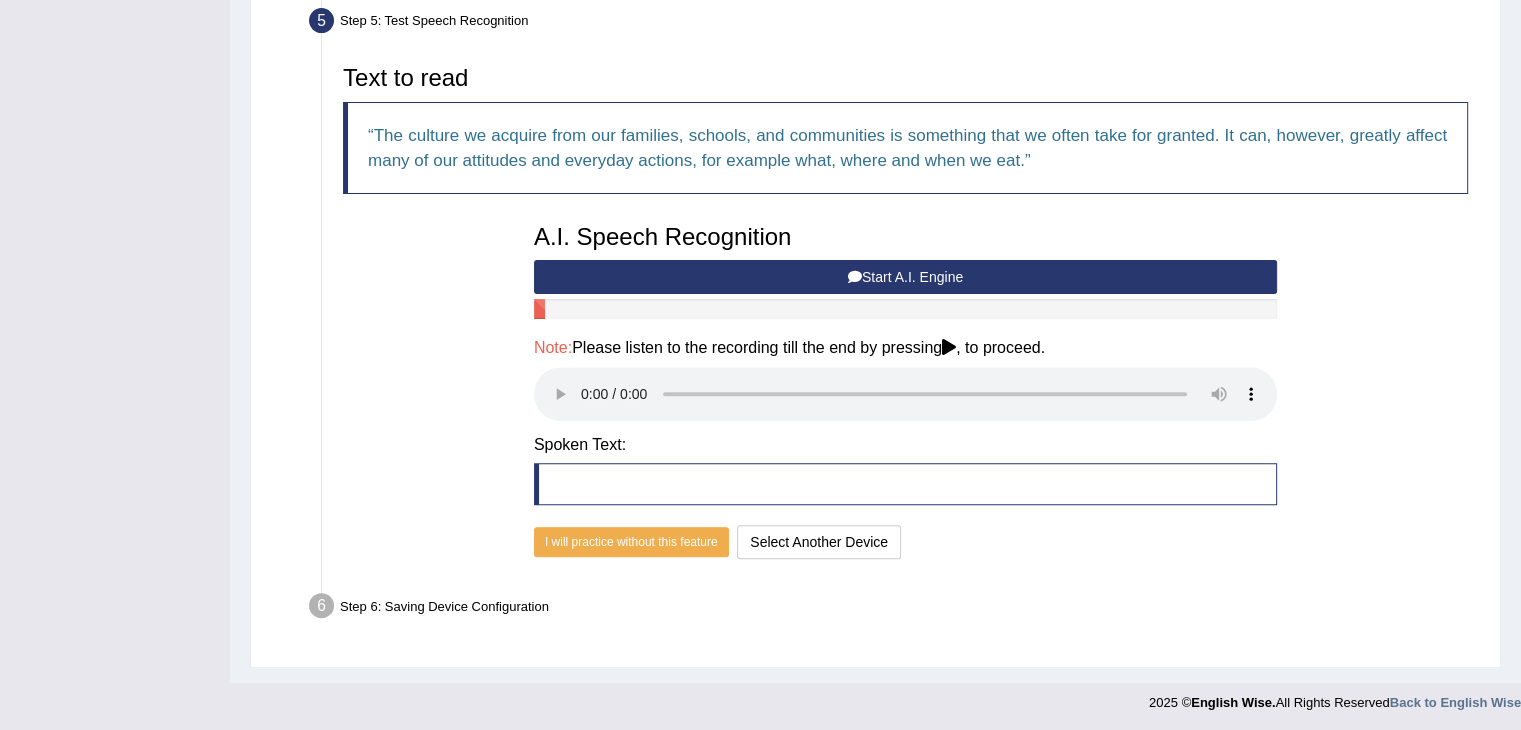 click on "Step 6: Saving Device Configuration" at bounding box center (895, 609) 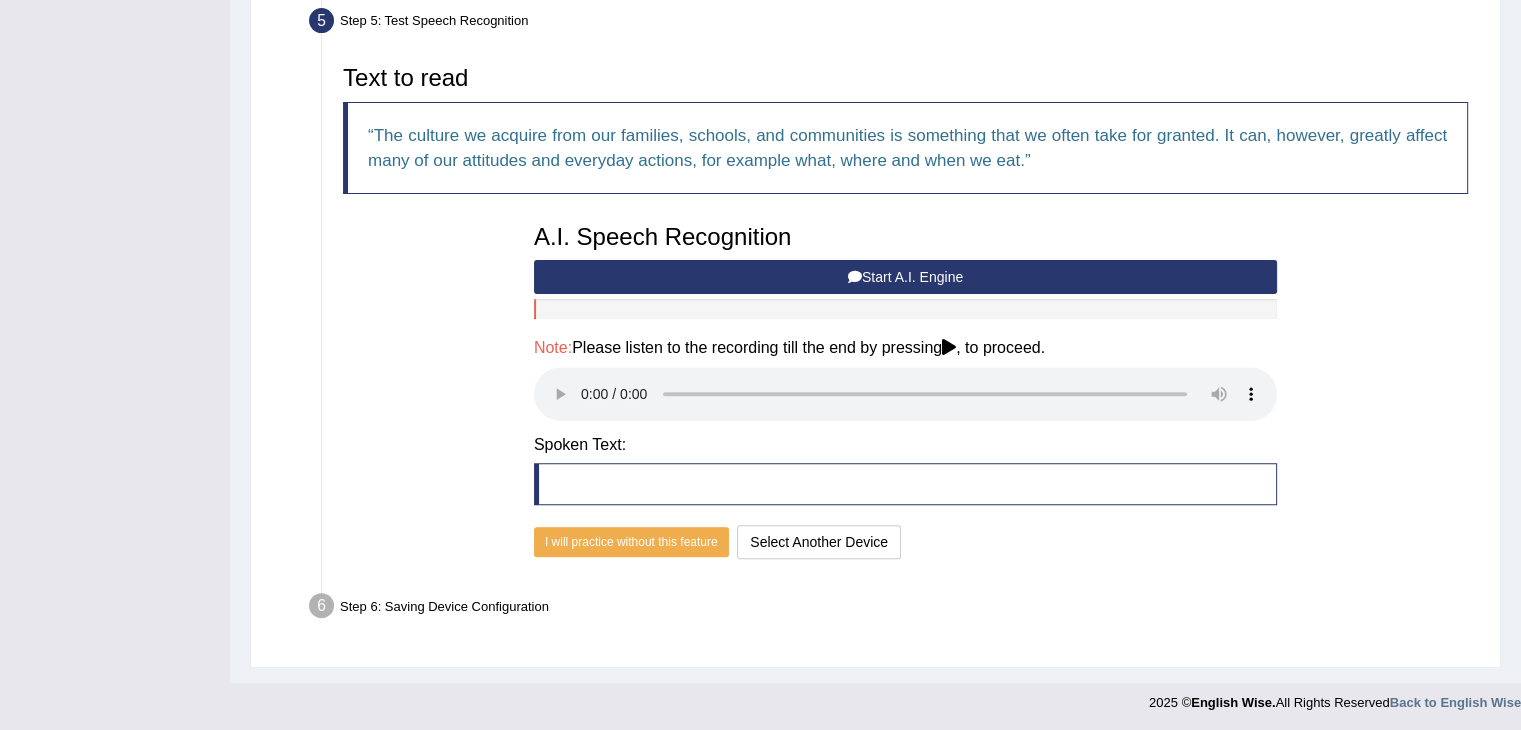 click at bounding box center [905, 484] 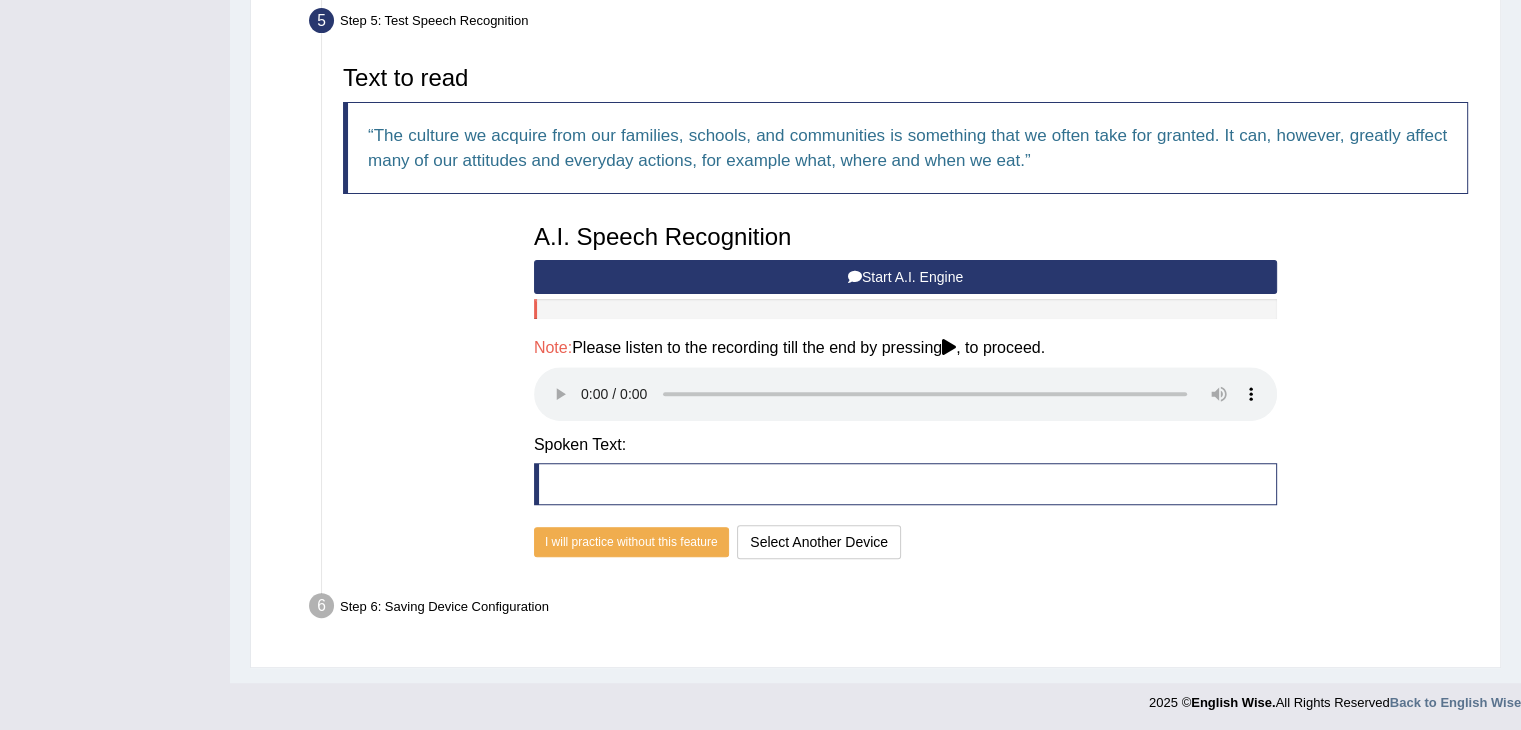 type 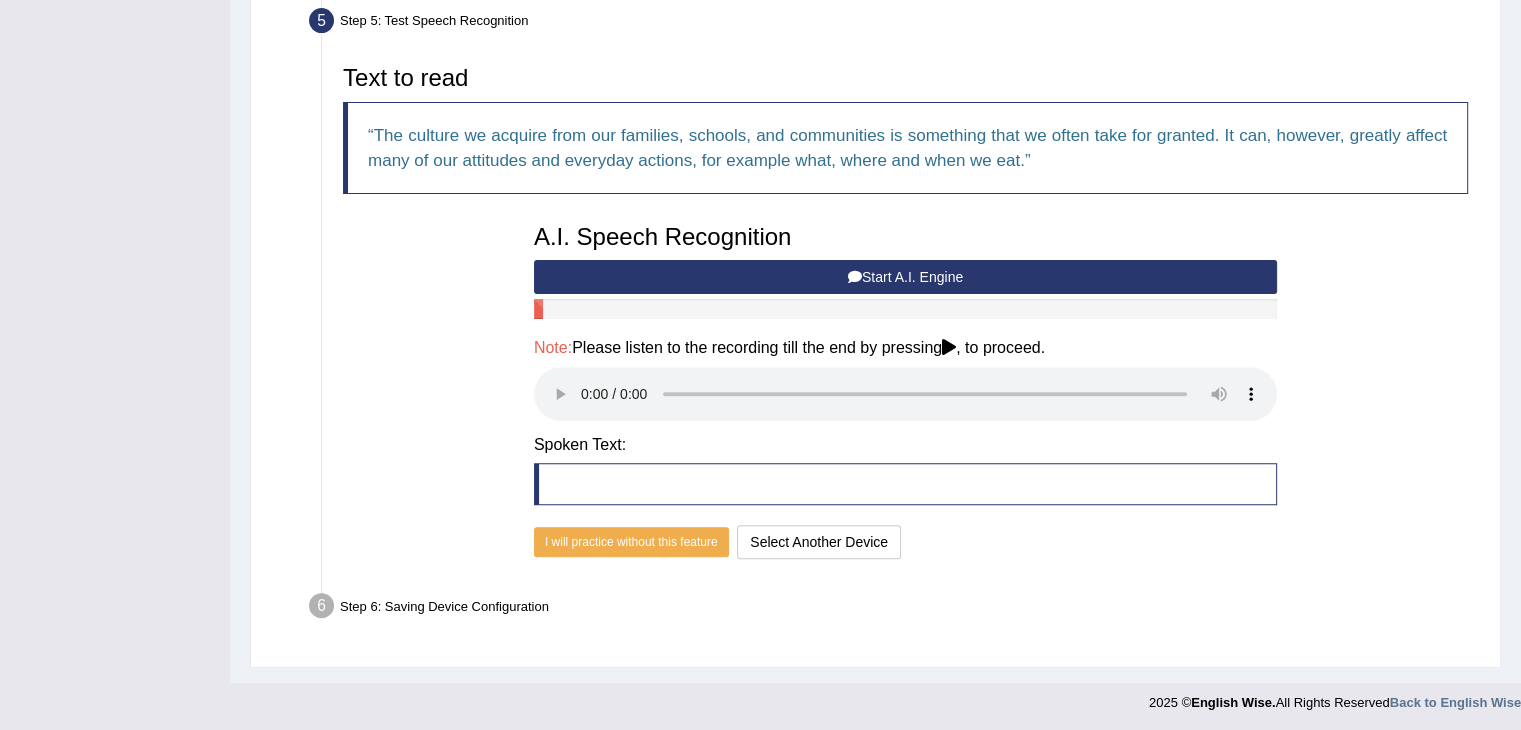 click on "Start A.I. Engine" at bounding box center [905, 277] 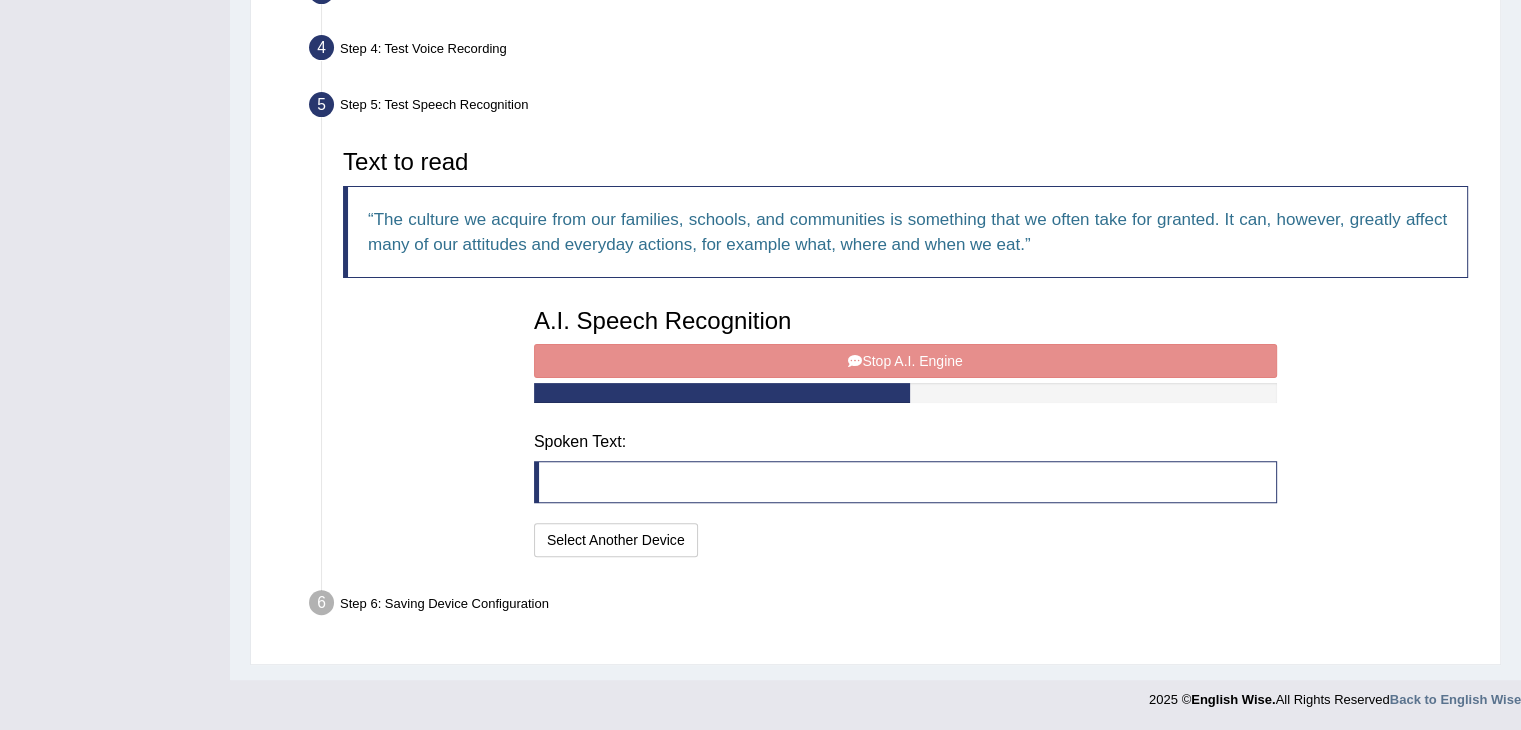 scroll, scrollTop: 518, scrollLeft: 0, axis: vertical 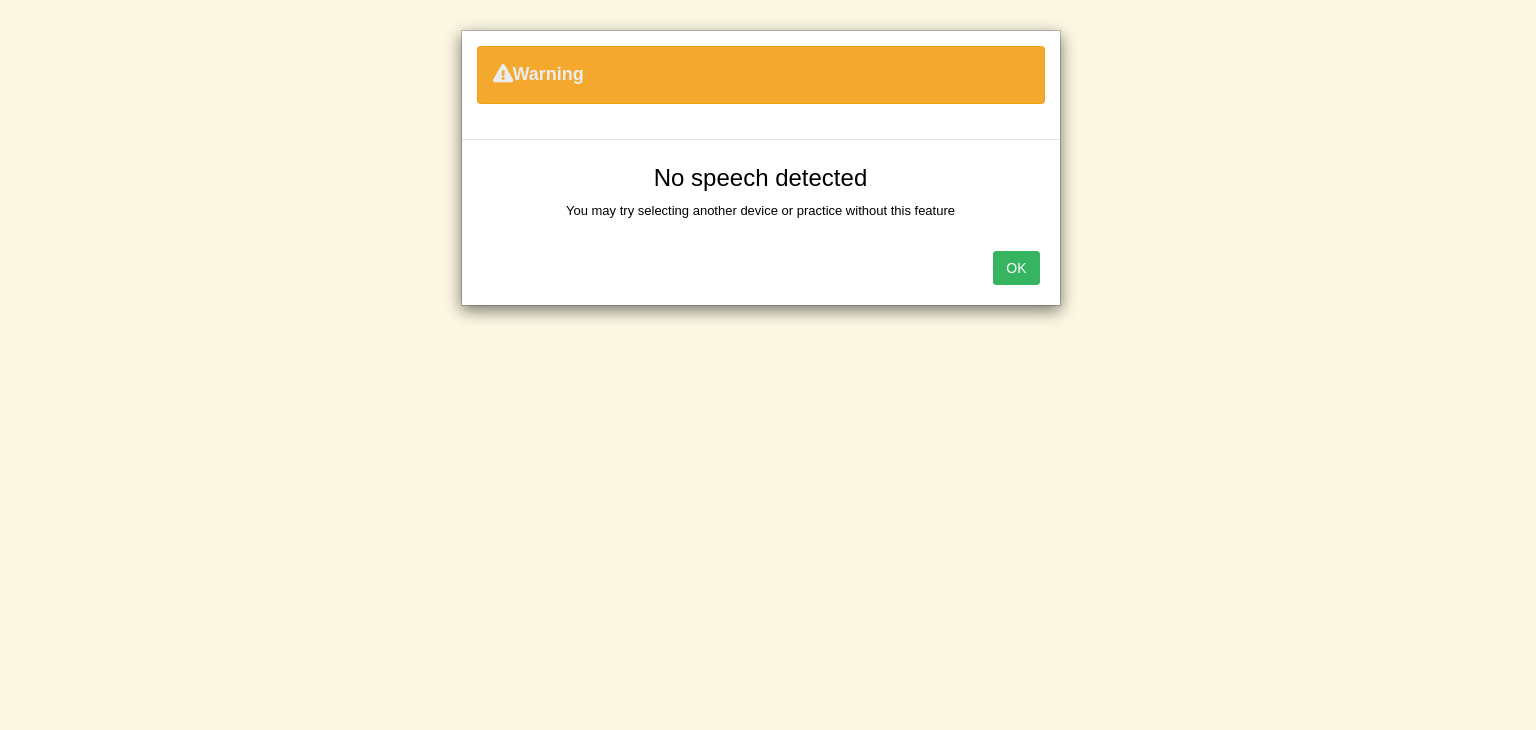 click on "OK" at bounding box center [1016, 268] 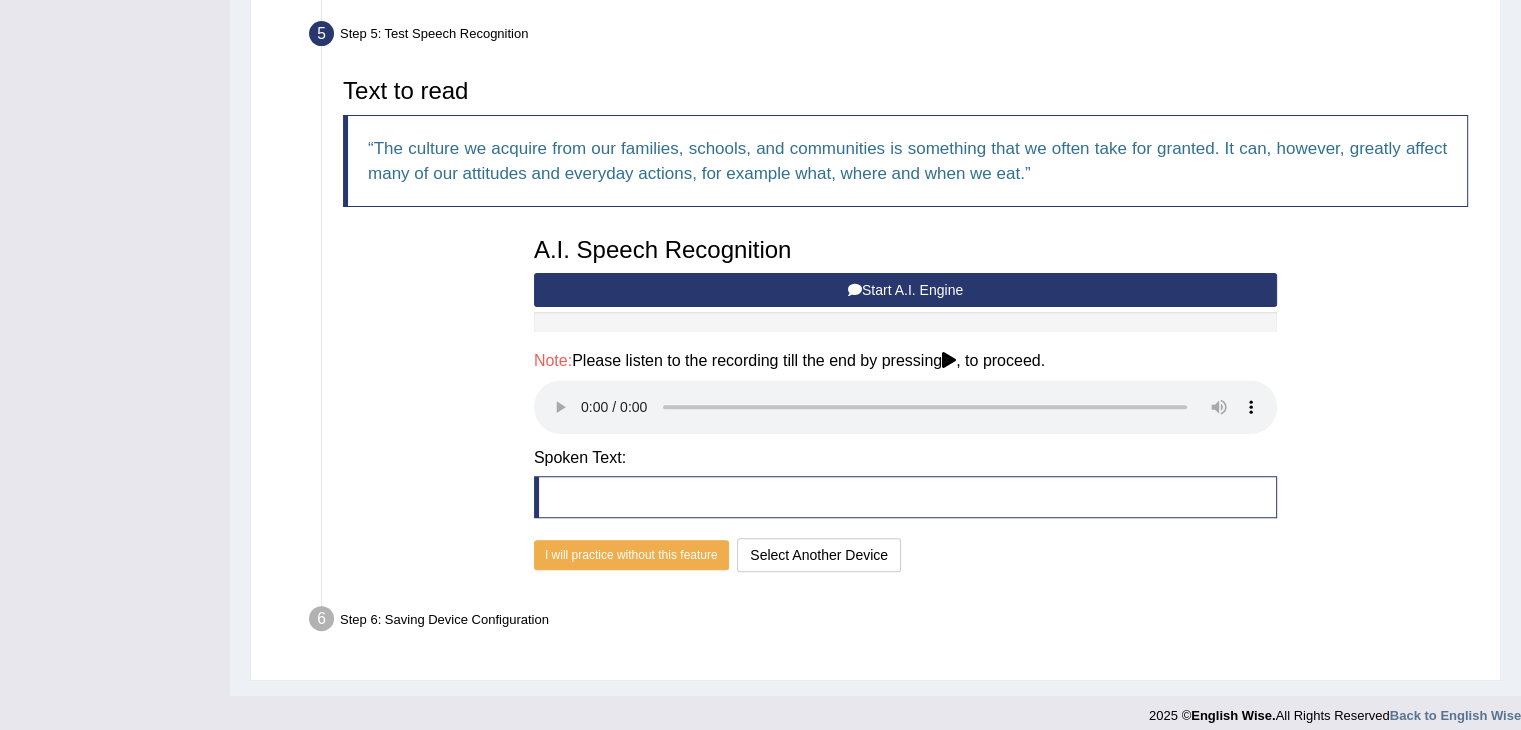 scroll, scrollTop: 615, scrollLeft: 0, axis: vertical 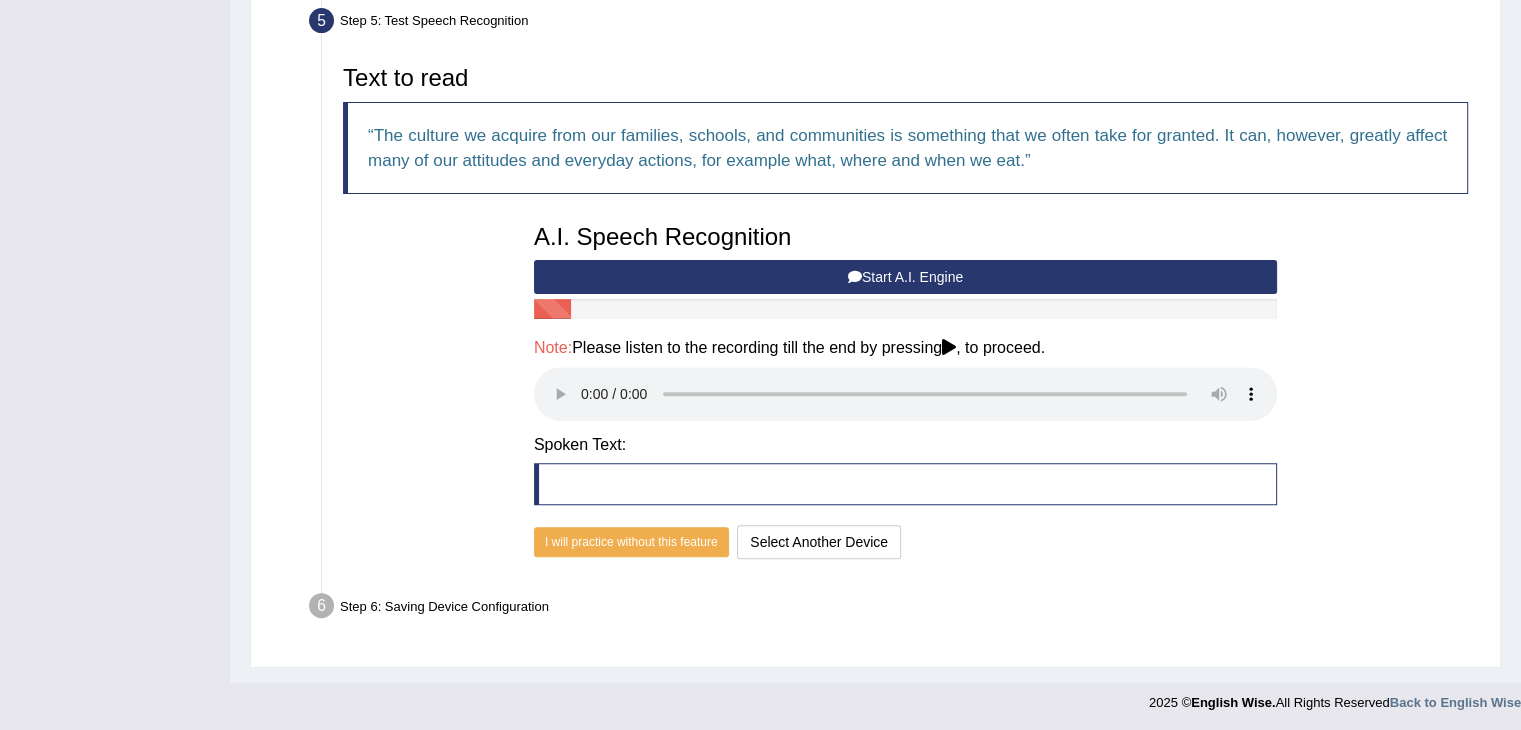 click on "Start A.I. Engine" at bounding box center (905, 277) 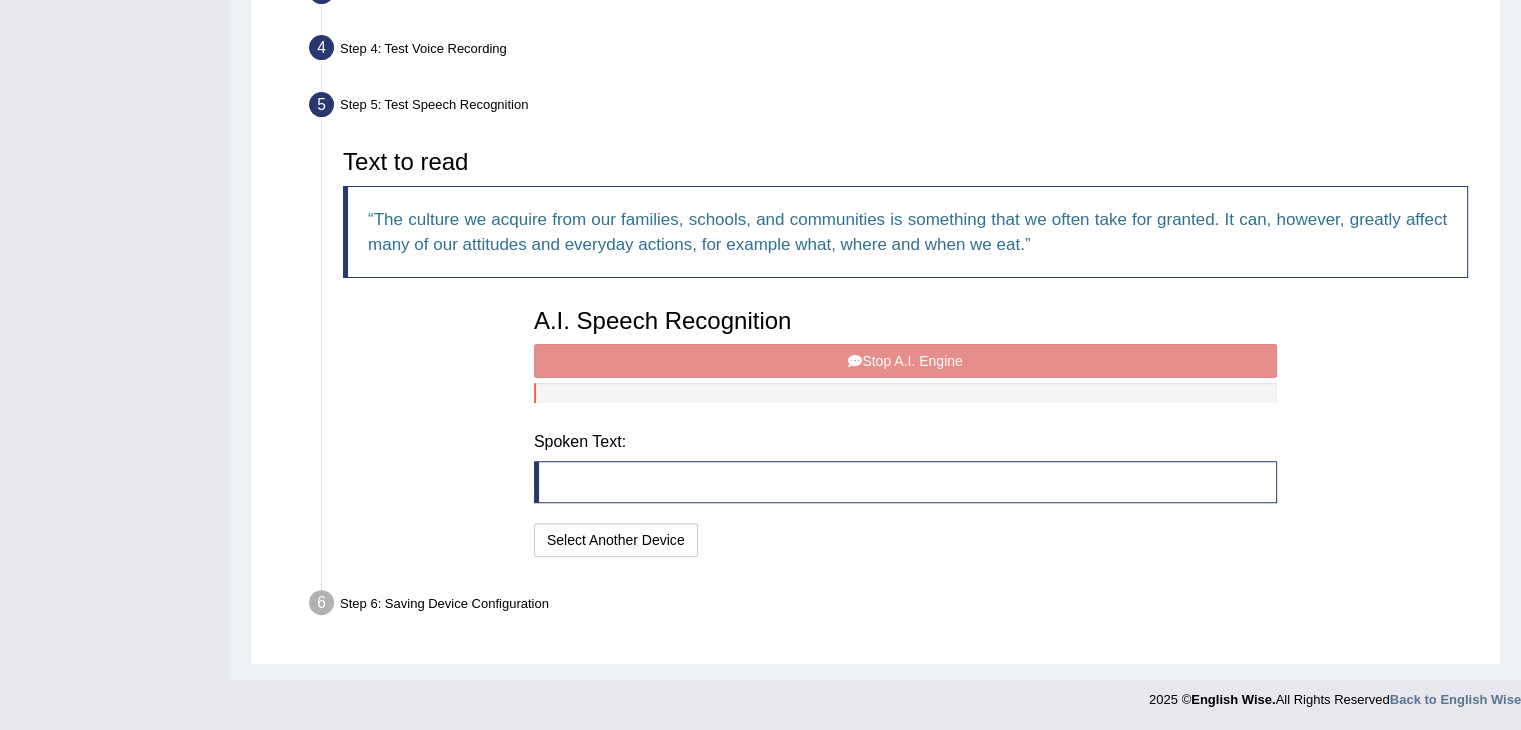 scroll, scrollTop: 518, scrollLeft: 0, axis: vertical 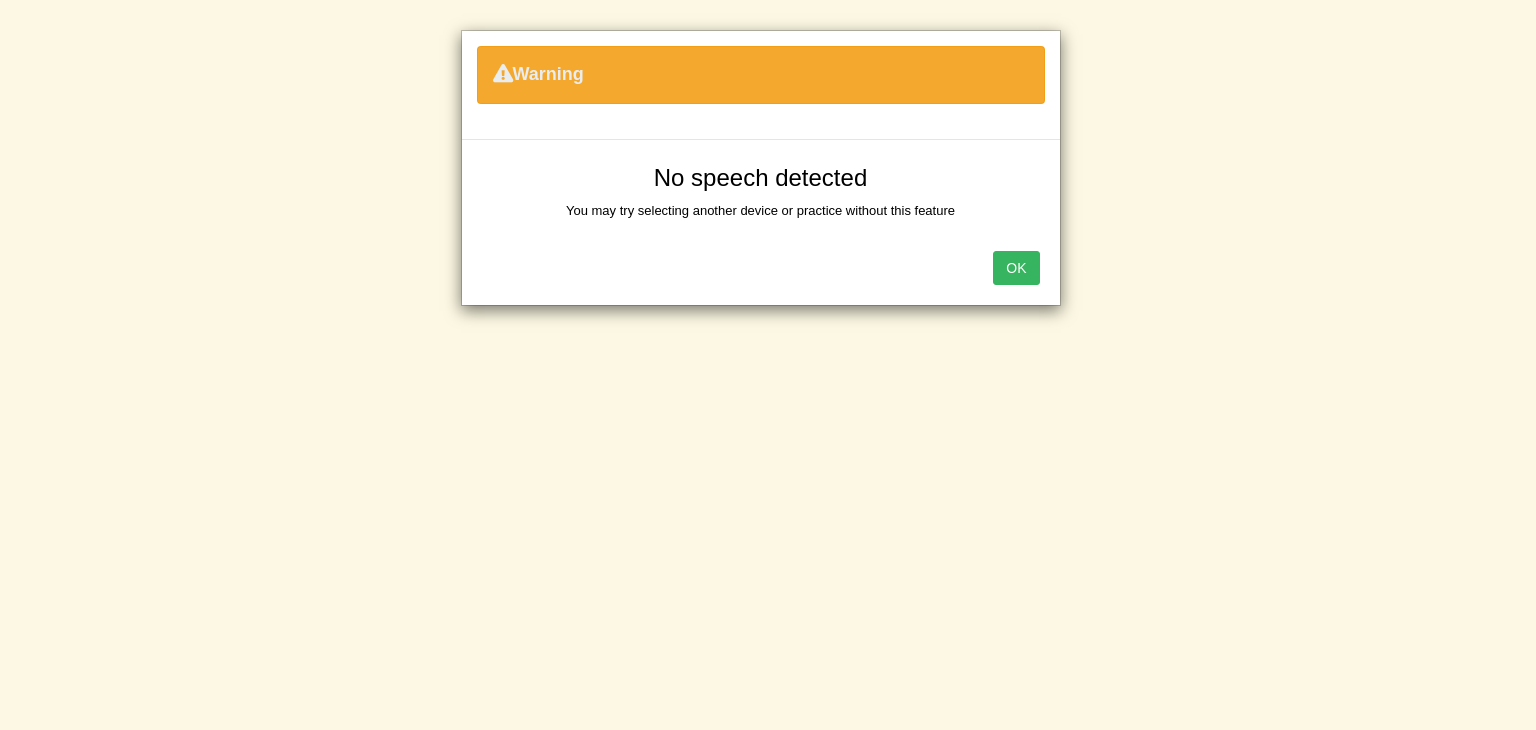 click on "OK" at bounding box center (1016, 268) 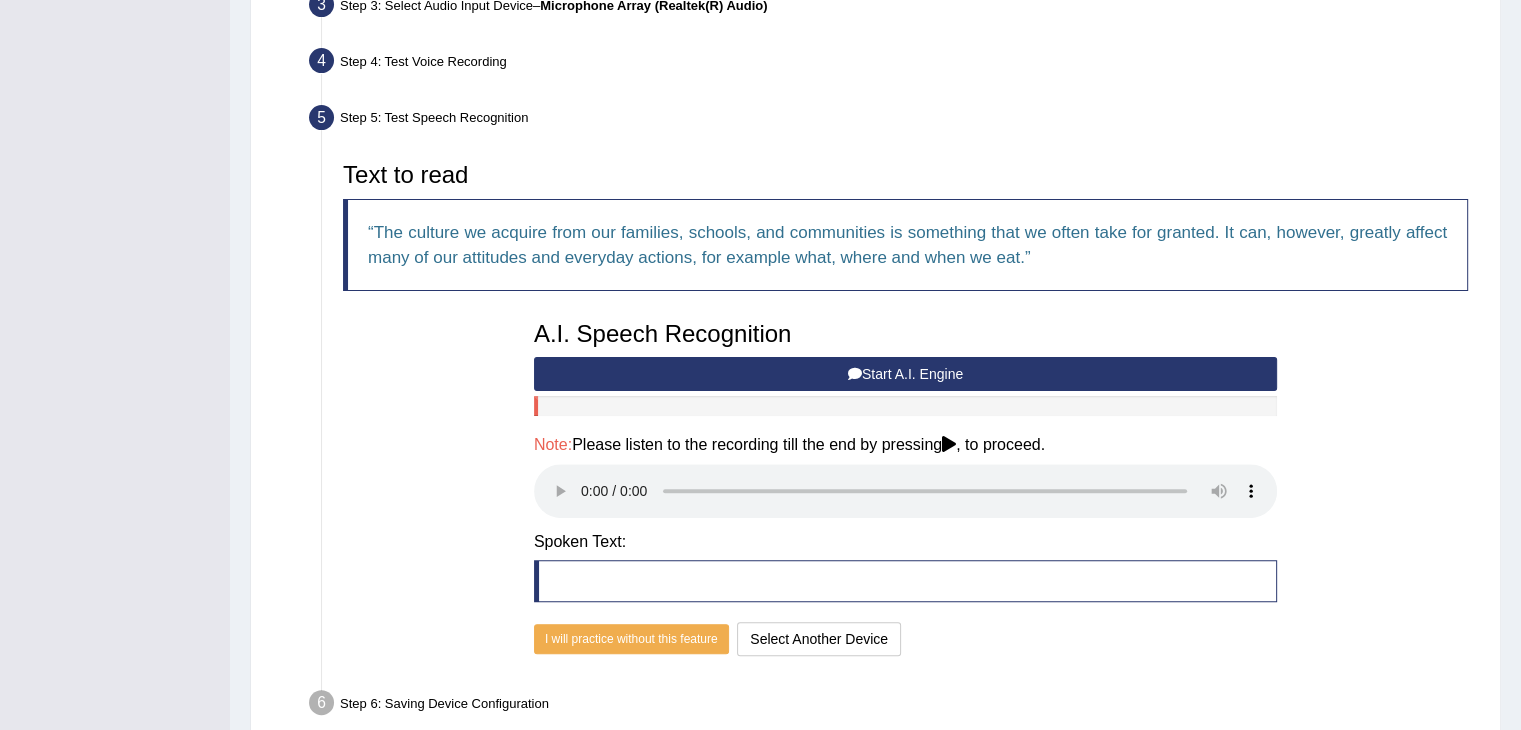 scroll, scrollTop: 615, scrollLeft: 0, axis: vertical 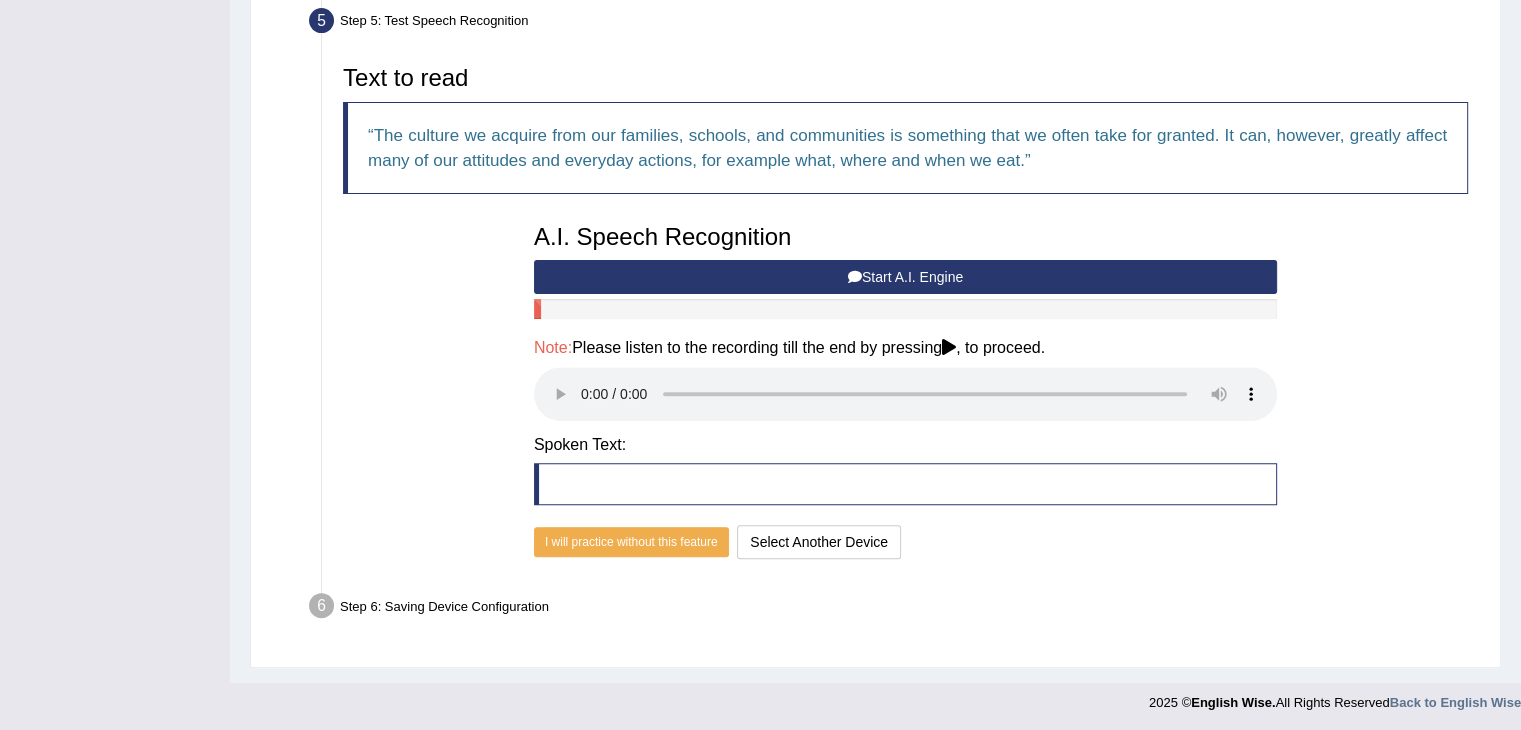 click at bounding box center [905, 484] 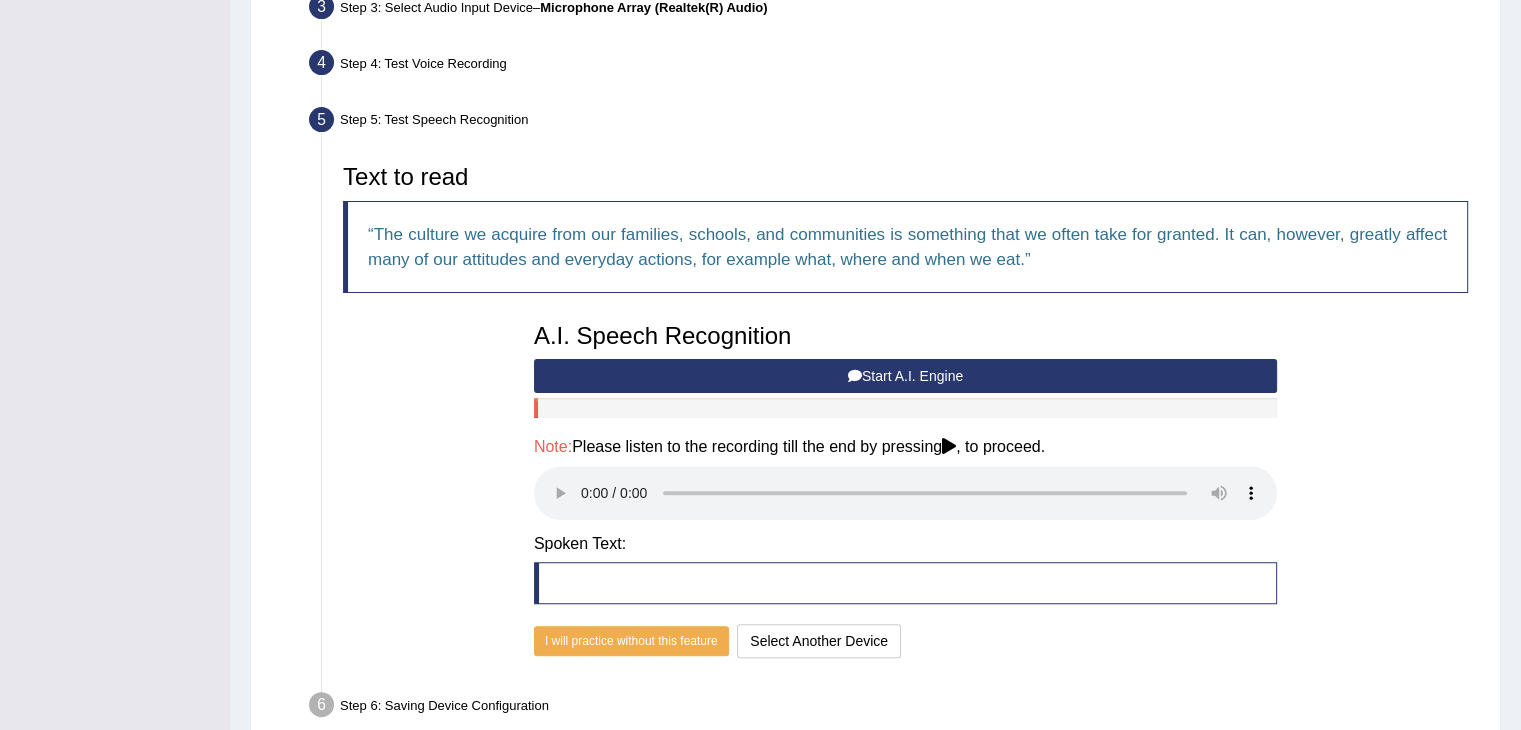 scroll, scrollTop: 515, scrollLeft: 0, axis: vertical 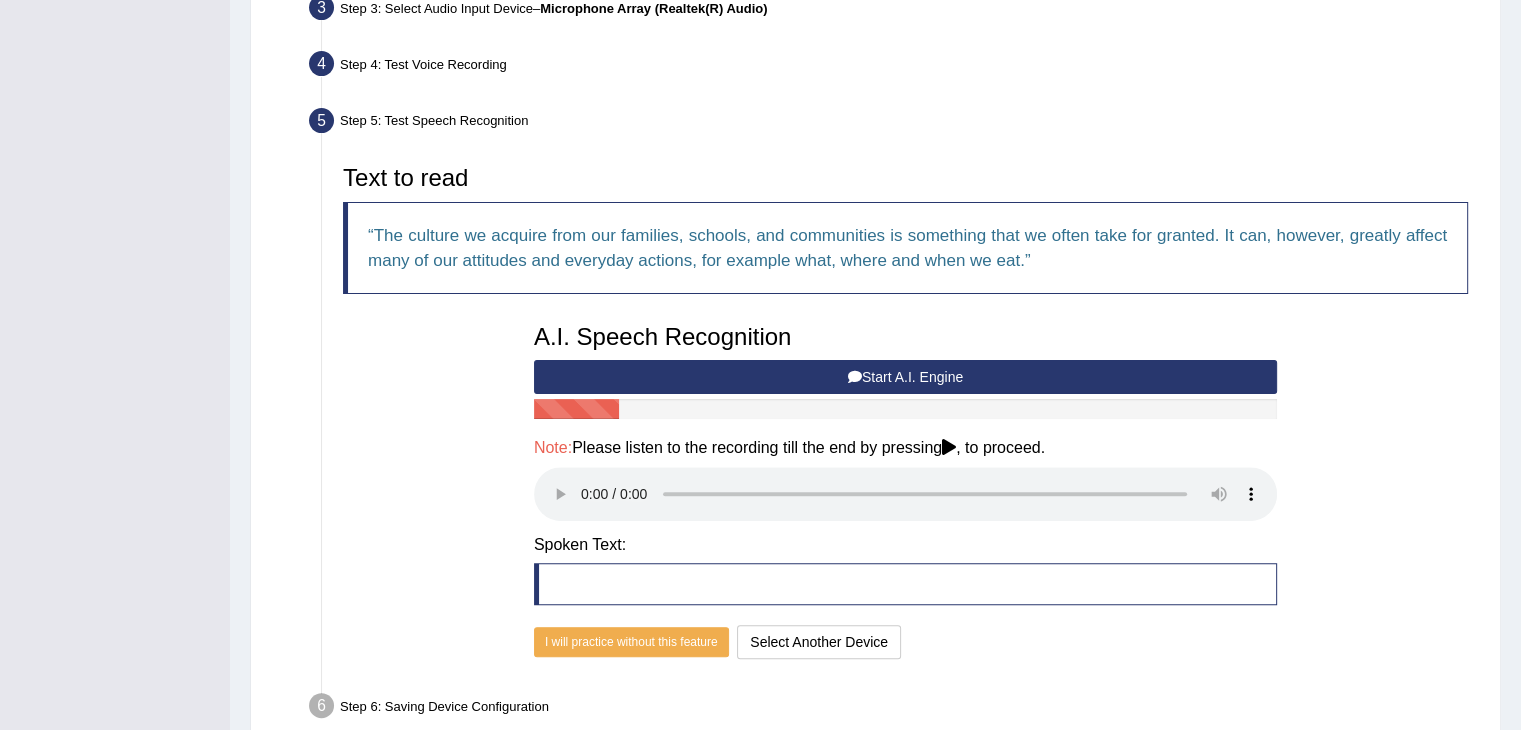 click at bounding box center (949, 447) 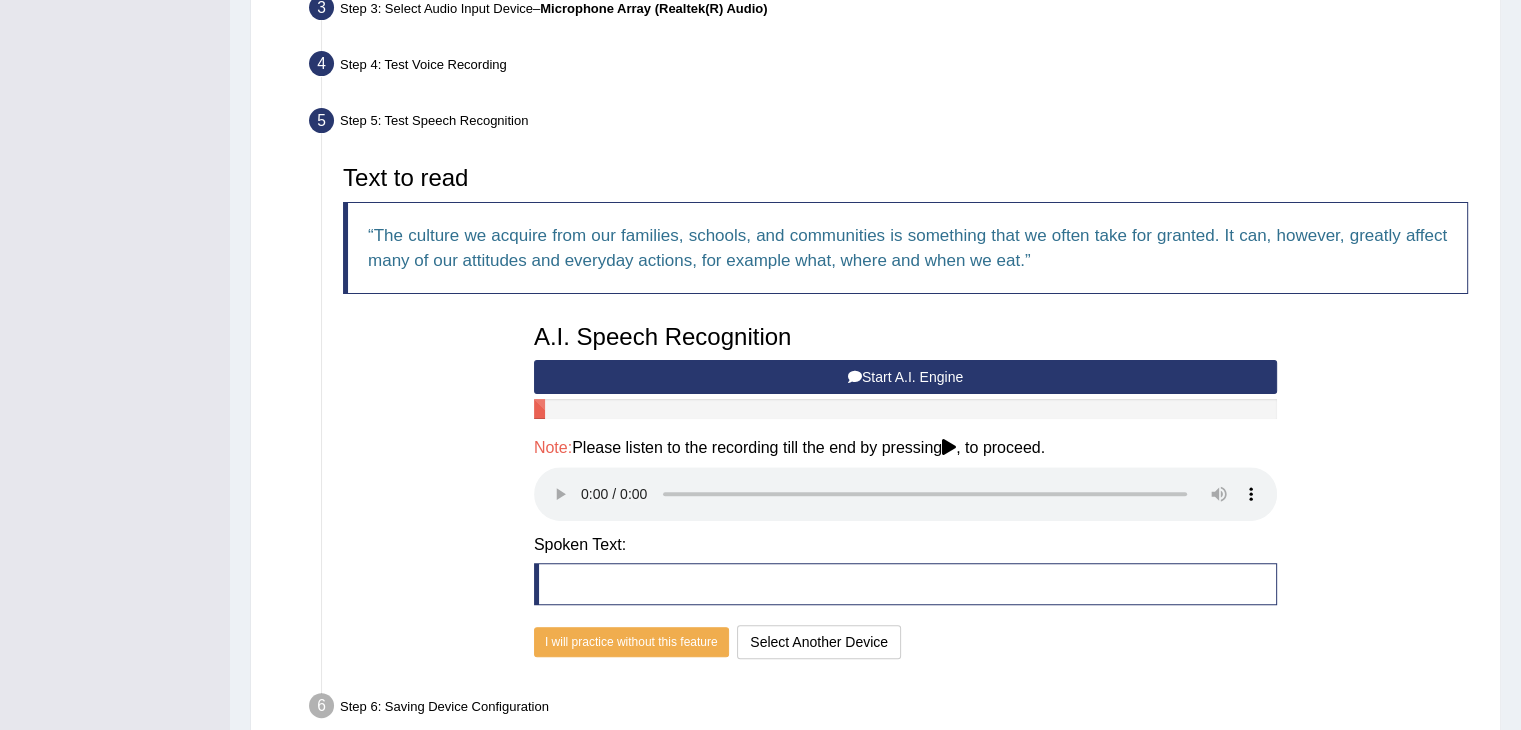 click at bounding box center [949, 447] 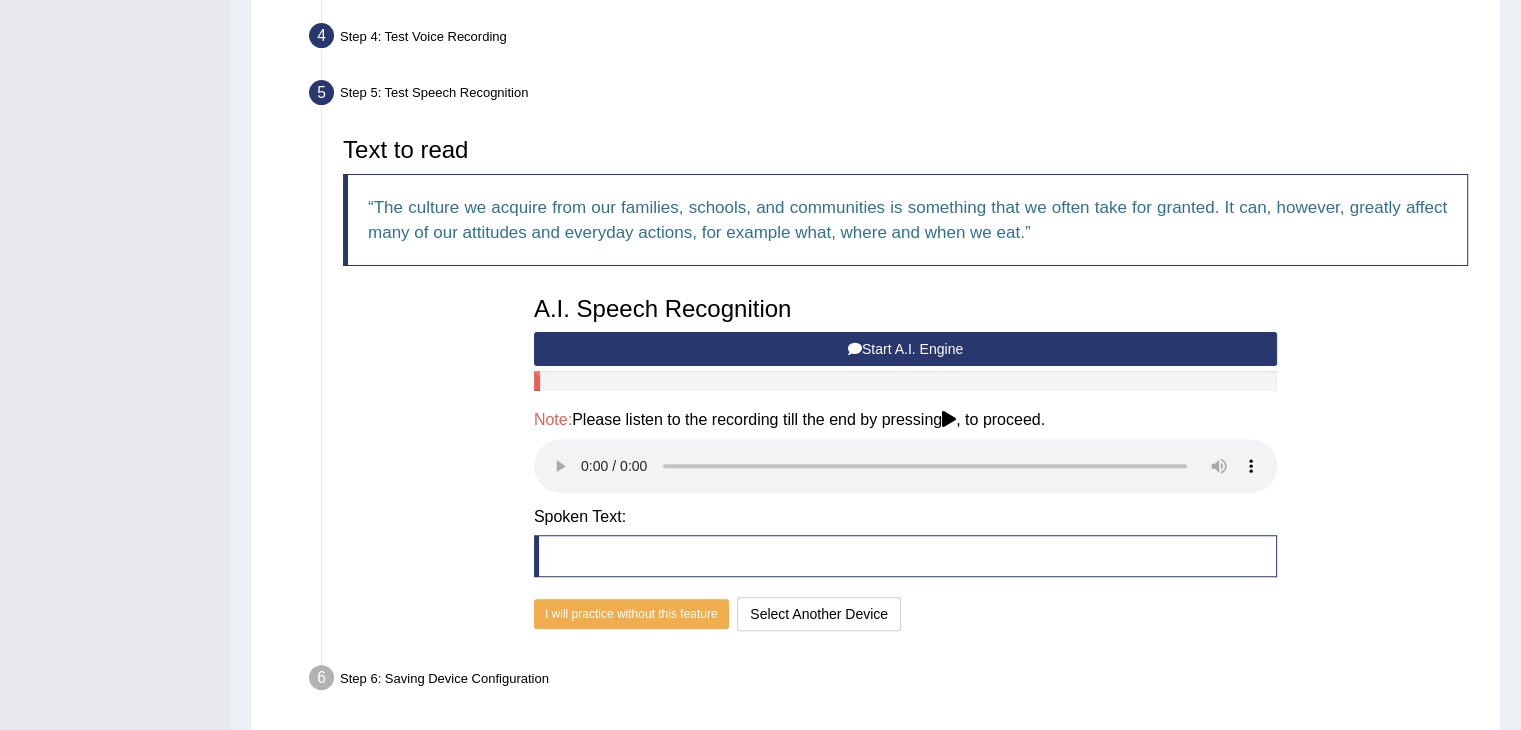 scroll, scrollTop: 544, scrollLeft: 0, axis: vertical 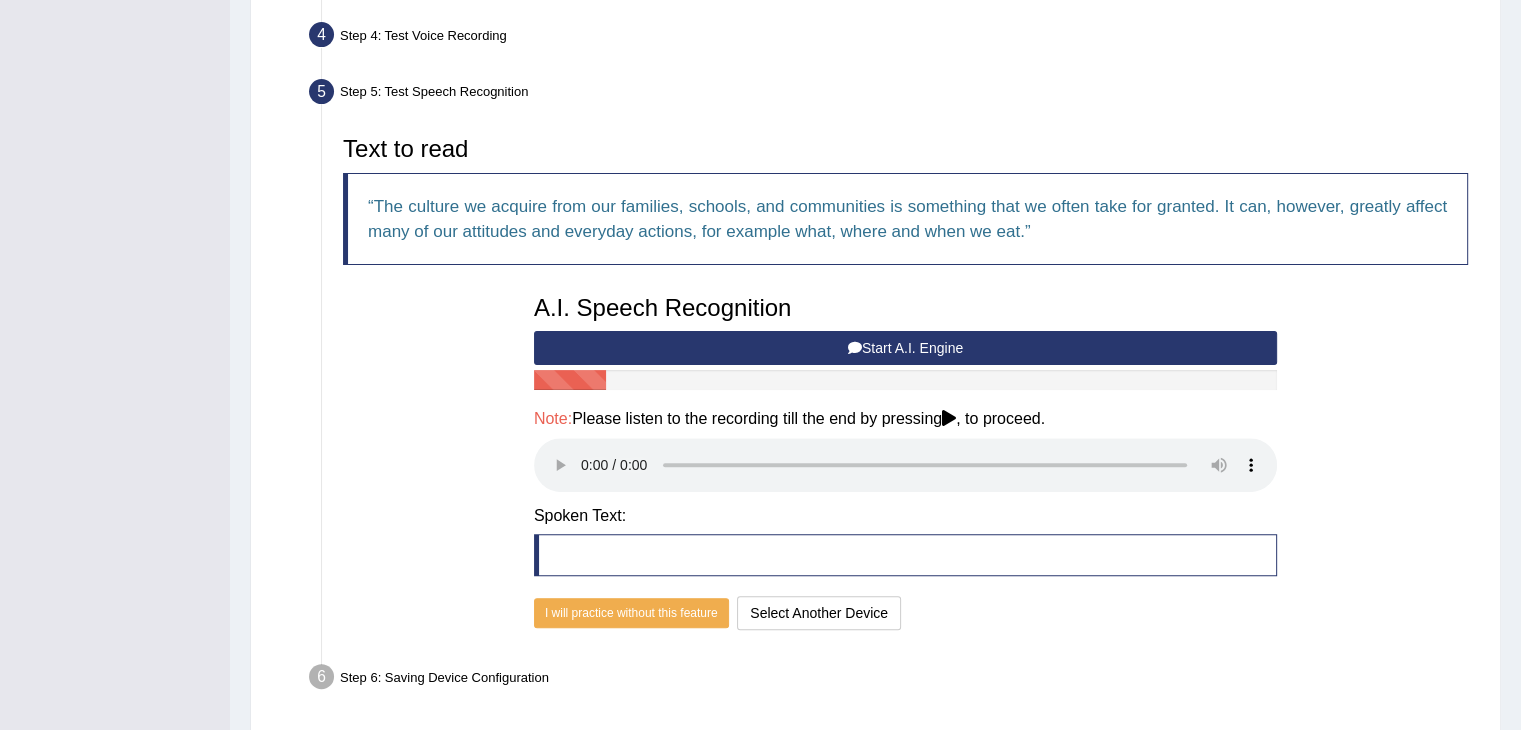 click on "Start A.I. Engine" at bounding box center (905, 348) 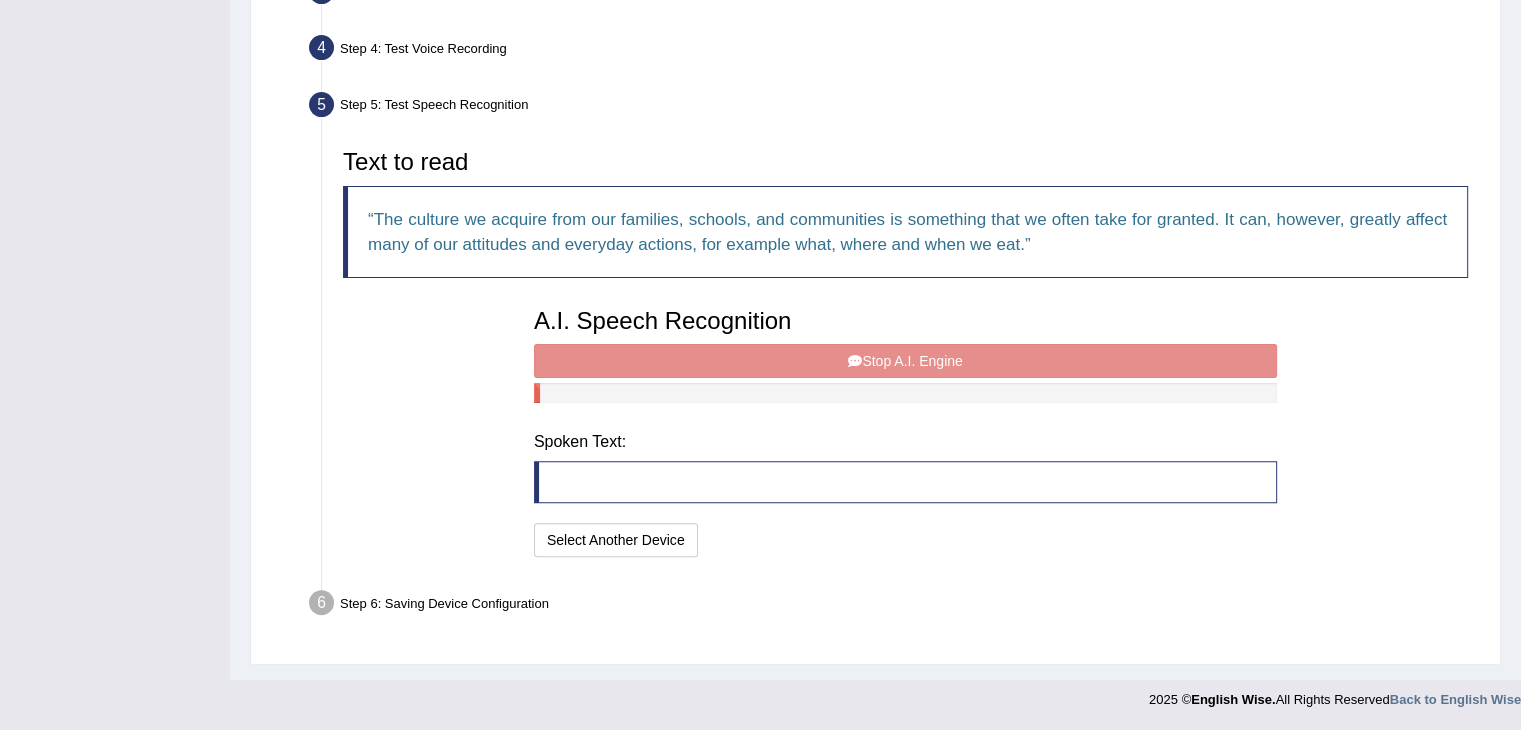 scroll, scrollTop: 518, scrollLeft: 0, axis: vertical 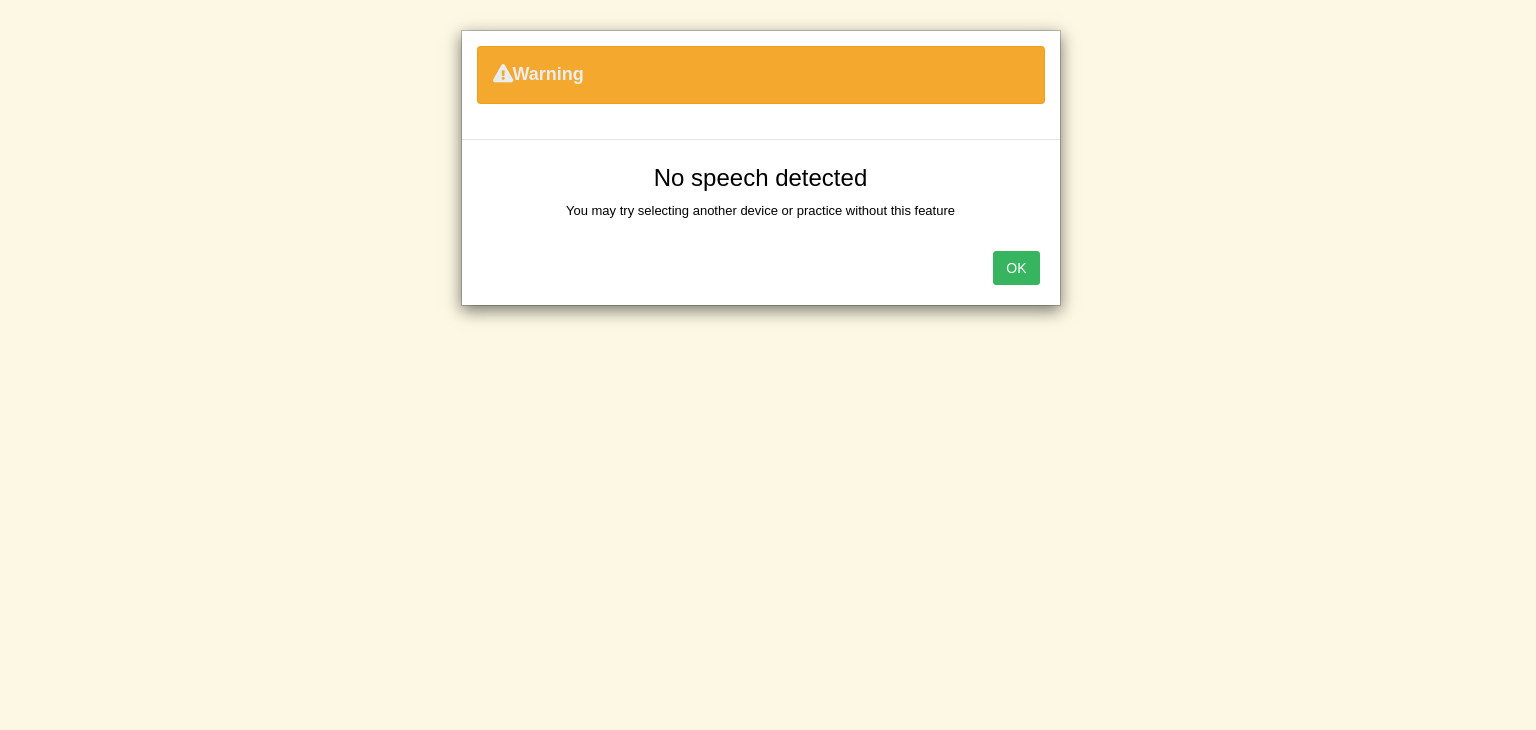 click on "OK" at bounding box center [1016, 268] 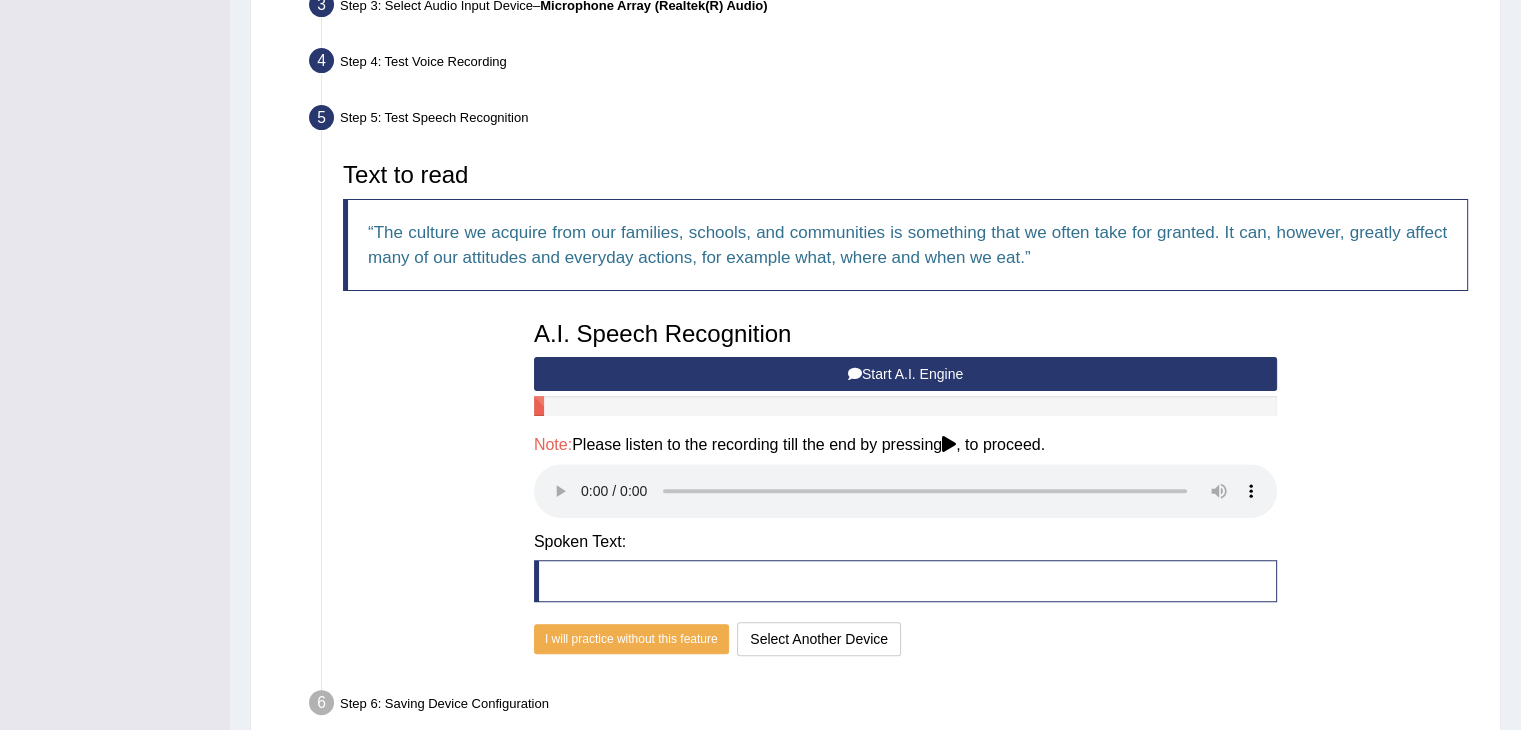 scroll, scrollTop: 615, scrollLeft: 0, axis: vertical 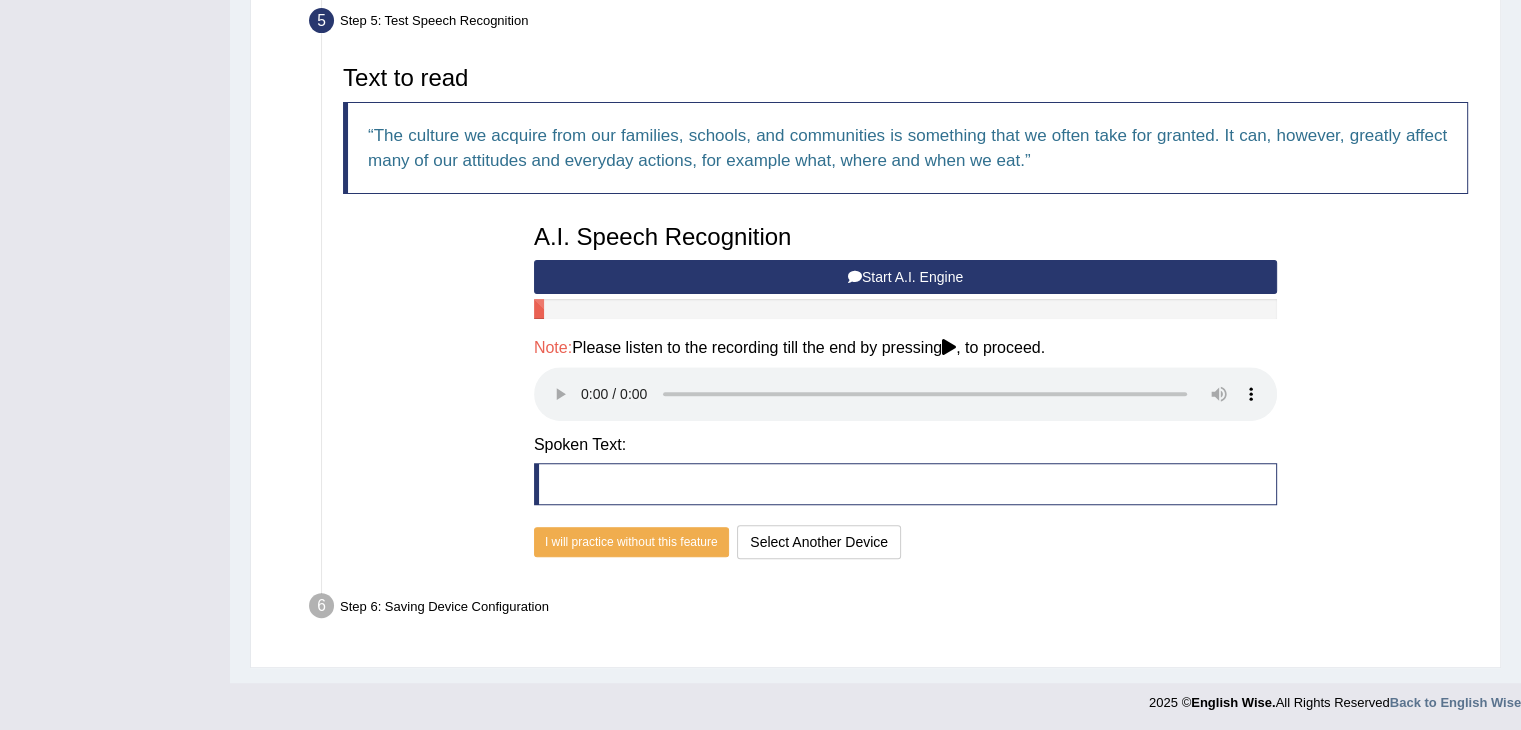 click on "Step 6: Saving Device Configuration" at bounding box center (895, 609) 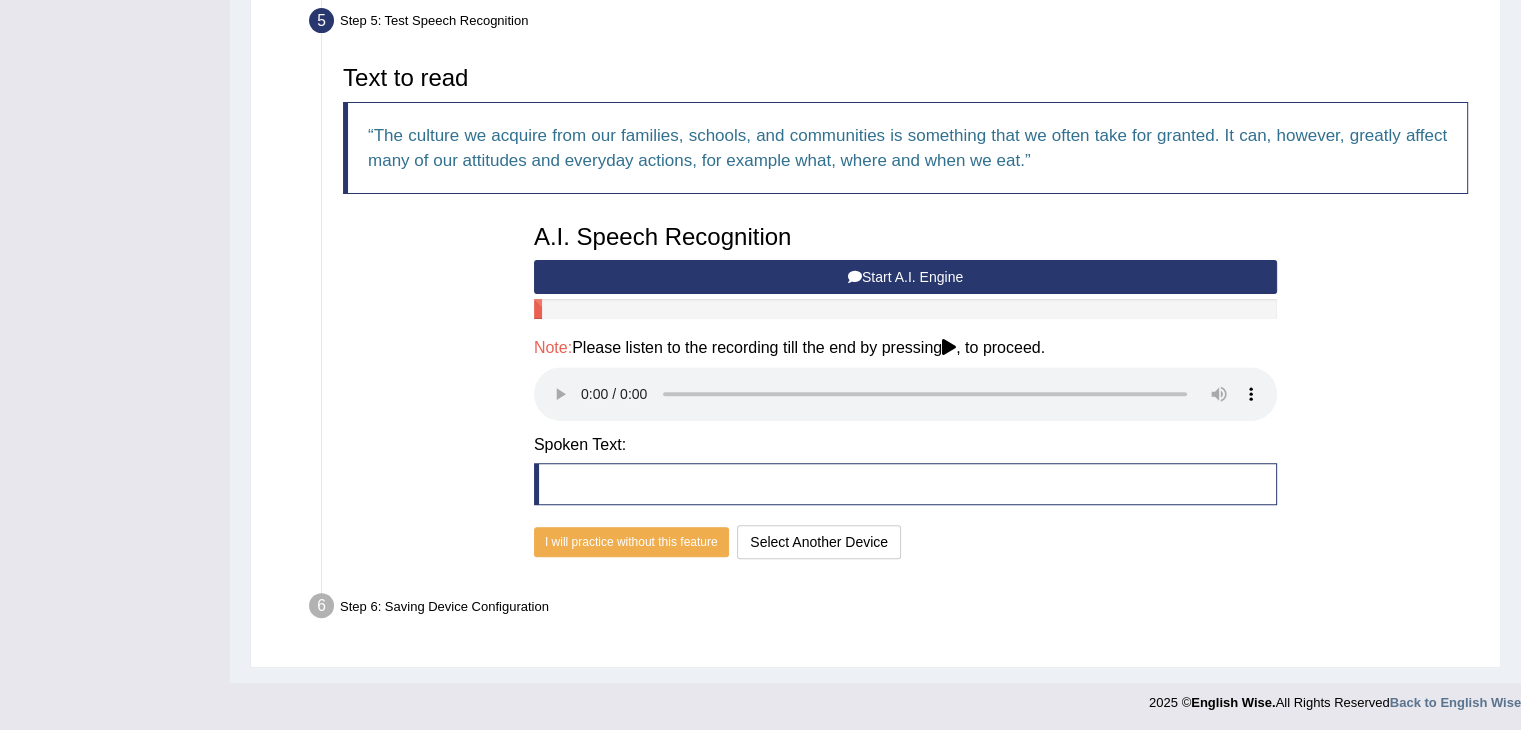click on "Step 6: Saving Device Configuration   Your Microphone Settings:   Selected Device   Microphone Array (Realtek(R) Audio)   Sensitivity Level   1.18   Speech Recognition   No   Save & Return to Practice" at bounding box center [895, 609] 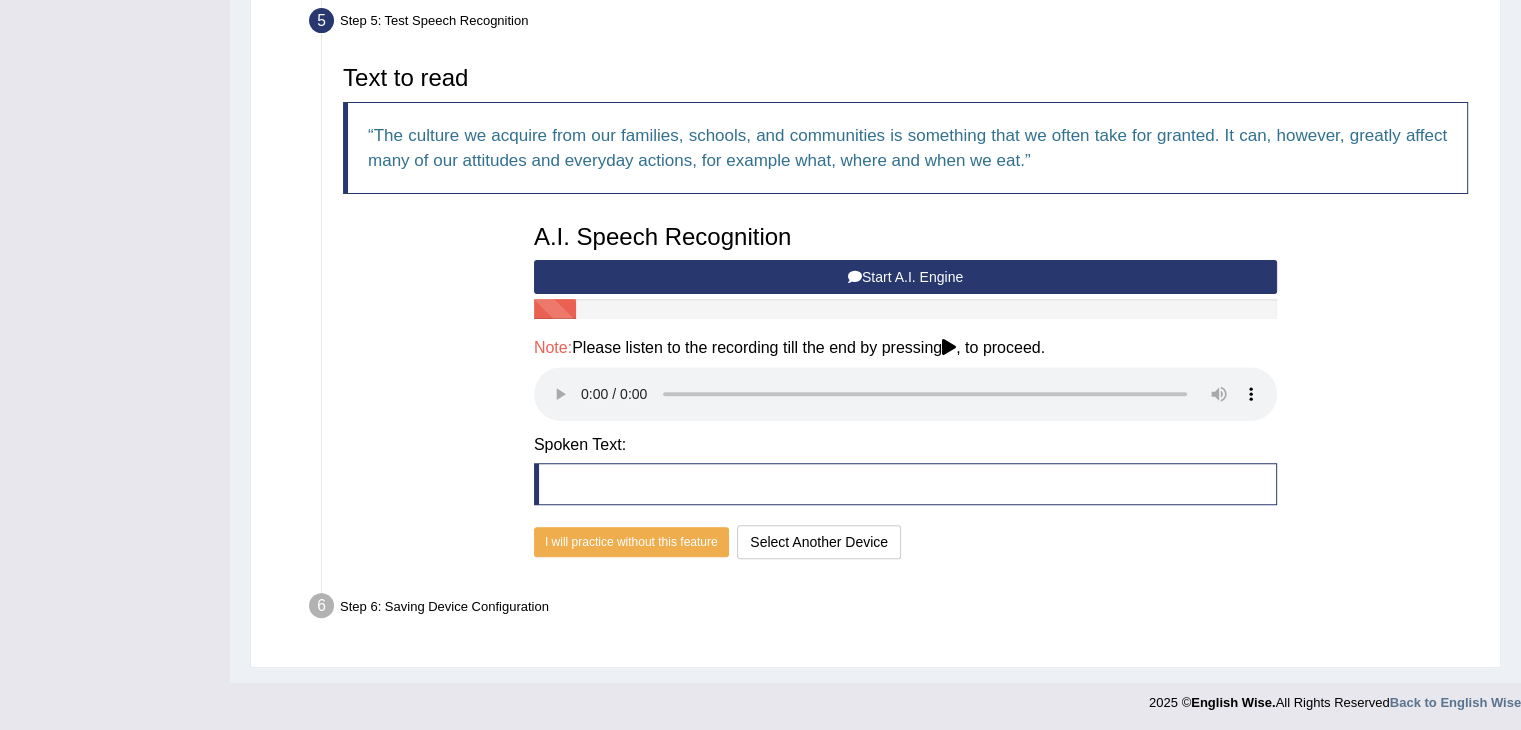click on "Step 6: Saving Device Configuration   Your Microphone Settings:   Selected Device   Microphone Array (Realtek(R) Audio)   Sensitivity Level   1.18   Speech Recognition   No   Save & Return to Practice" at bounding box center (895, 609) 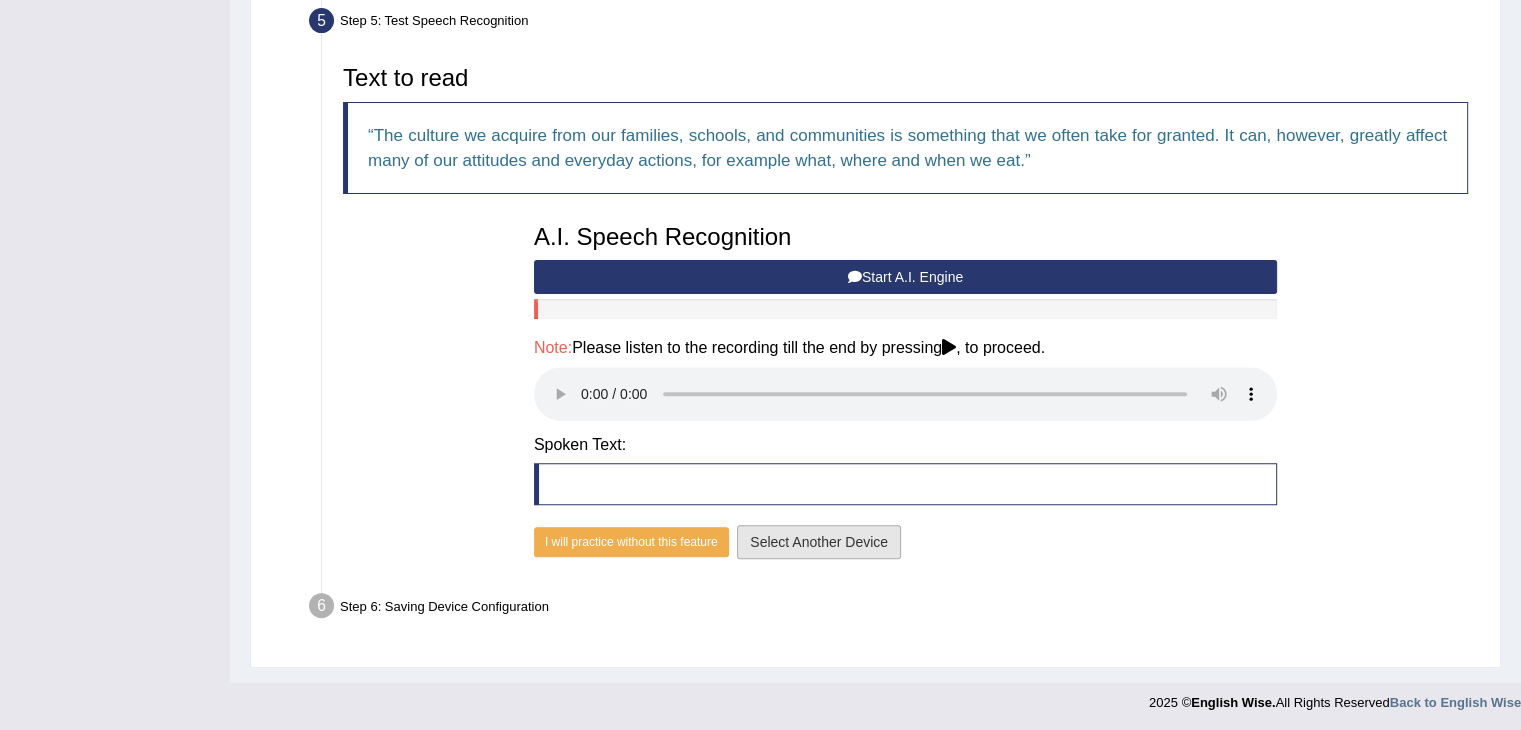 click on "Select Another Device" at bounding box center (819, 542) 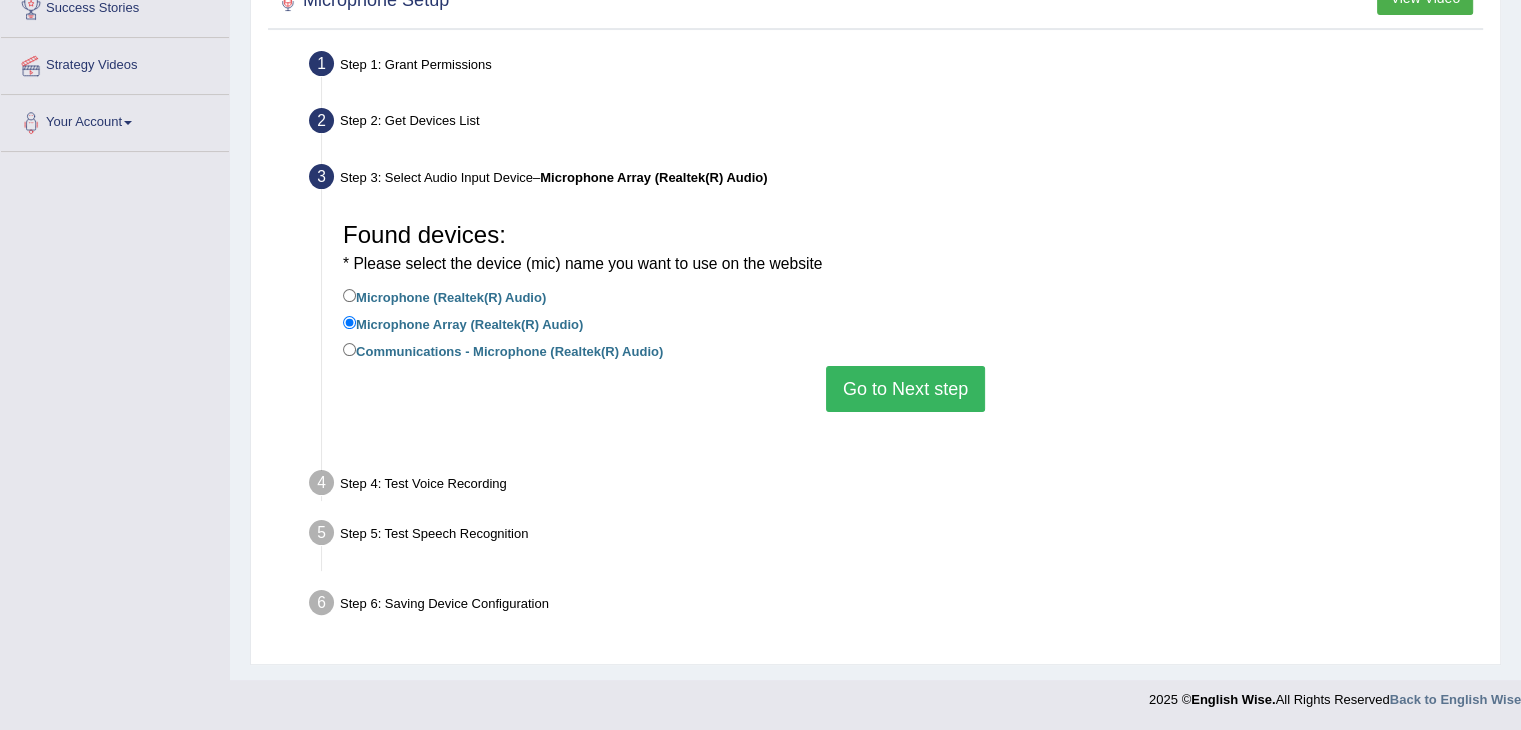 scroll, scrollTop: 320, scrollLeft: 0, axis: vertical 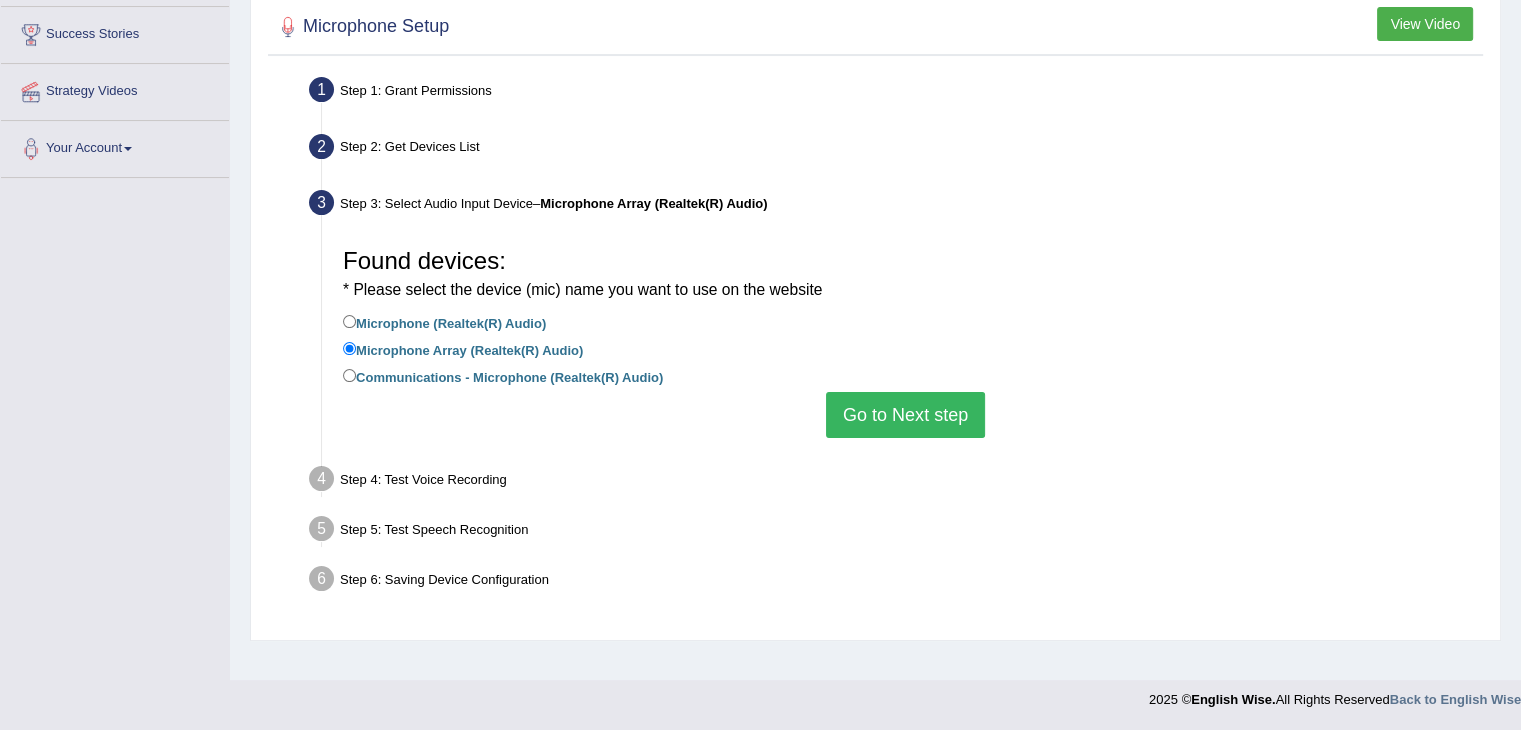 click on "Found devices:
* Please select the device (mic) name you want to use on the website    Microphone (Realtek(R) Audio)  Microphone Array (Realtek(R) Audio)  Communications - Microphone (Realtek(R) Audio)   Go to Next step" at bounding box center (905, 338) 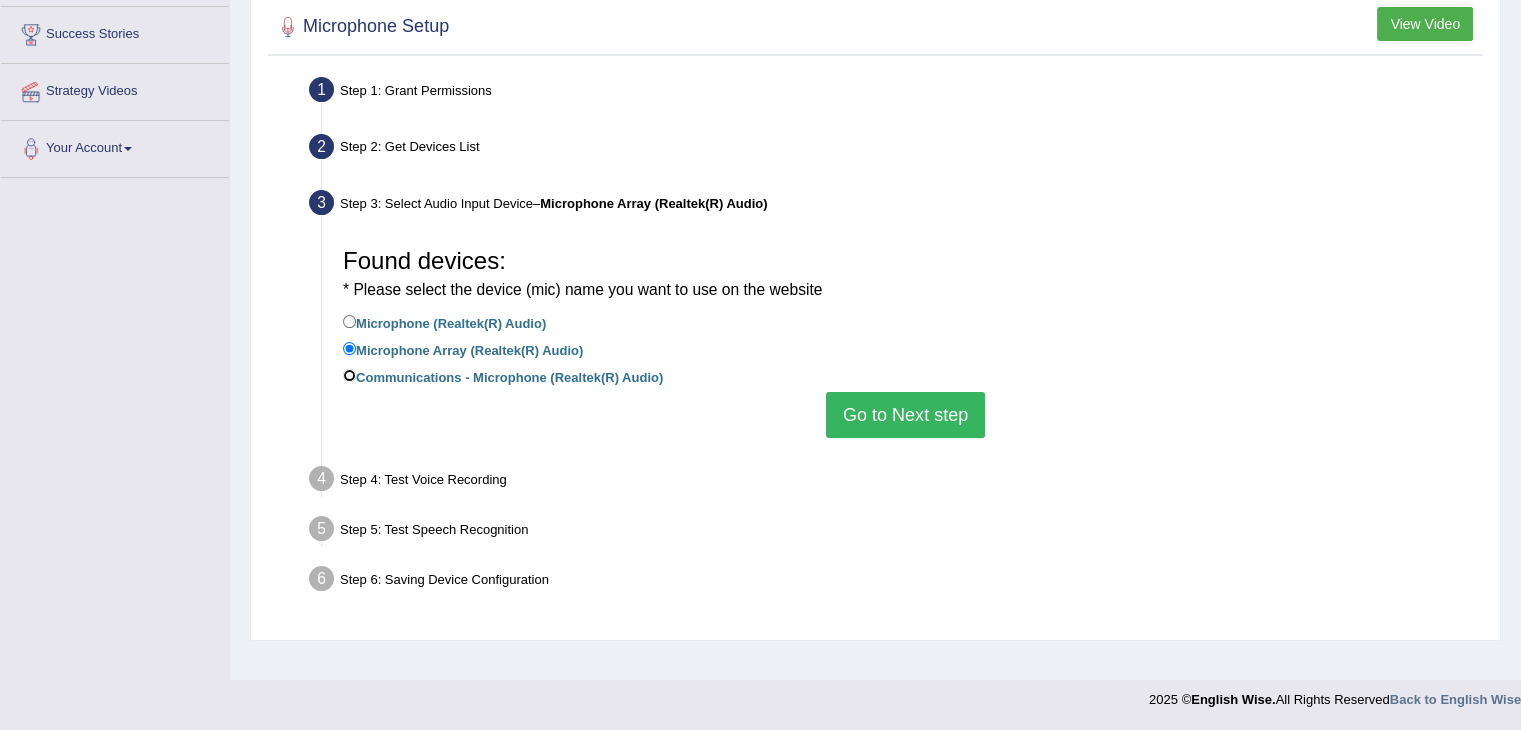 click on "Communications - Microphone (Realtek(R) Audio)" at bounding box center [349, 375] 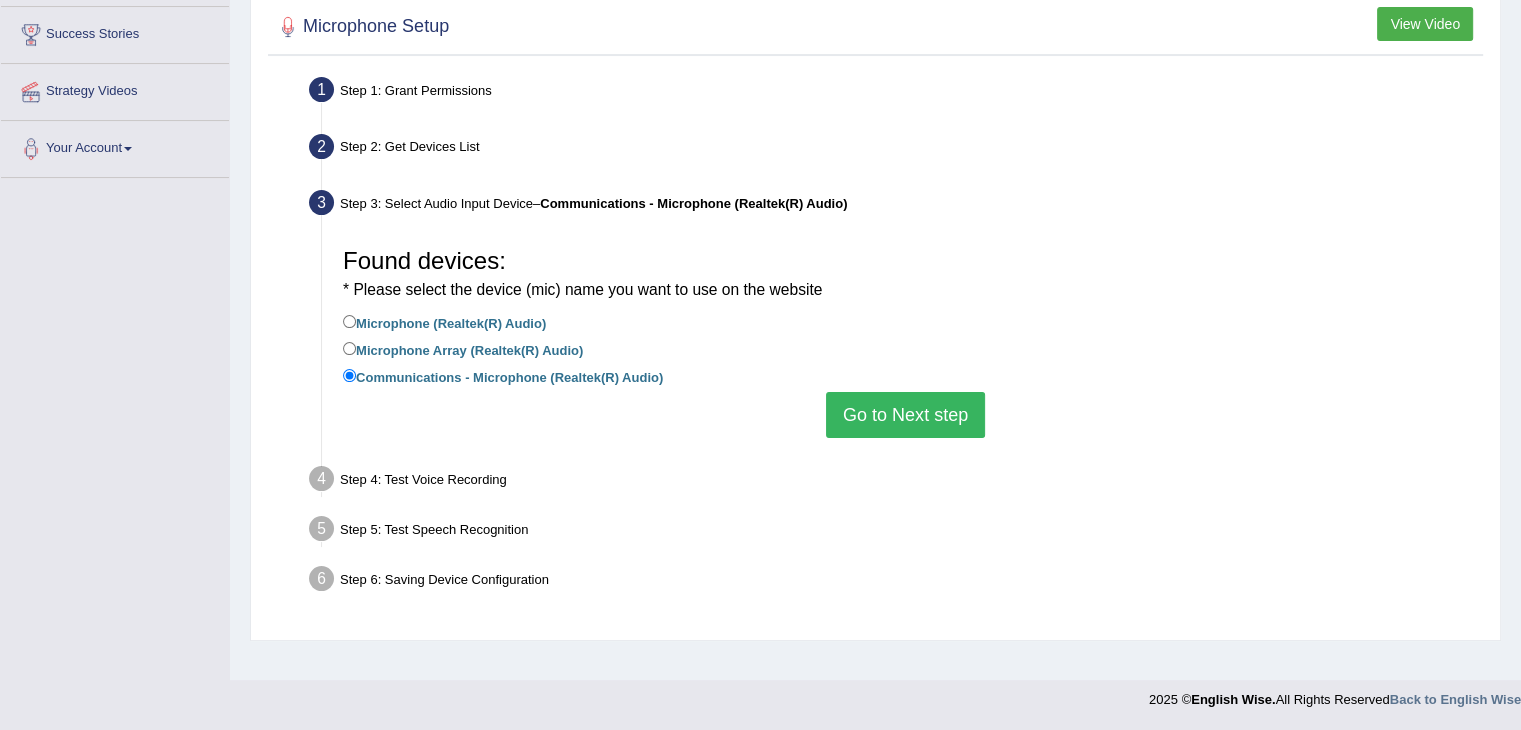 click on "Go to Next step" at bounding box center [905, 415] 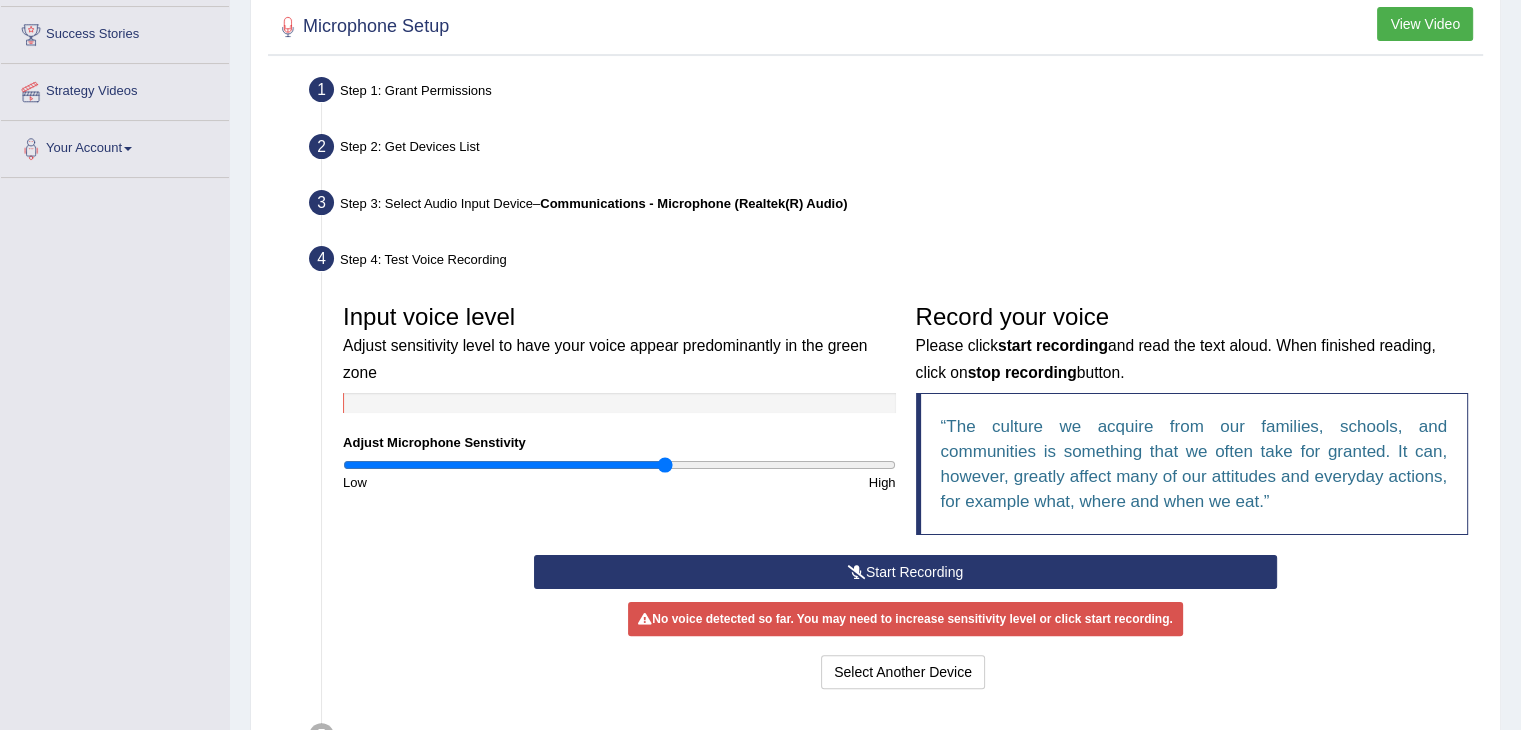 click on "Start Recording" at bounding box center [905, 572] 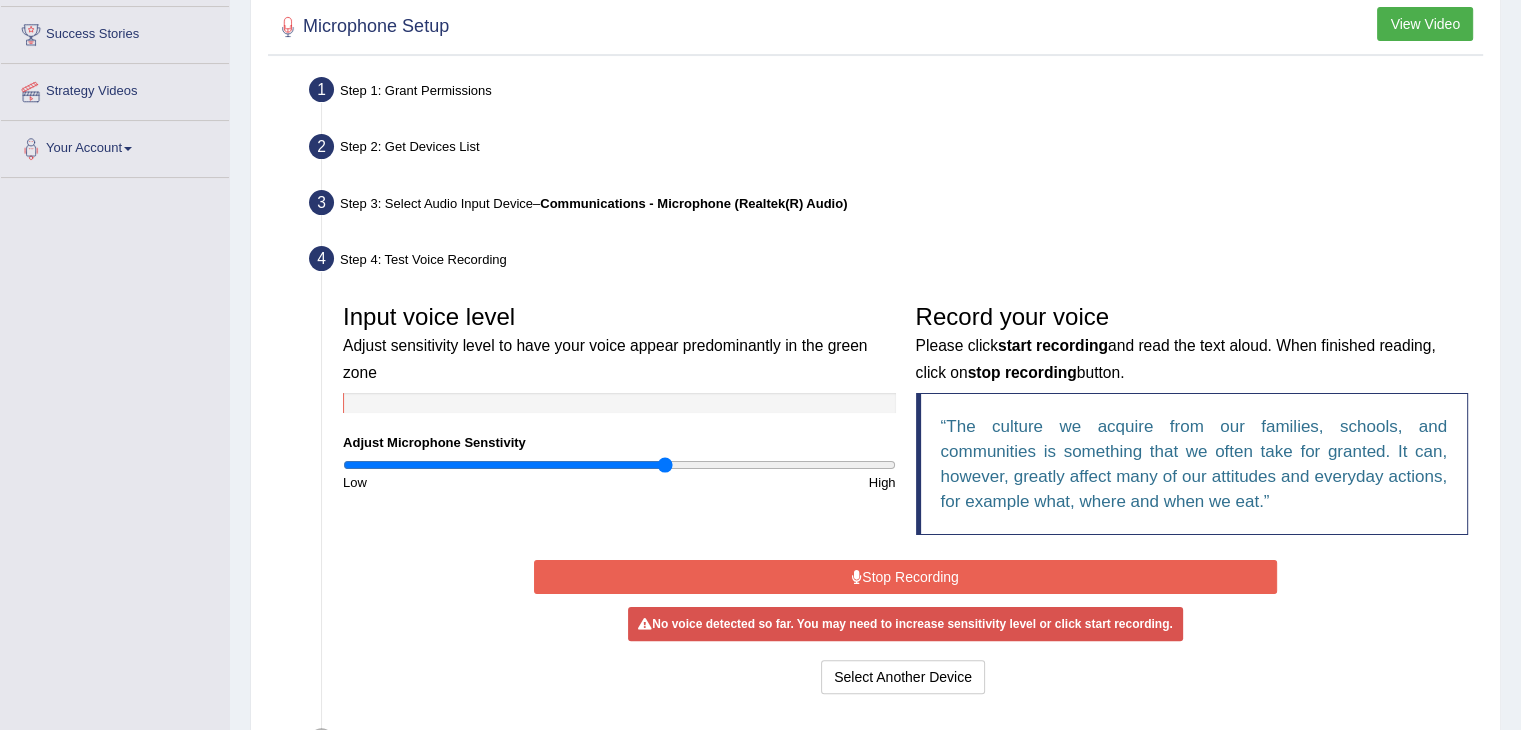 click on "Stop Recording" at bounding box center [905, 577] 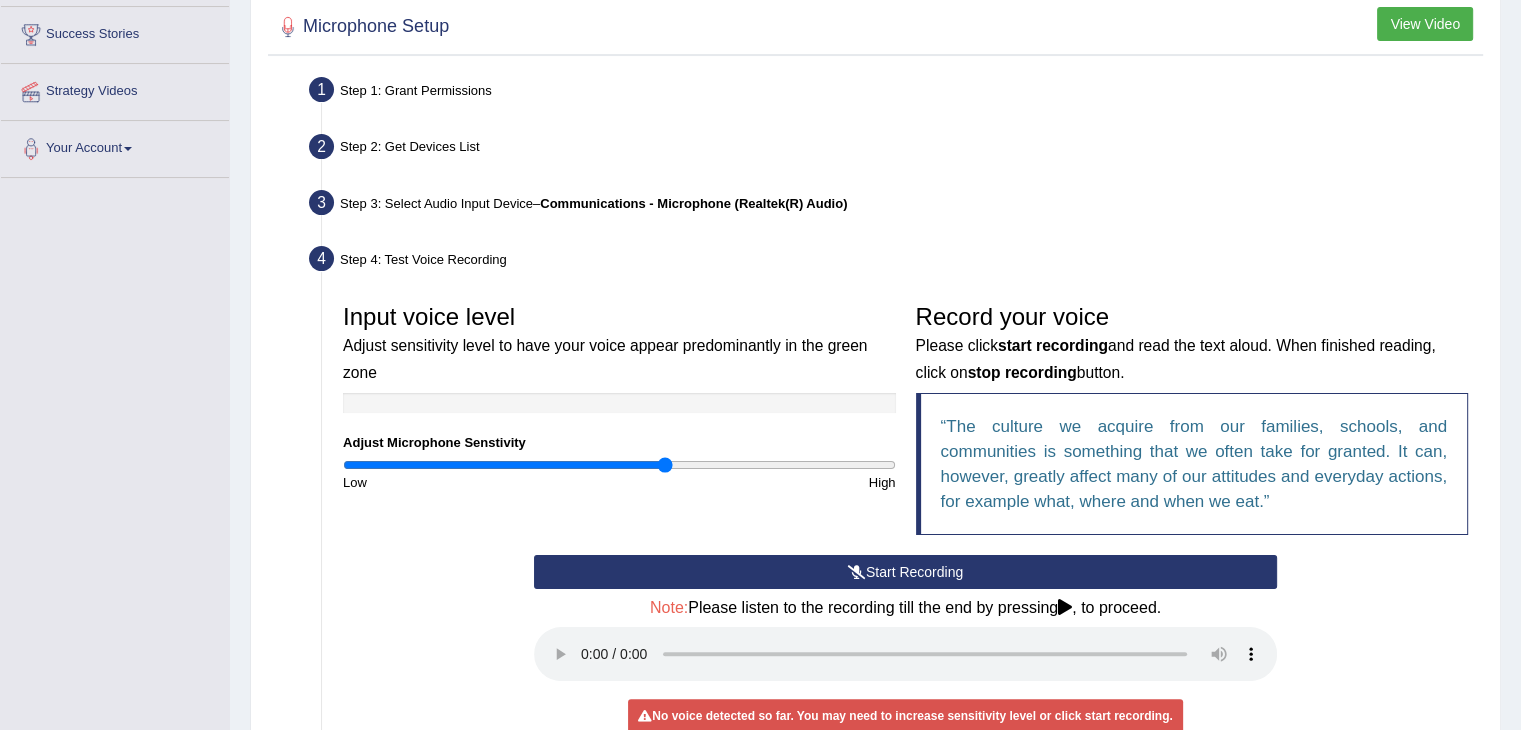 click on "Start Recording" at bounding box center (905, 572) 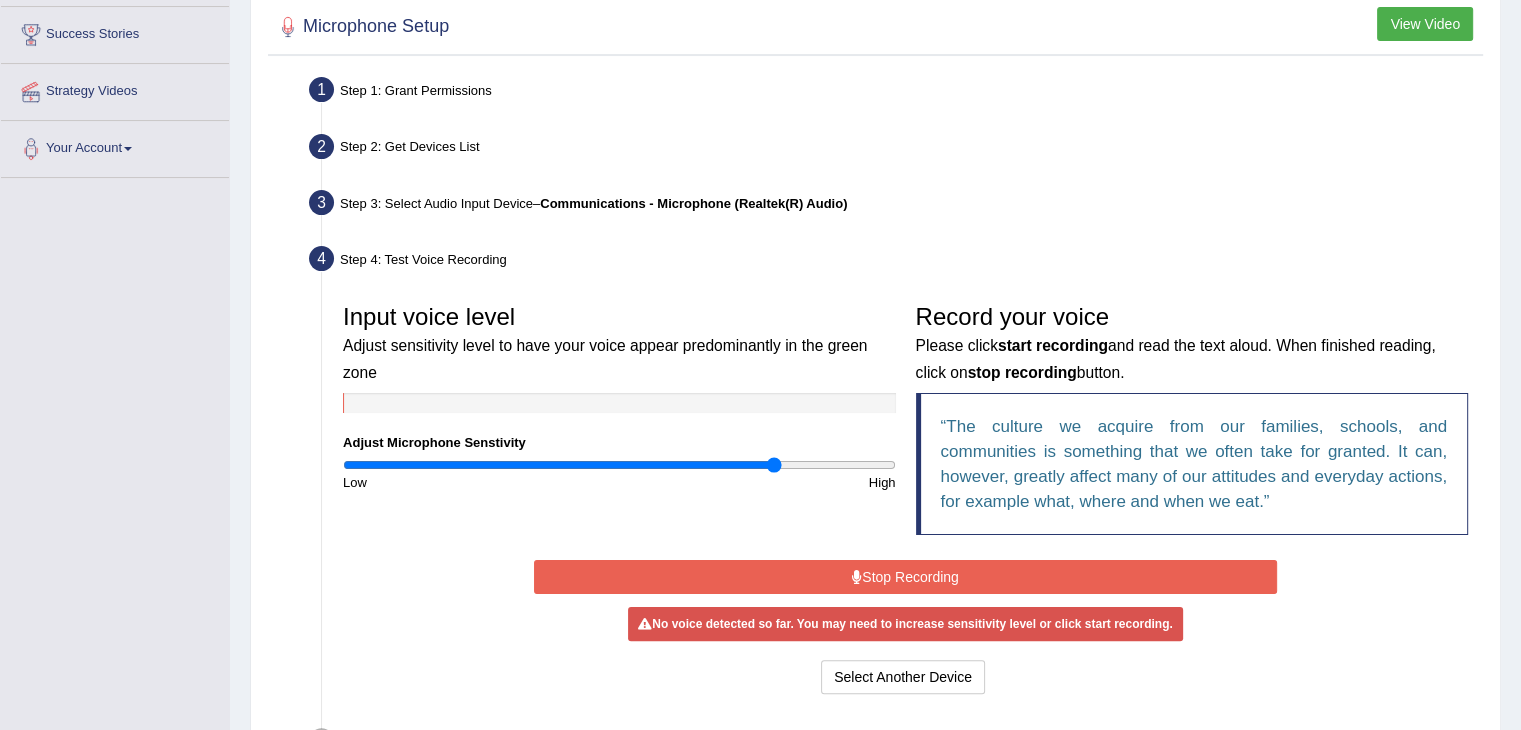 type on "1.58" 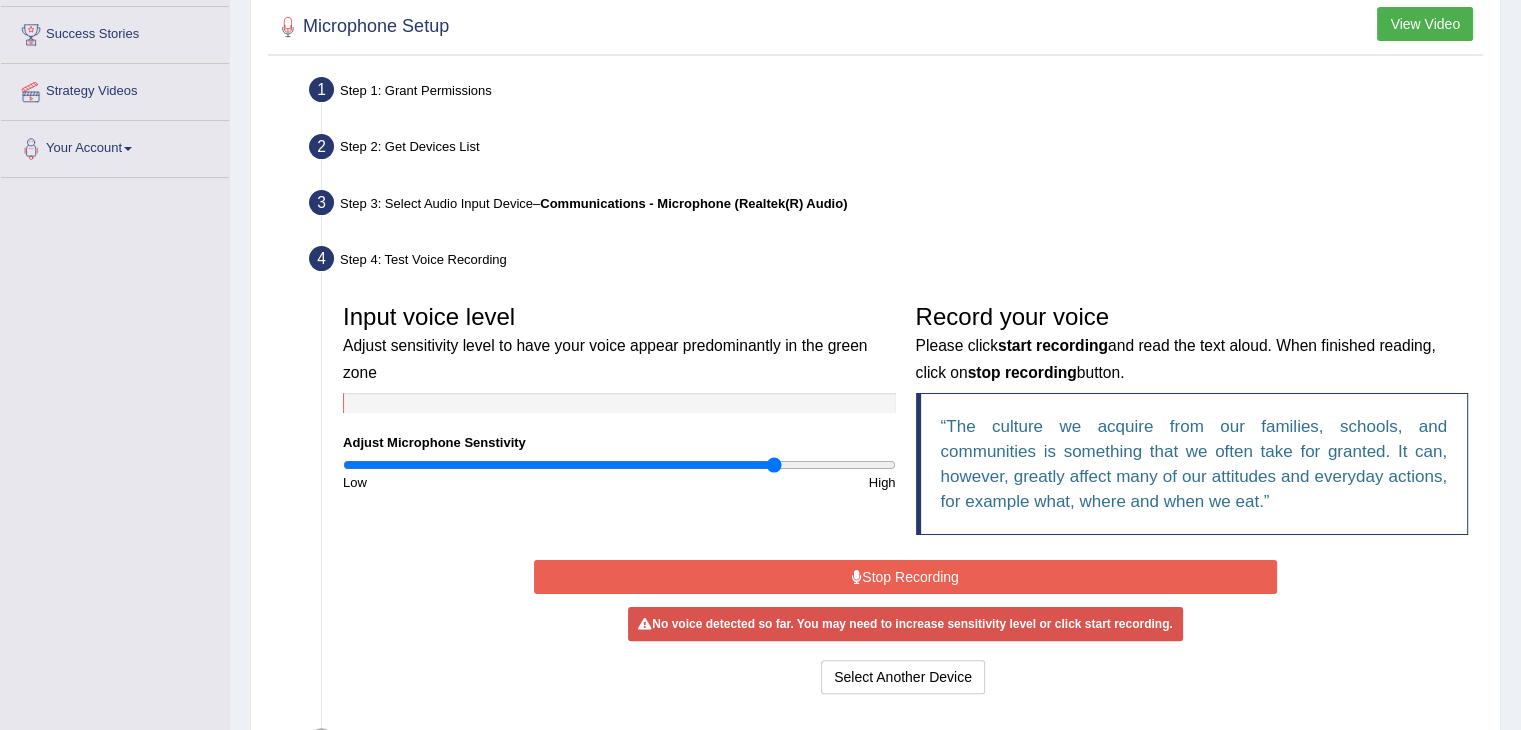 click on "High" at bounding box center (762, 482) 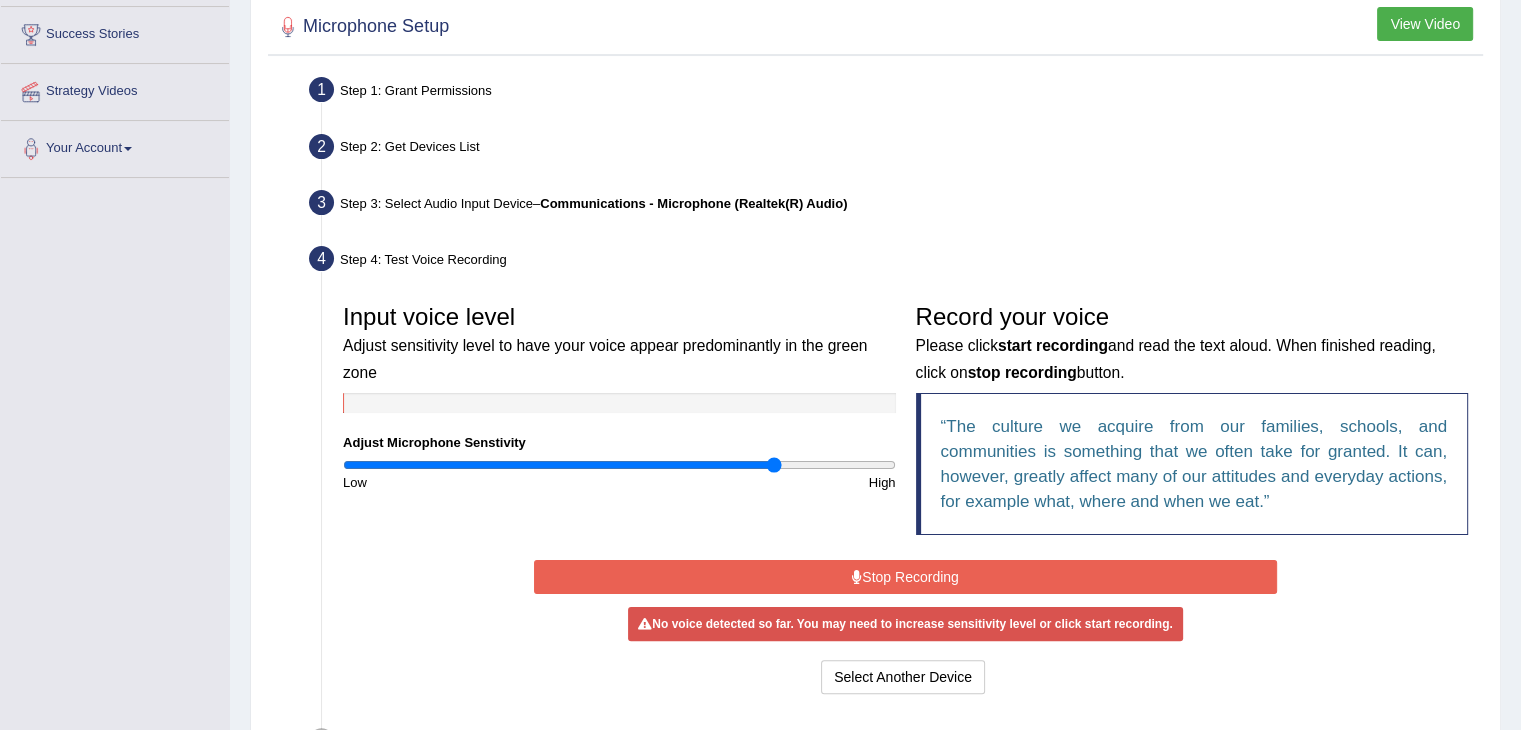 click on "No voice detected so far. You may need to increase sensitivity level or click start recording." at bounding box center (905, 624) 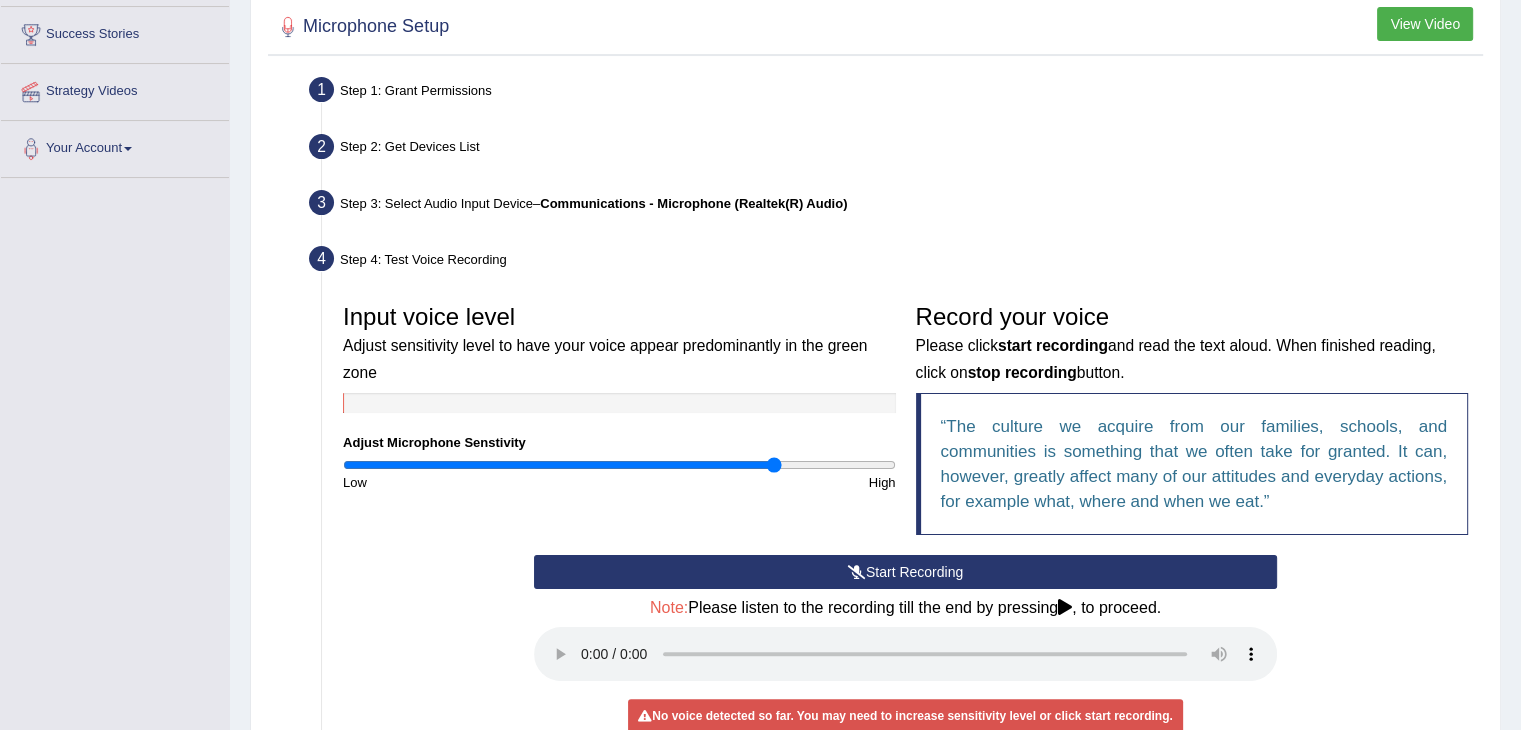click on "Start Recording" at bounding box center [905, 572] 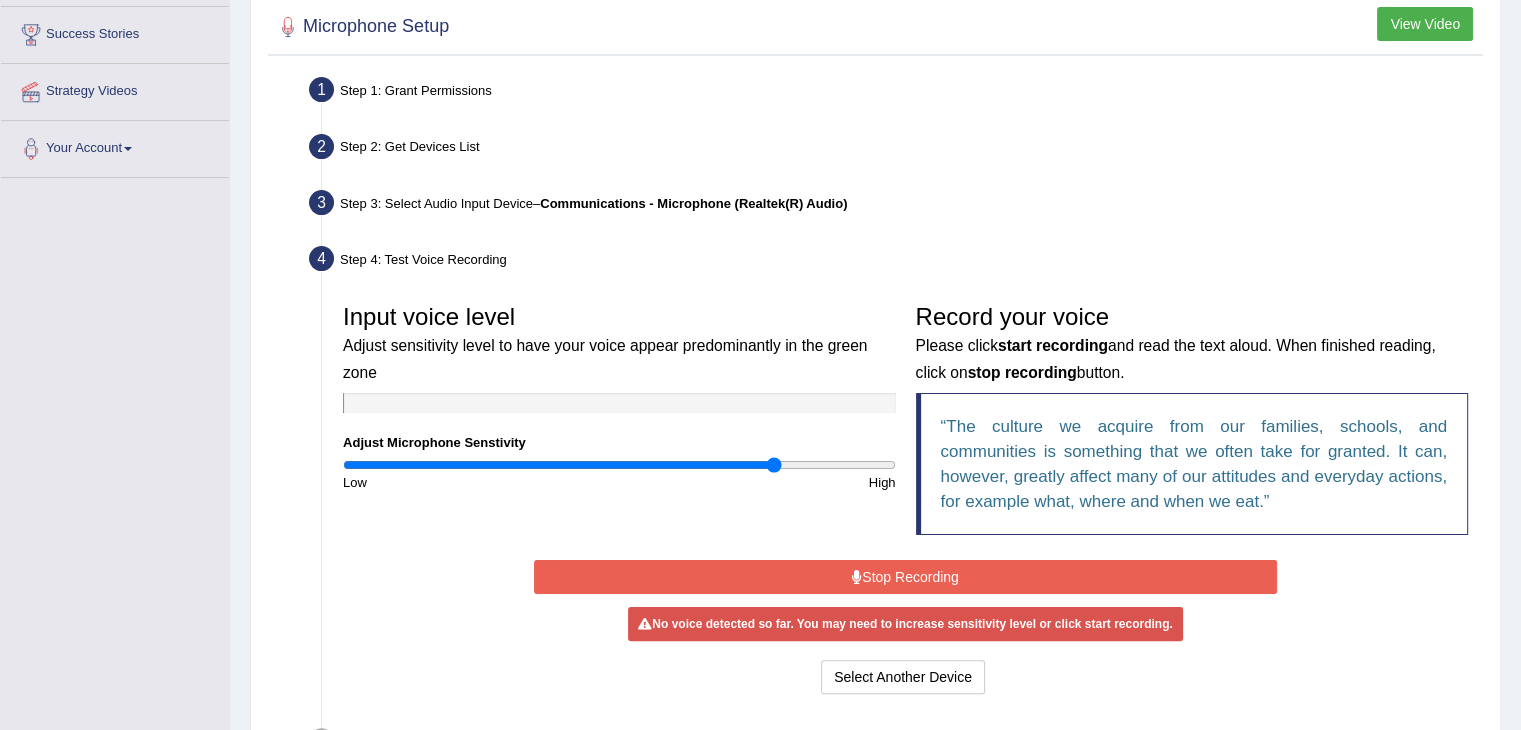 click on "View Video" at bounding box center (1425, 24) 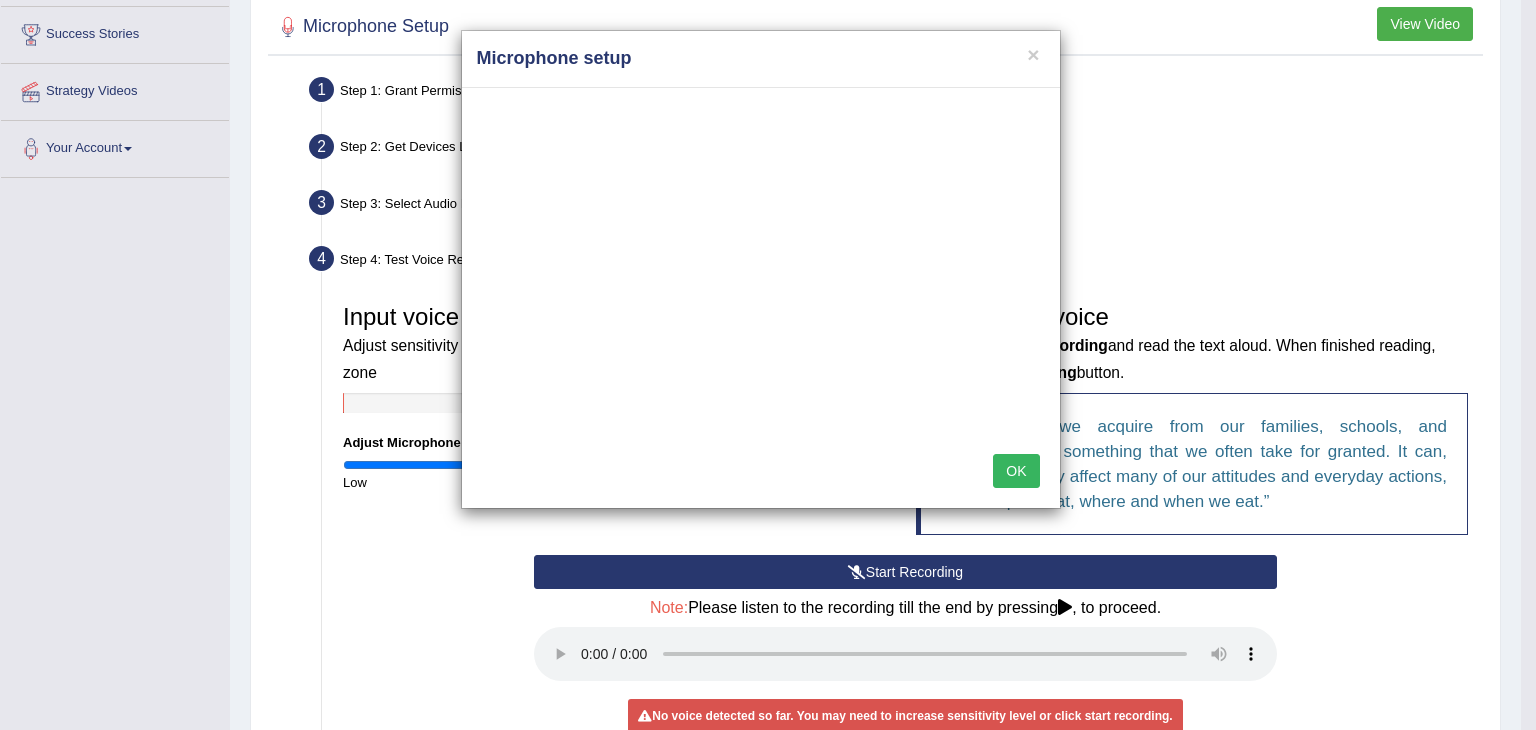 click on "× Microphone setup OK" at bounding box center (768, 365) 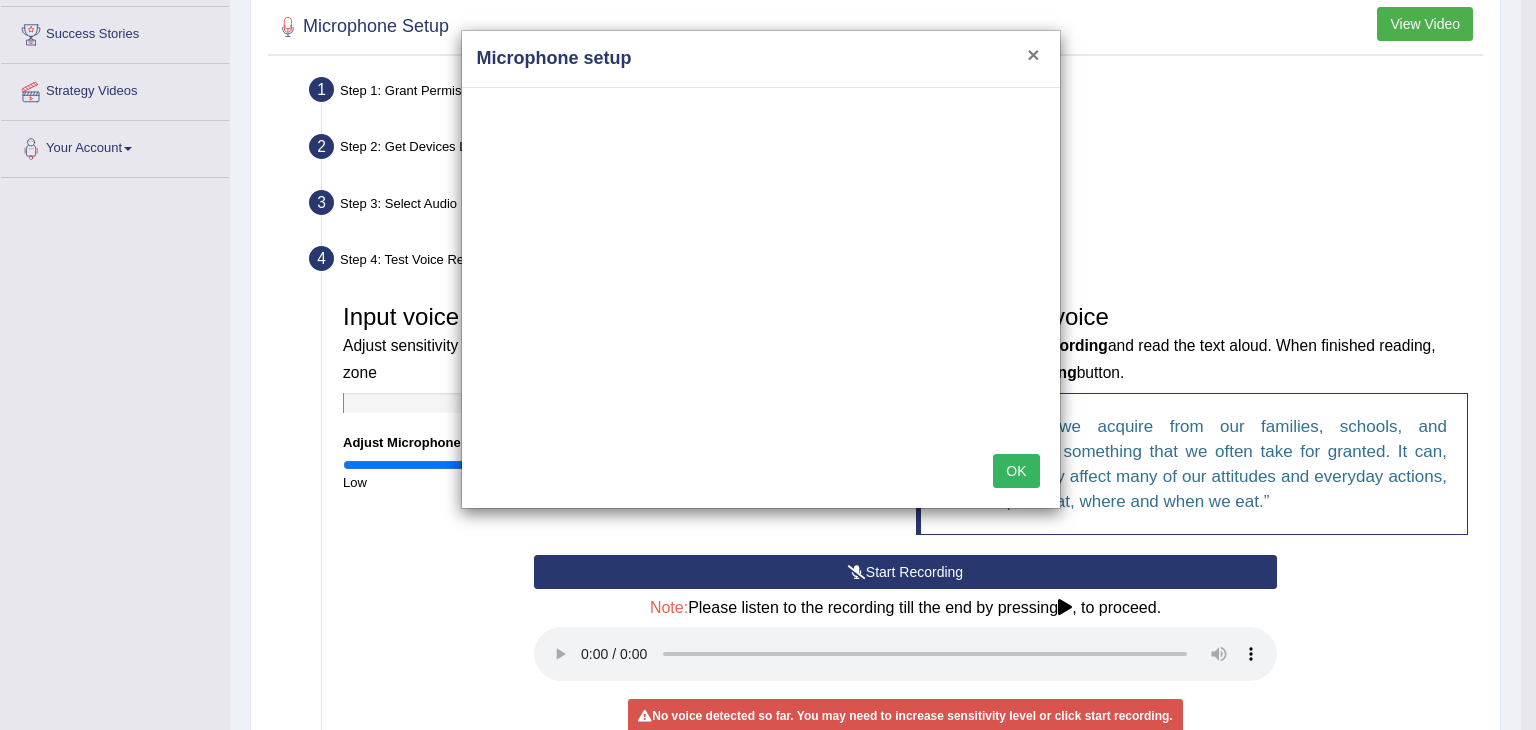 click on "×" at bounding box center (1033, 54) 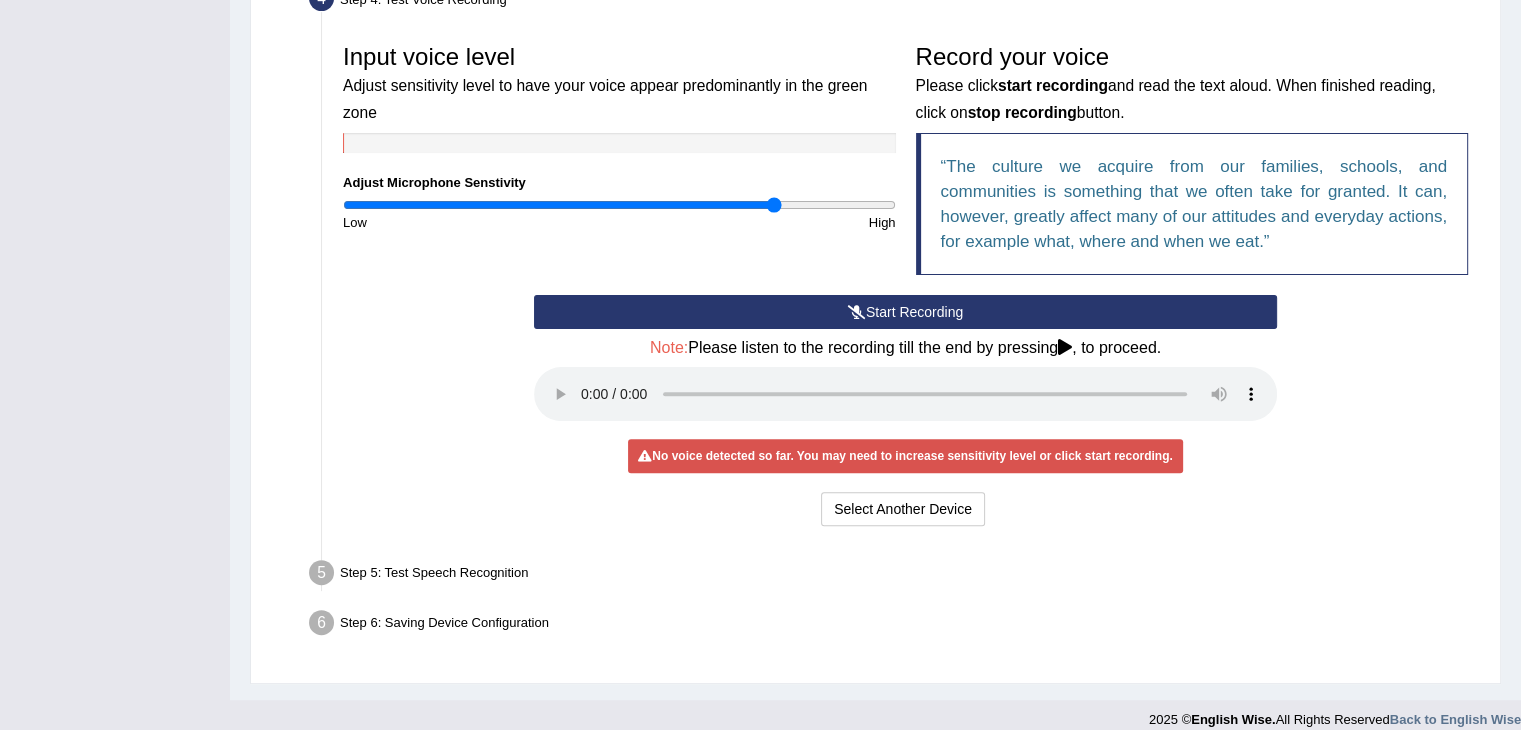 scroll, scrollTop: 580, scrollLeft: 0, axis: vertical 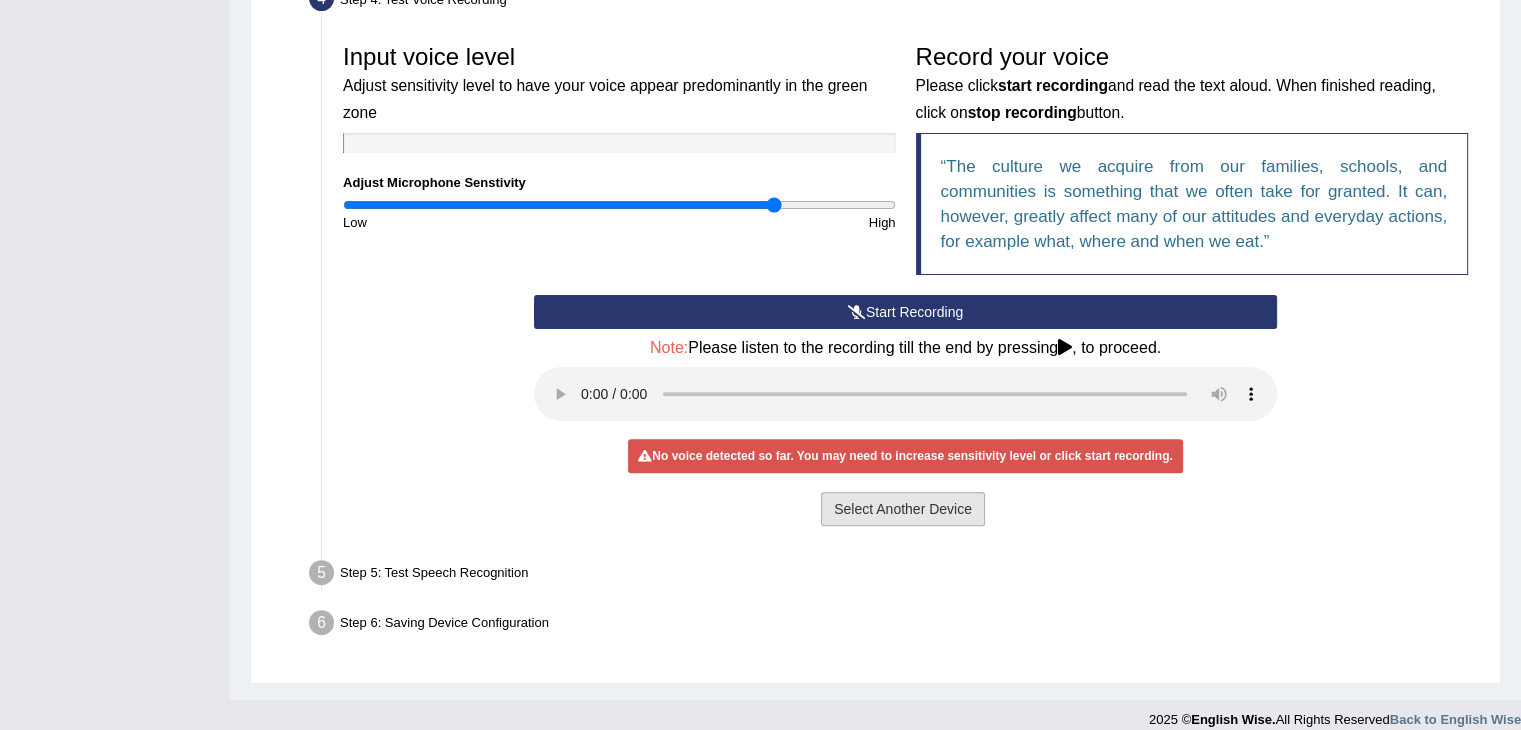 click on "Select Another Device" at bounding box center [903, 509] 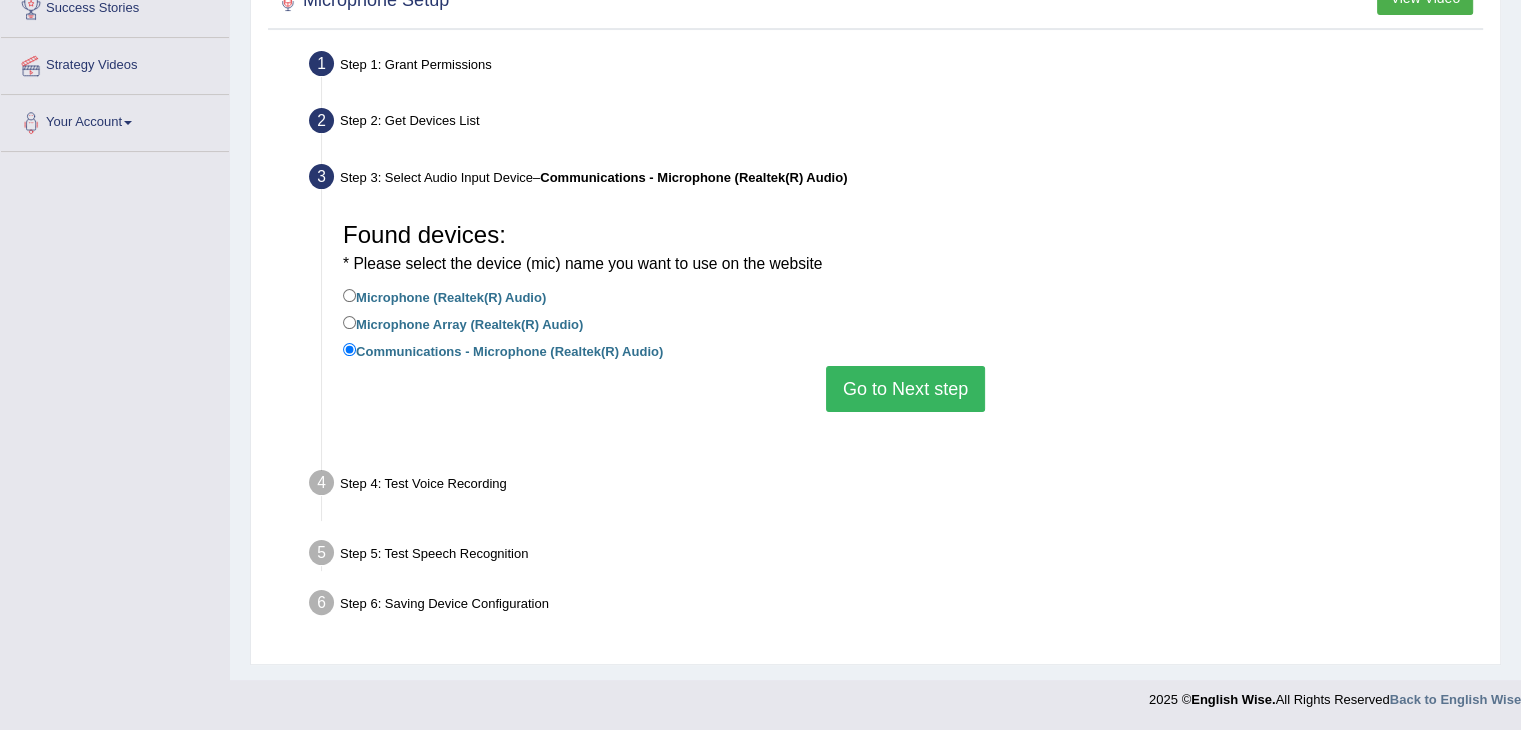 scroll, scrollTop: 320, scrollLeft: 0, axis: vertical 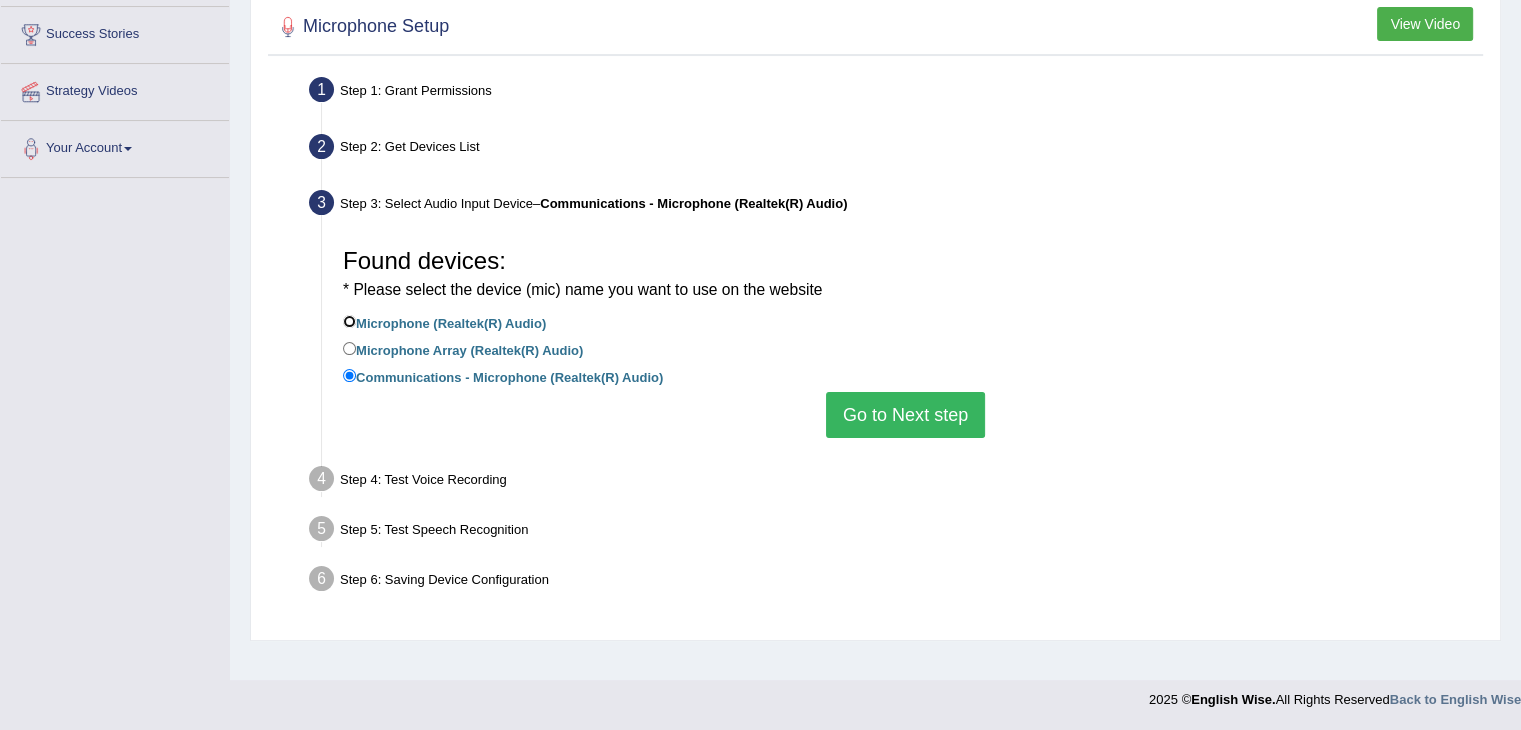 click on "Microphone (Realtek(R) Audio)" at bounding box center (349, 321) 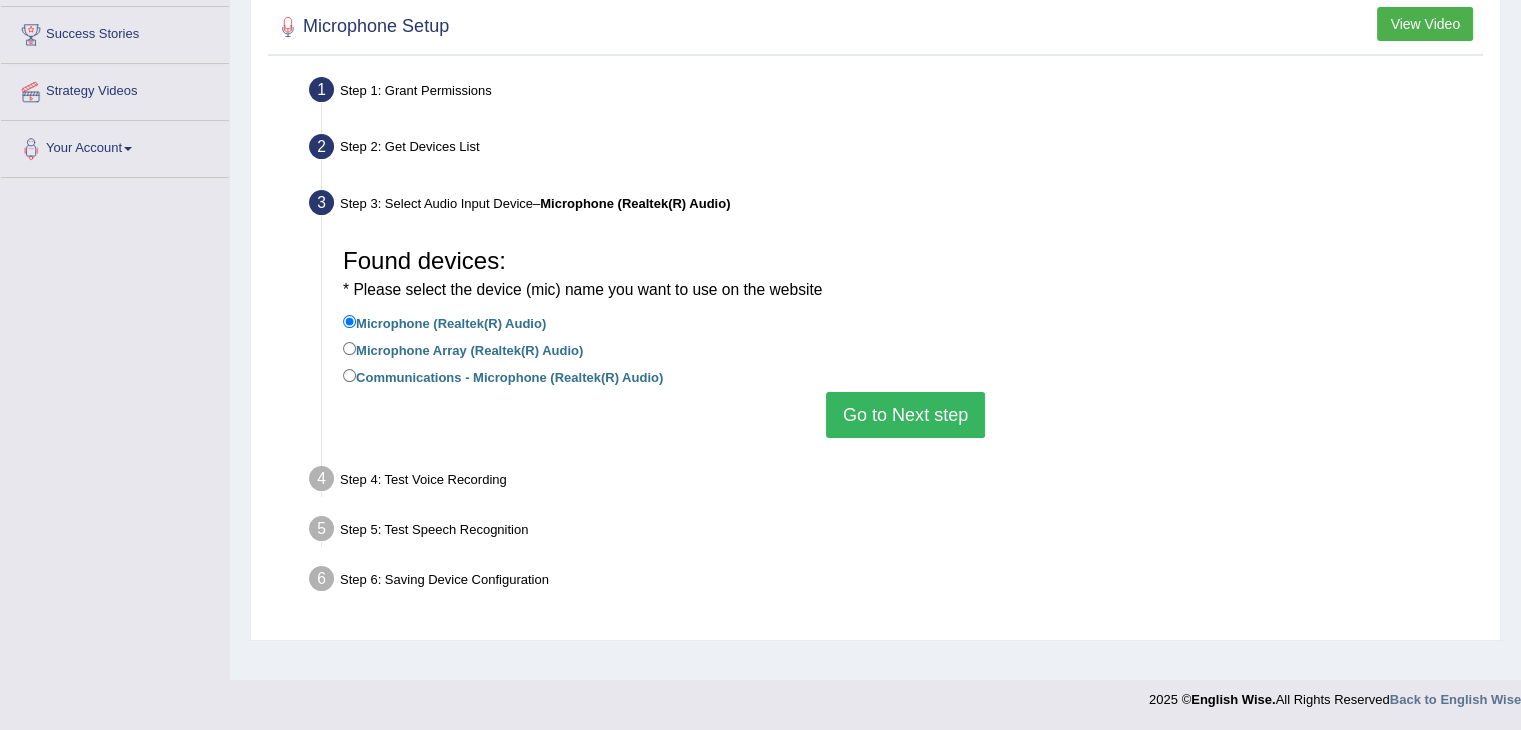 click on "Go to Next step" at bounding box center [905, 415] 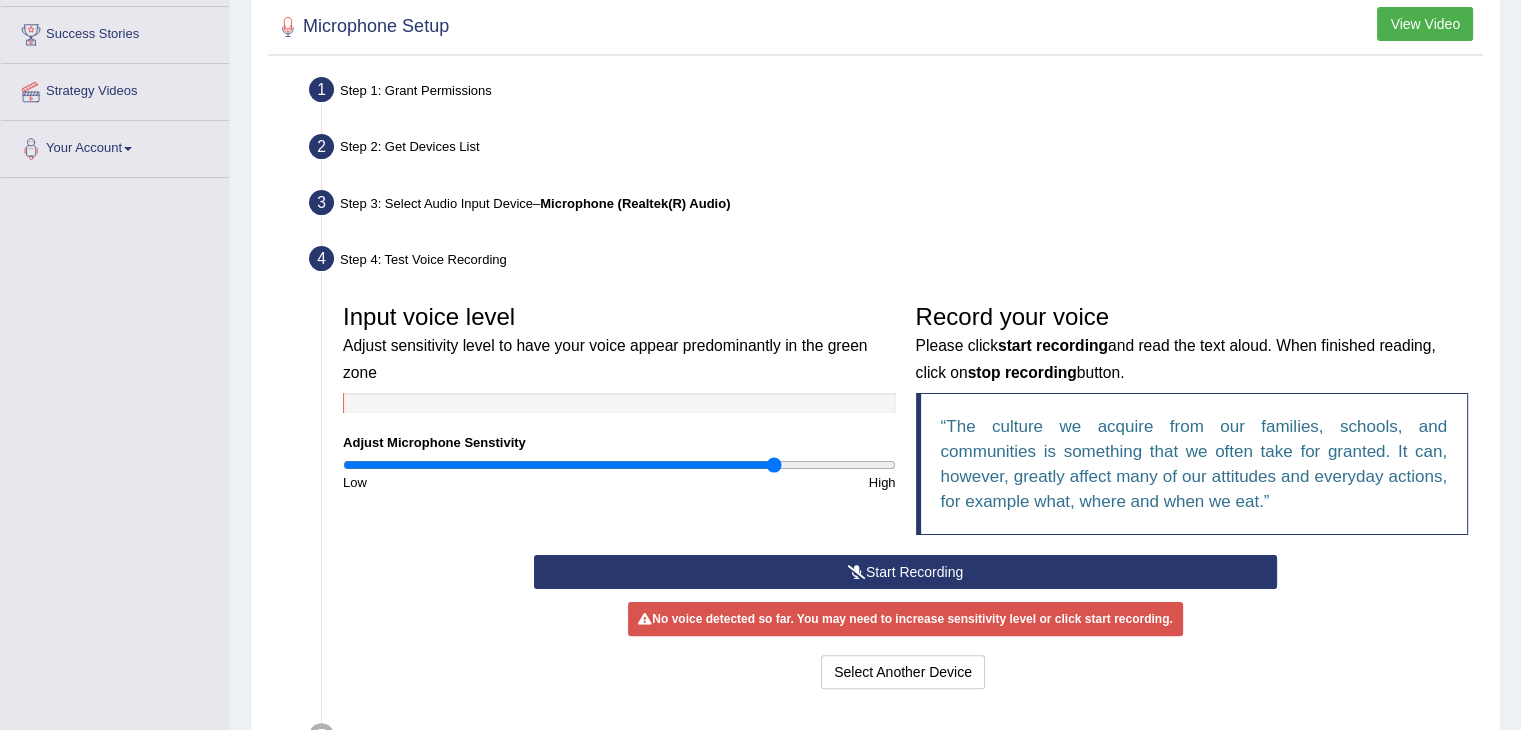click on "Start Recording" at bounding box center (905, 572) 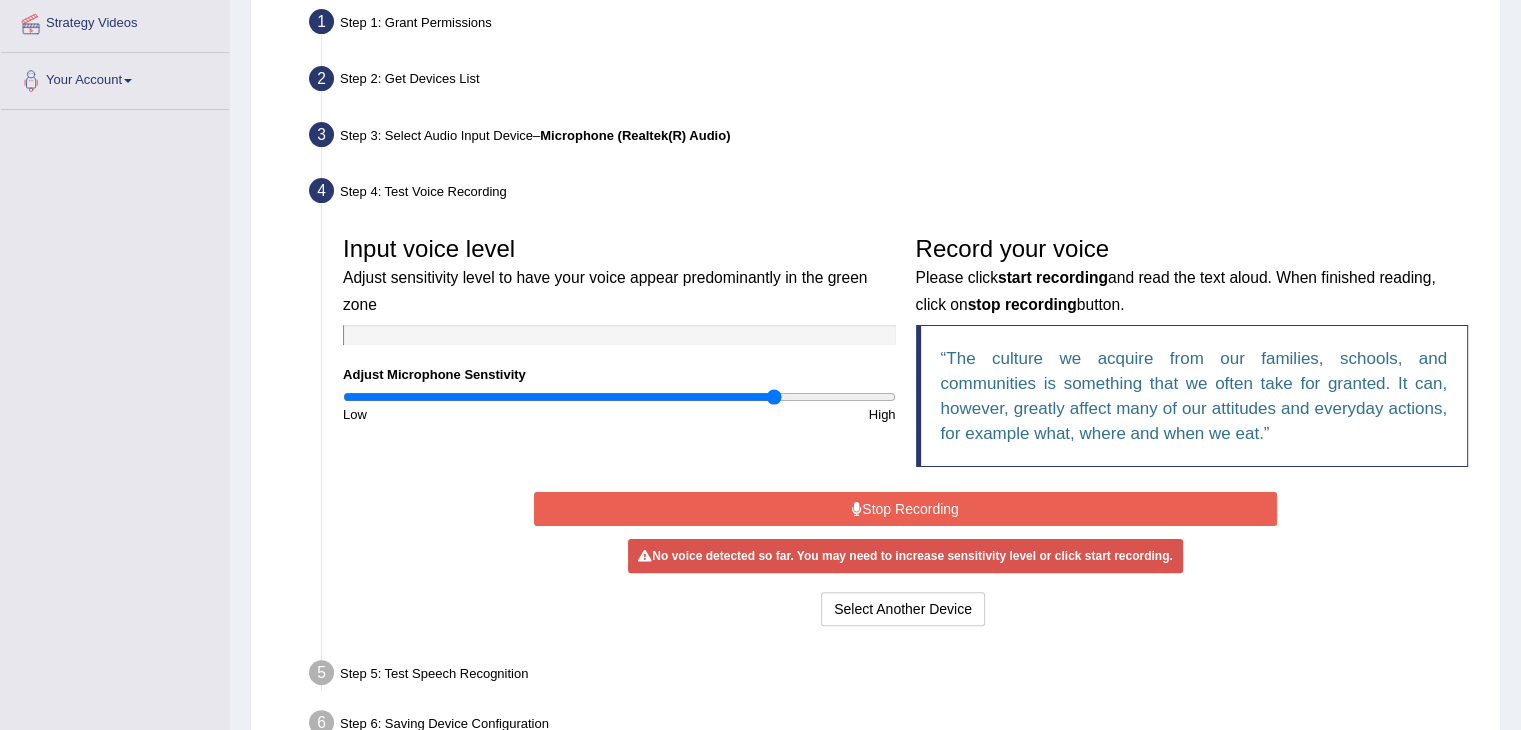scroll, scrollTop: 505, scrollLeft: 0, axis: vertical 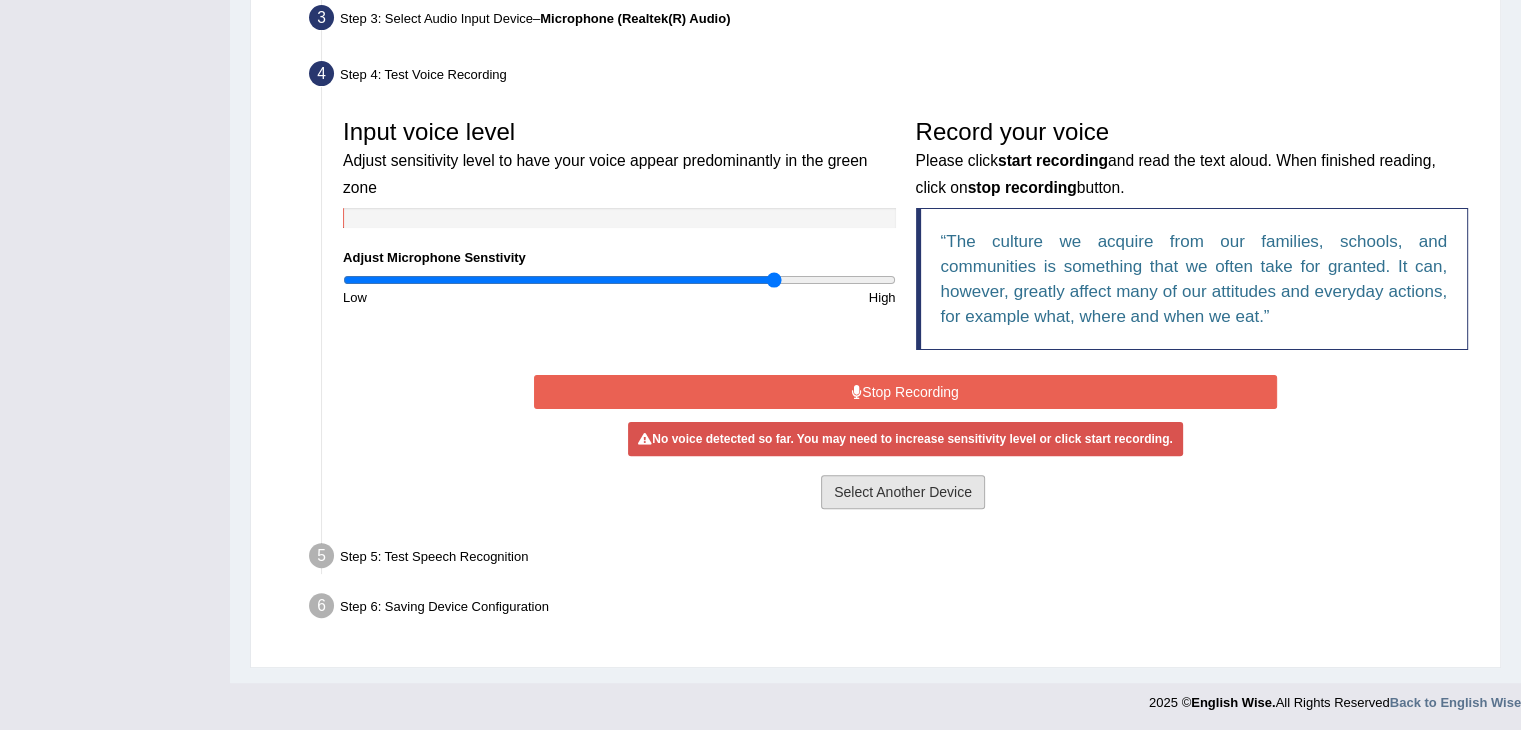 click on "Select Another Device" at bounding box center (903, 492) 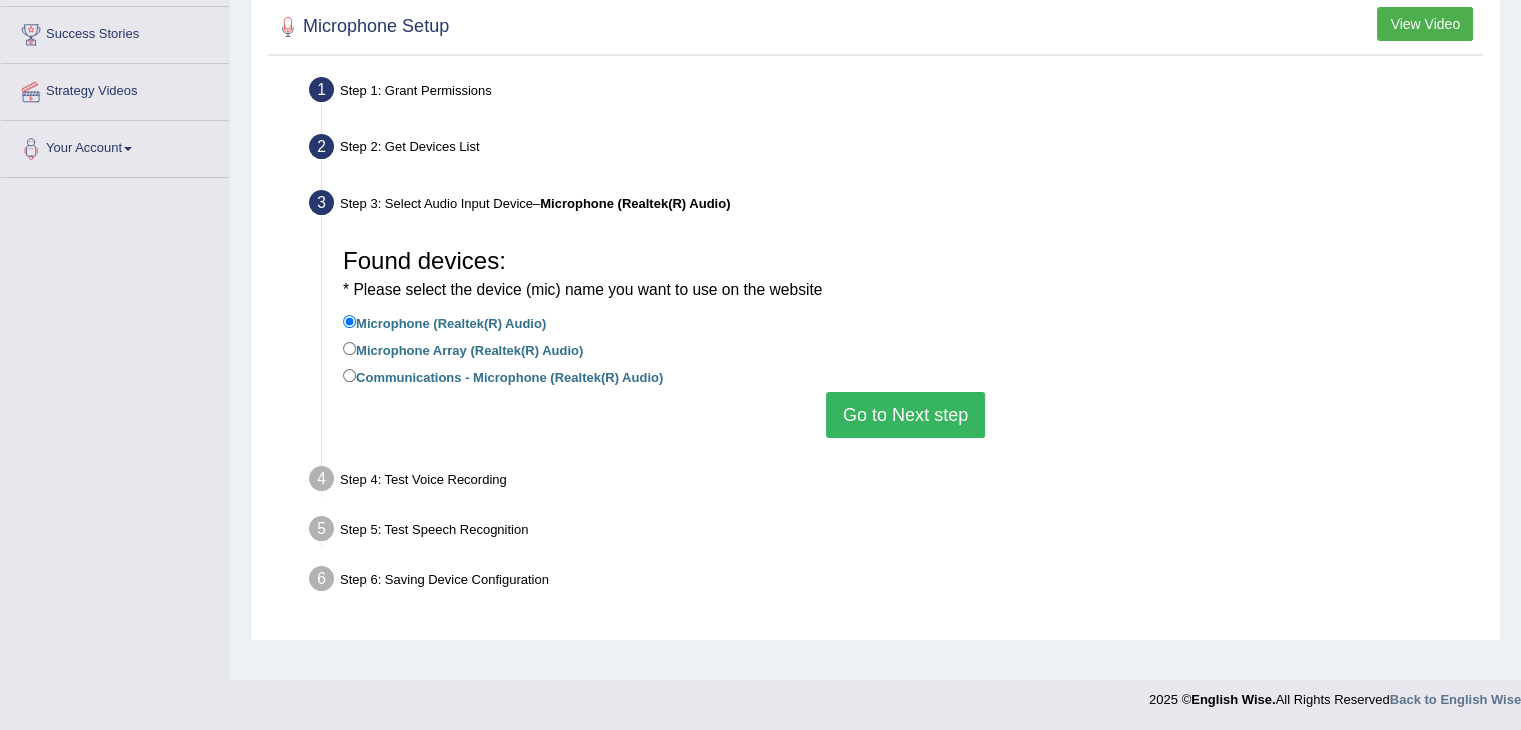 scroll, scrollTop: 320, scrollLeft: 0, axis: vertical 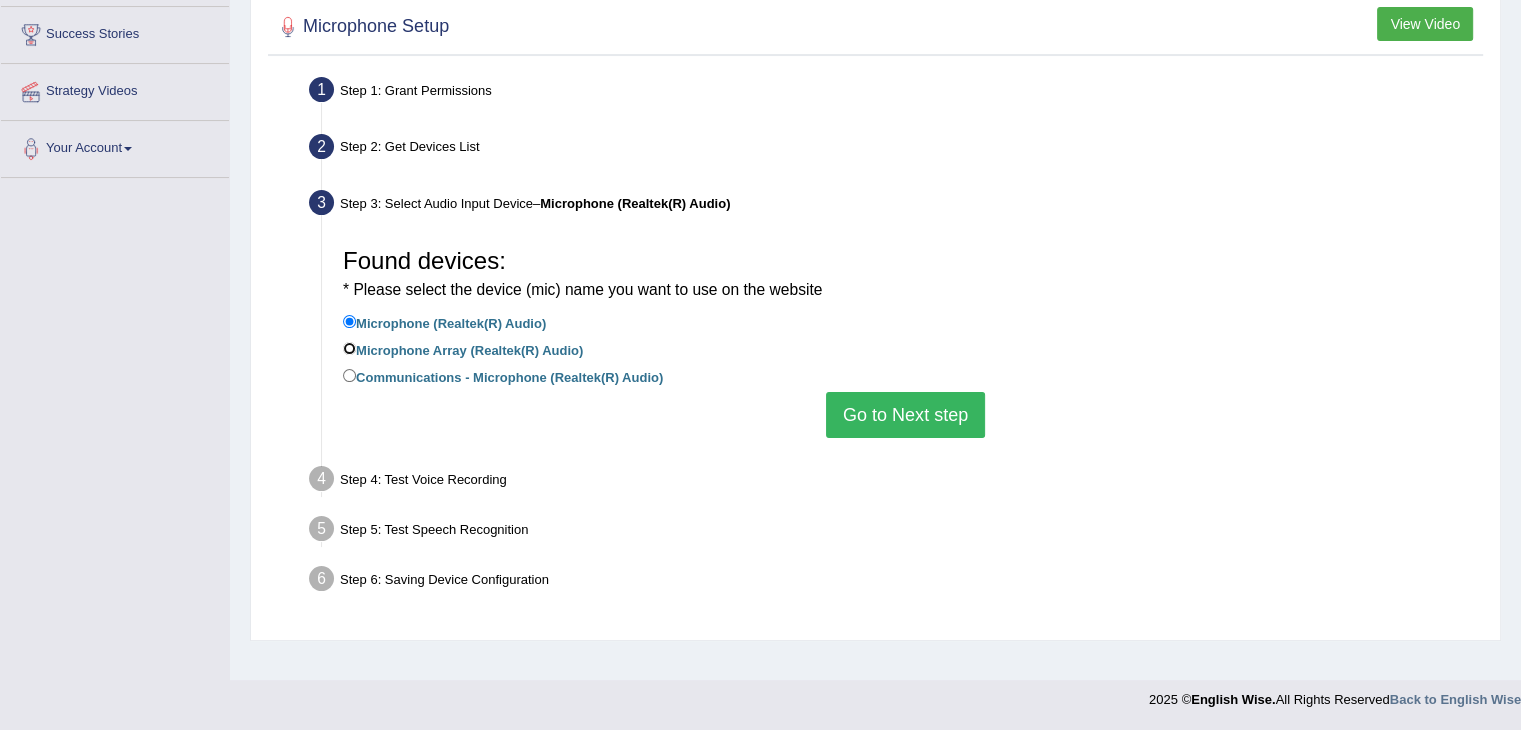 radio on "true" 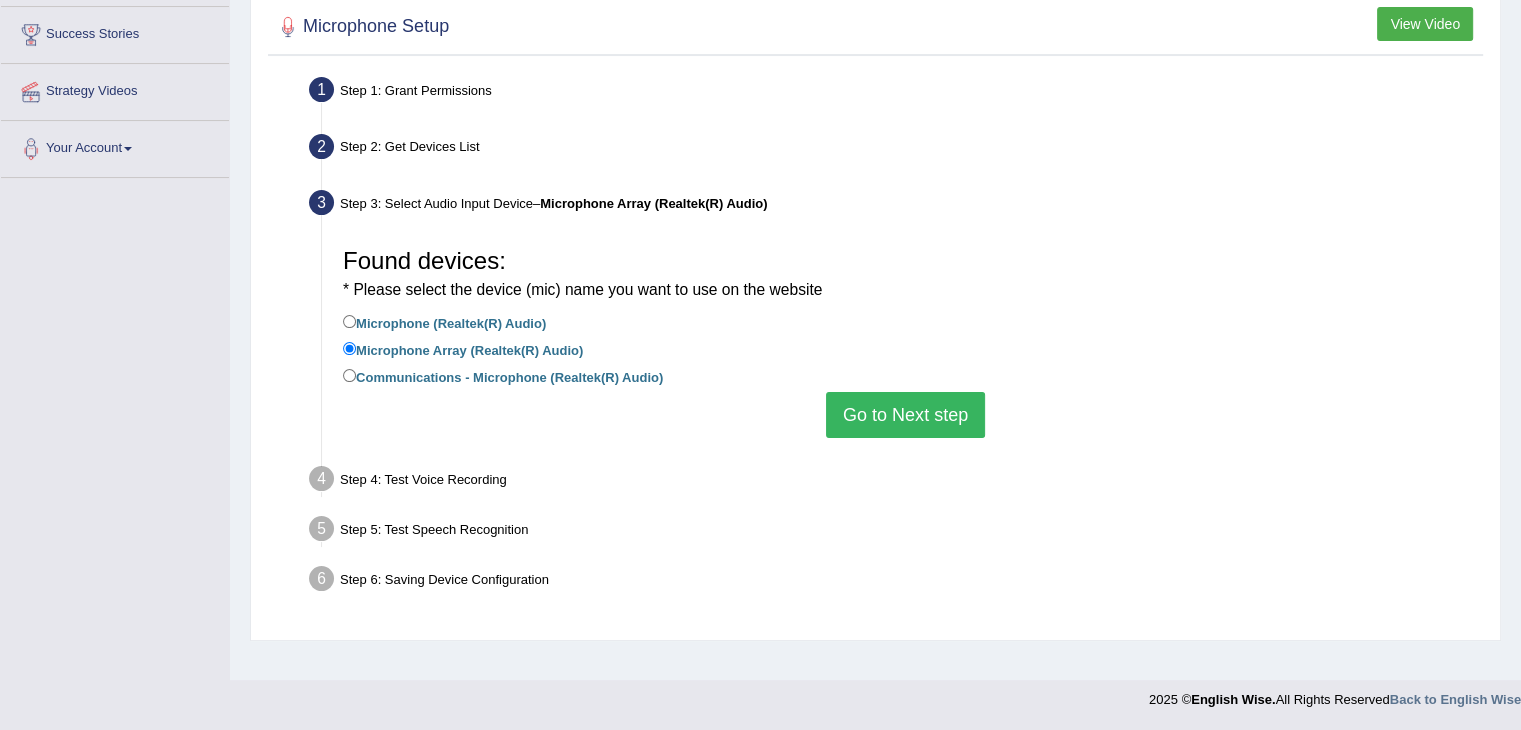 click on "Go to Next step" at bounding box center [905, 415] 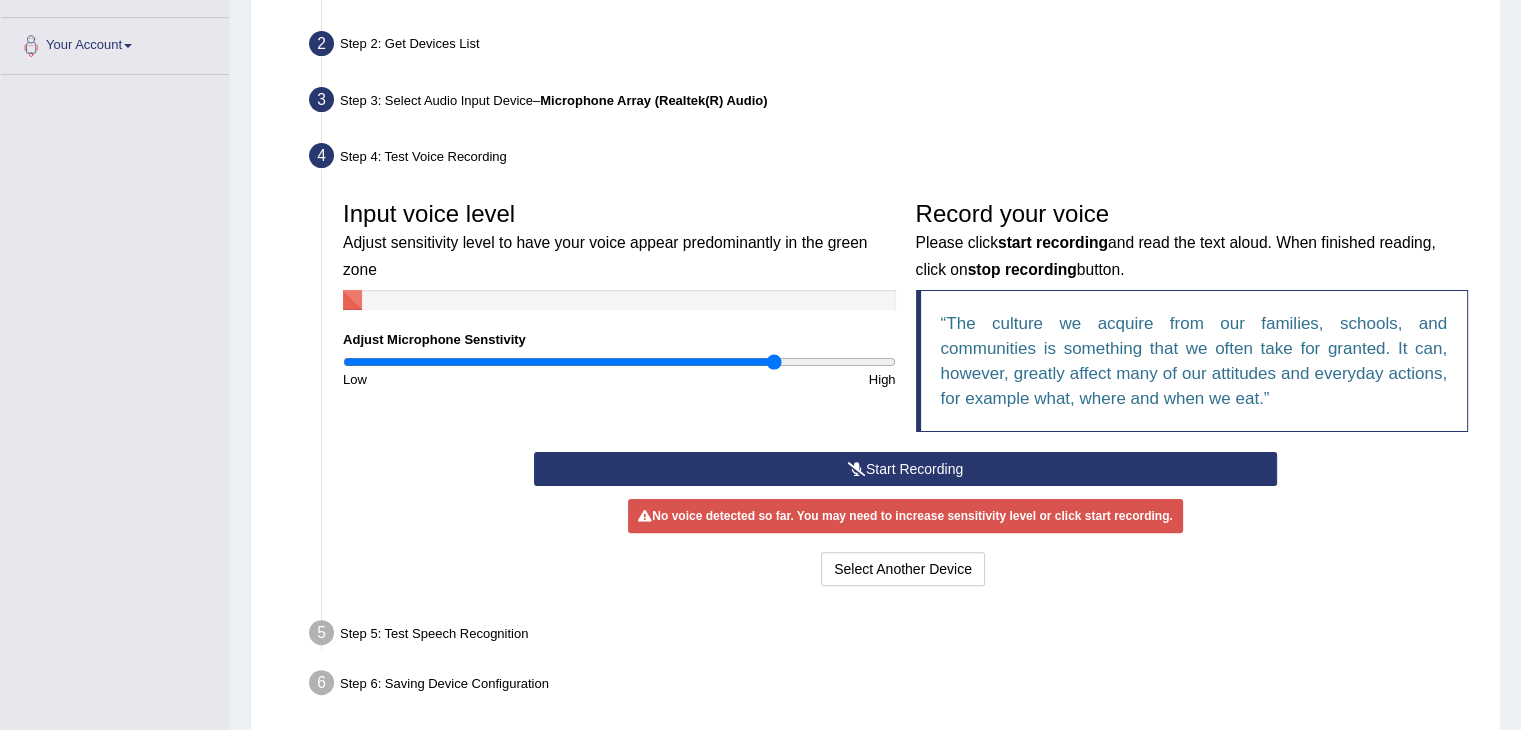 scroll, scrollTop: 425, scrollLeft: 0, axis: vertical 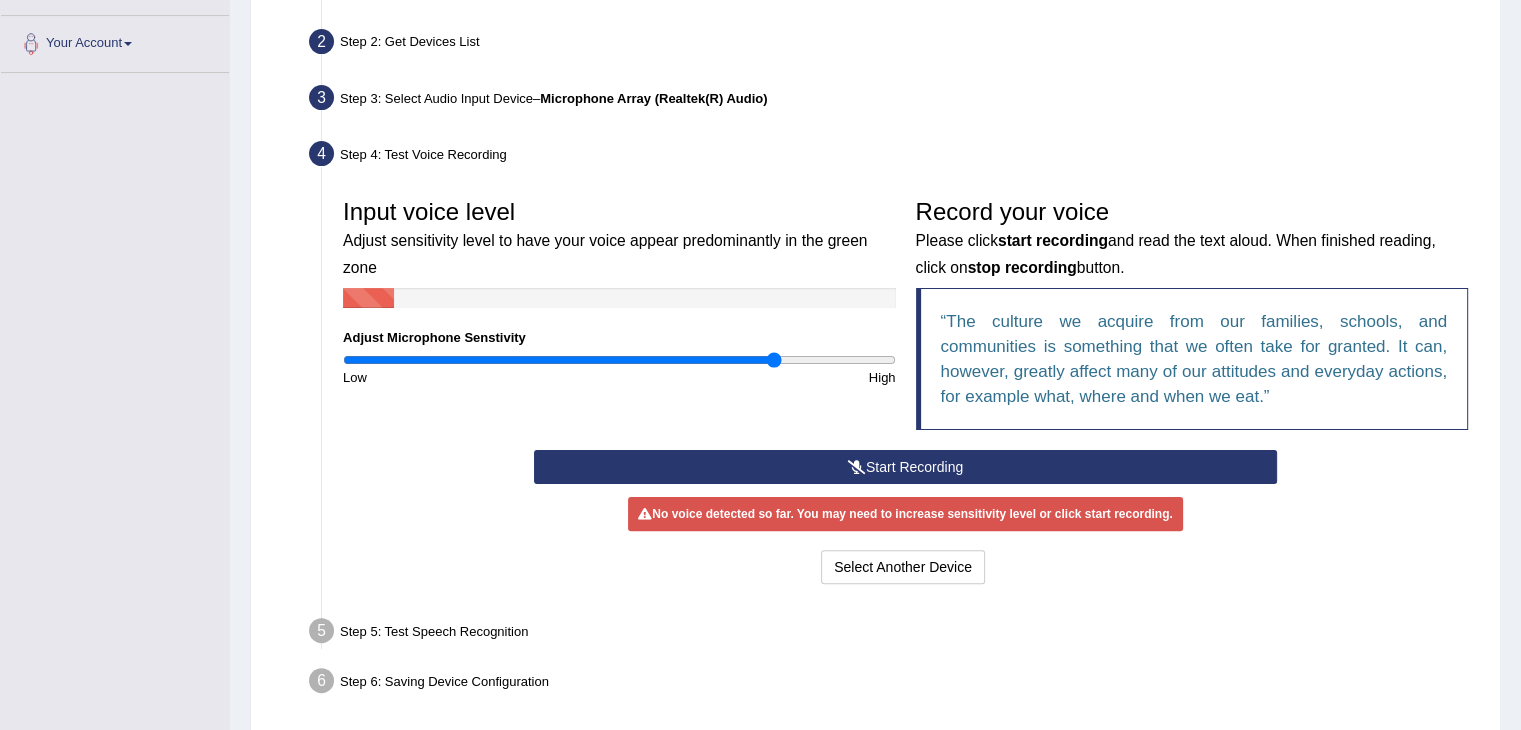 click on "Start Recording" at bounding box center [905, 467] 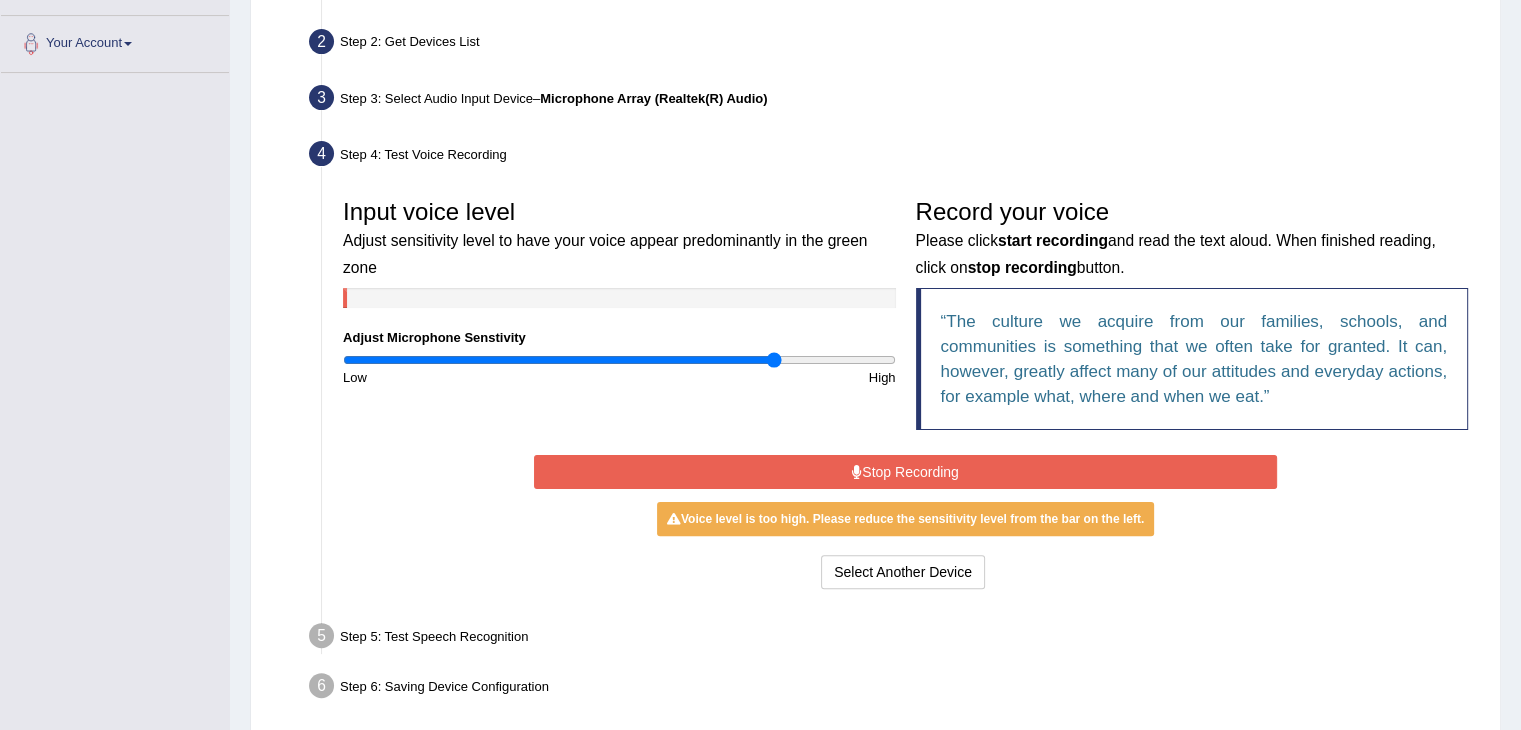 click on "Stop Recording" at bounding box center (905, 472) 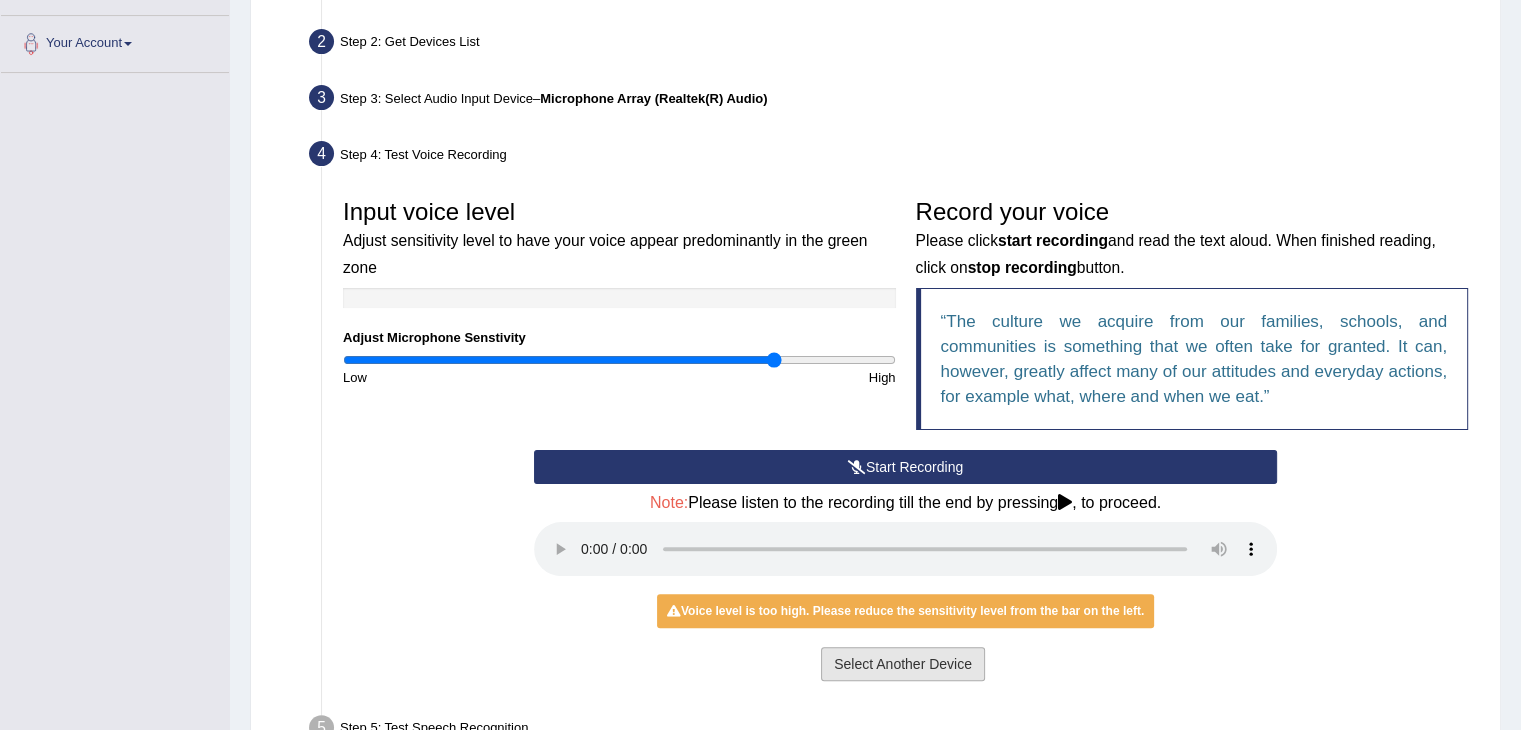 click on "Select Another Device" at bounding box center [903, 664] 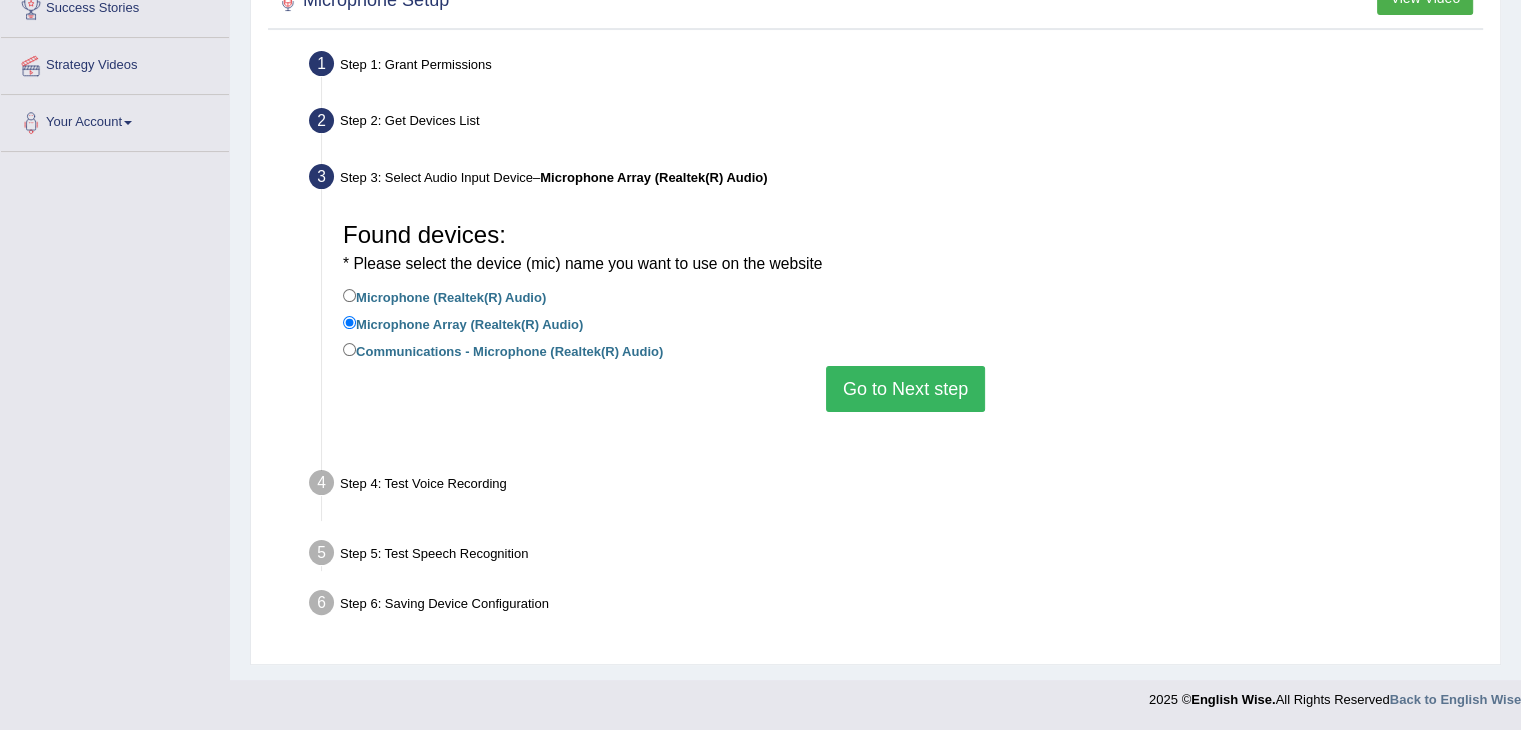 scroll, scrollTop: 320, scrollLeft: 0, axis: vertical 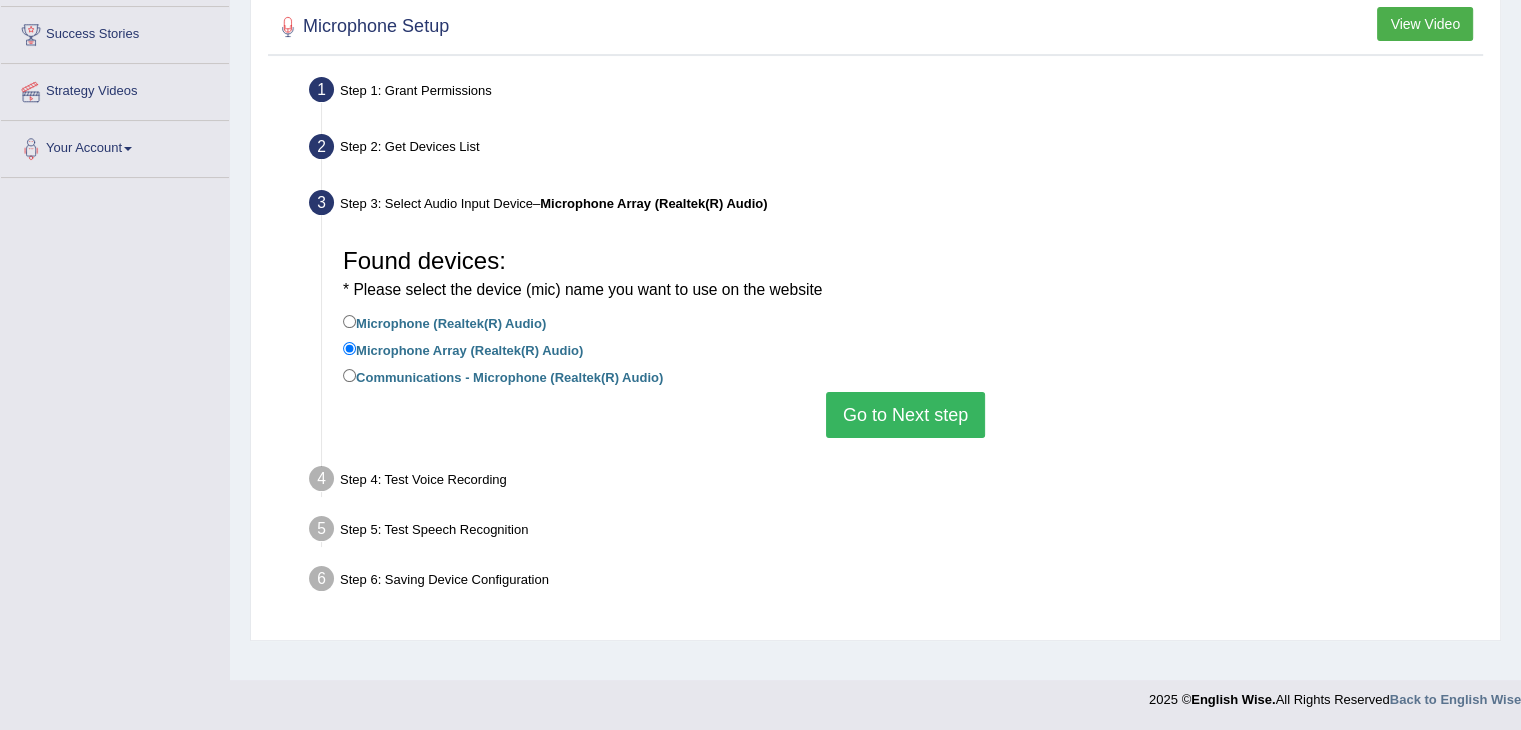 click on "Go to Next step" at bounding box center (905, 415) 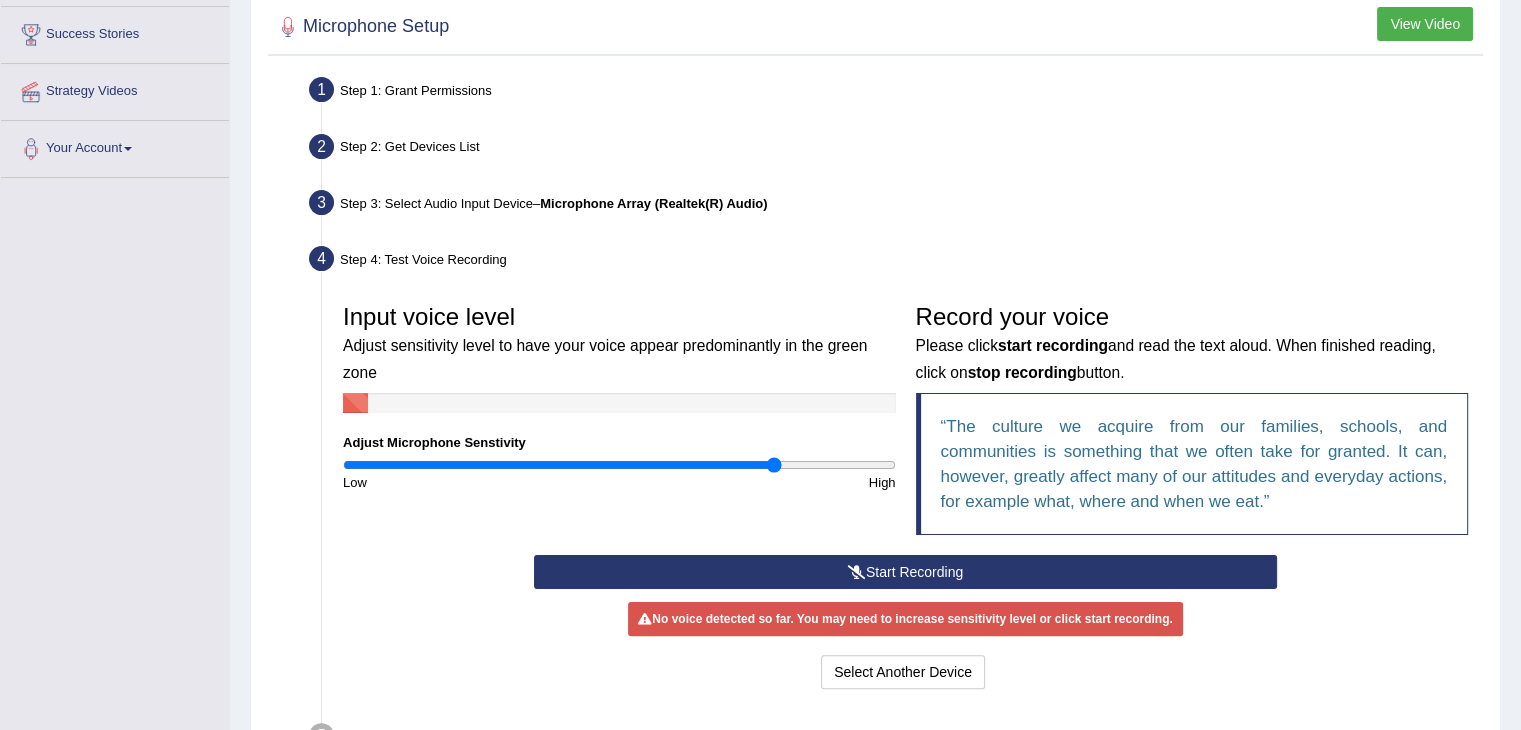 click on "Start Recording" at bounding box center (905, 572) 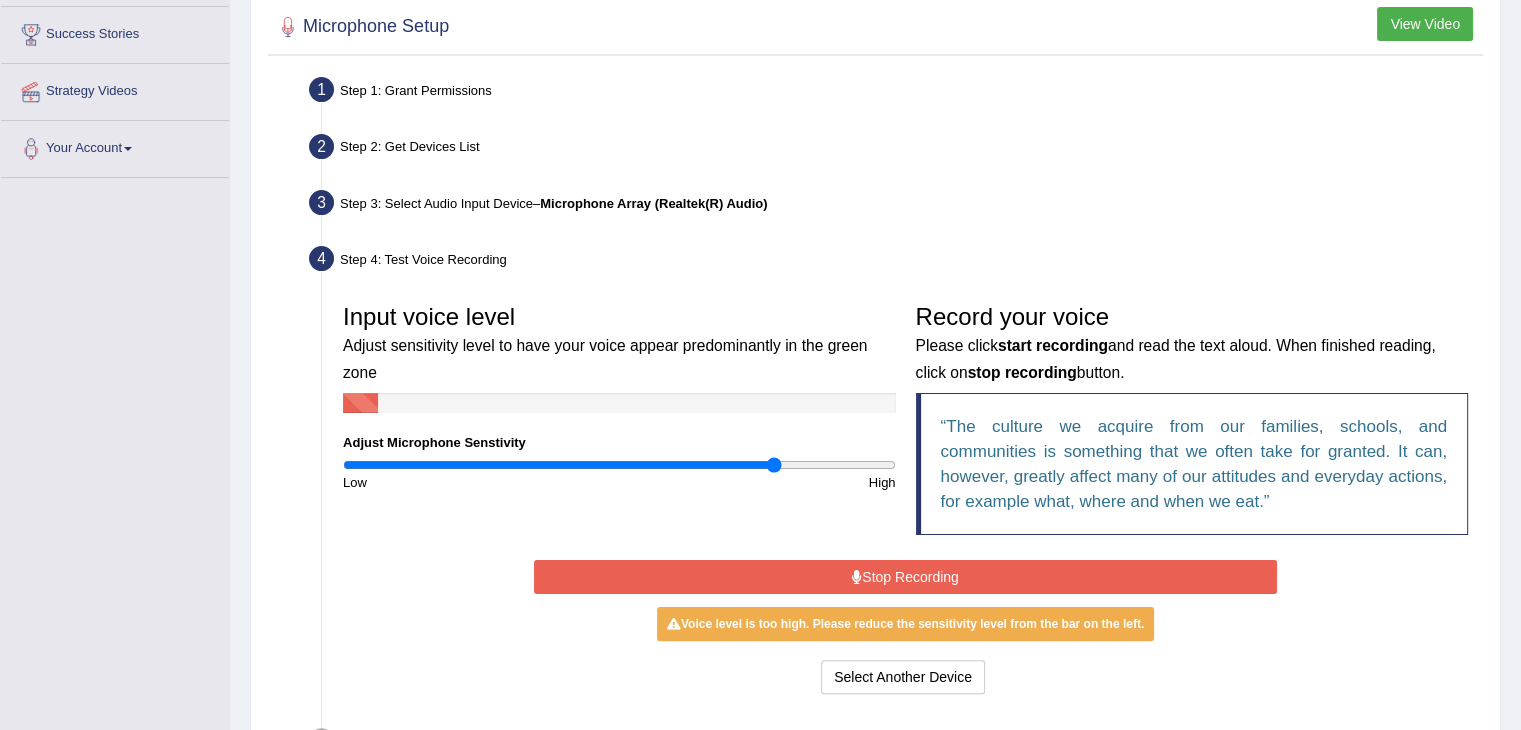 click on "Stop Recording" at bounding box center [905, 577] 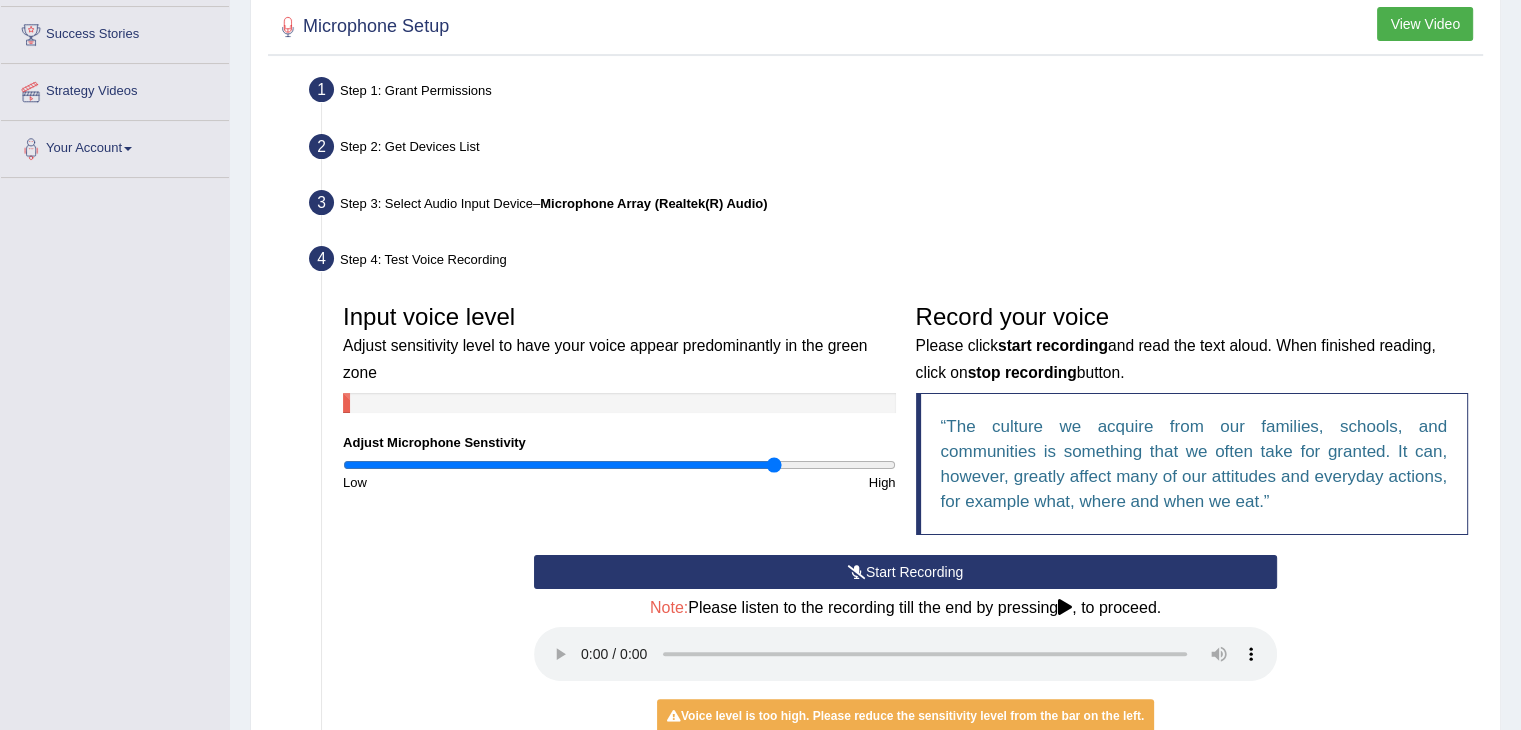 drag, startPoint x: 812, startPoint y: 570, endPoint x: 712, endPoint y: 522, distance: 110.92339 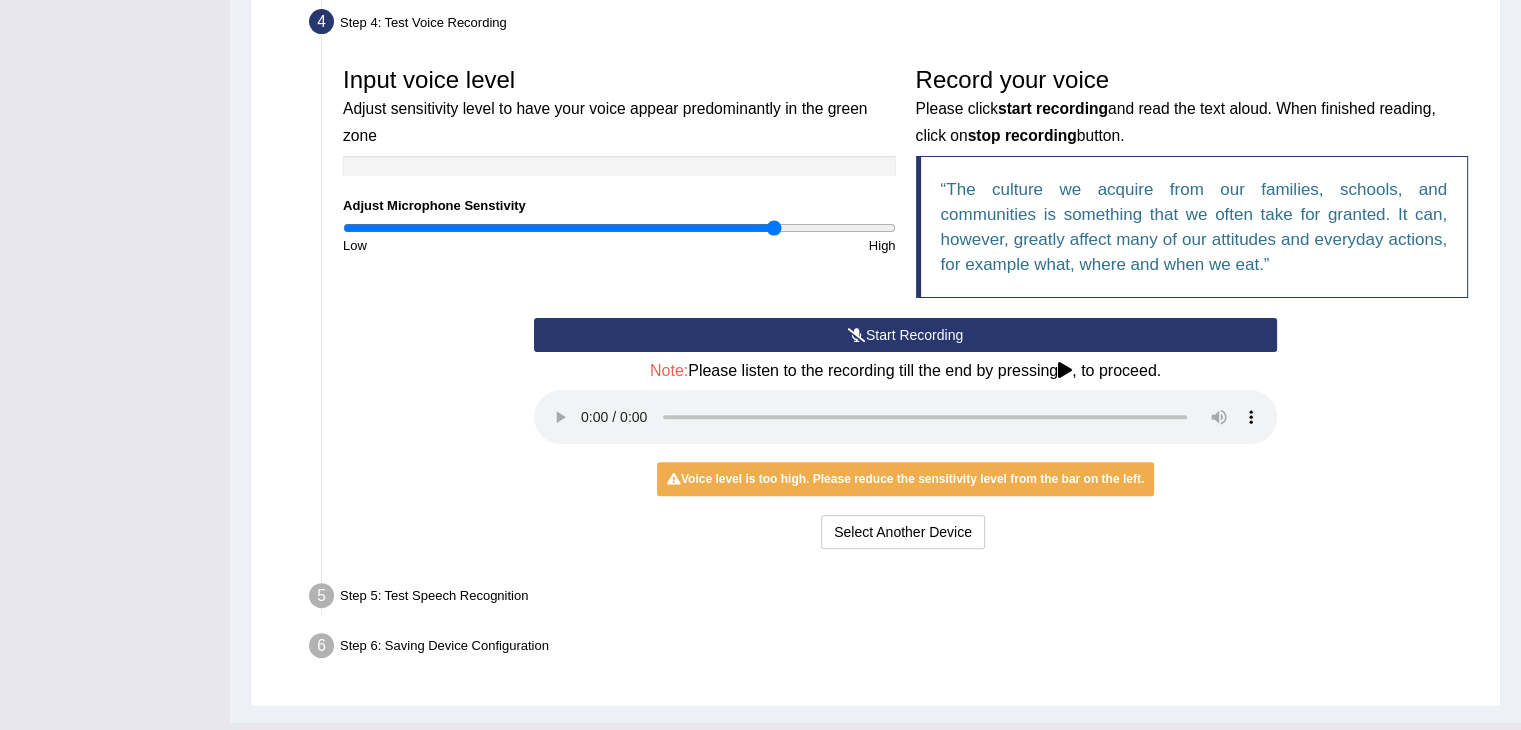scroll, scrollTop: 560, scrollLeft: 0, axis: vertical 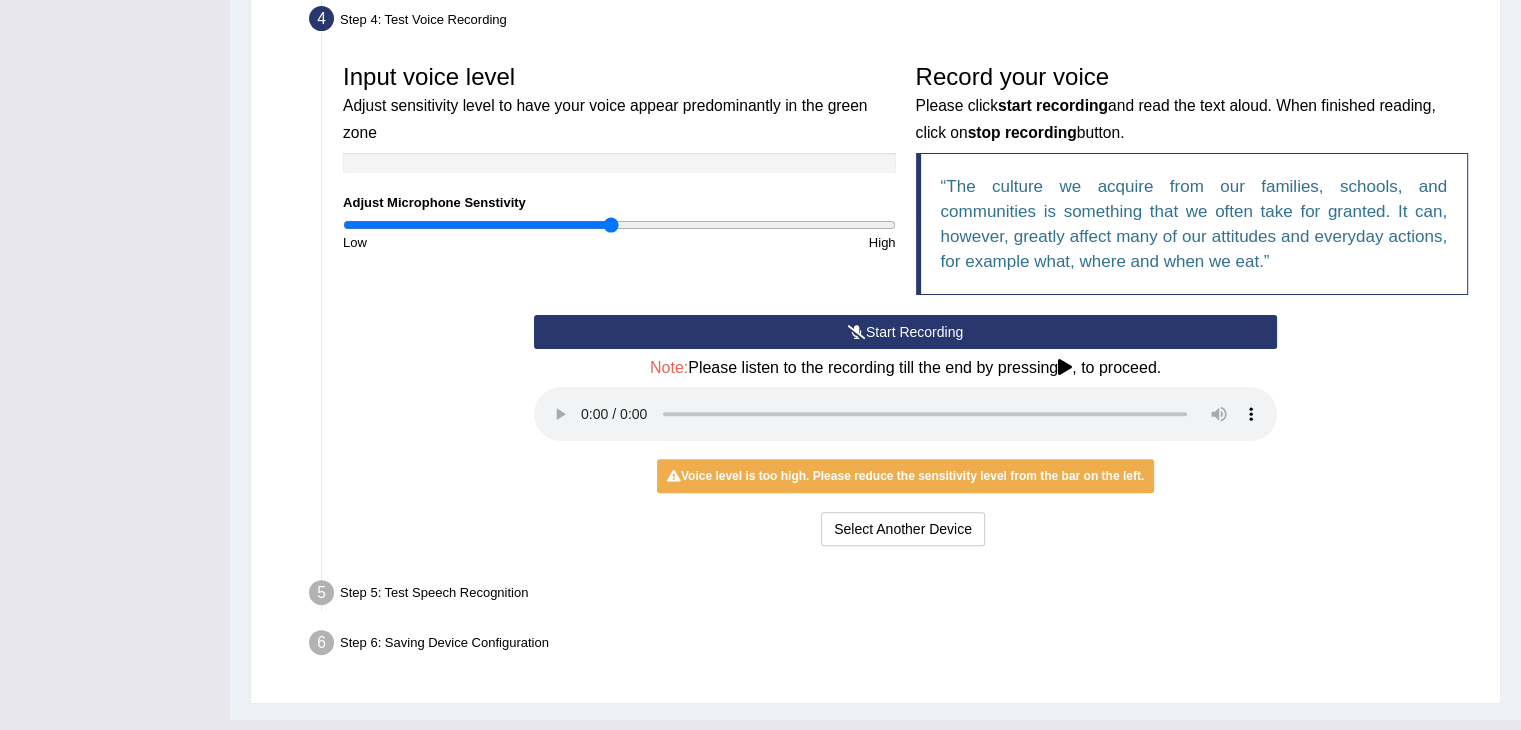 type on "0.98" 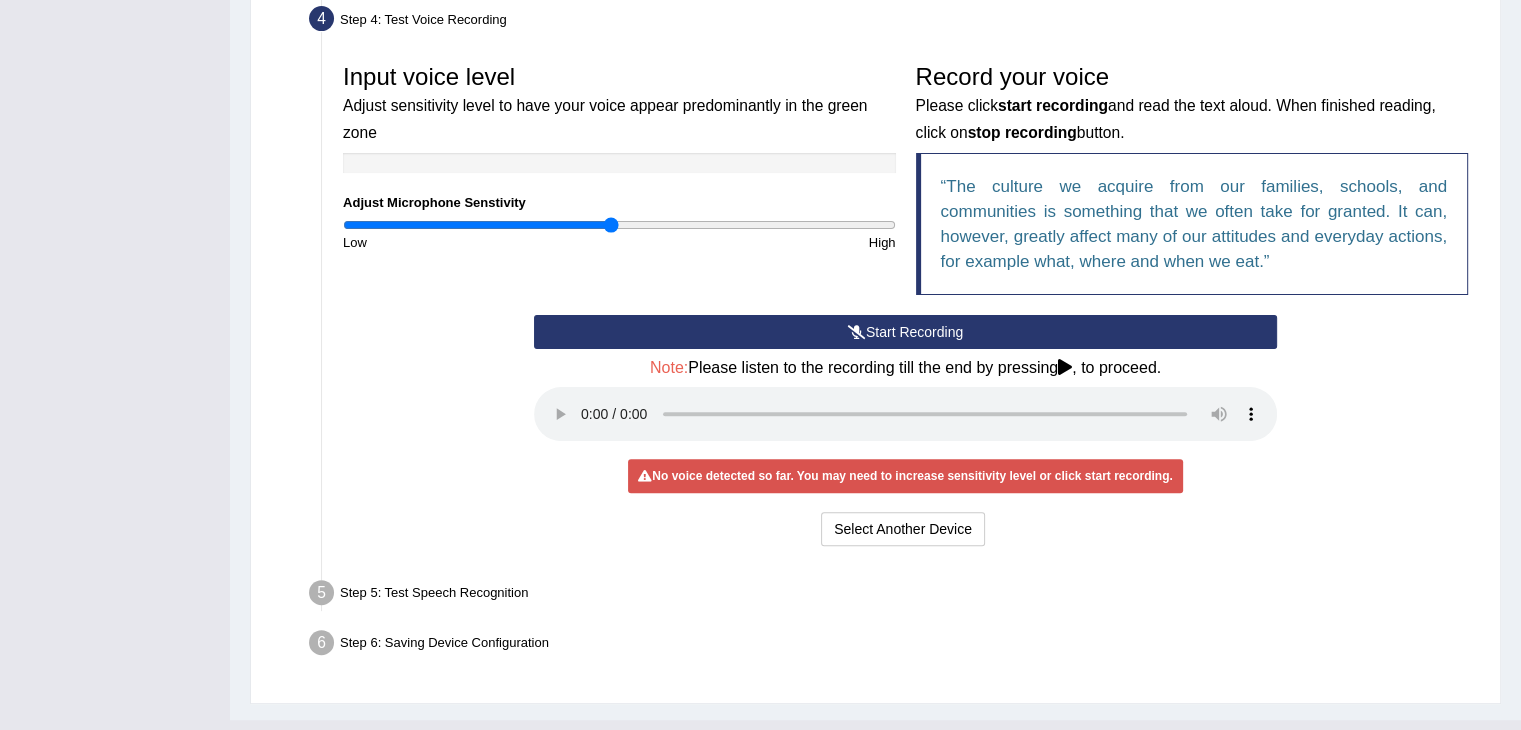 click on "Start Recording" at bounding box center (905, 332) 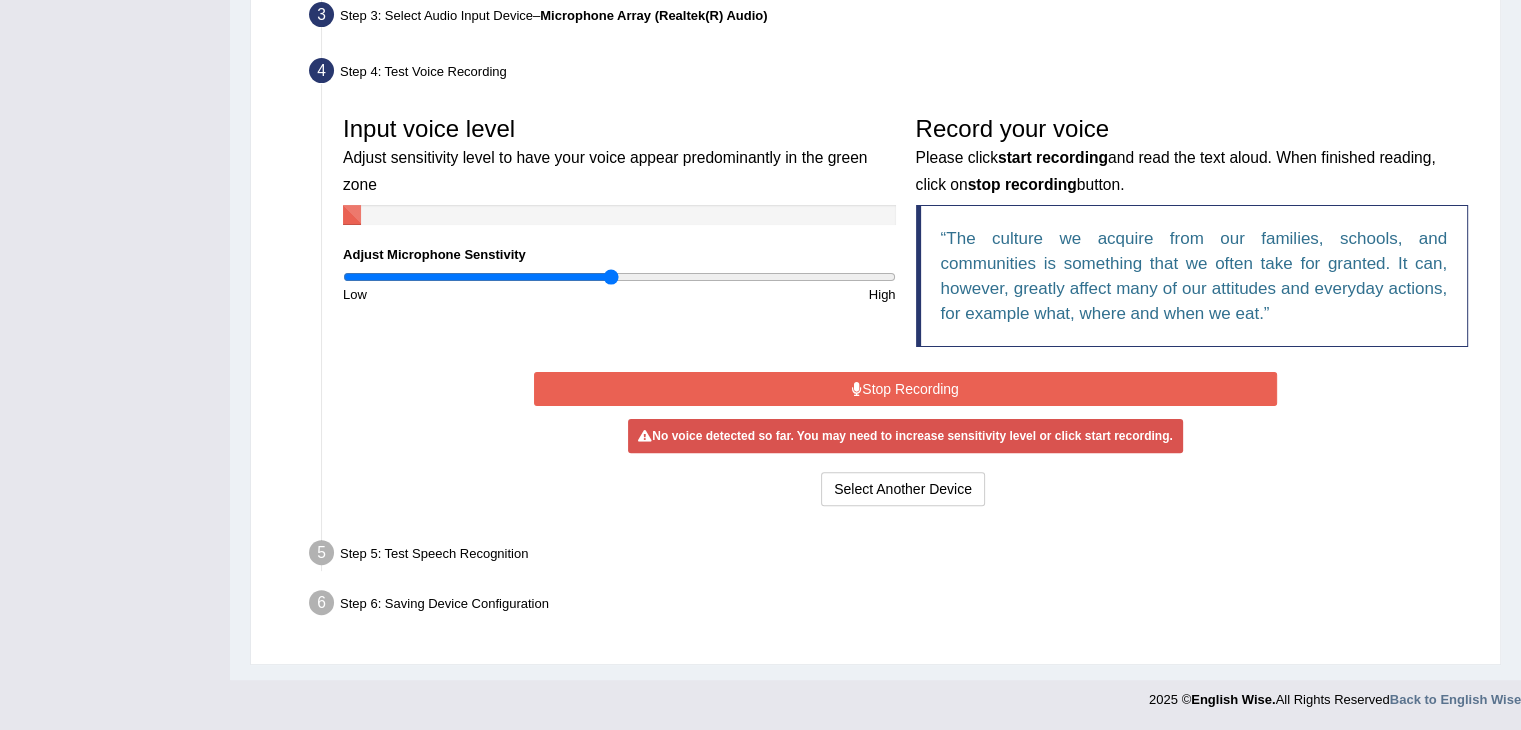 scroll, scrollTop: 505, scrollLeft: 0, axis: vertical 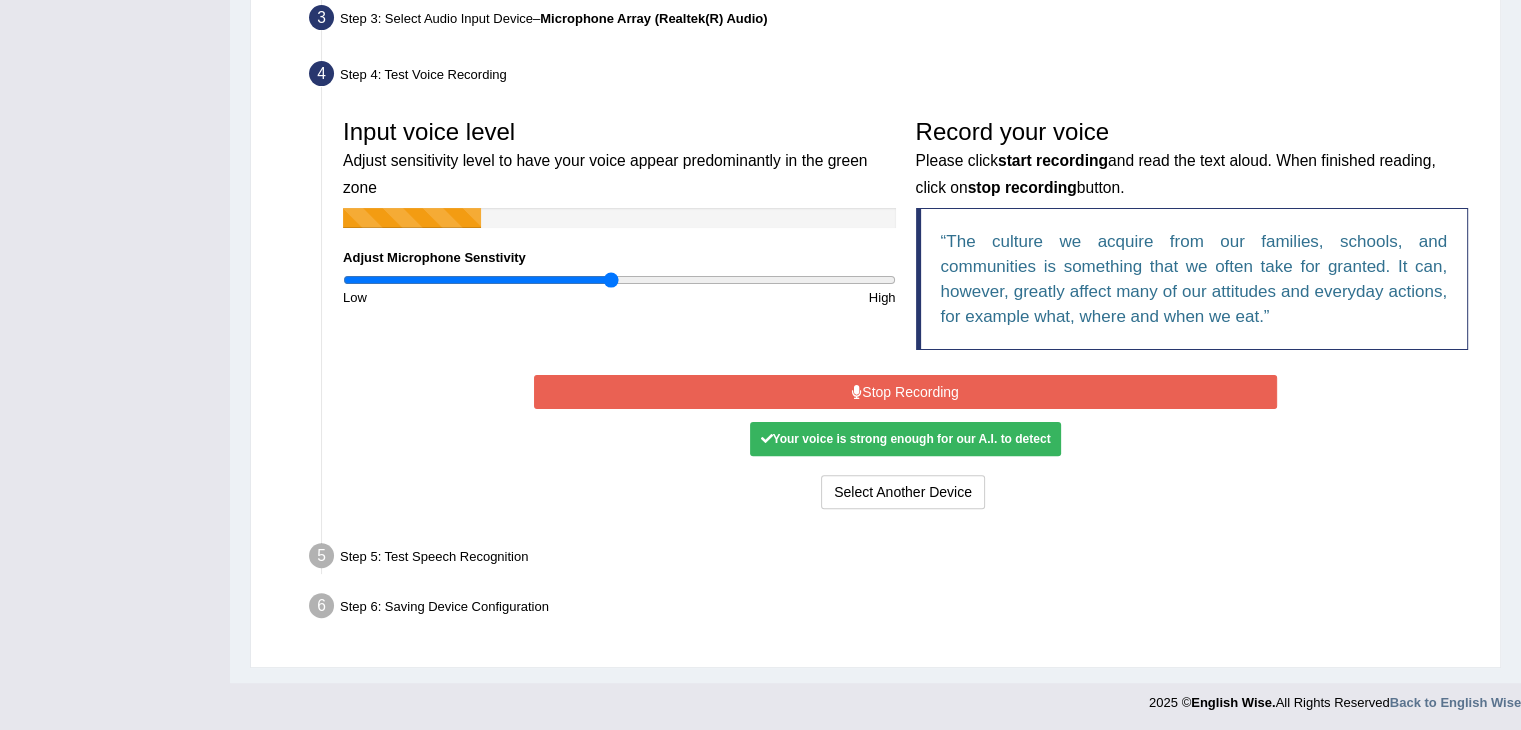 click on "Your voice is strong enough for our A.I. to detect" at bounding box center [905, 439] 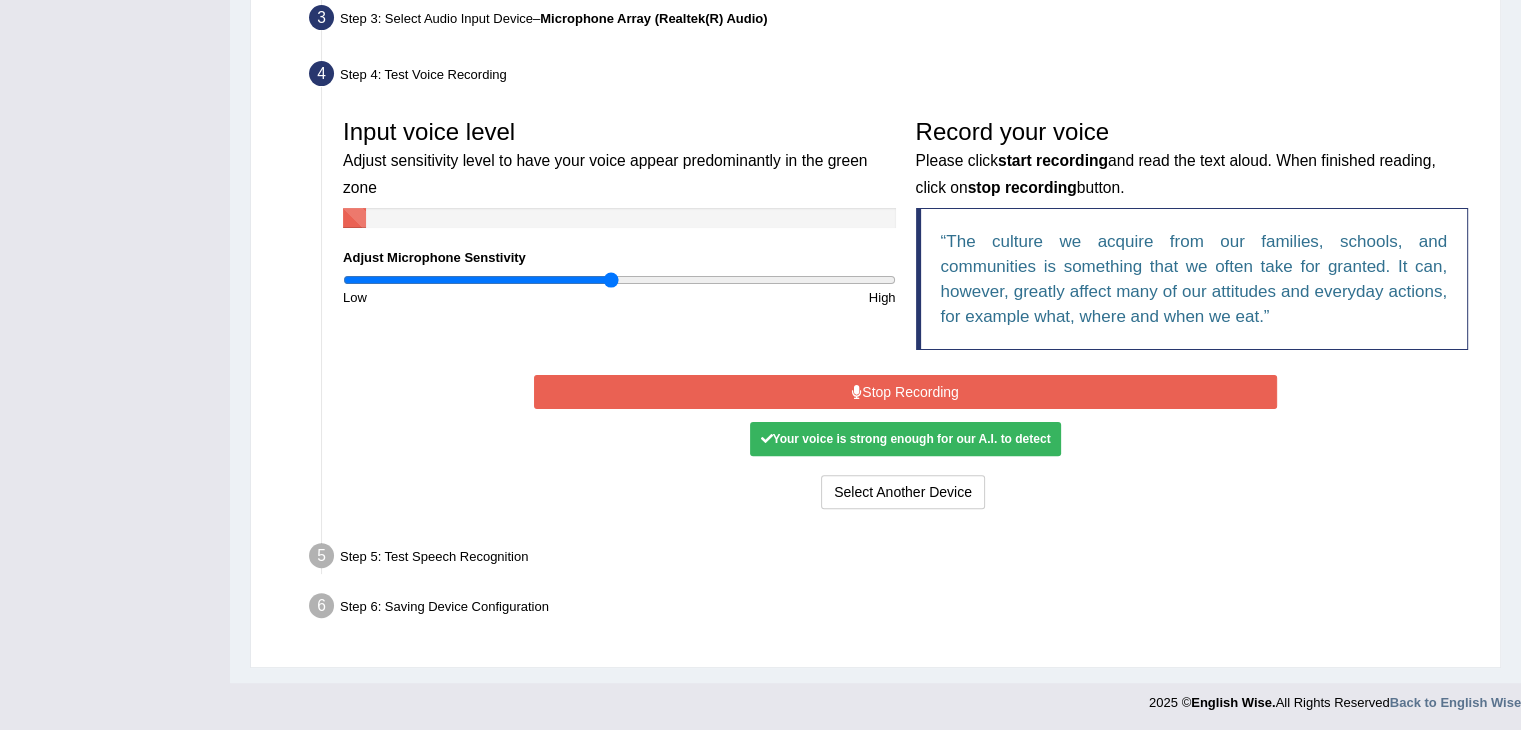 click on "Your voice is strong enough for our A.I. to detect" at bounding box center [905, 439] 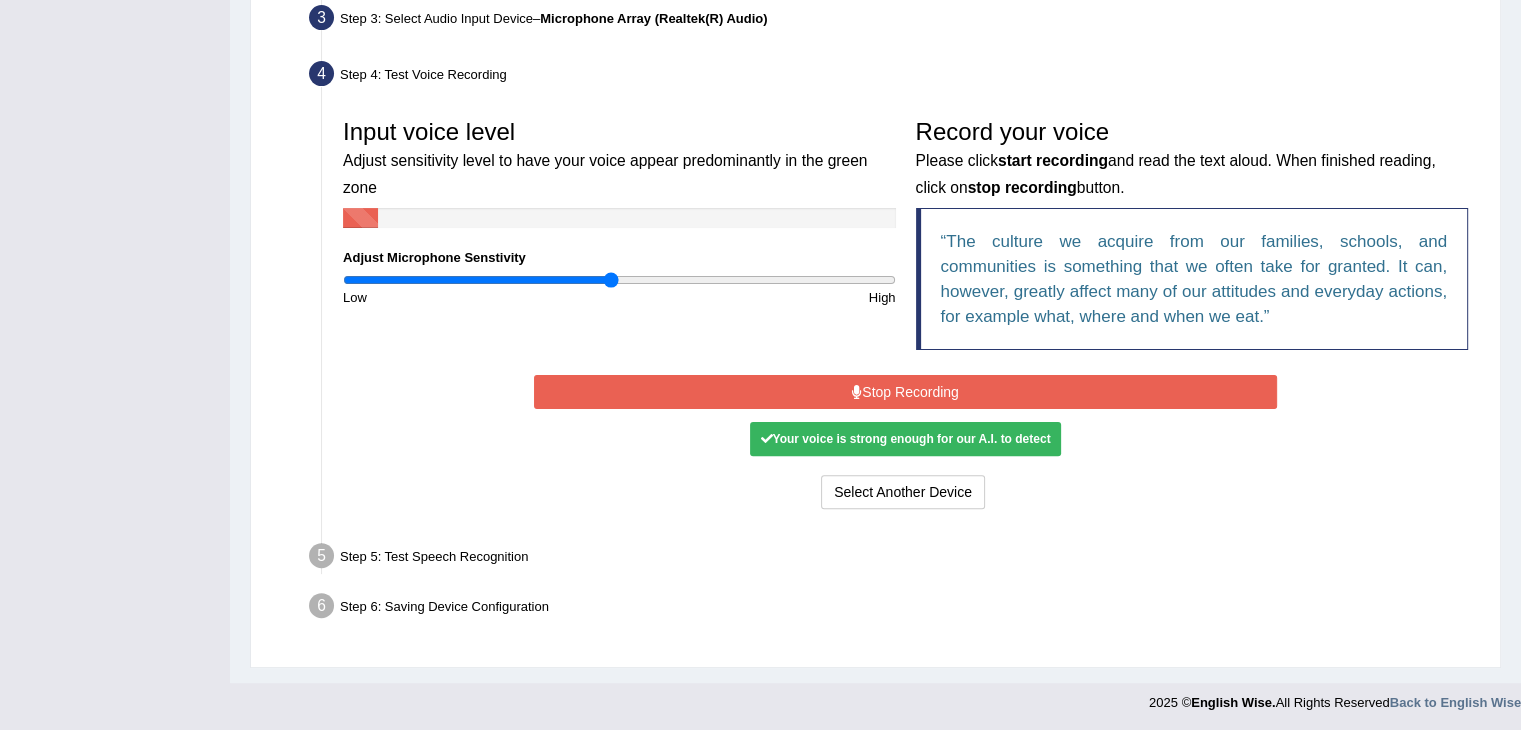click on "Your voice is strong enough for our A.I. to detect" at bounding box center (905, 439) 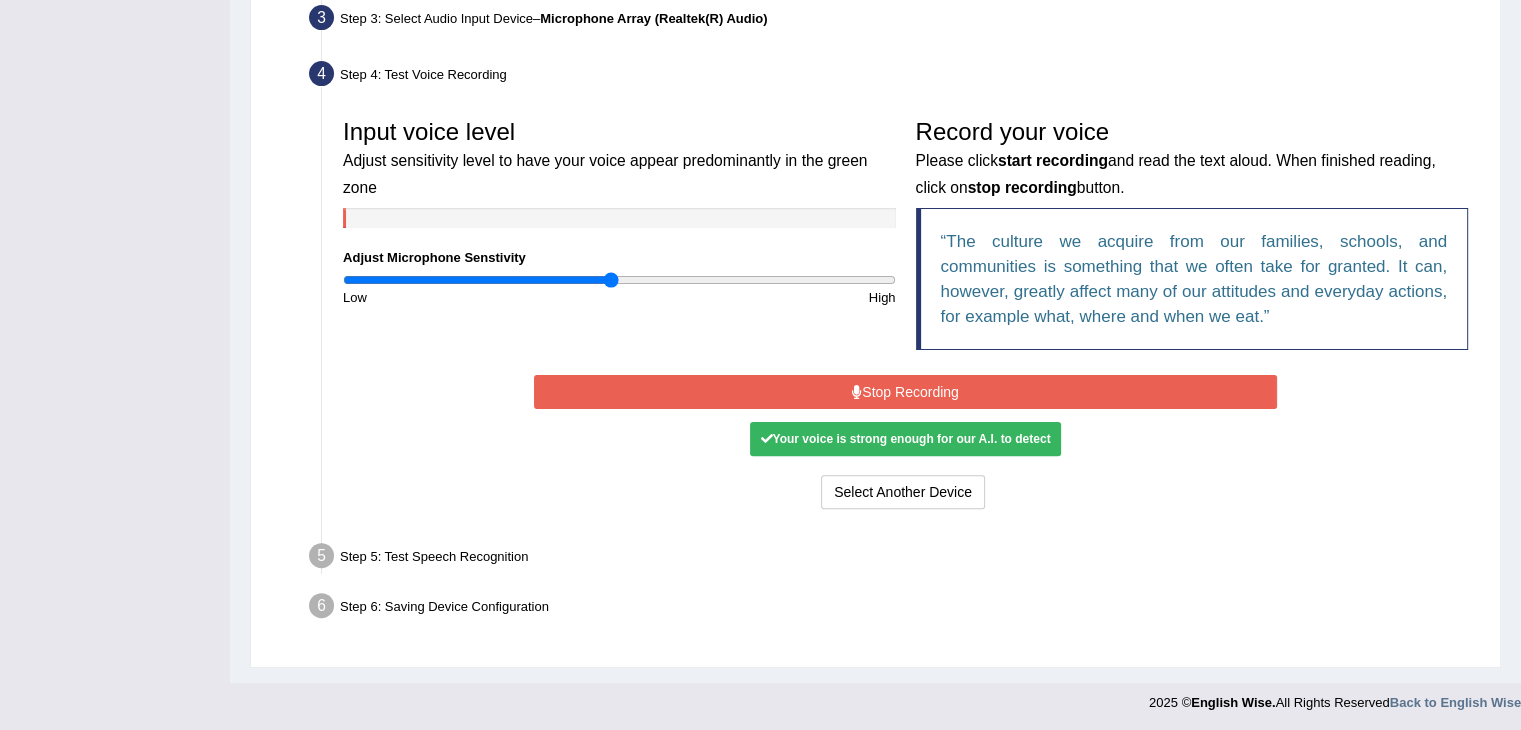 click on "Stop Recording" at bounding box center (905, 392) 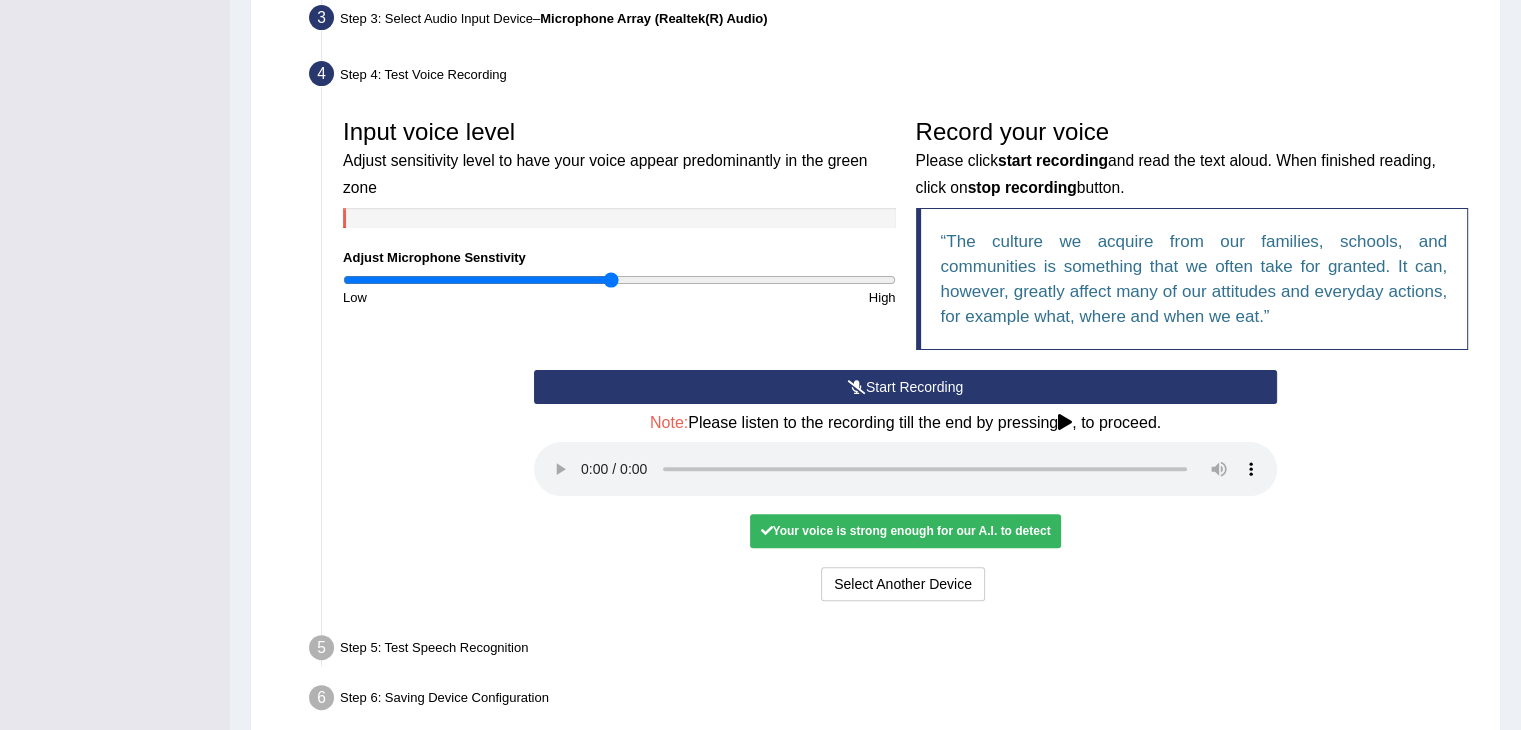 click on "Your voice is strong enough for our A.I. to detect" at bounding box center (905, 531) 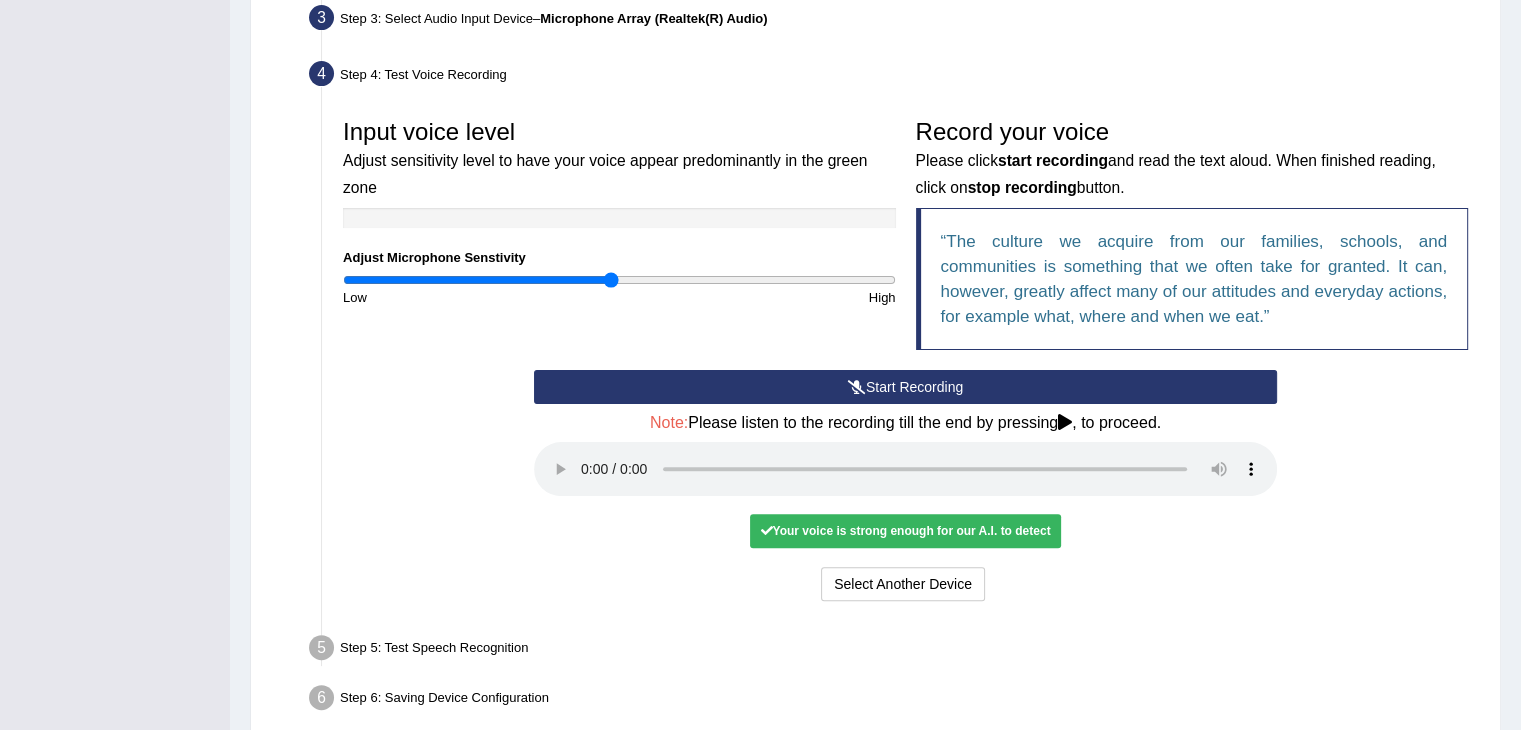 click on "Your voice is strong enough for our A.I. to detect" at bounding box center (905, 531) 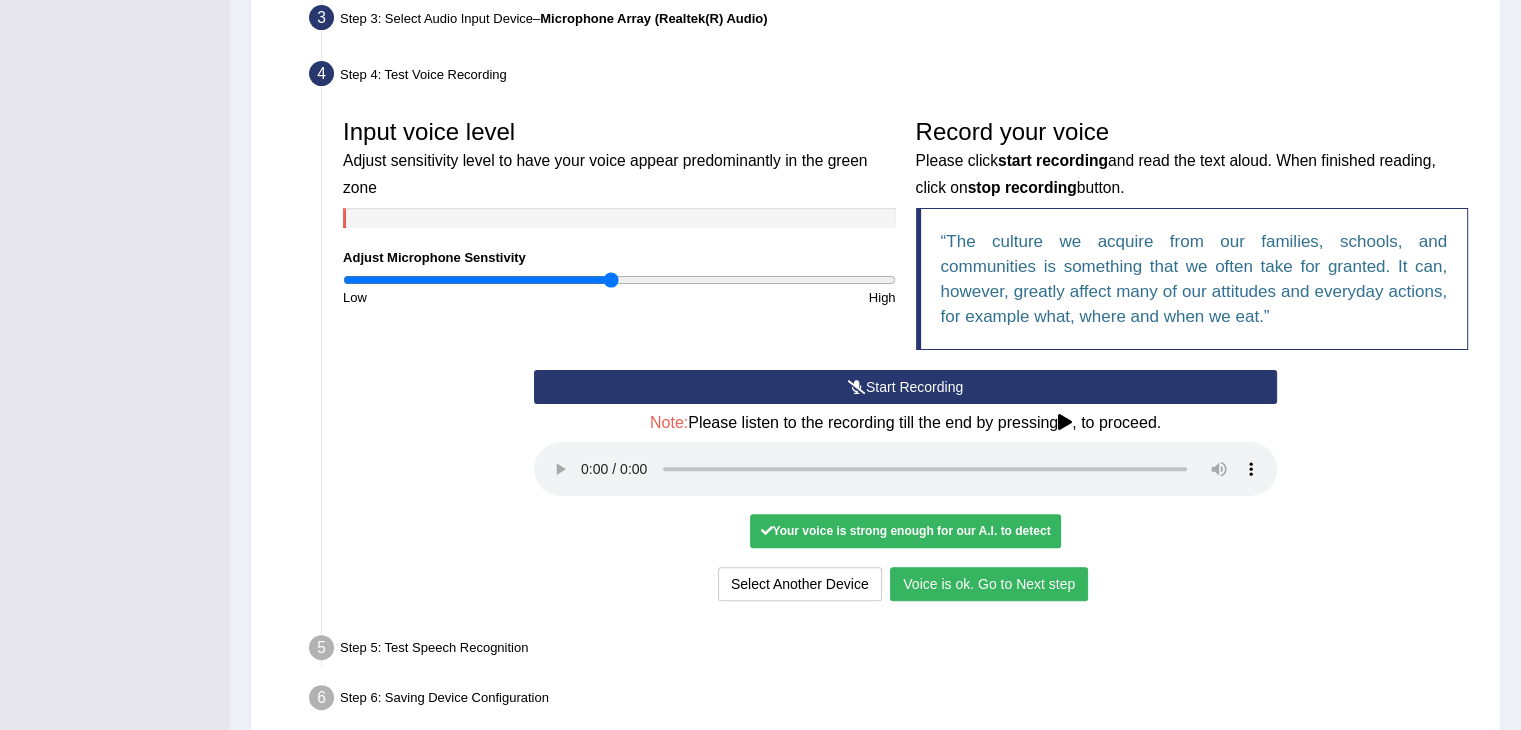 click on "Your voice is strong enough for our A.I. to detect" at bounding box center [905, 531] 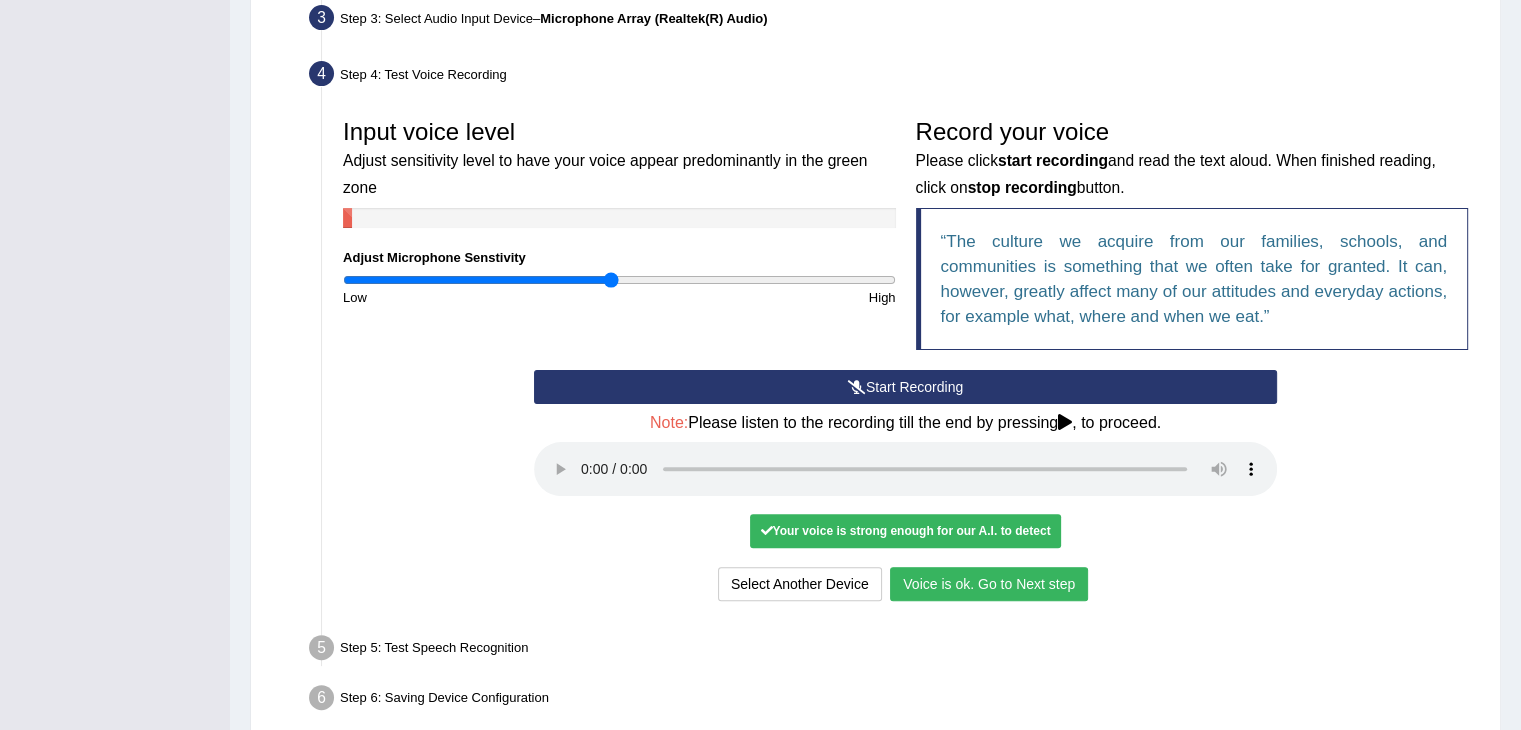 click on "Voice is ok. Go to Next step" at bounding box center [989, 584] 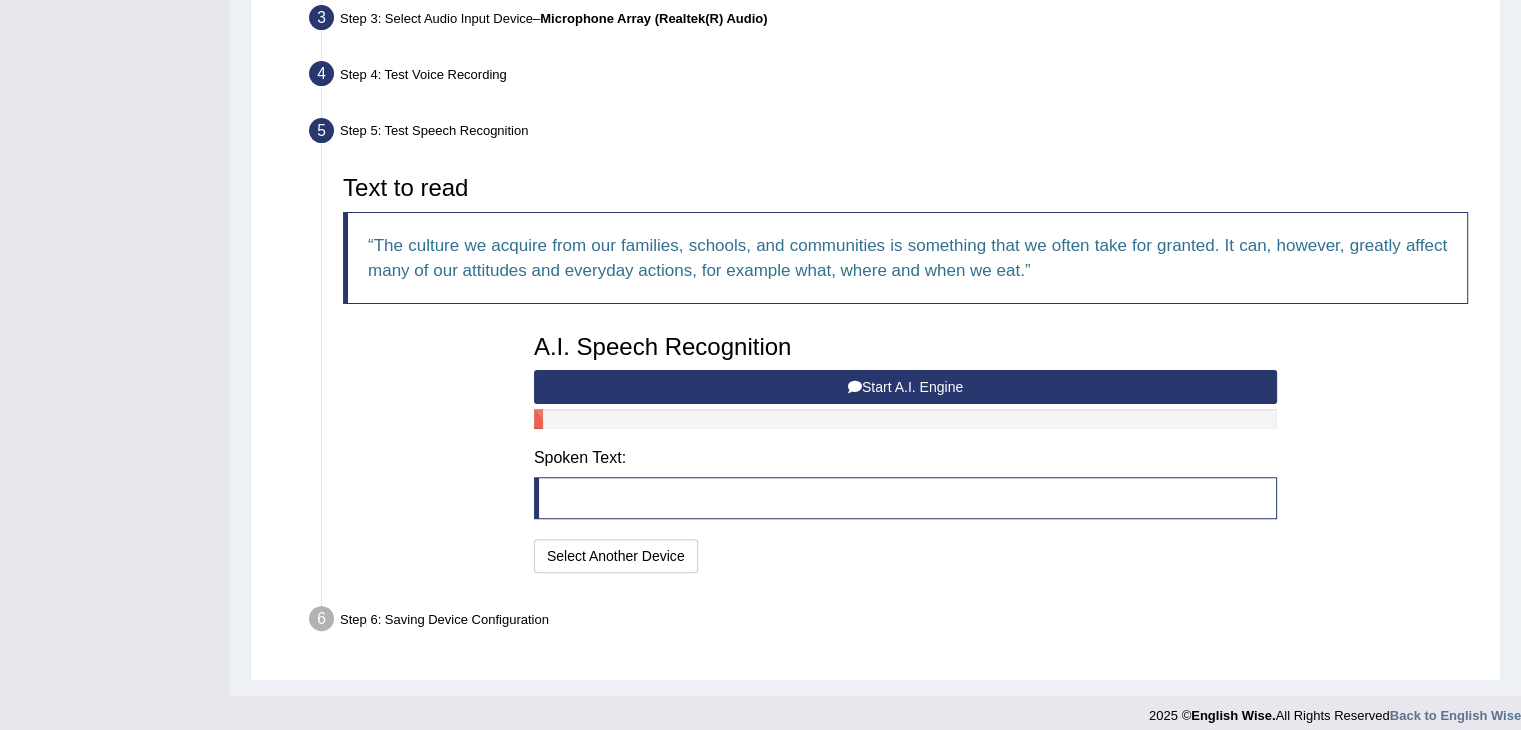 click at bounding box center [905, 498] 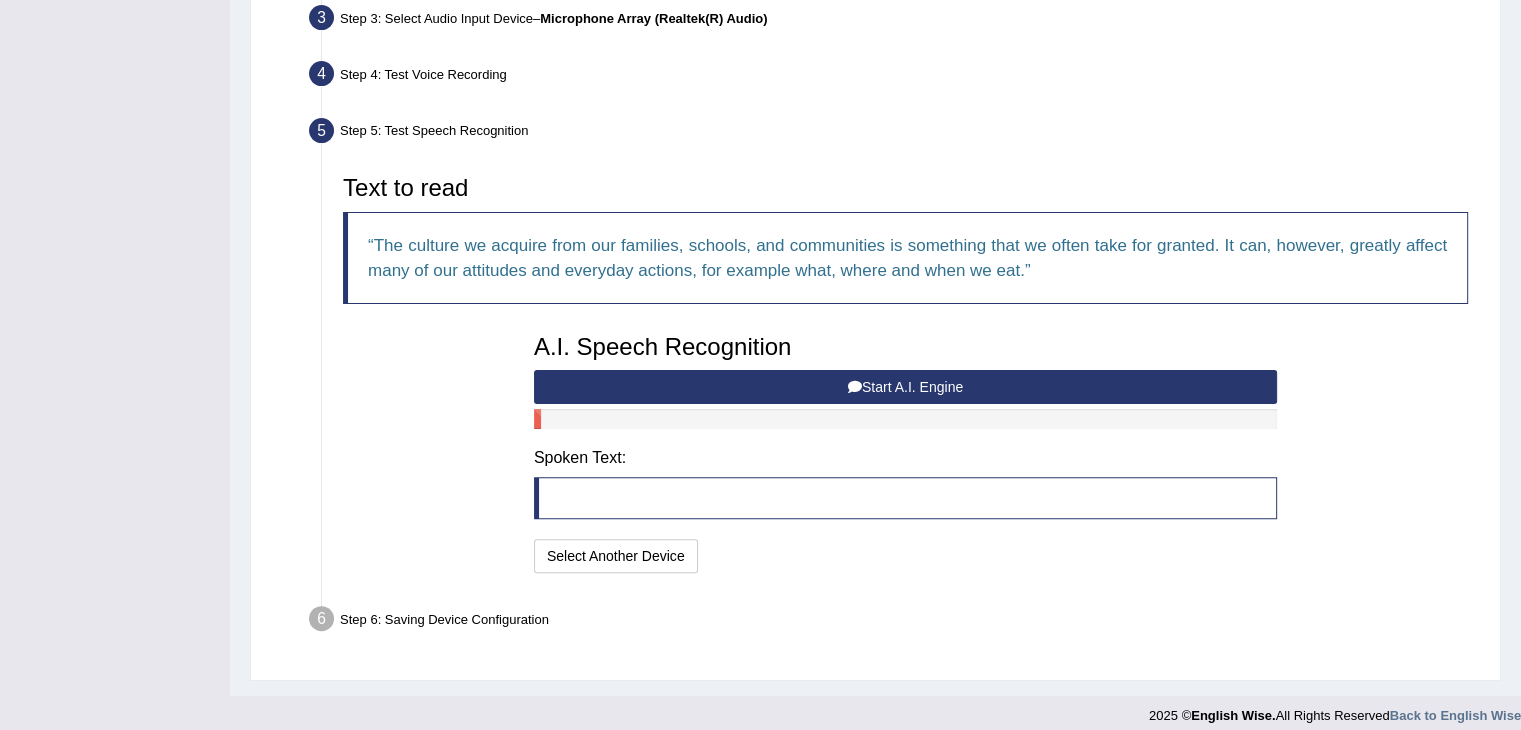 click at bounding box center [905, 498] 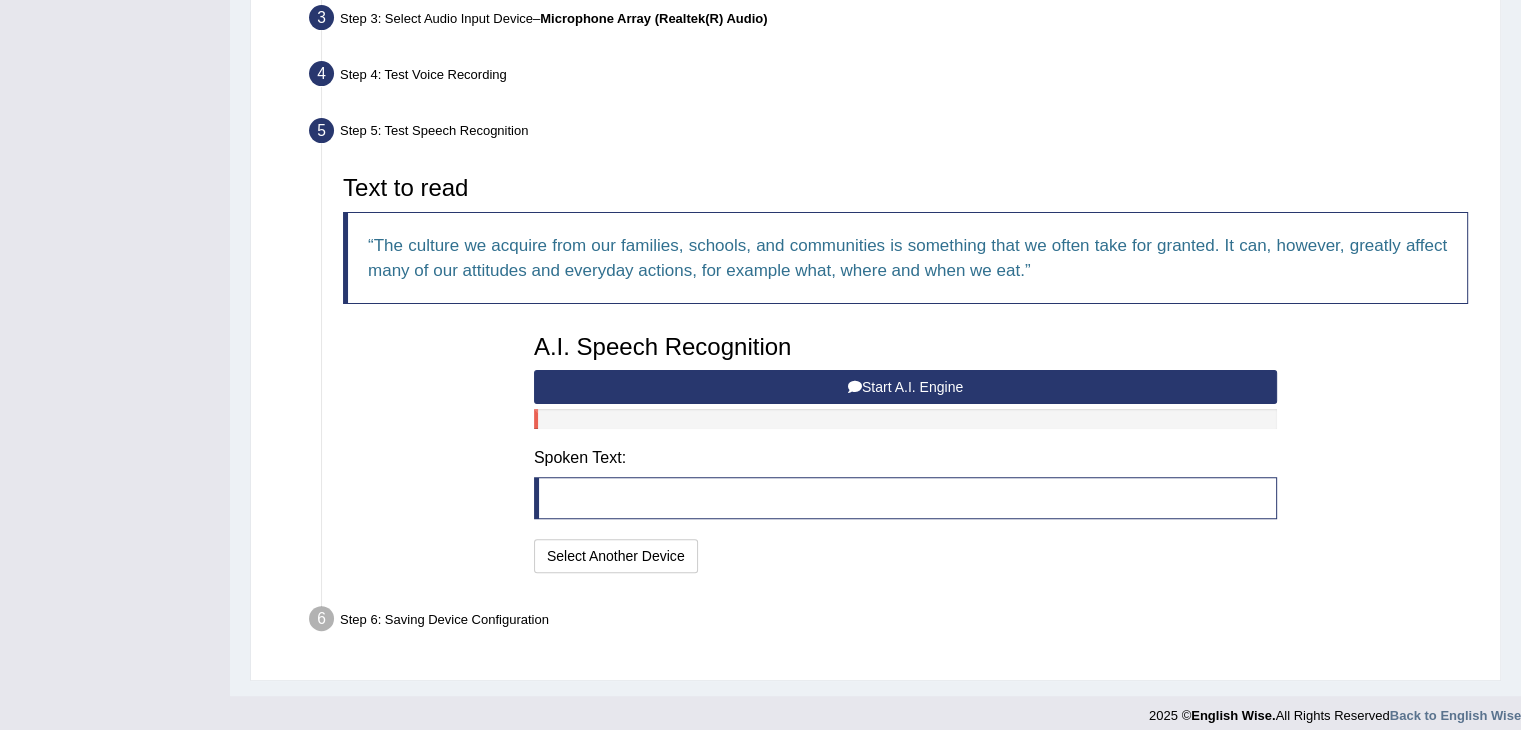 click on "Start A.I. Engine" at bounding box center (905, 387) 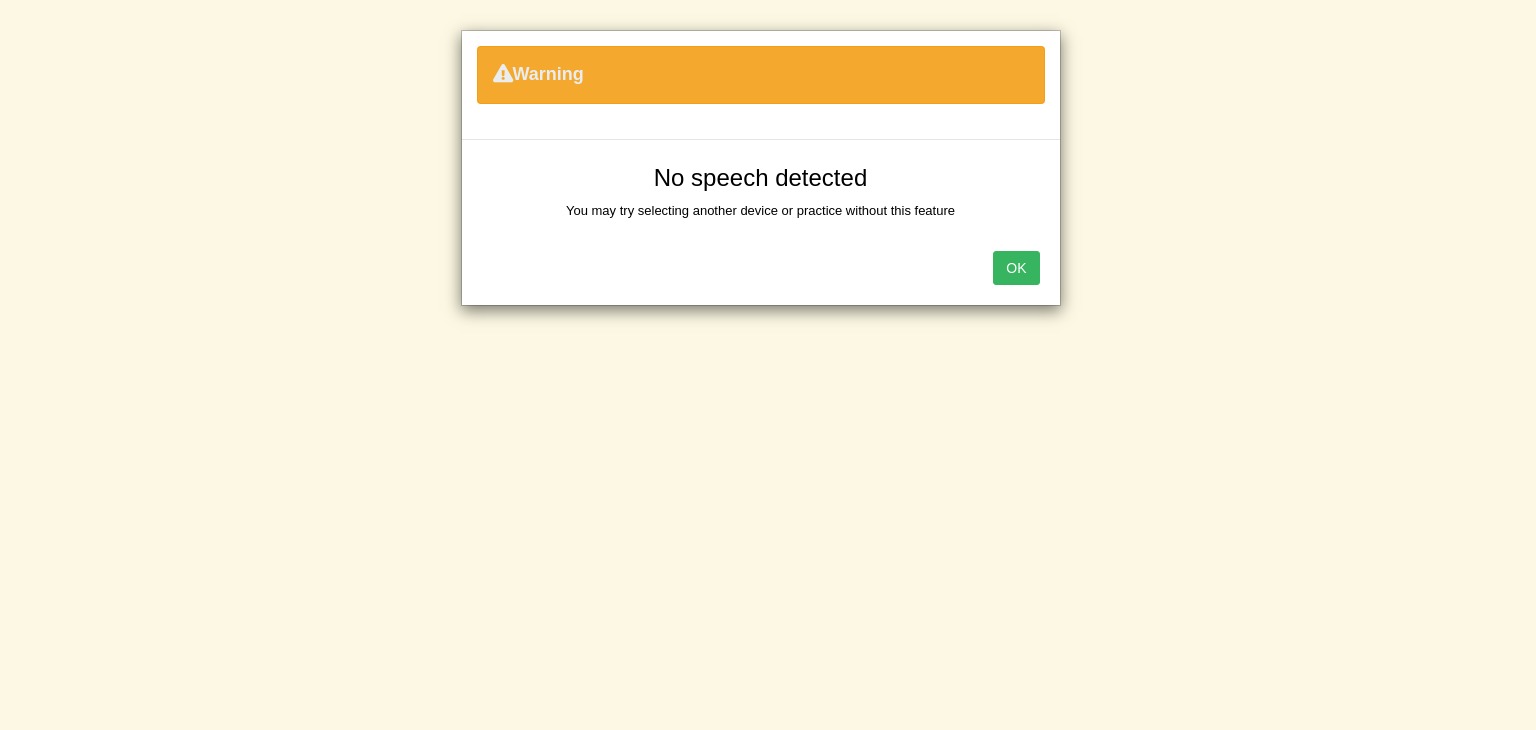 click on "Toggle navigation
Home
Practice Questions   Speaking Practice Read Aloud
Repeat Sentence
Describe Image
Re-tell Lecture
Answer Short Question
Summarize Group Discussion
Respond To A Situation
Writing Practice  Summarize Written Text
Write Essay
Reading Practice  Reading & Writing: Fill In The Blanks
Choose Multiple Answers
Re-order Paragraphs
Fill In The Blanks
Choose Single Answer
Listening Practice  Summarize Spoken Text
Highlight Incorrect Words
Highlight Correct Summary
Select Missing Word
Choose Single Answer
Choose Multiple Answers
Fill In The Blanks
Write From Dictation
Pronunciation
Tests  Take Practice Sectional Test" at bounding box center [768, -140] 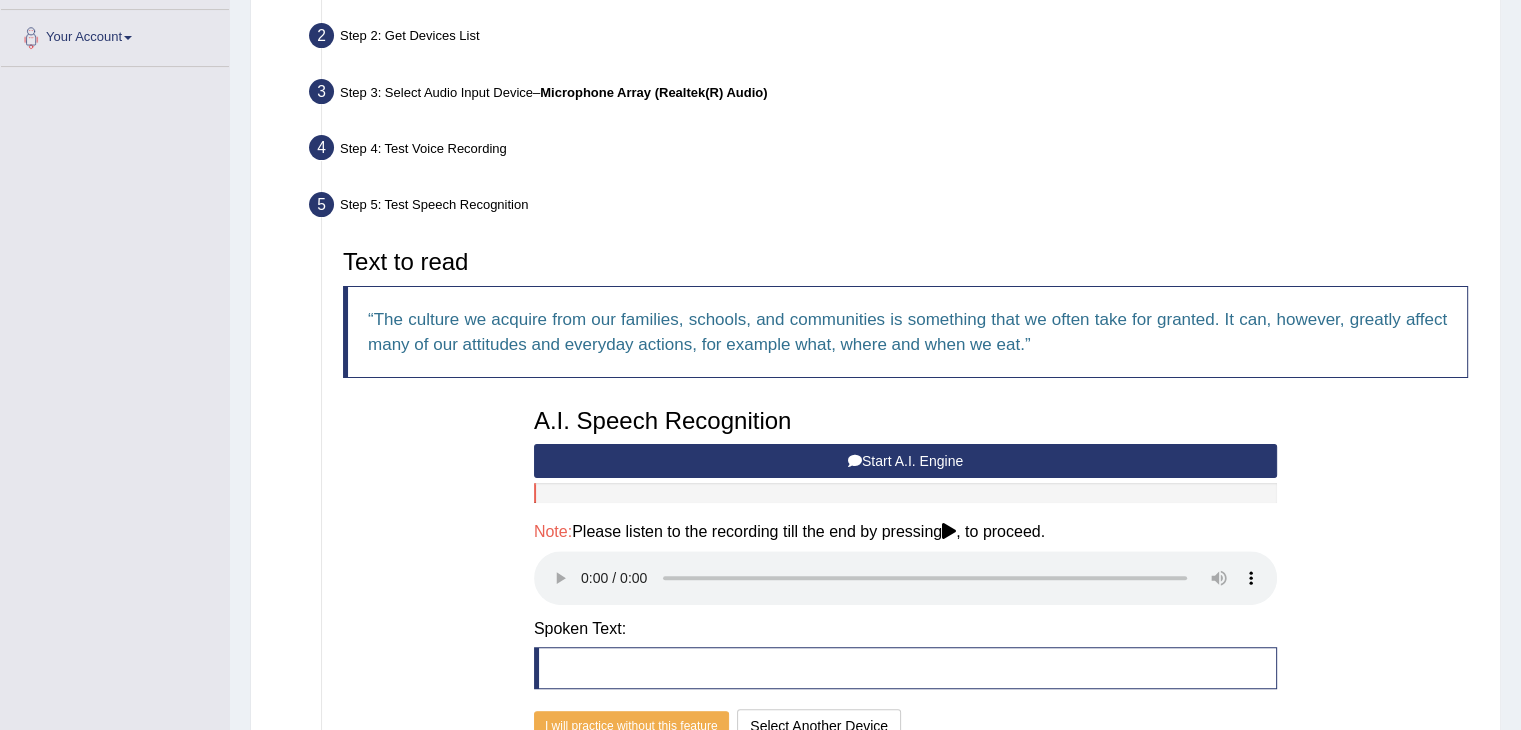 scroll, scrollTop: 615, scrollLeft: 0, axis: vertical 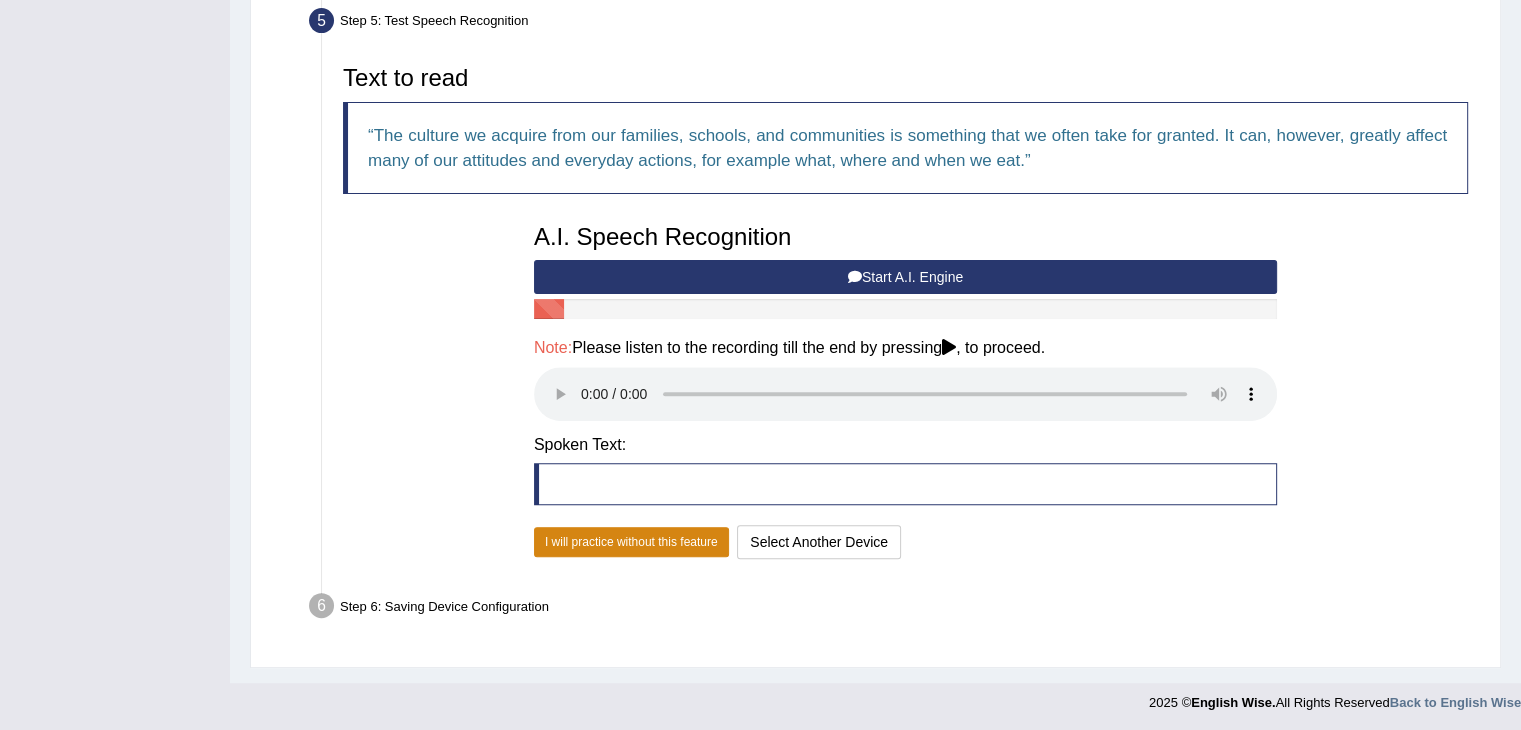 click on "I will practice without this feature" at bounding box center [631, 542] 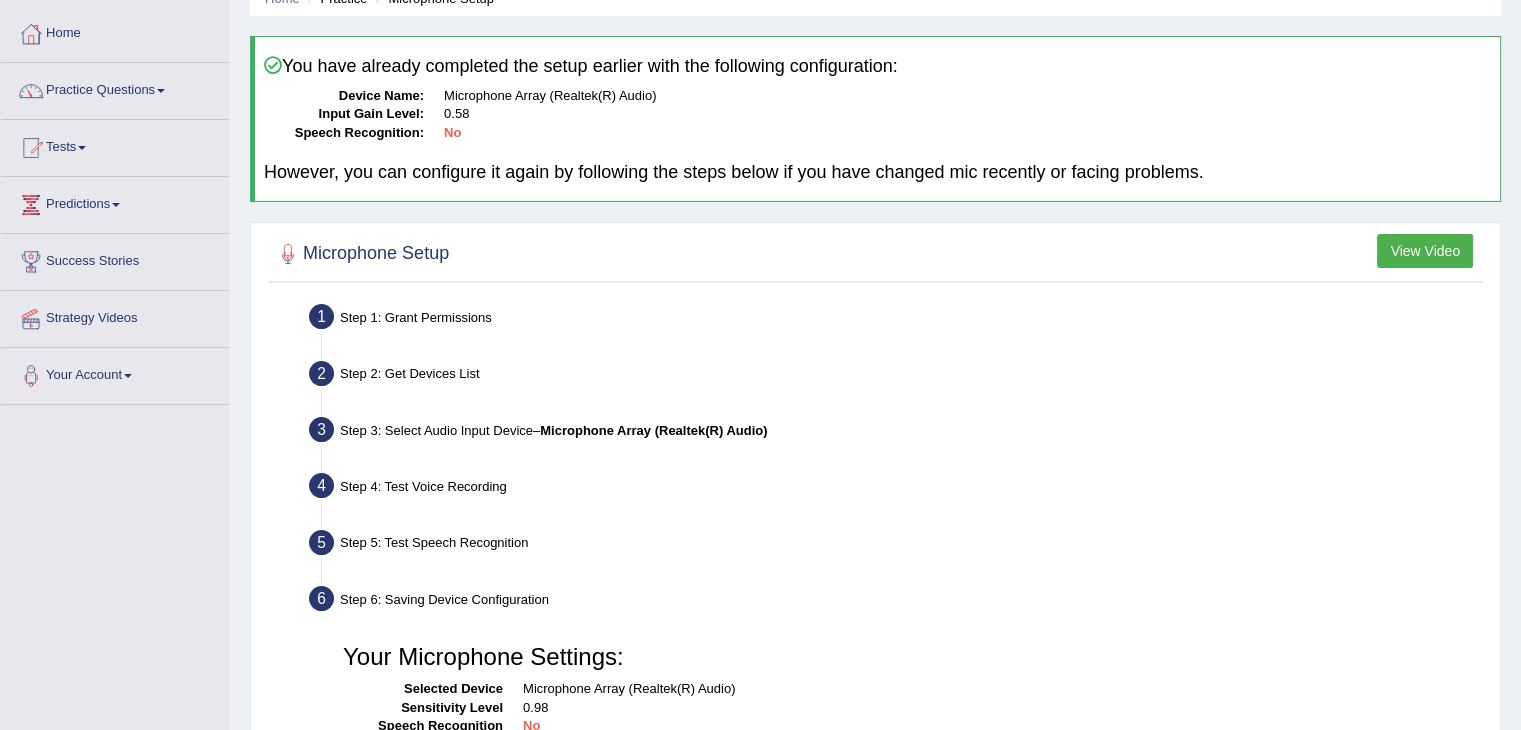scroll, scrollTop: 92, scrollLeft: 0, axis: vertical 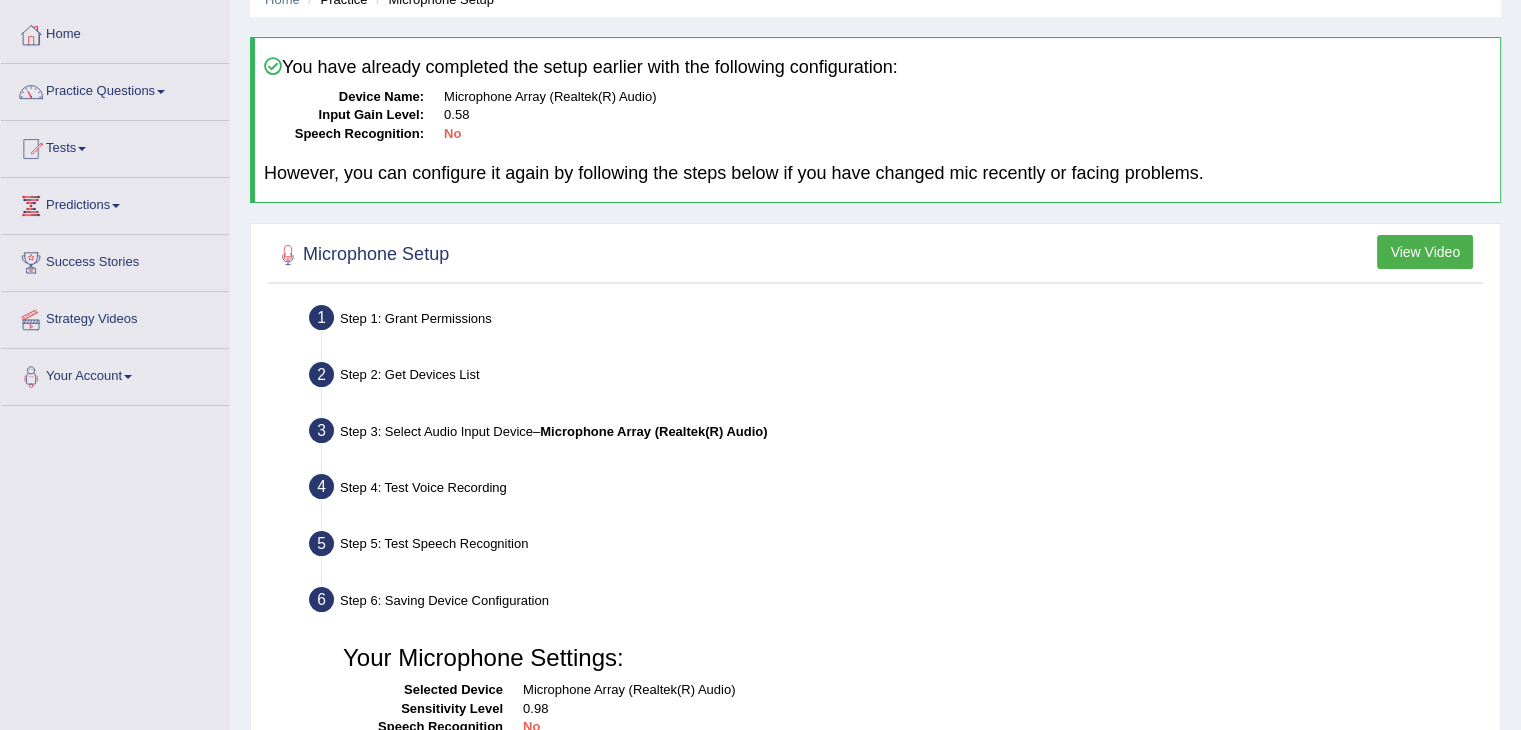 click on "Practice Questions" at bounding box center [115, 89] 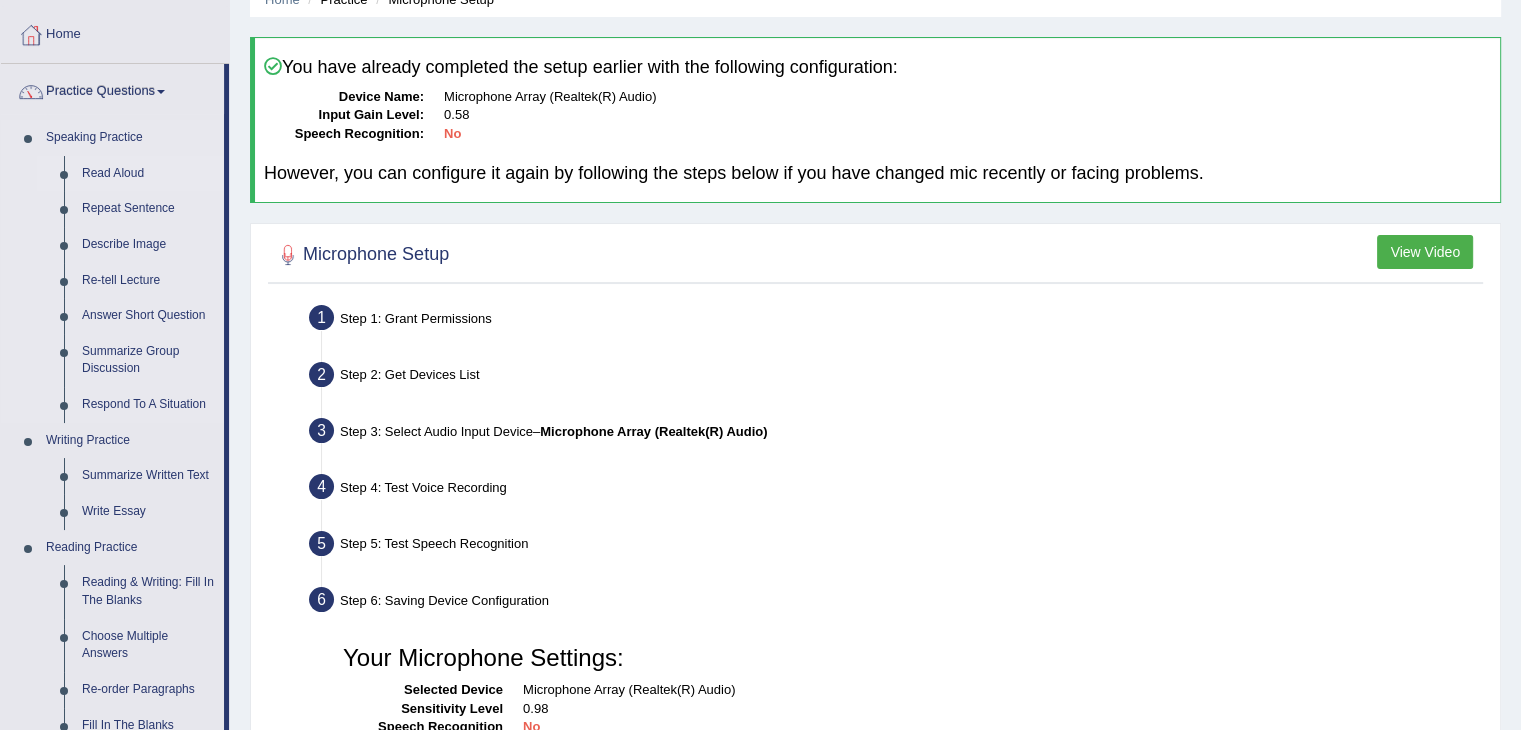 click on "Read Aloud" at bounding box center (148, 174) 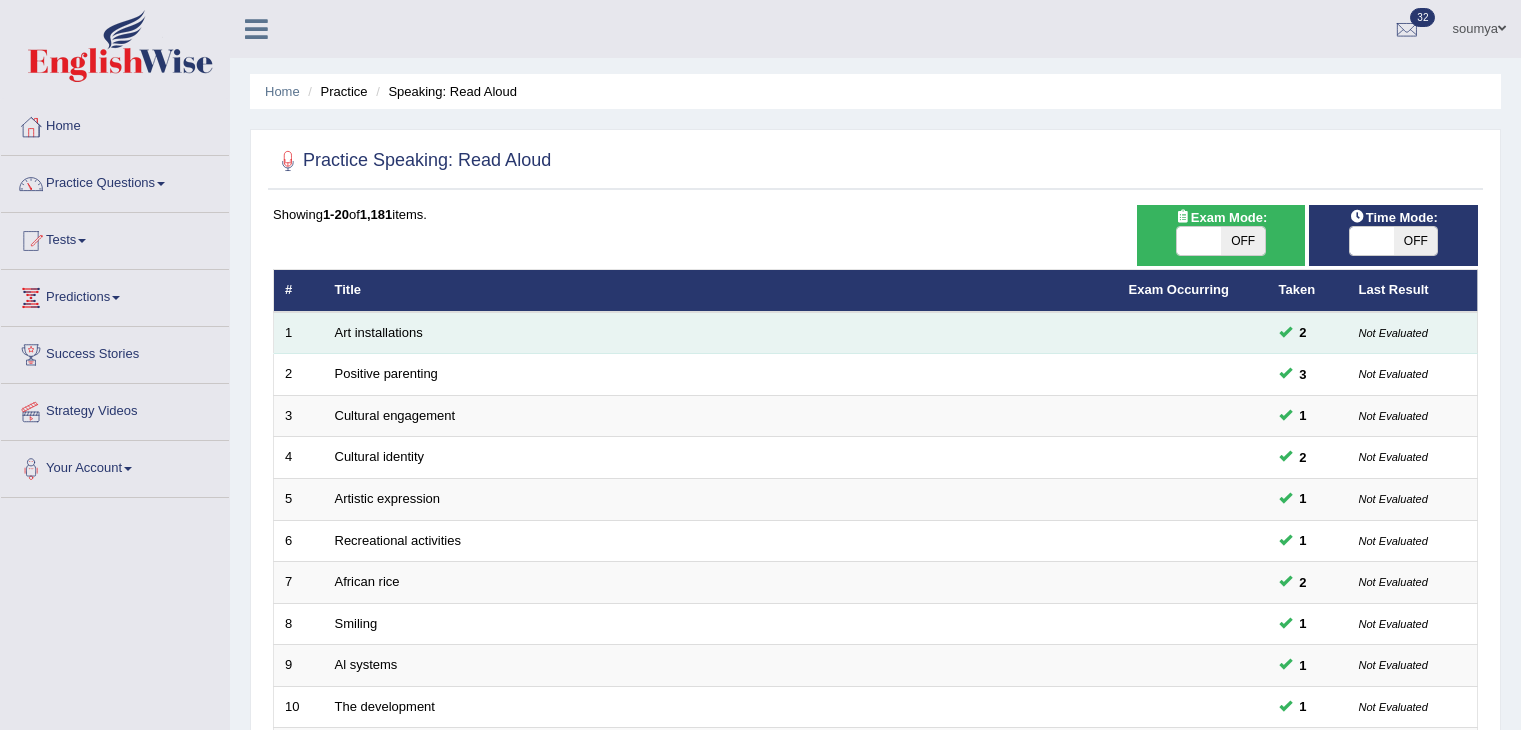 scroll, scrollTop: 0, scrollLeft: 0, axis: both 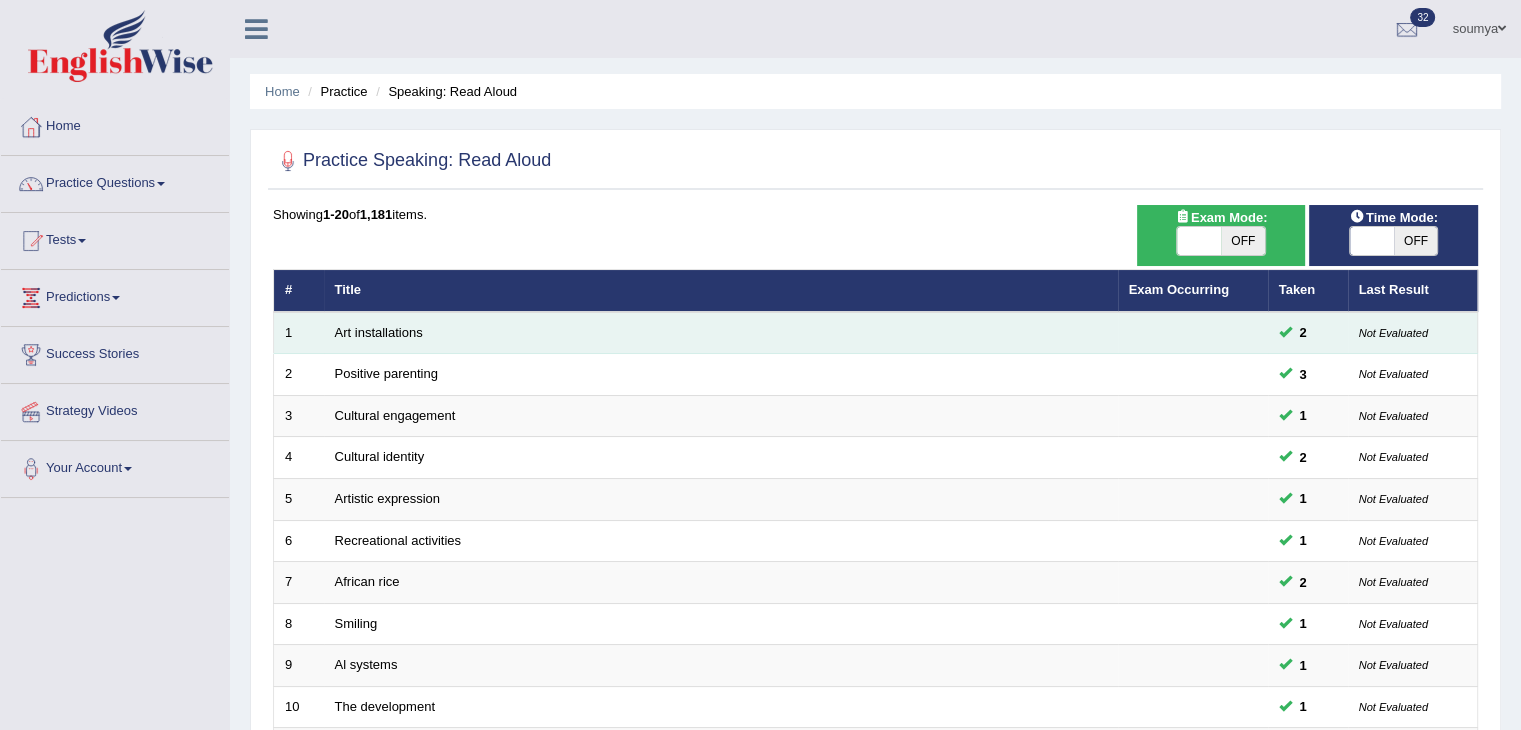 click on "Art installations" at bounding box center [721, 333] 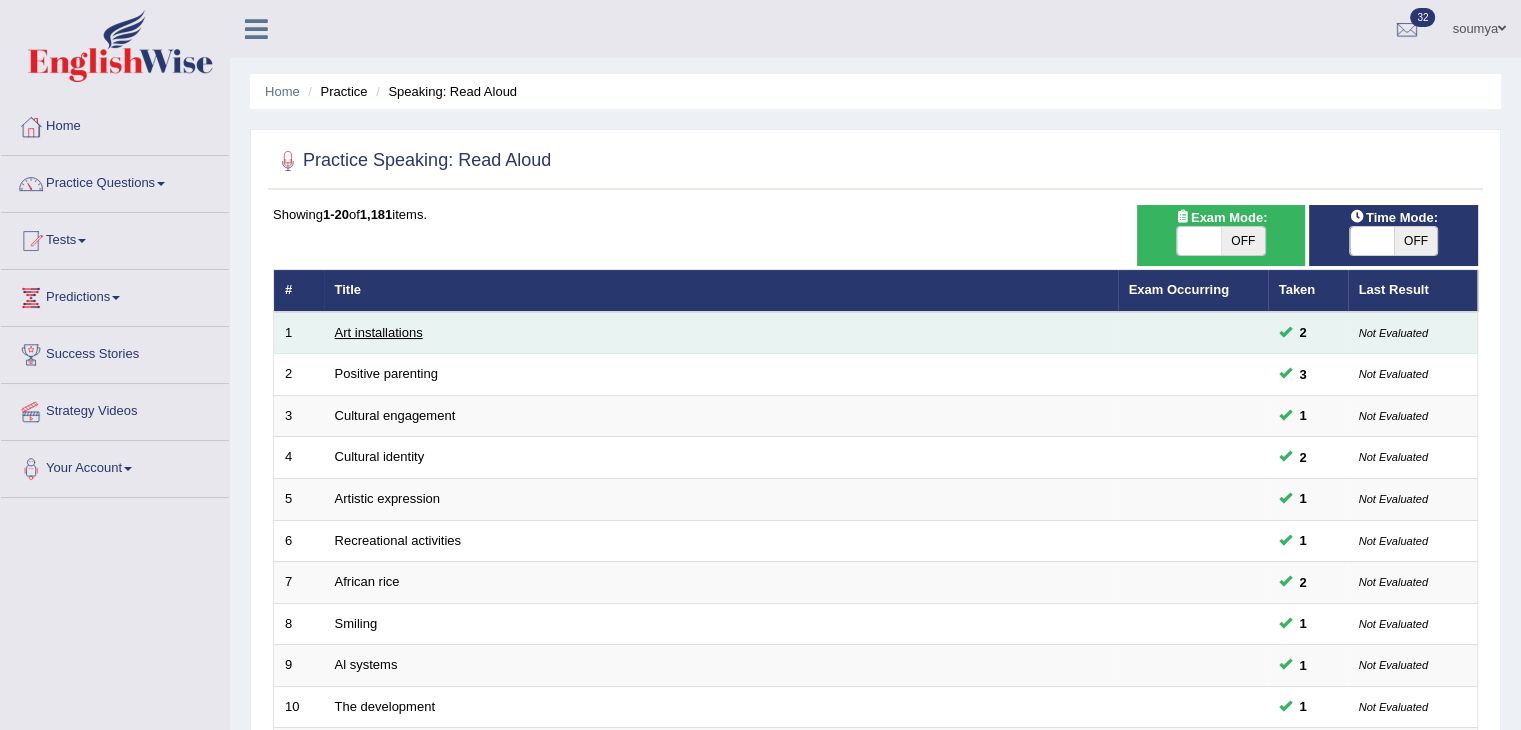 click on "Art installations" at bounding box center (379, 332) 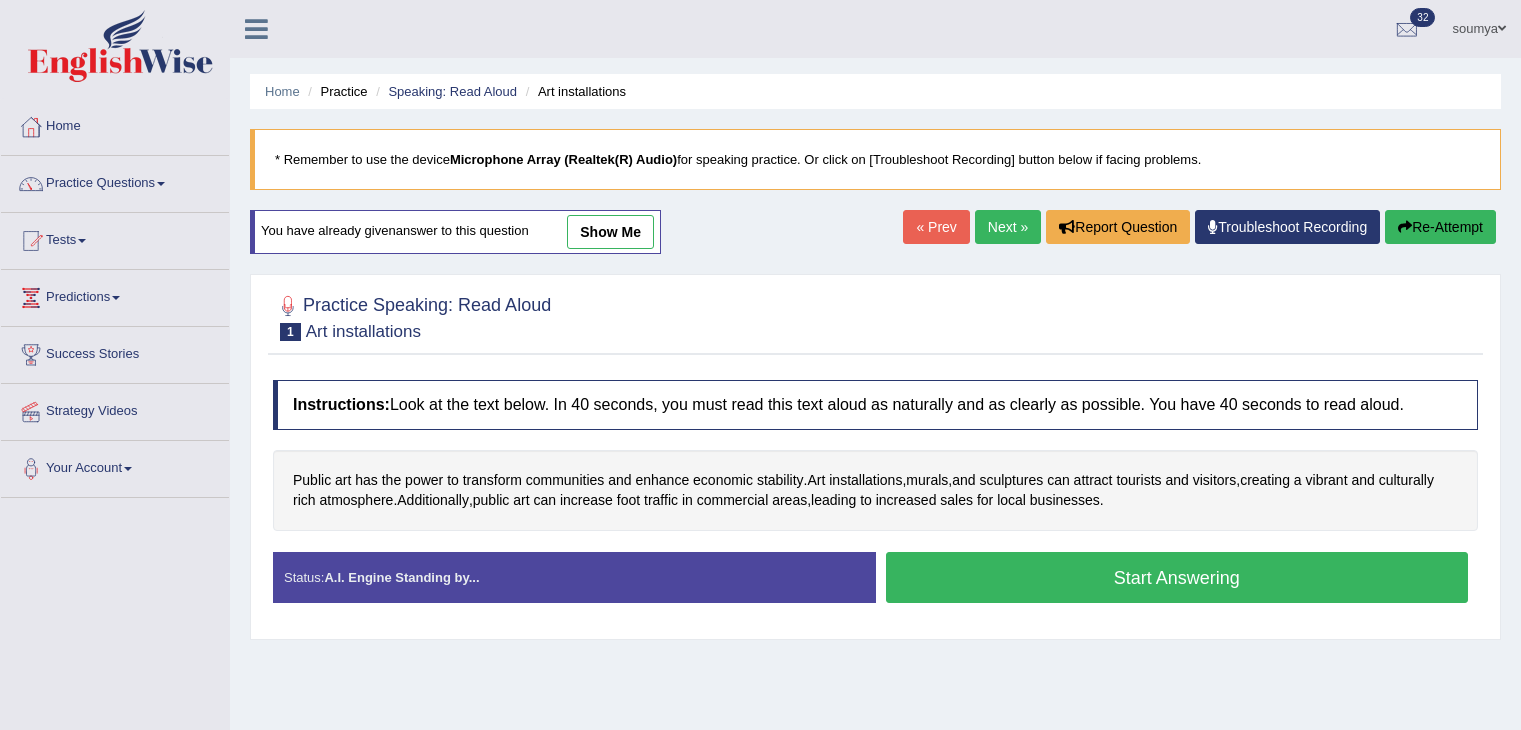 scroll, scrollTop: 0, scrollLeft: 0, axis: both 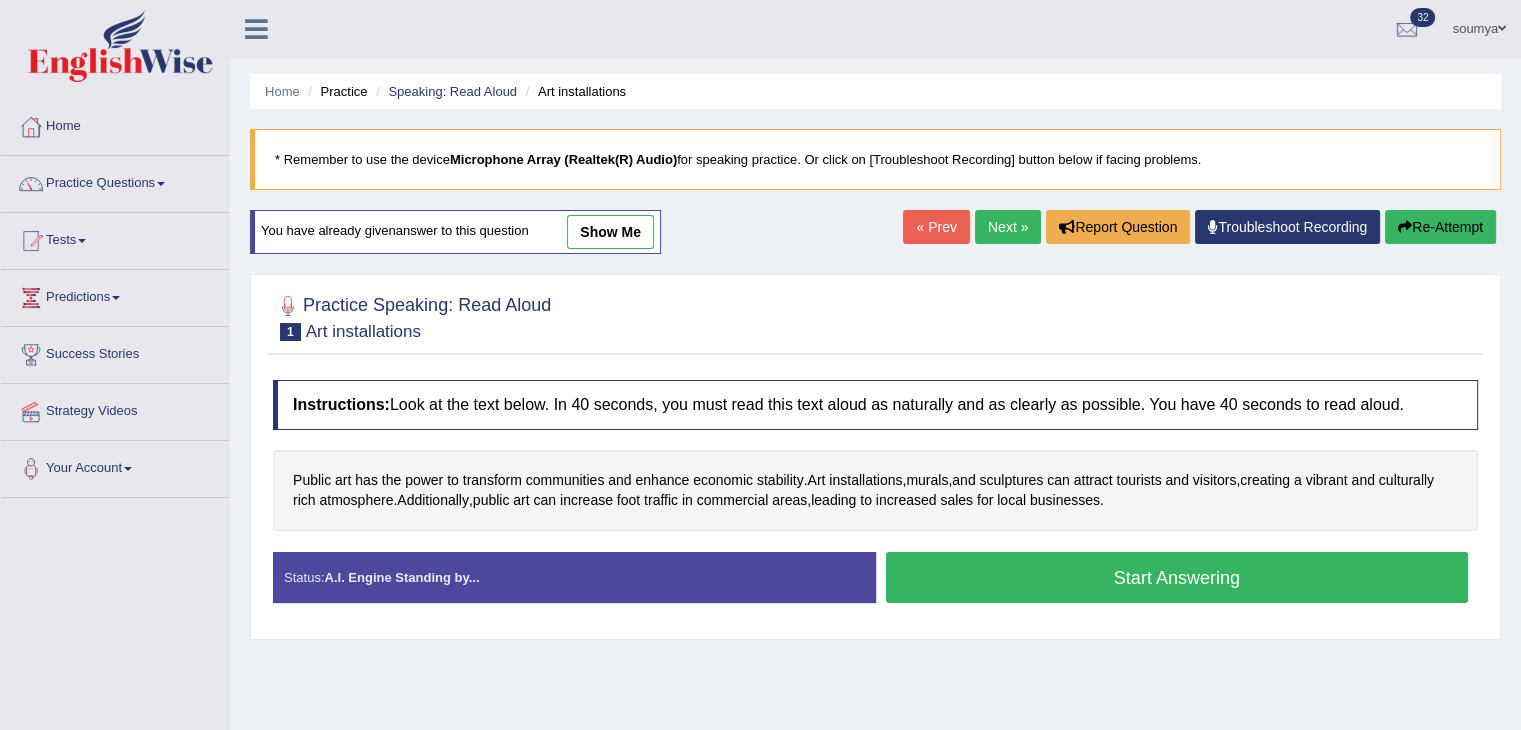 click on "Start Answering" at bounding box center (1177, 577) 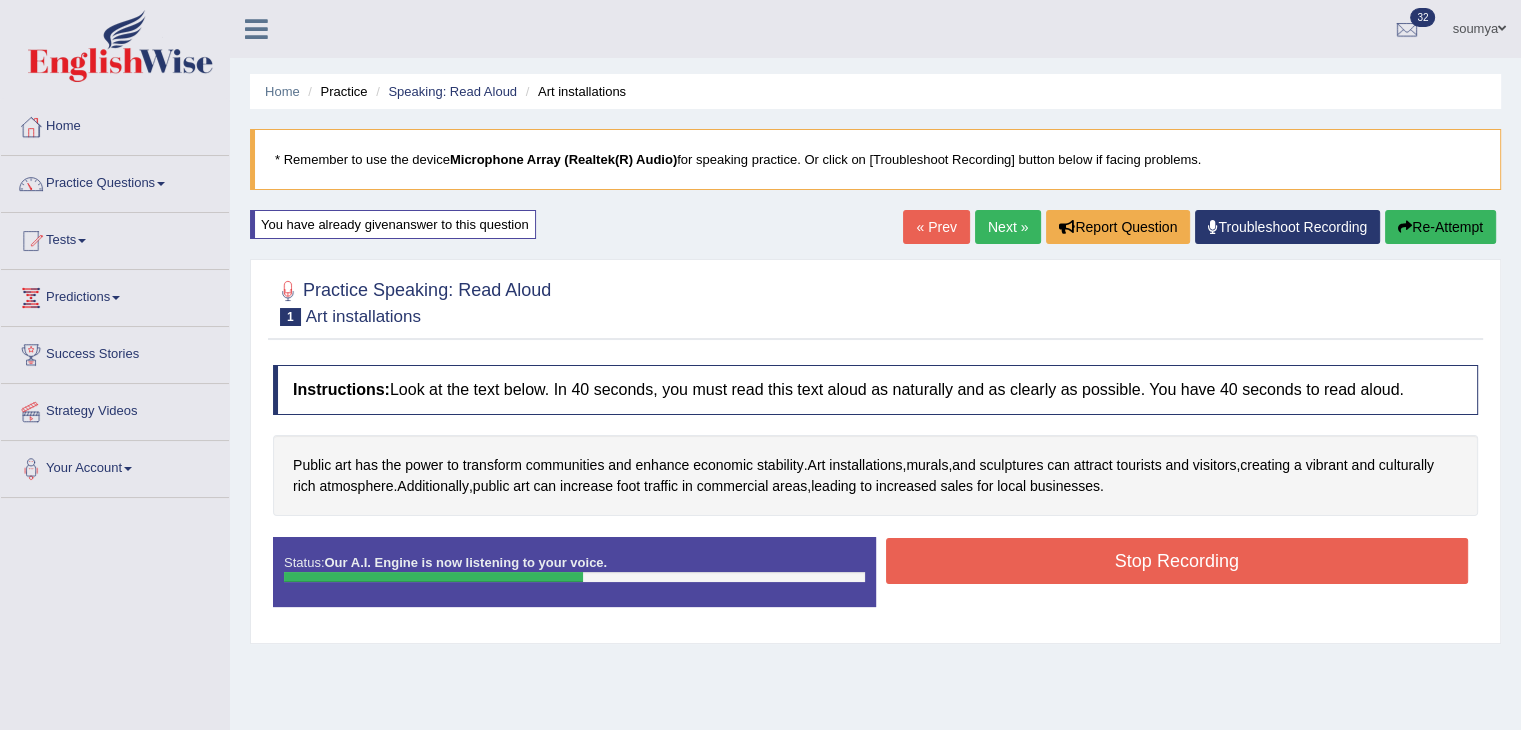 click on "Stop Recording" at bounding box center [1177, 561] 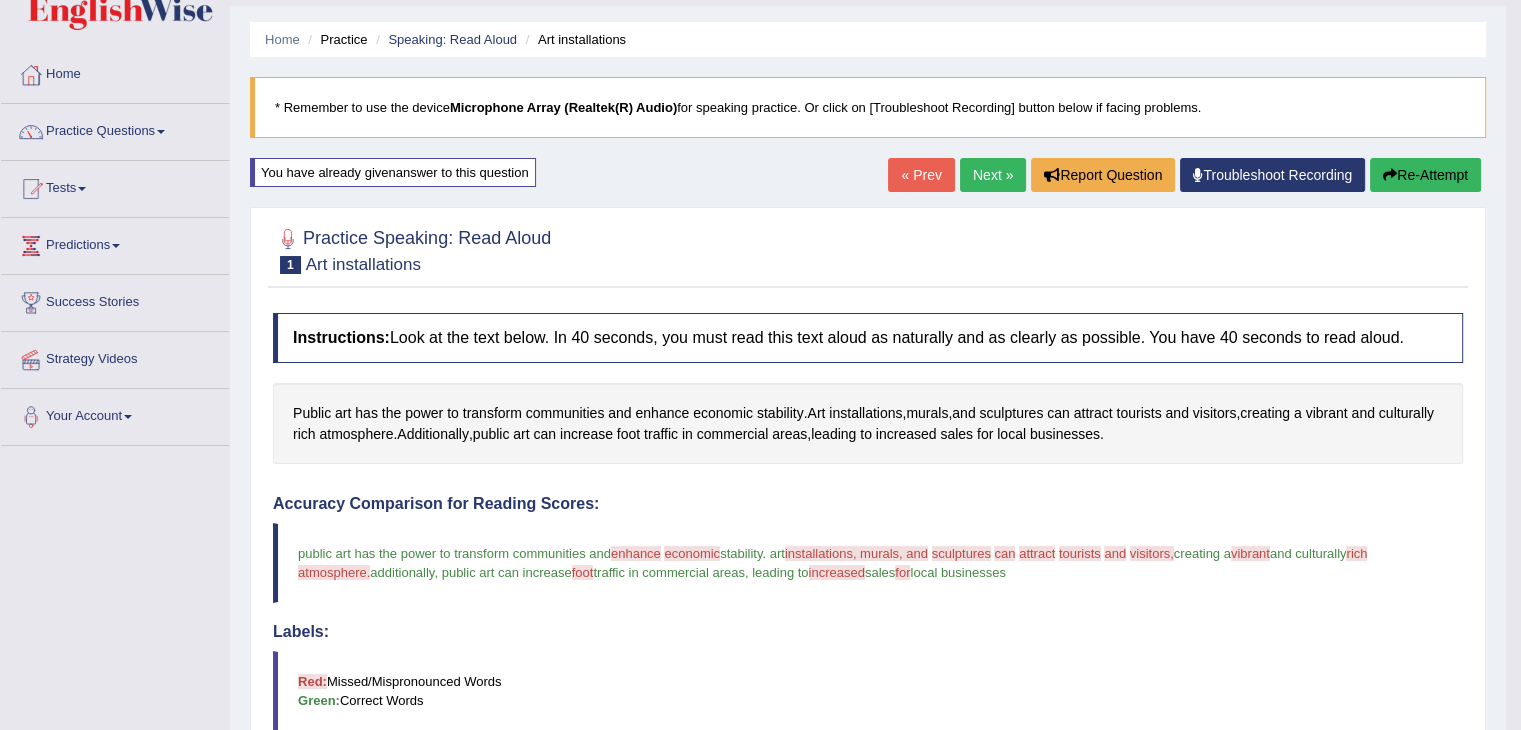 scroll, scrollTop: 48, scrollLeft: 0, axis: vertical 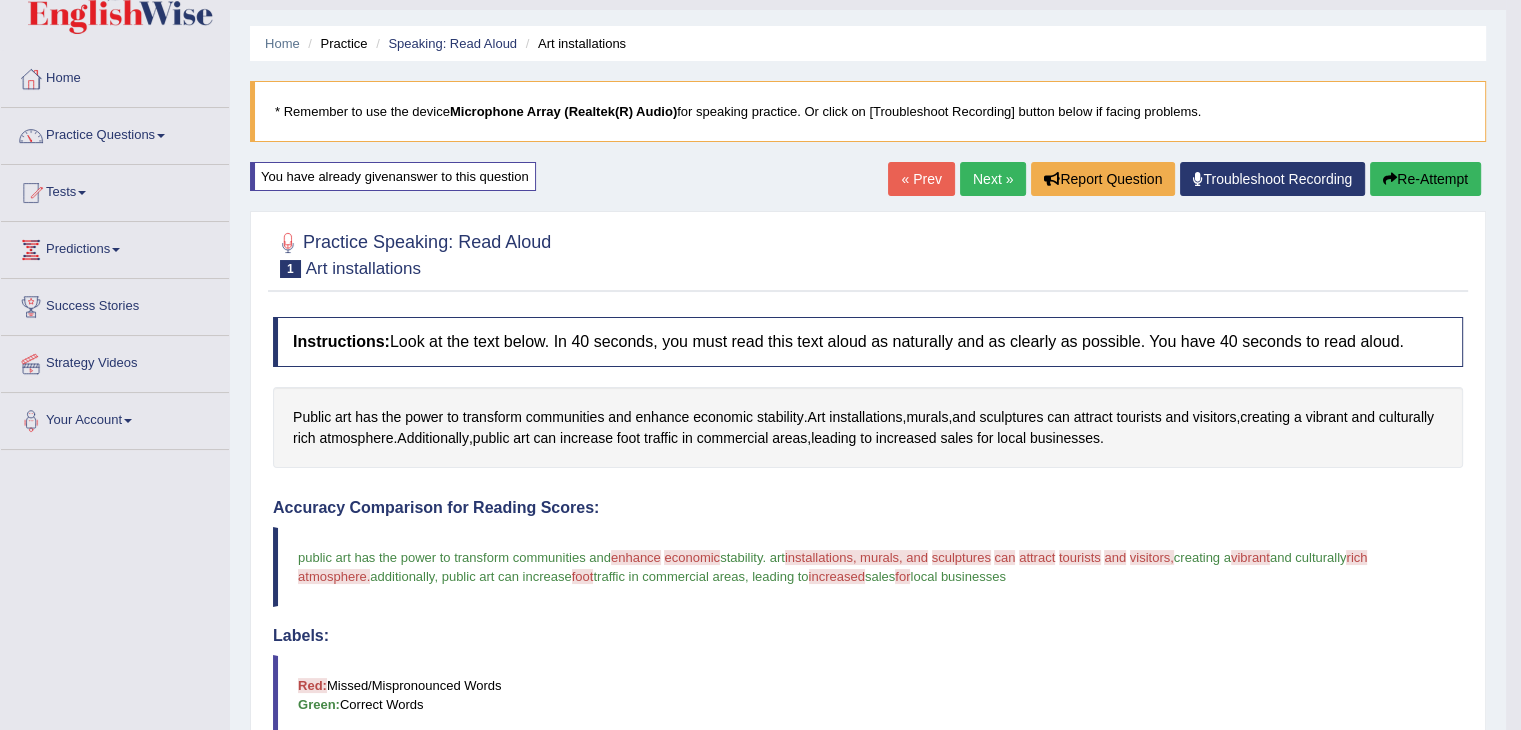 click on "Next »" at bounding box center (993, 179) 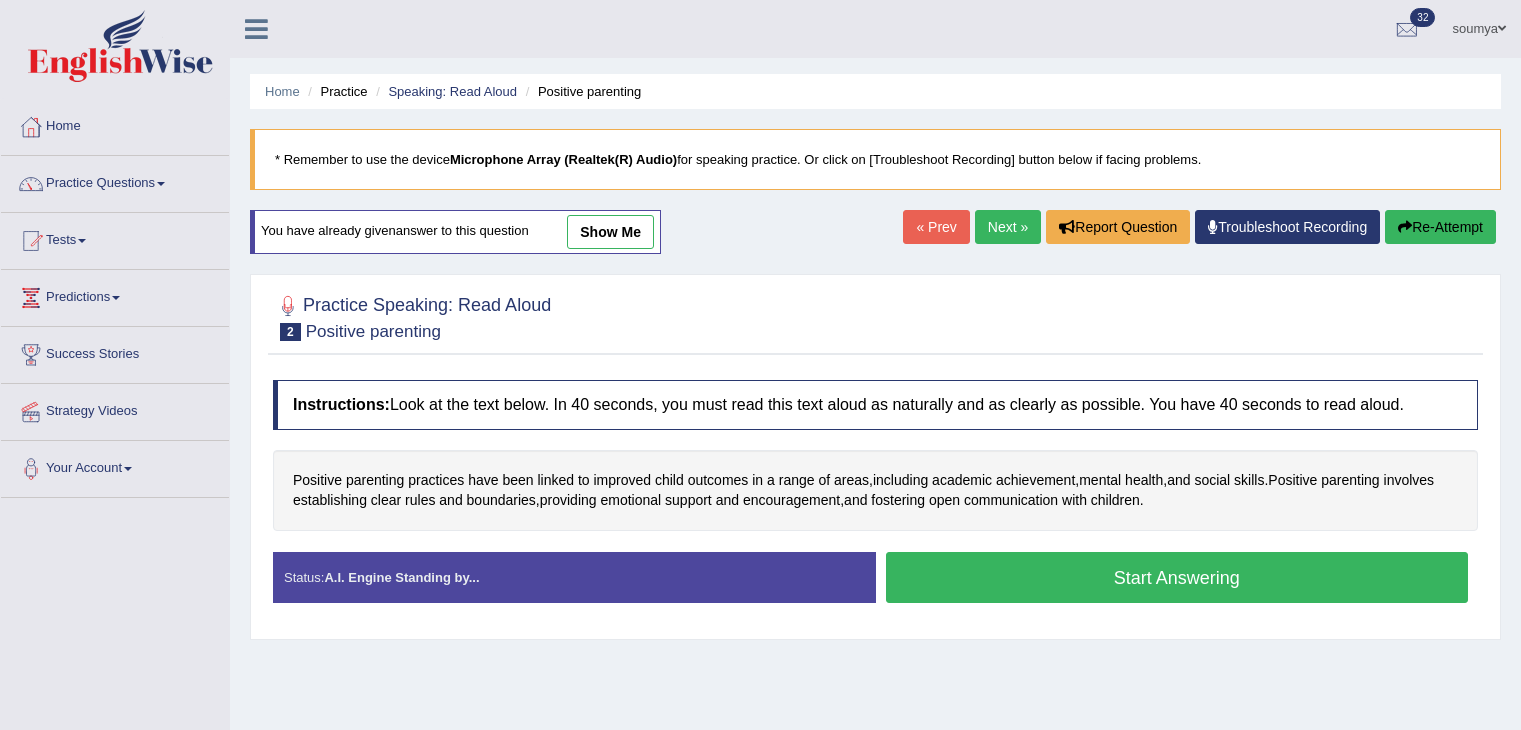 scroll, scrollTop: 228, scrollLeft: 0, axis: vertical 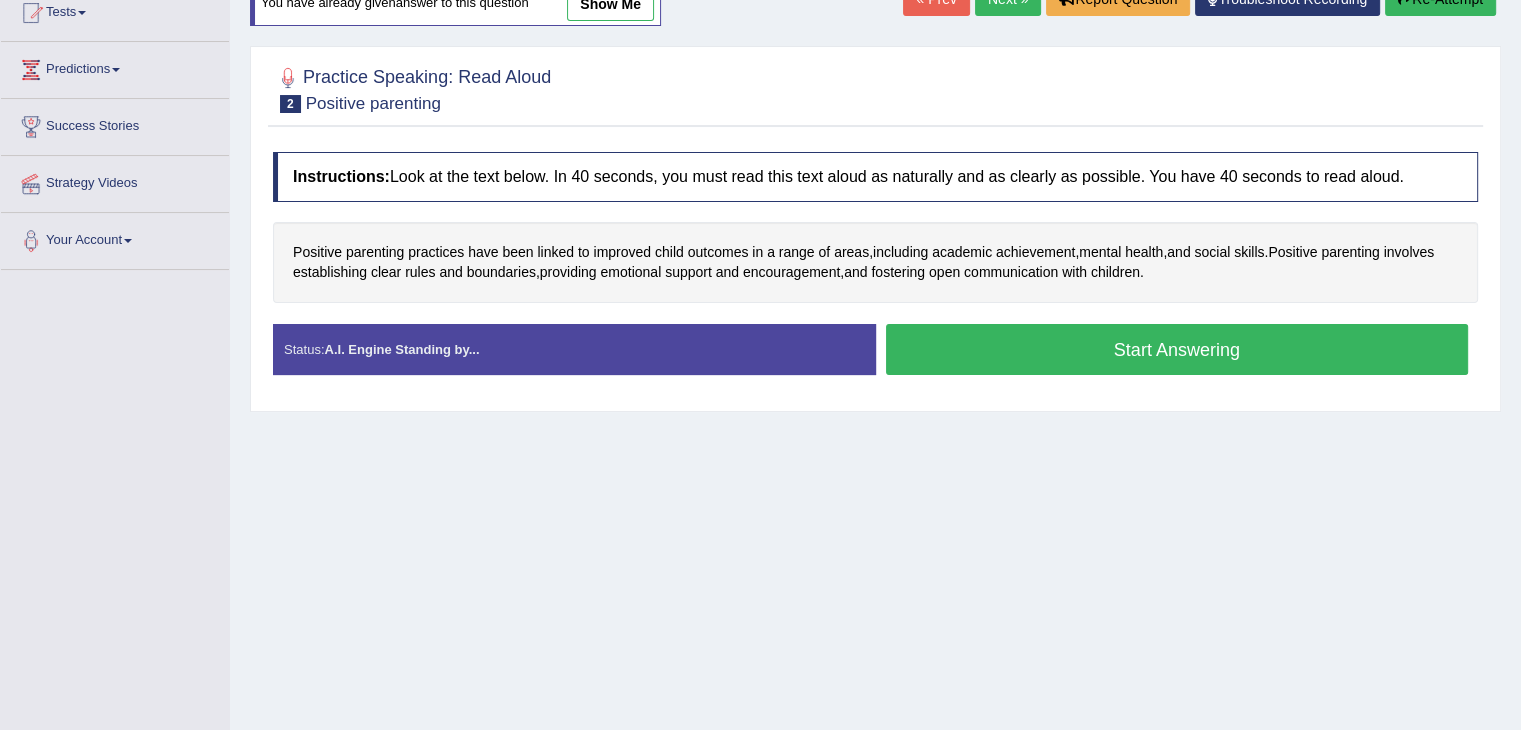 click on "Start Answering" at bounding box center (1177, 349) 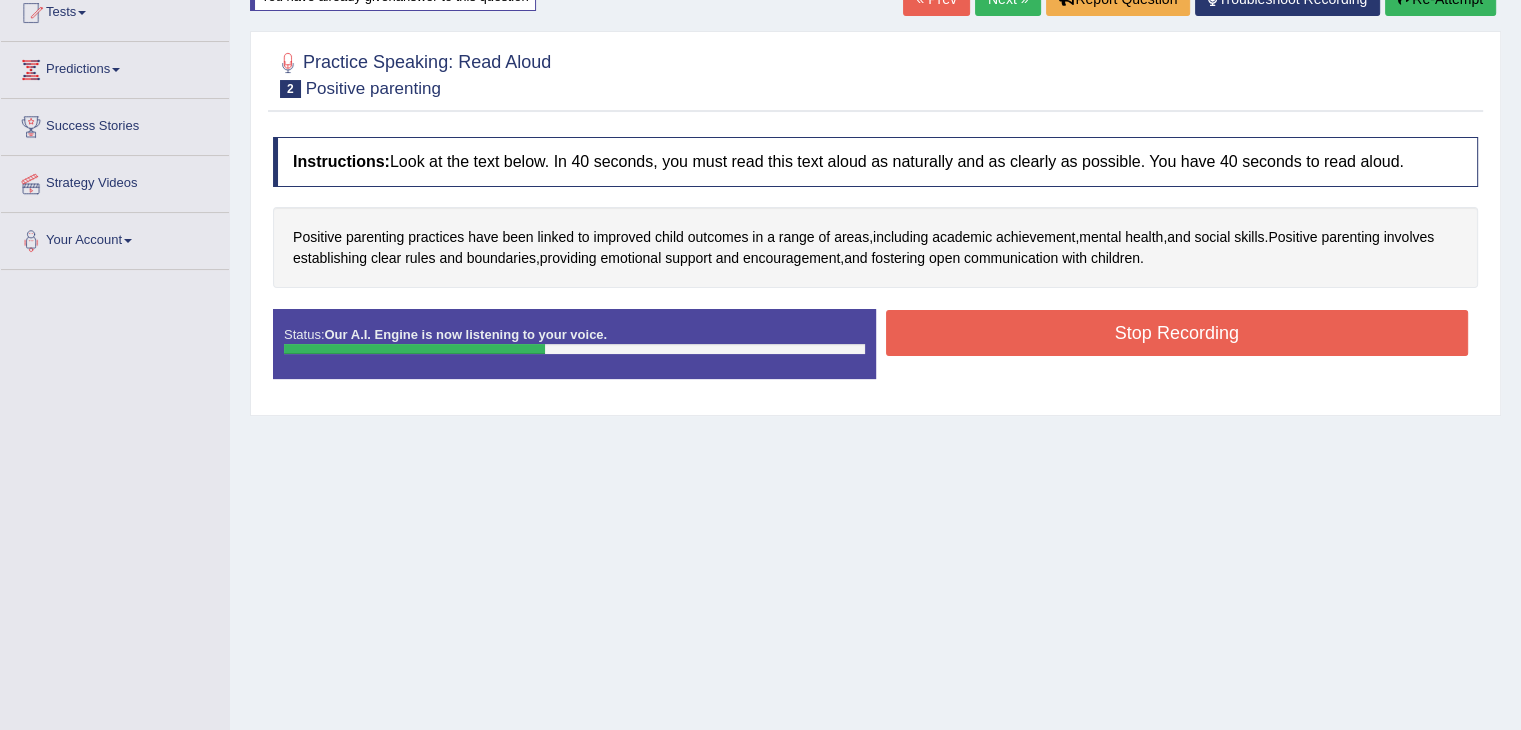 click on "Stop Recording" at bounding box center [1177, 333] 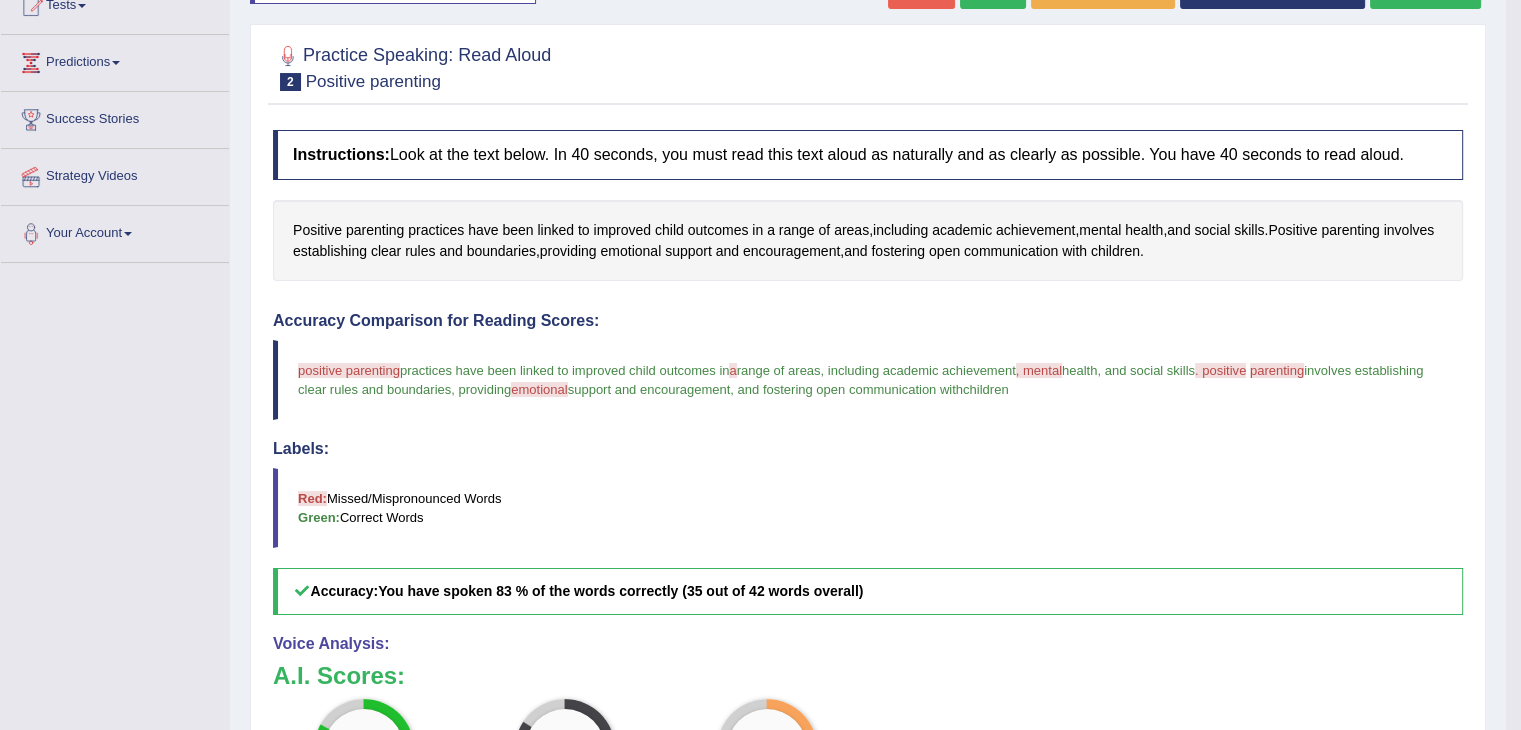 scroll, scrollTop: 212, scrollLeft: 0, axis: vertical 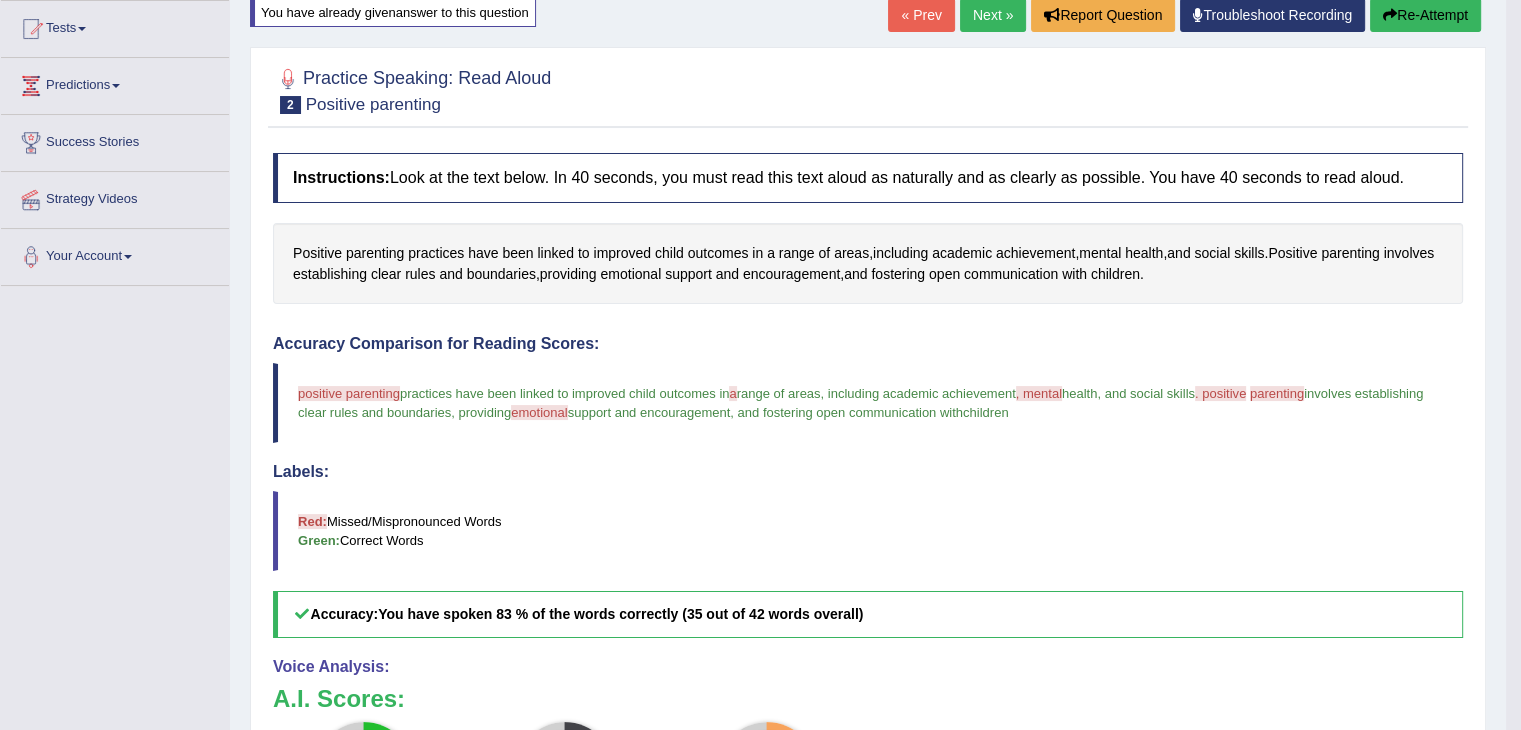 click on "Next »" at bounding box center [993, 15] 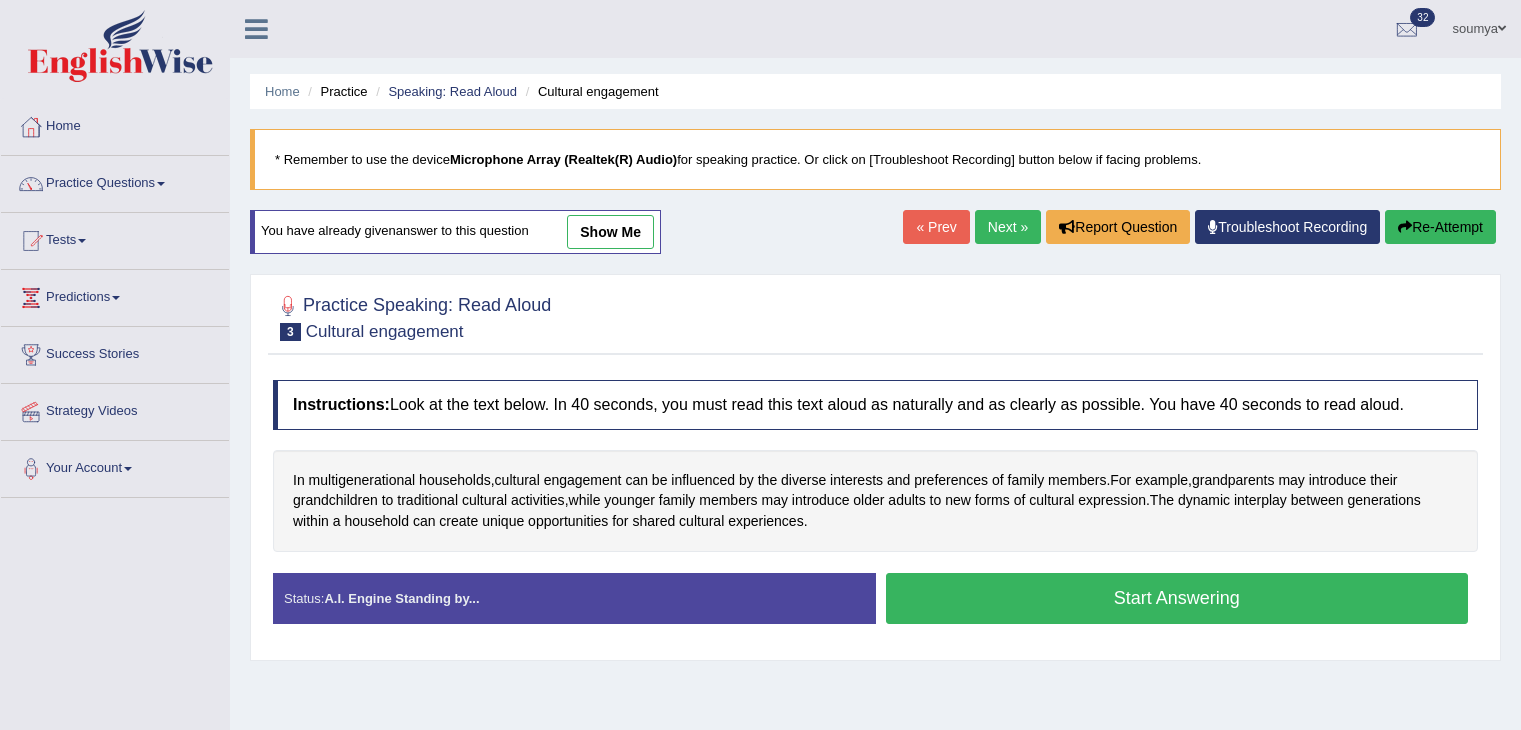 scroll, scrollTop: 255, scrollLeft: 0, axis: vertical 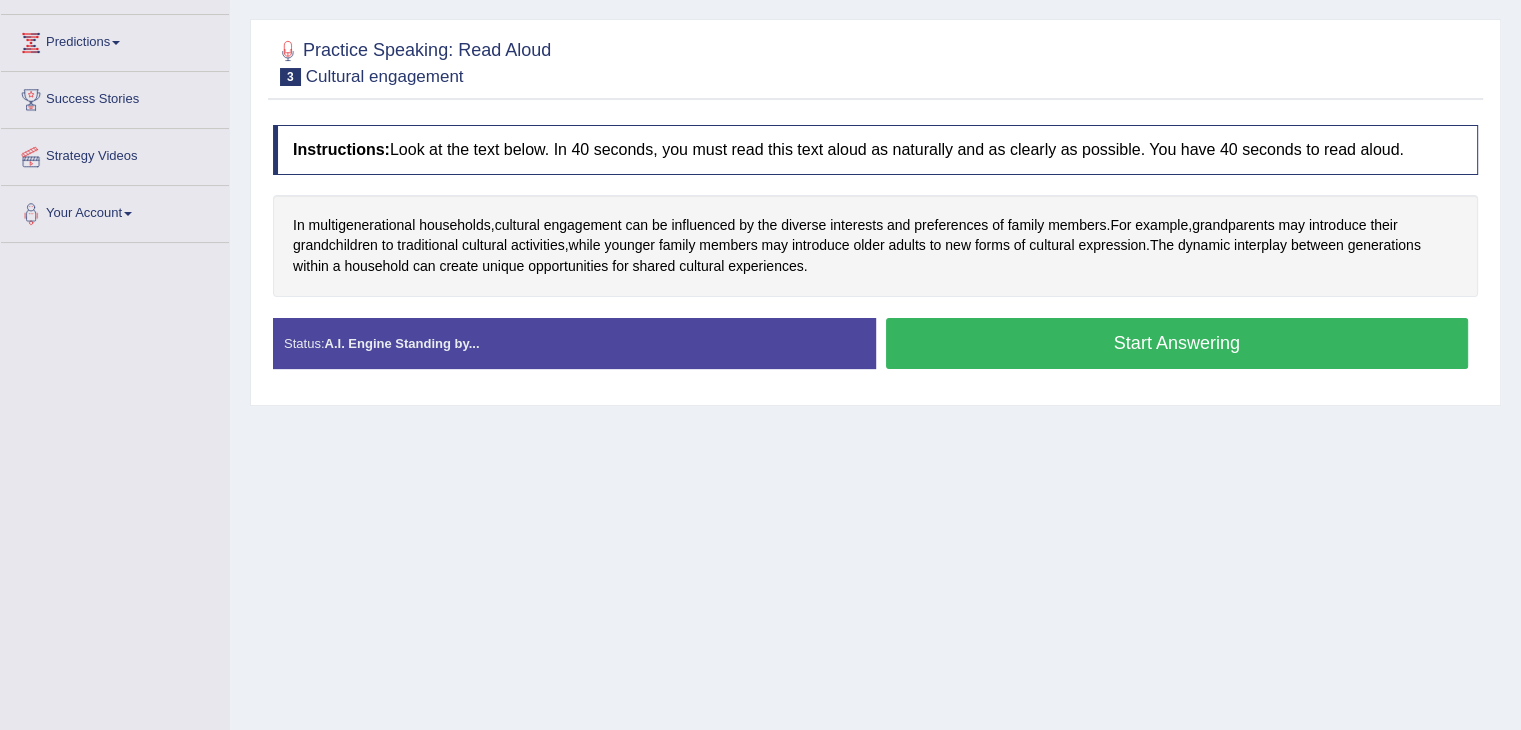 click on "Start Answering" at bounding box center [1177, 343] 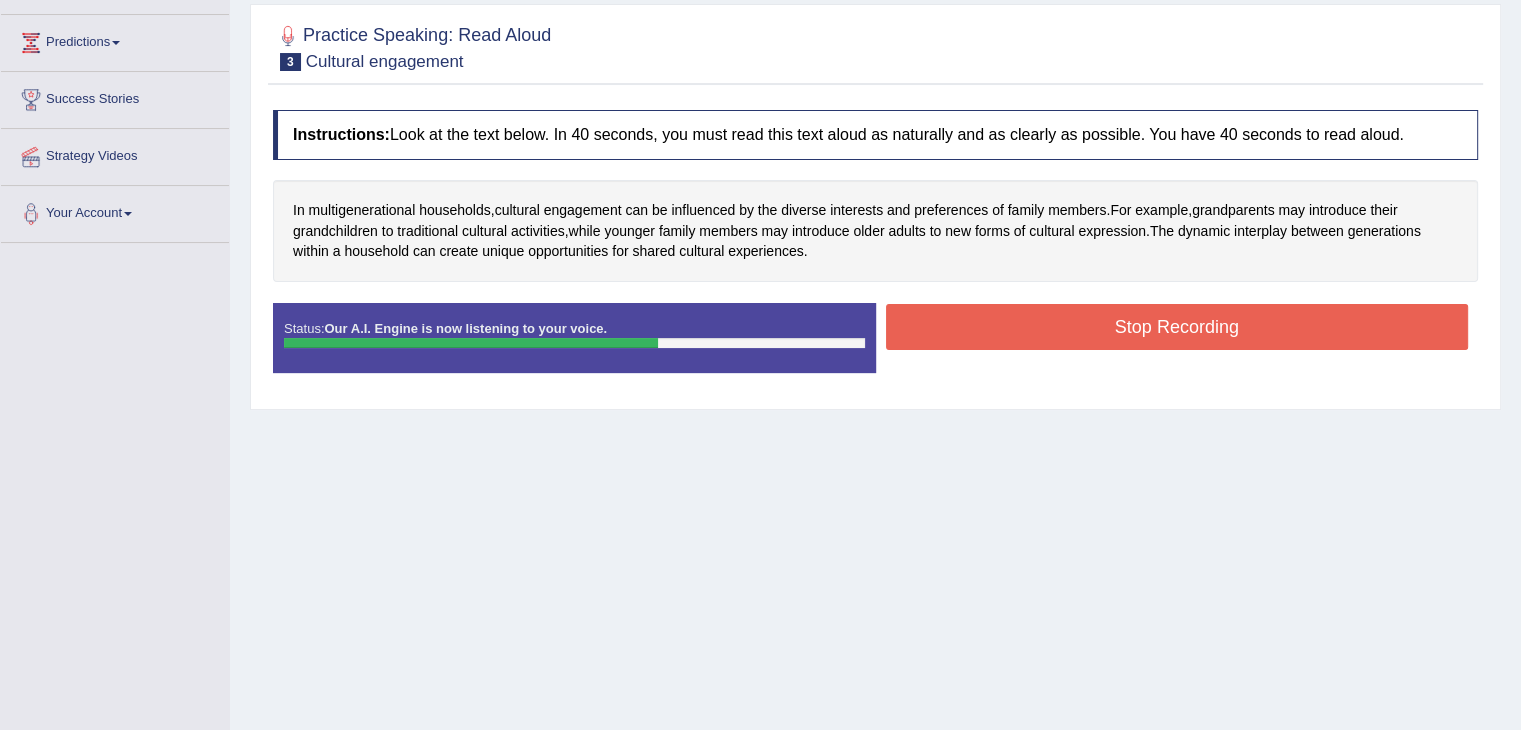 click on "Stop Recording" at bounding box center [1177, 327] 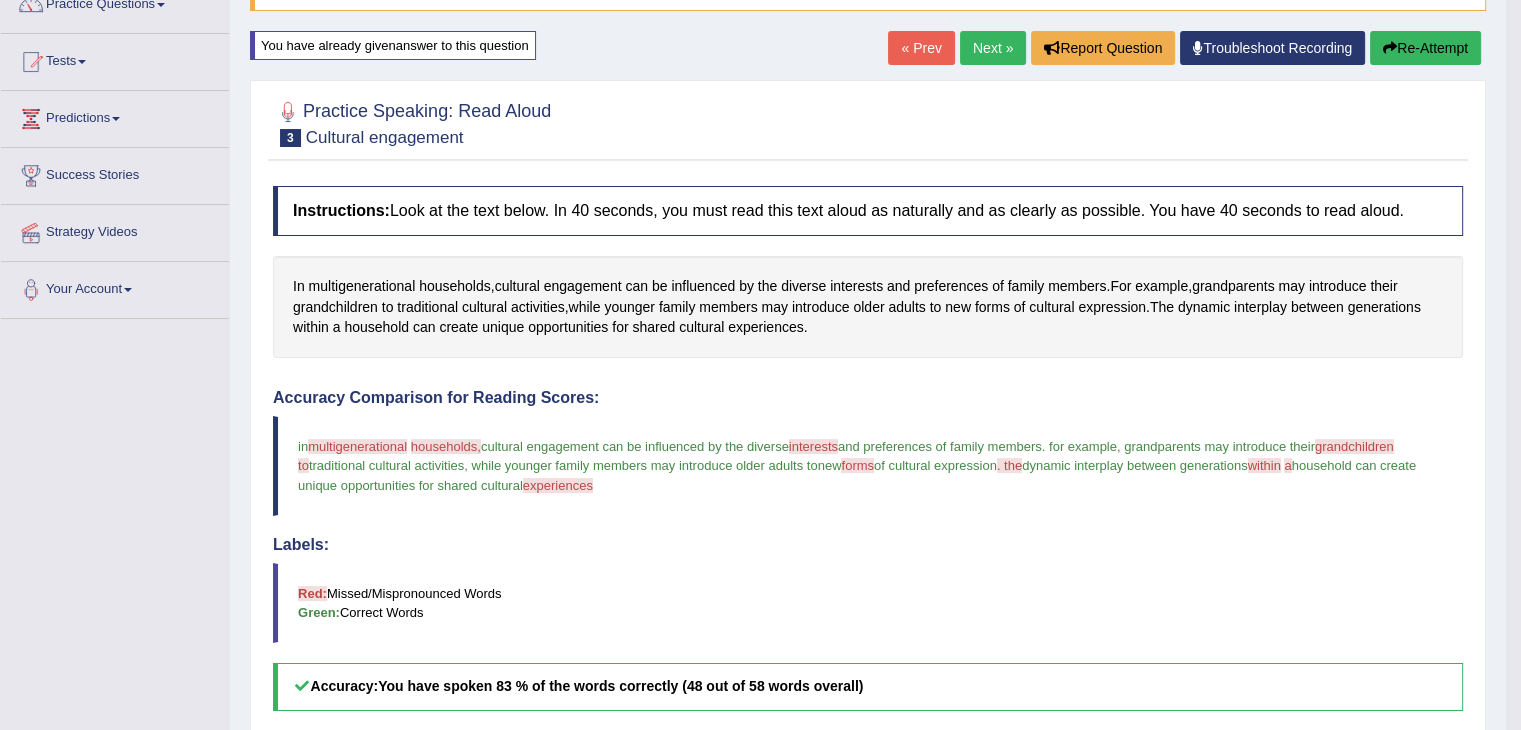 scroll, scrollTop: 174, scrollLeft: 0, axis: vertical 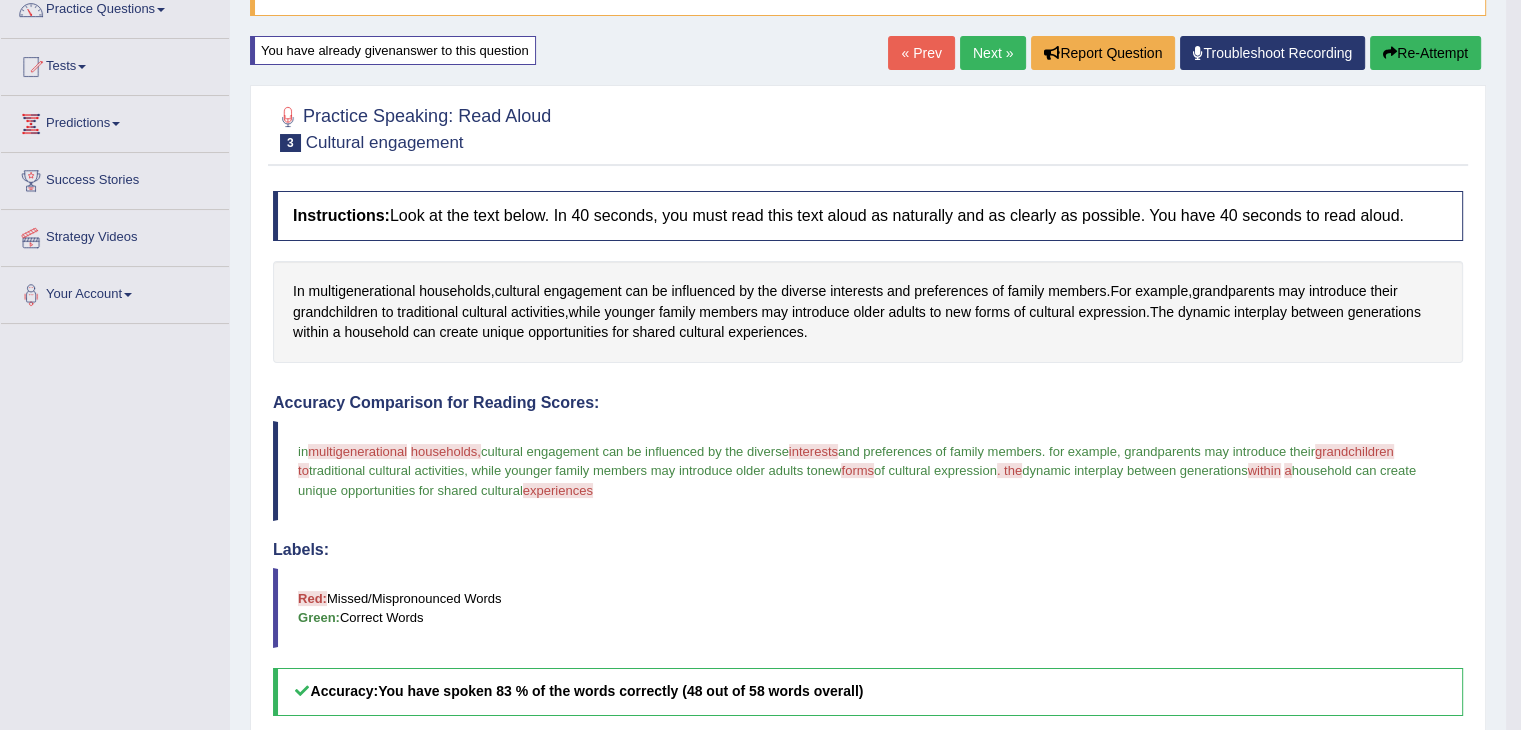 click on "Next »" at bounding box center (993, 53) 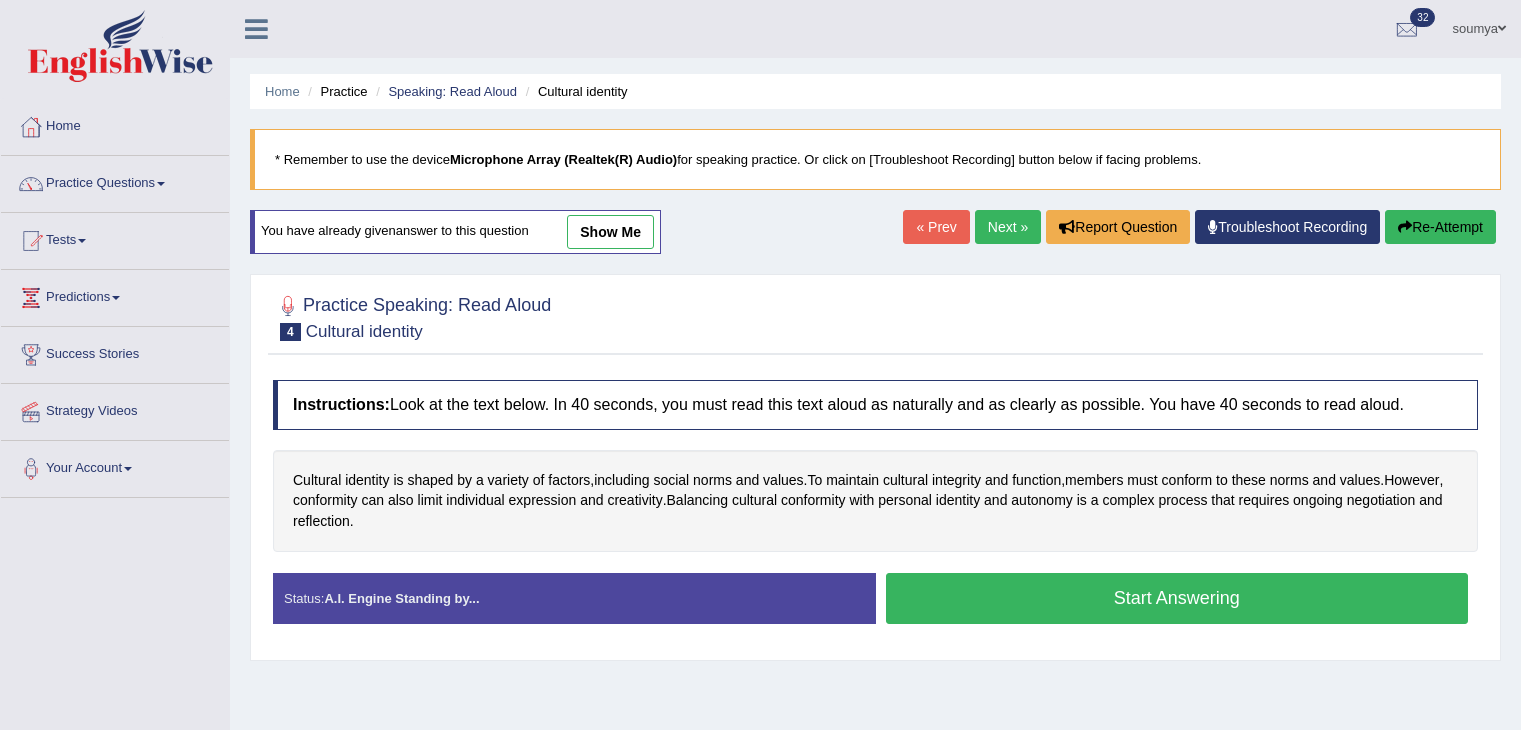 scroll, scrollTop: 0, scrollLeft: 0, axis: both 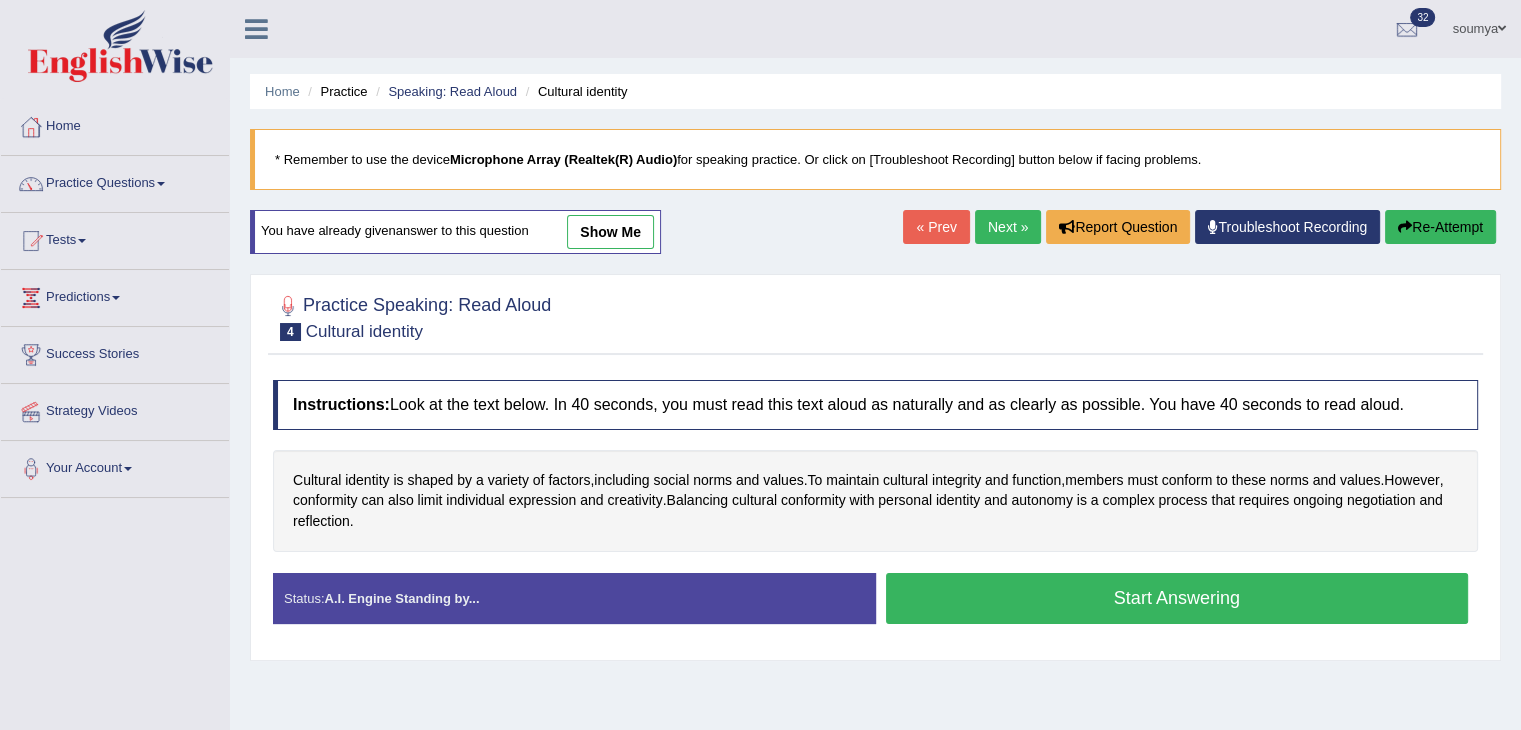 click on "Next »" at bounding box center [1008, 227] 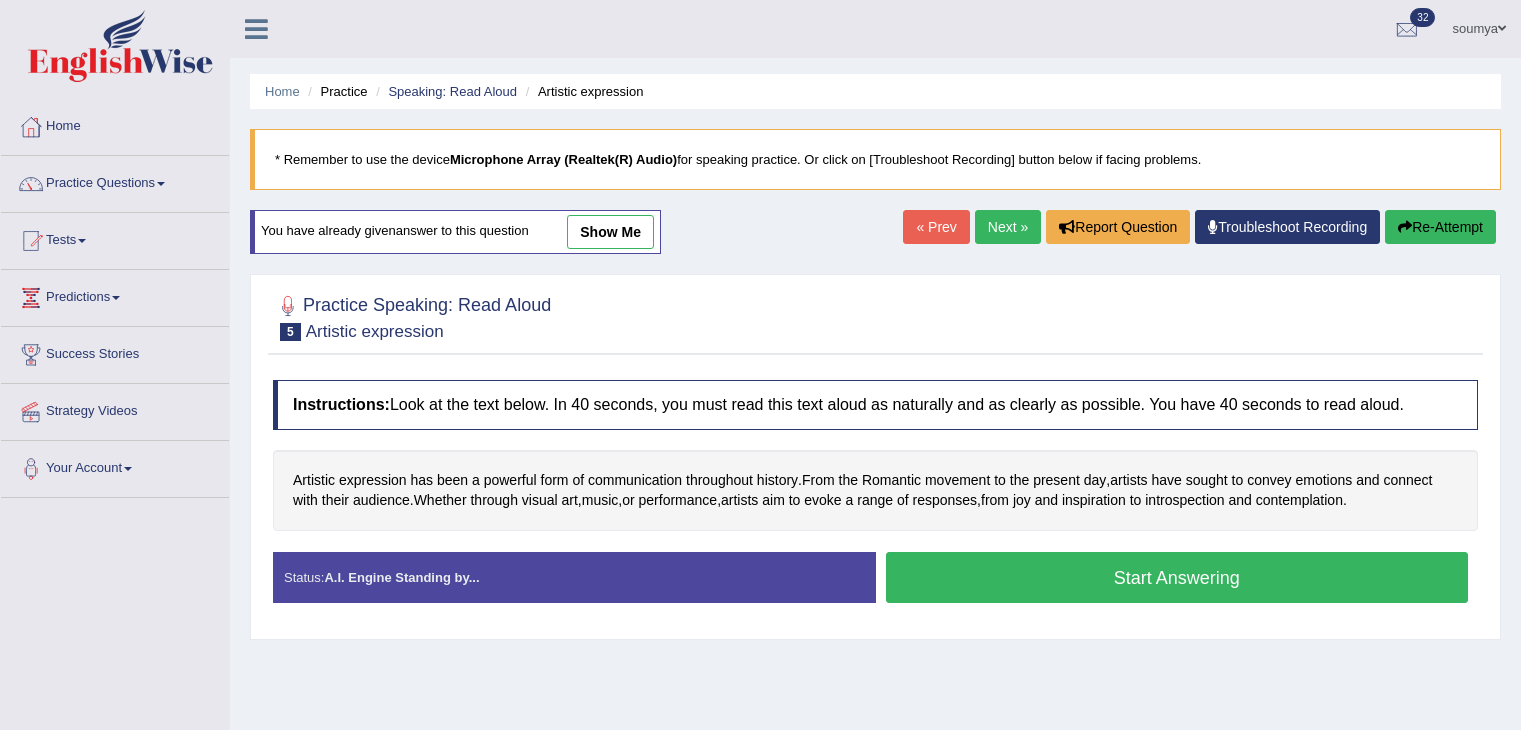 scroll, scrollTop: 0, scrollLeft: 0, axis: both 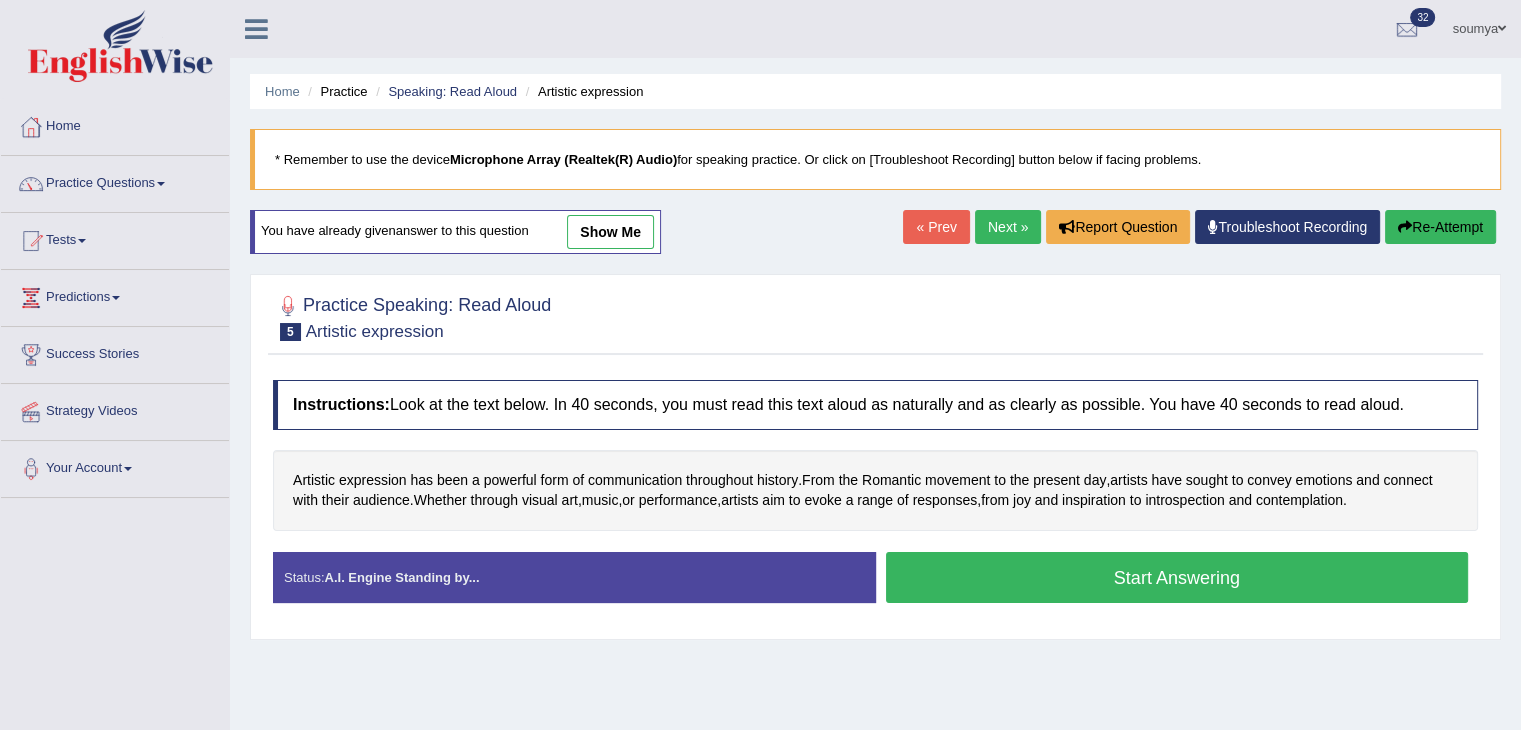 click on "Next »" at bounding box center (1008, 227) 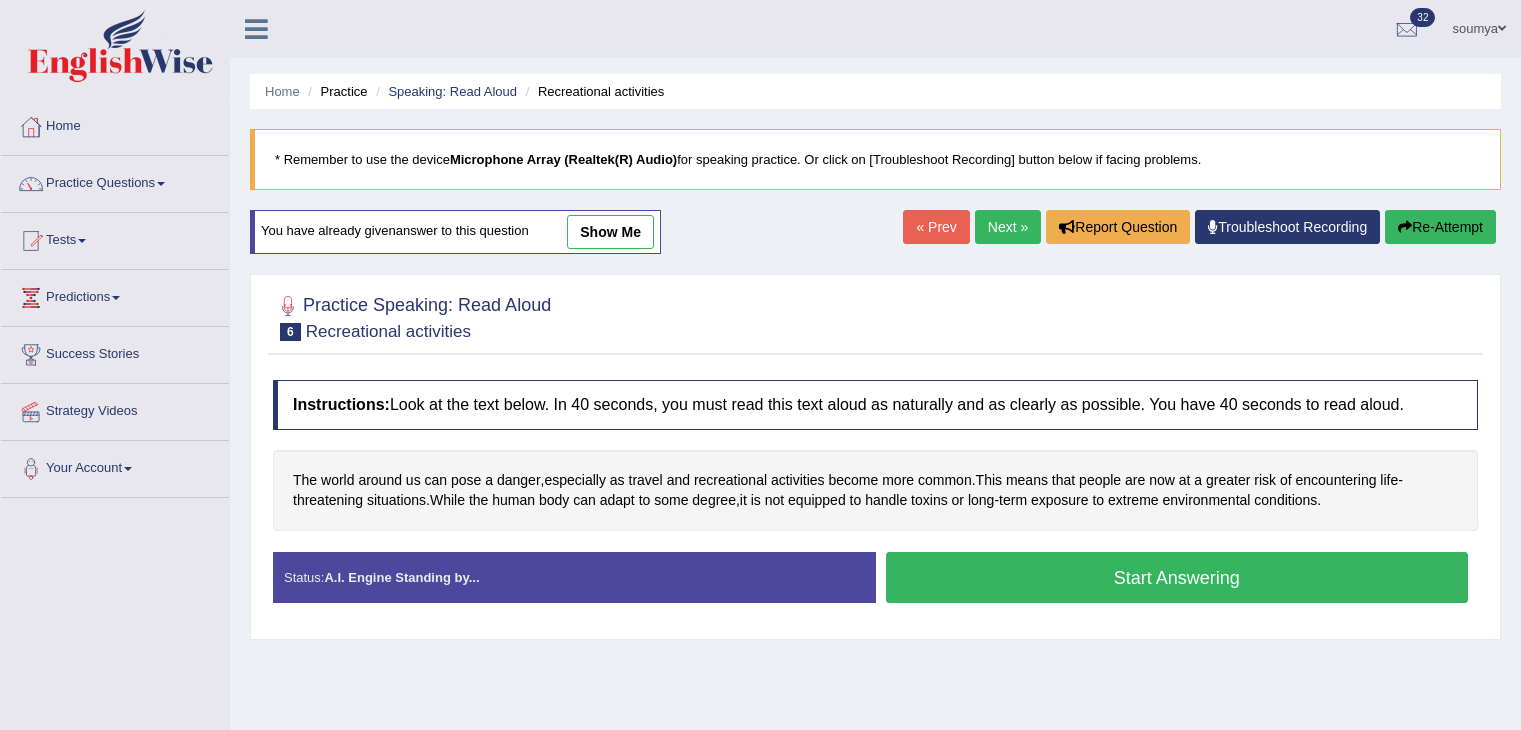 scroll, scrollTop: 0, scrollLeft: 0, axis: both 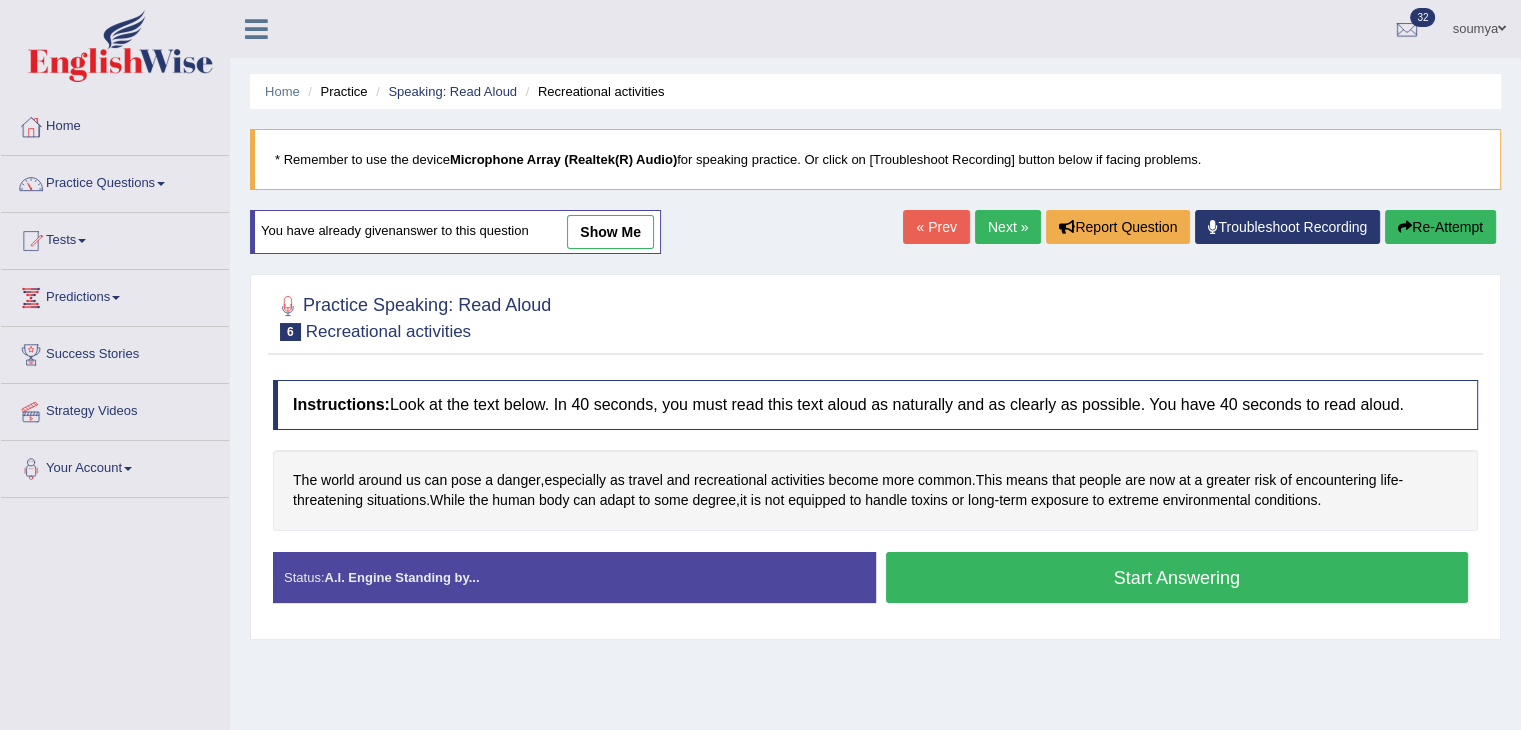 click on "Next »" at bounding box center [1008, 227] 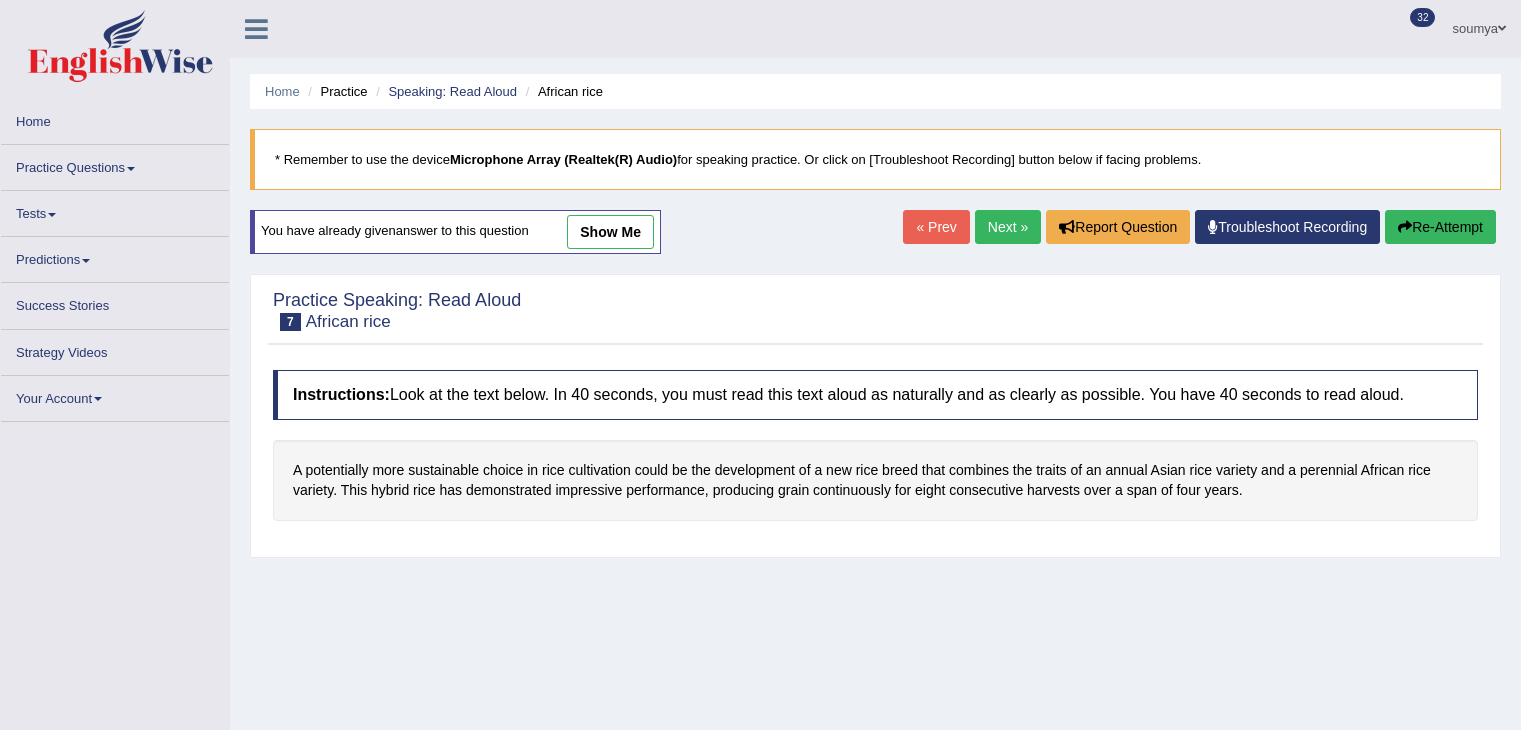 scroll, scrollTop: 0, scrollLeft: 0, axis: both 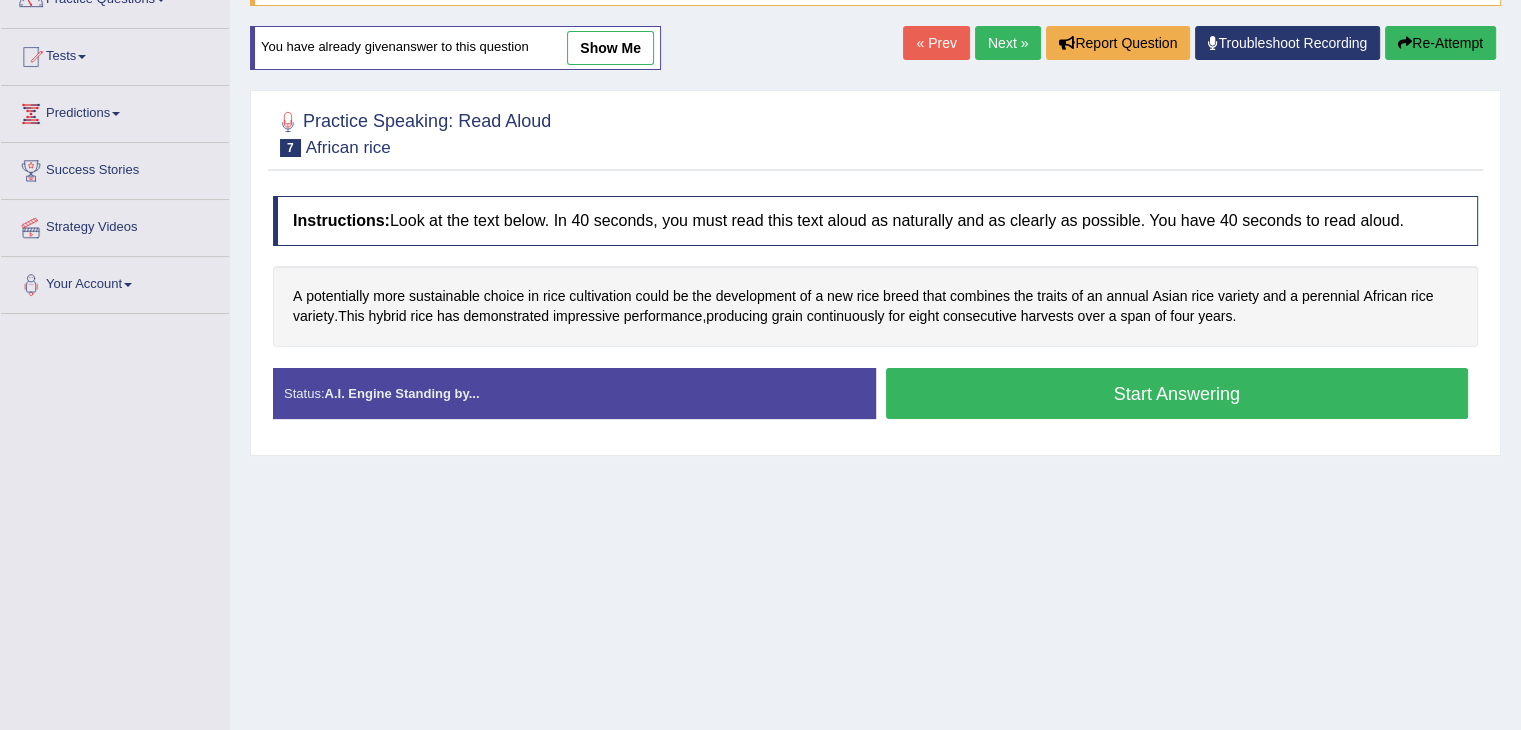 click on "Next »" at bounding box center (1008, 43) 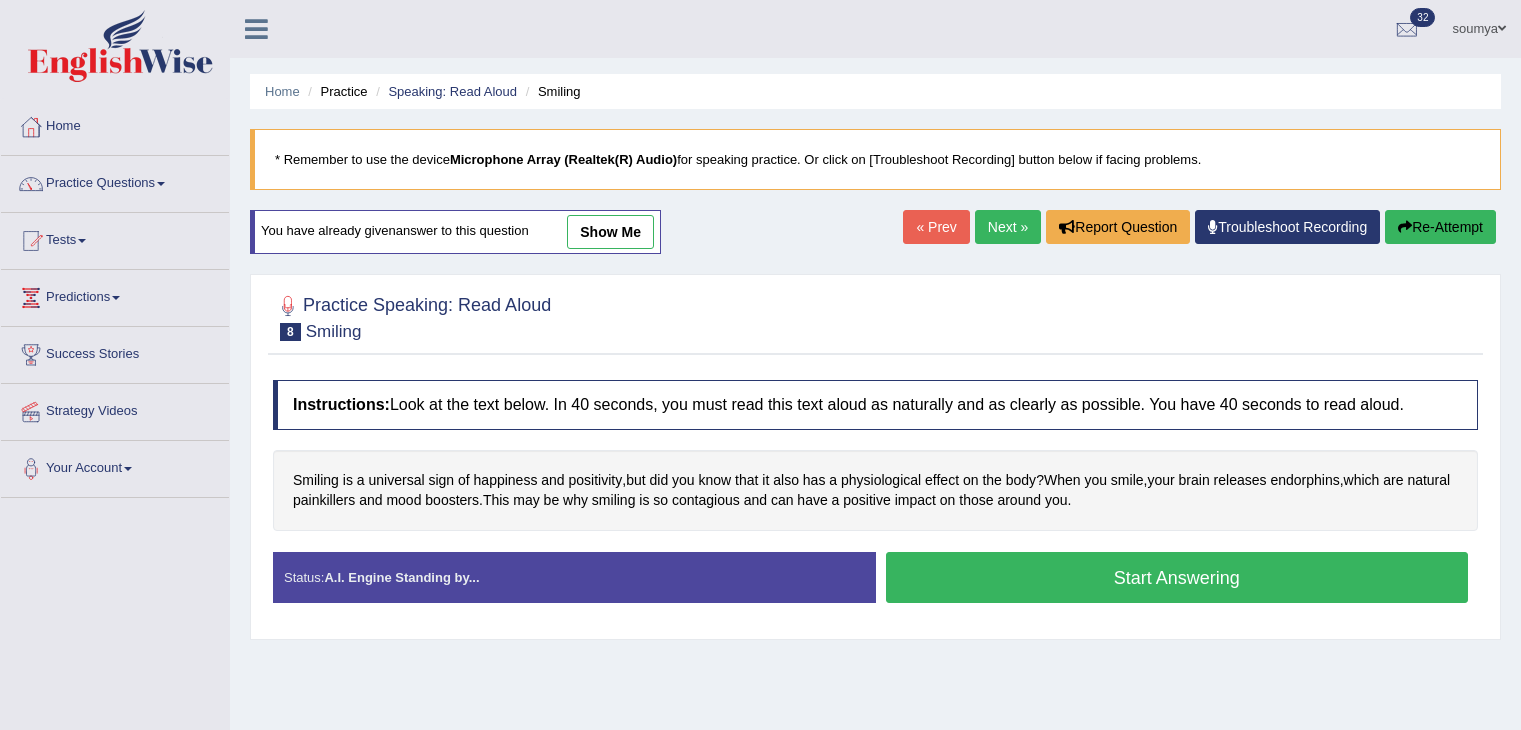 scroll, scrollTop: 0, scrollLeft: 0, axis: both 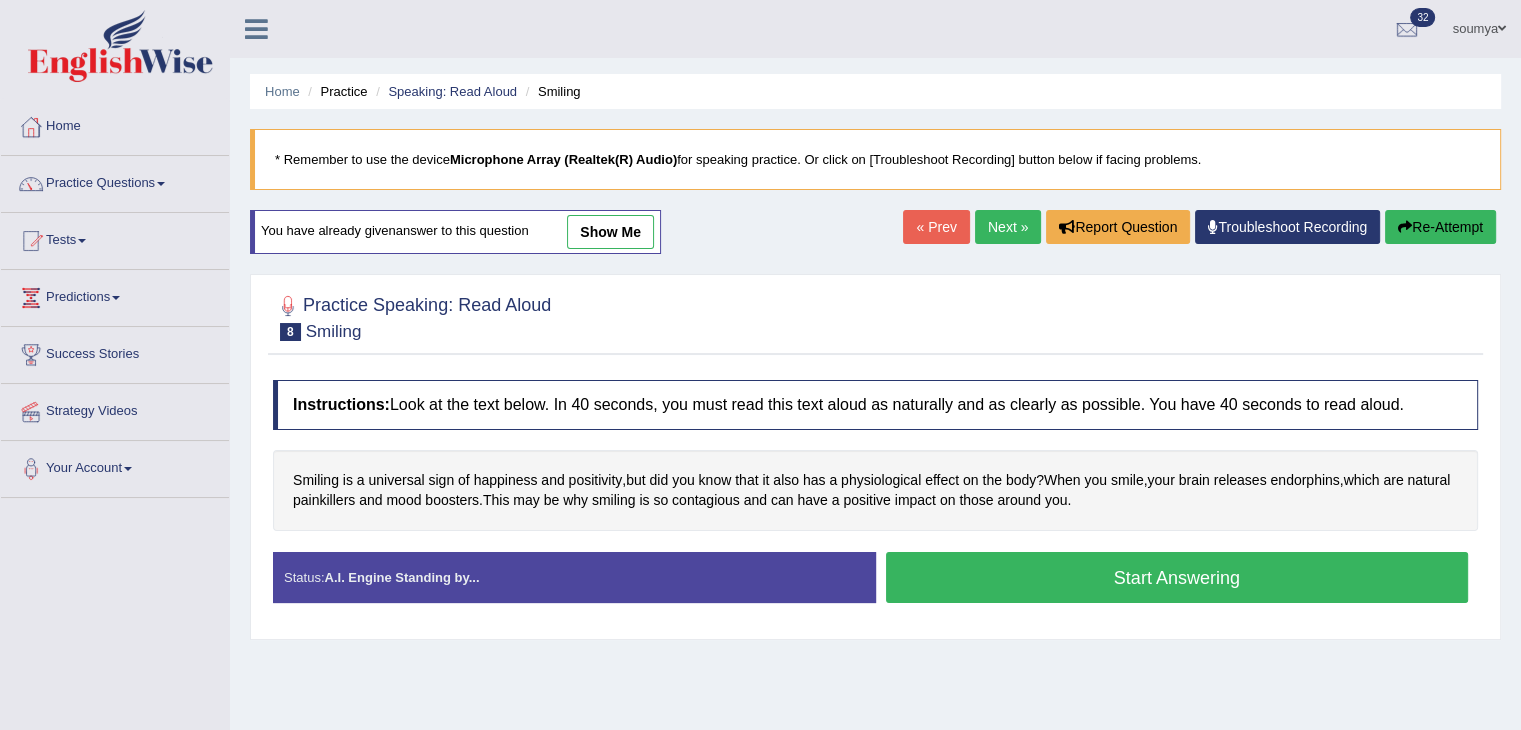 click on "Next »" at bounding box center (1008, 227) 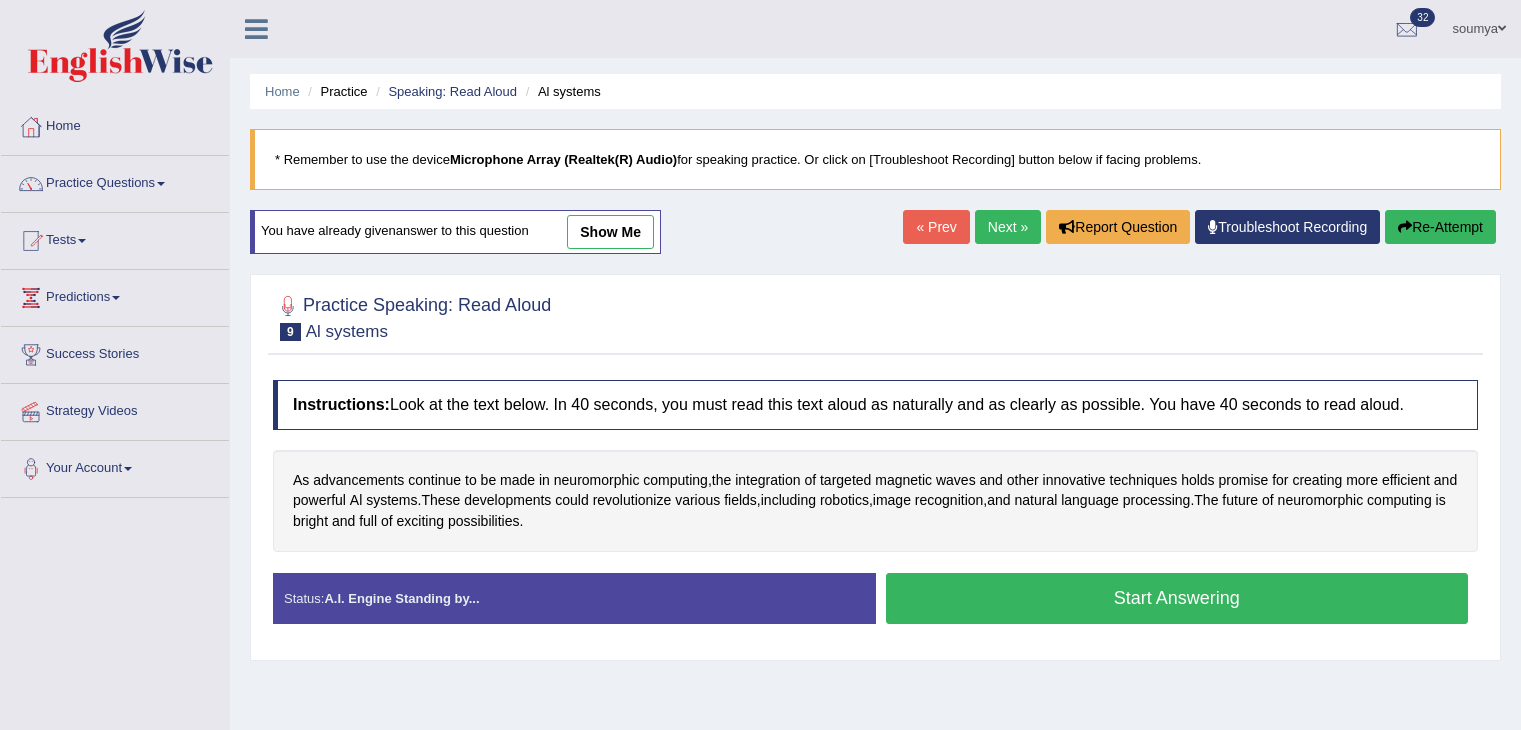 scroll, scrollTop: 0, scrollLeft: 0, axis: both 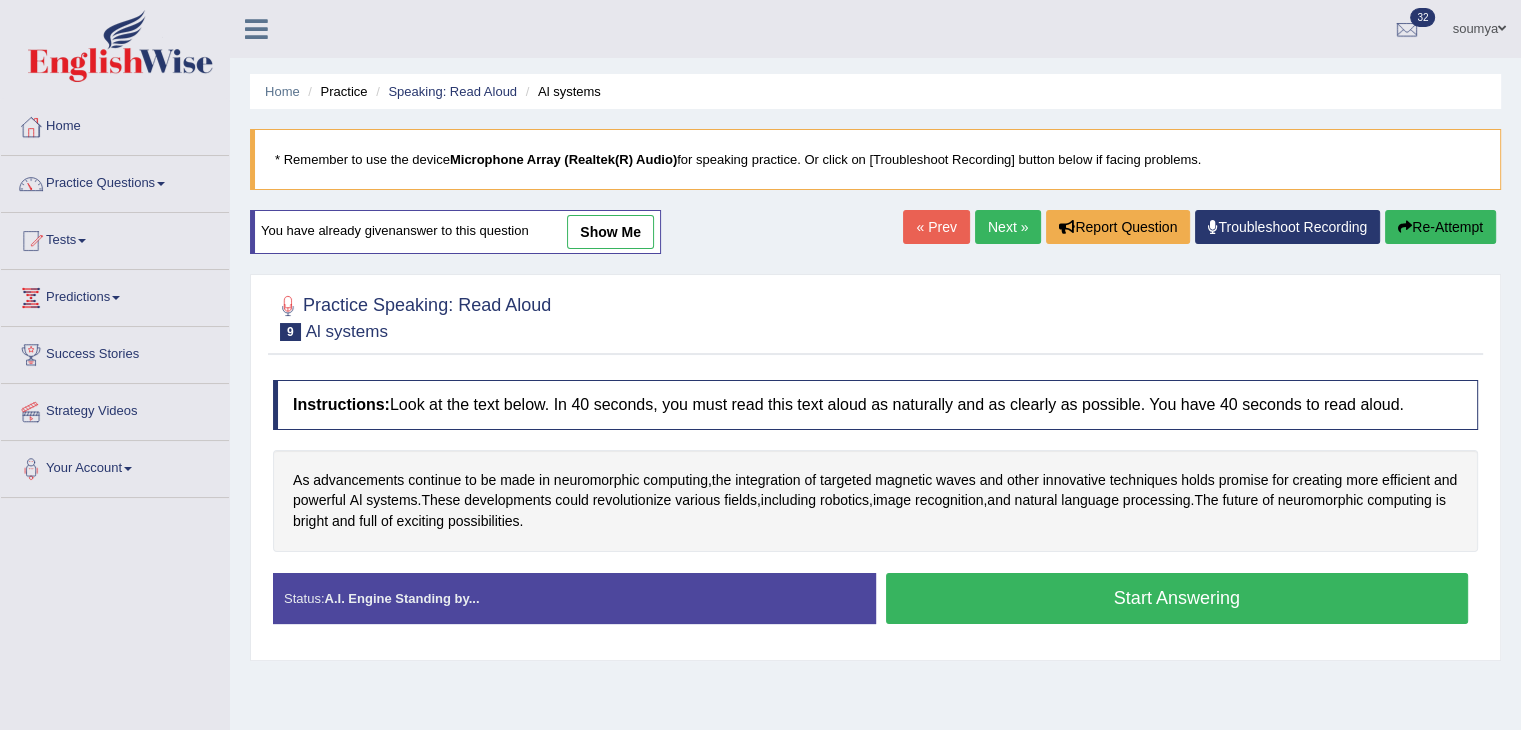 click on "Next »" at bounding box center [1008, 227] 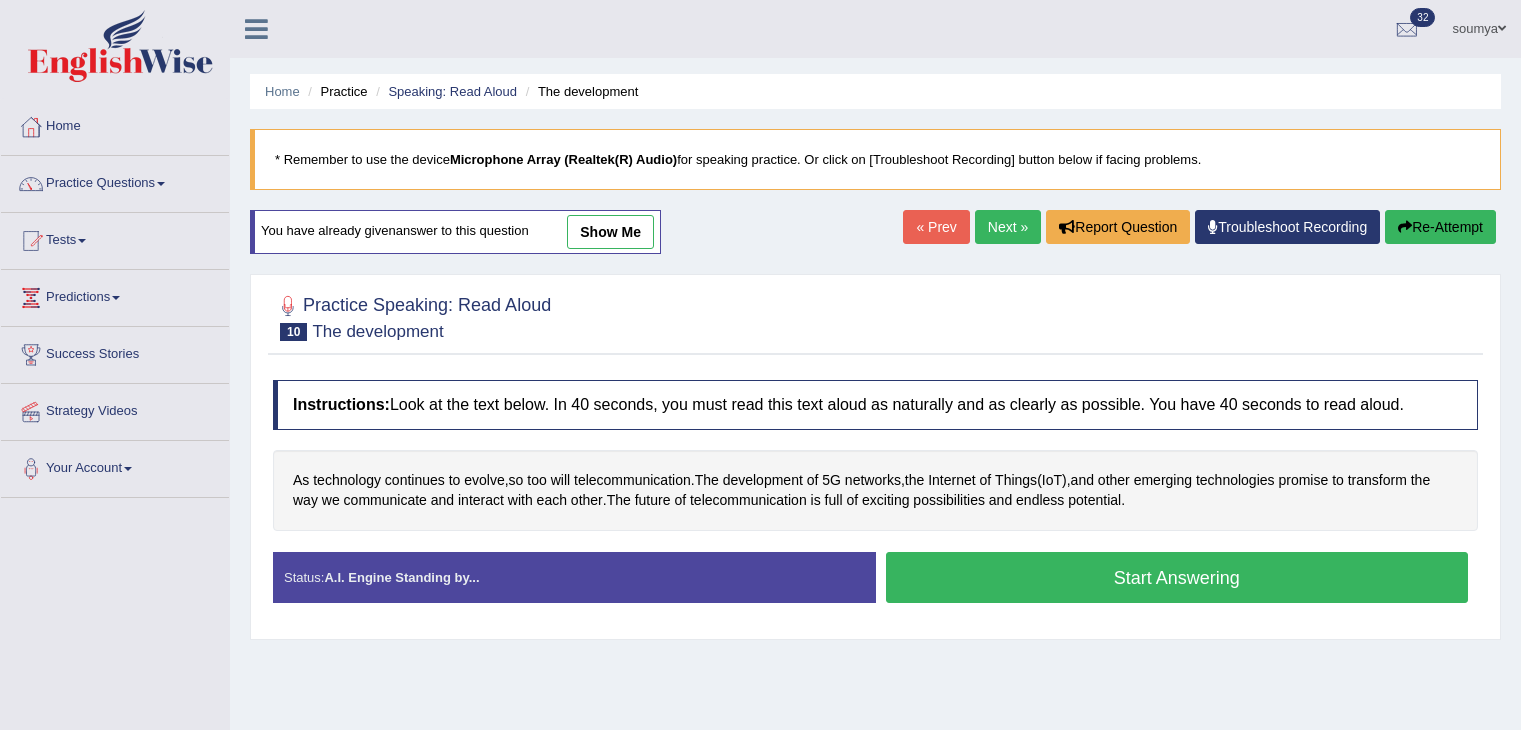 scroll, scrollTop: 0, scrollLeft: 0, axis: both 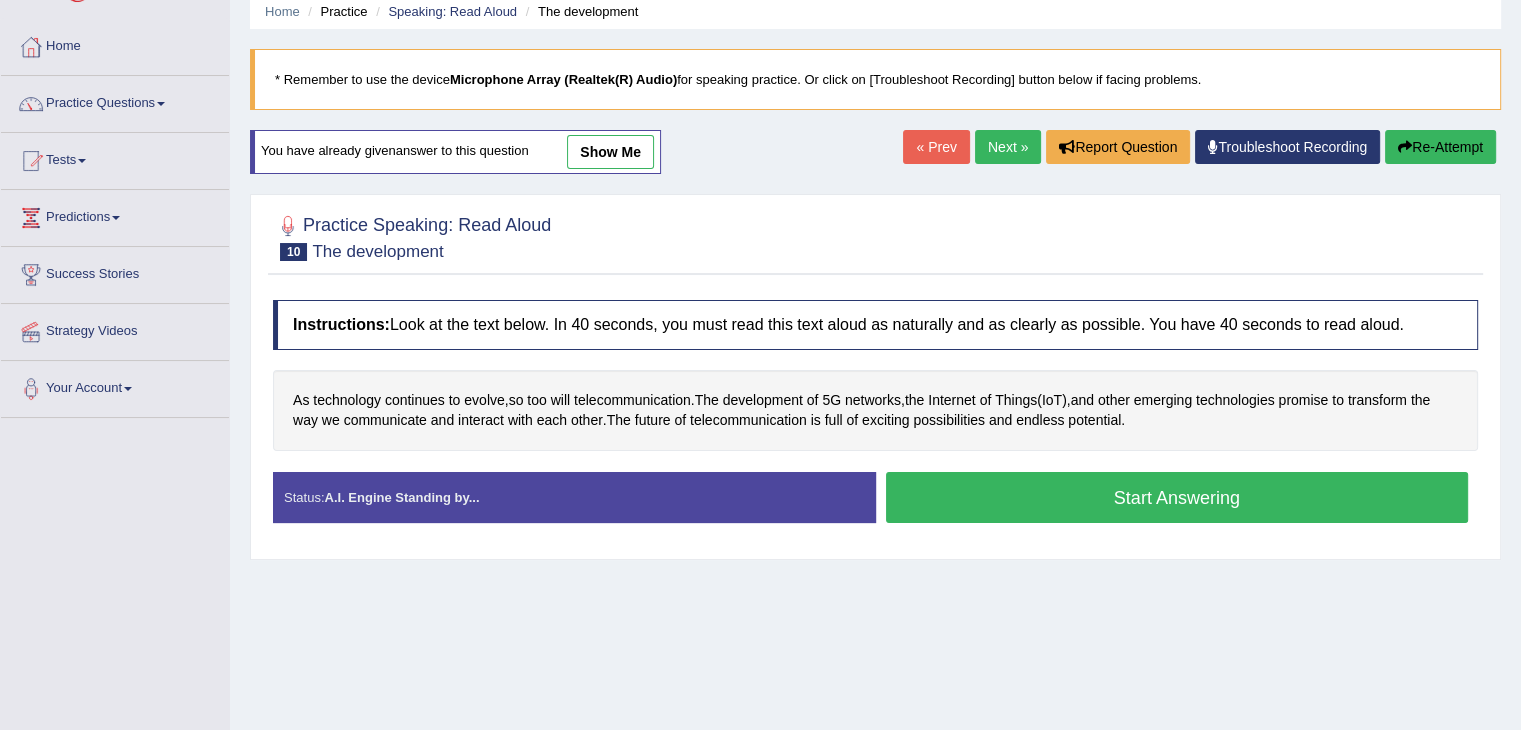 click on "Next »" at bounding box center [1008, 147] 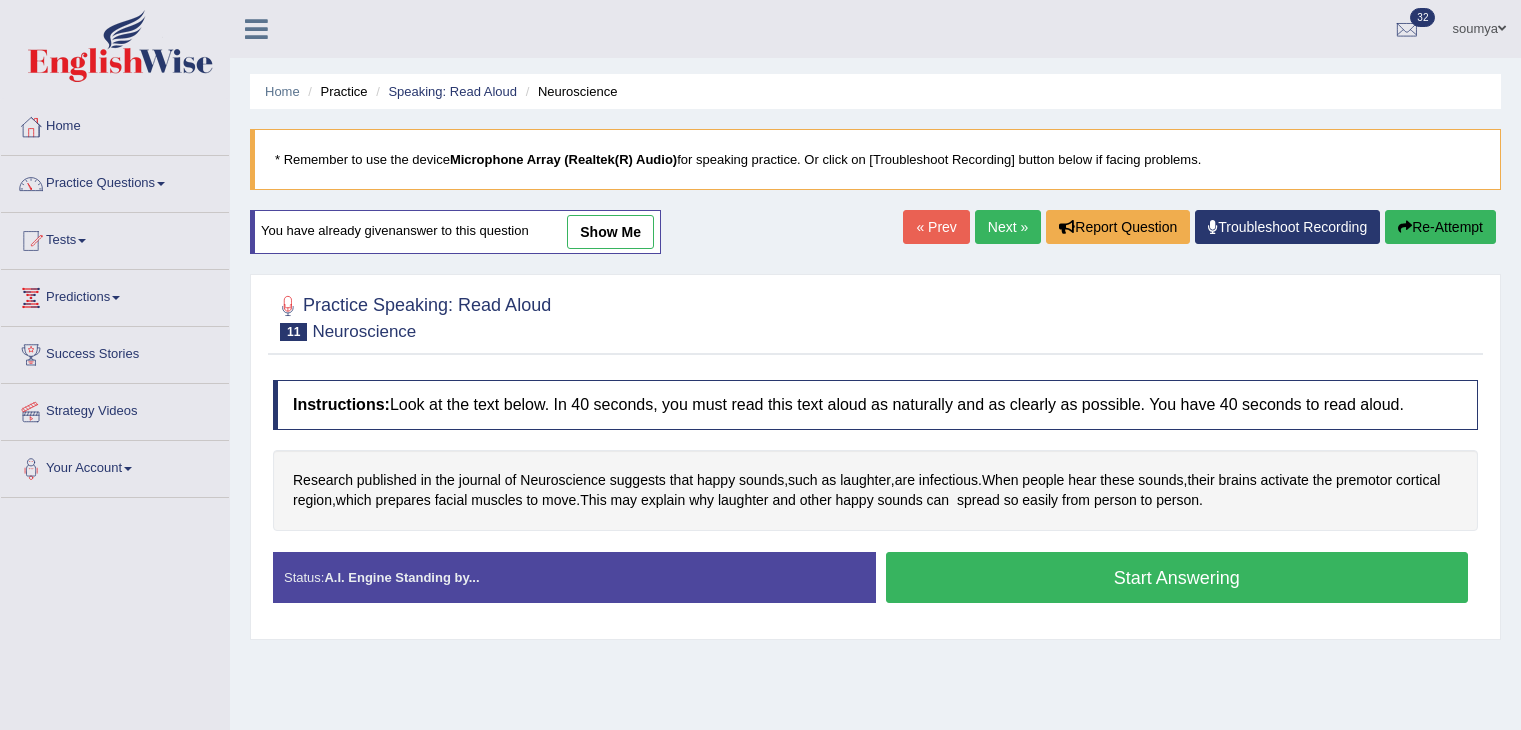 scroll, scrollTop: 92, scrollLeft: 0, axis: vertical 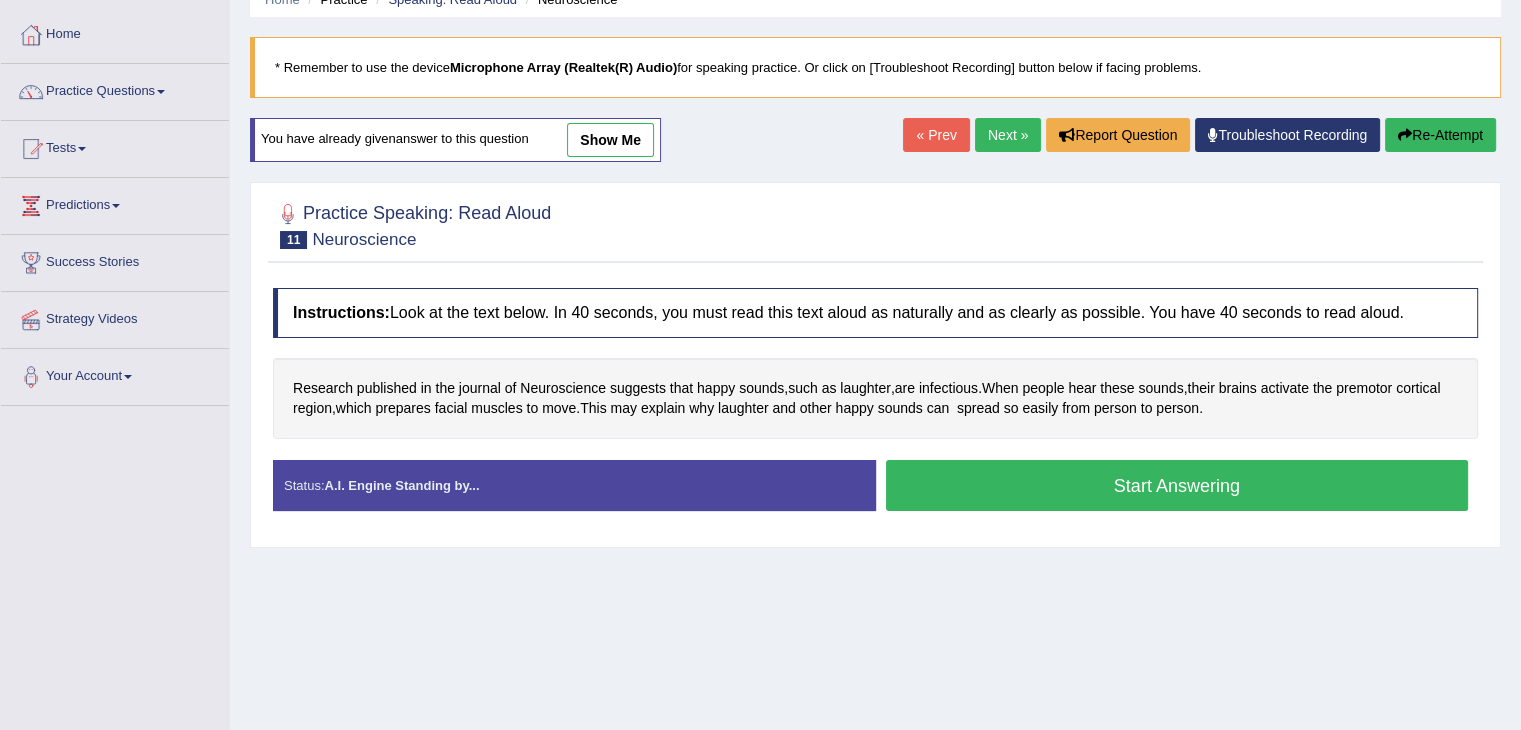 click on "Next »" at bounding box center [1008, 135] 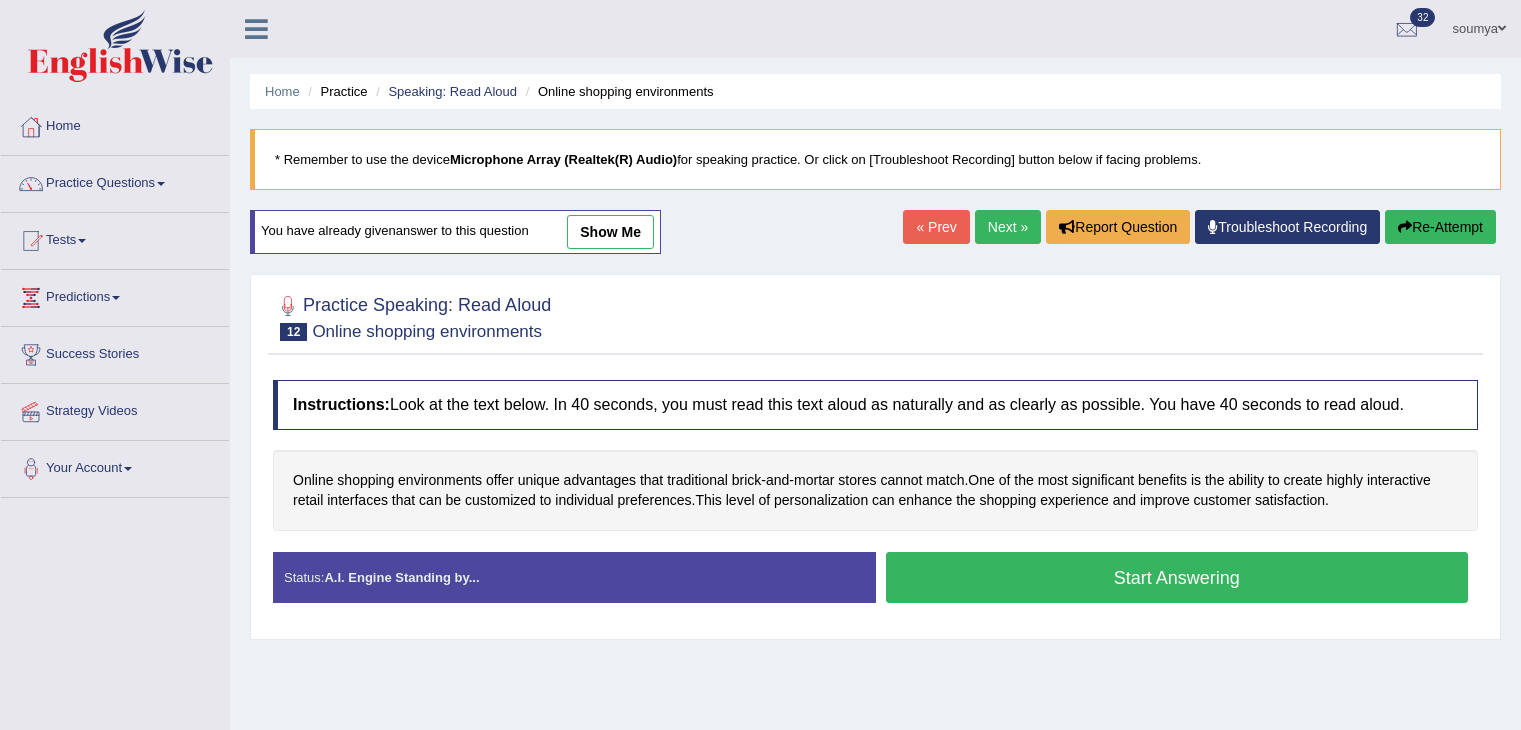 scroll, scrollTop: 0, scrollLeft: 0, axis: both 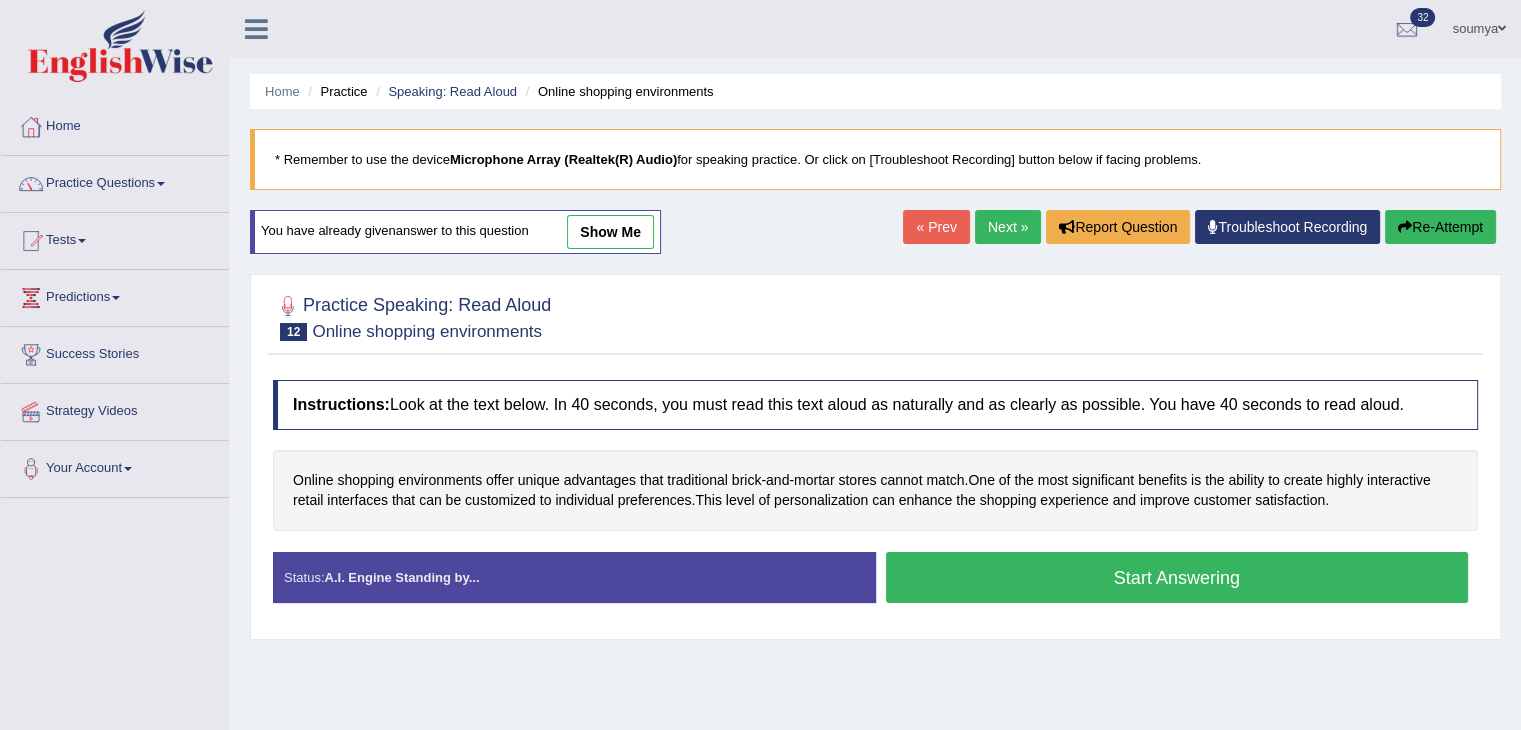click on "Next »" at bounding box center [1008, 227] 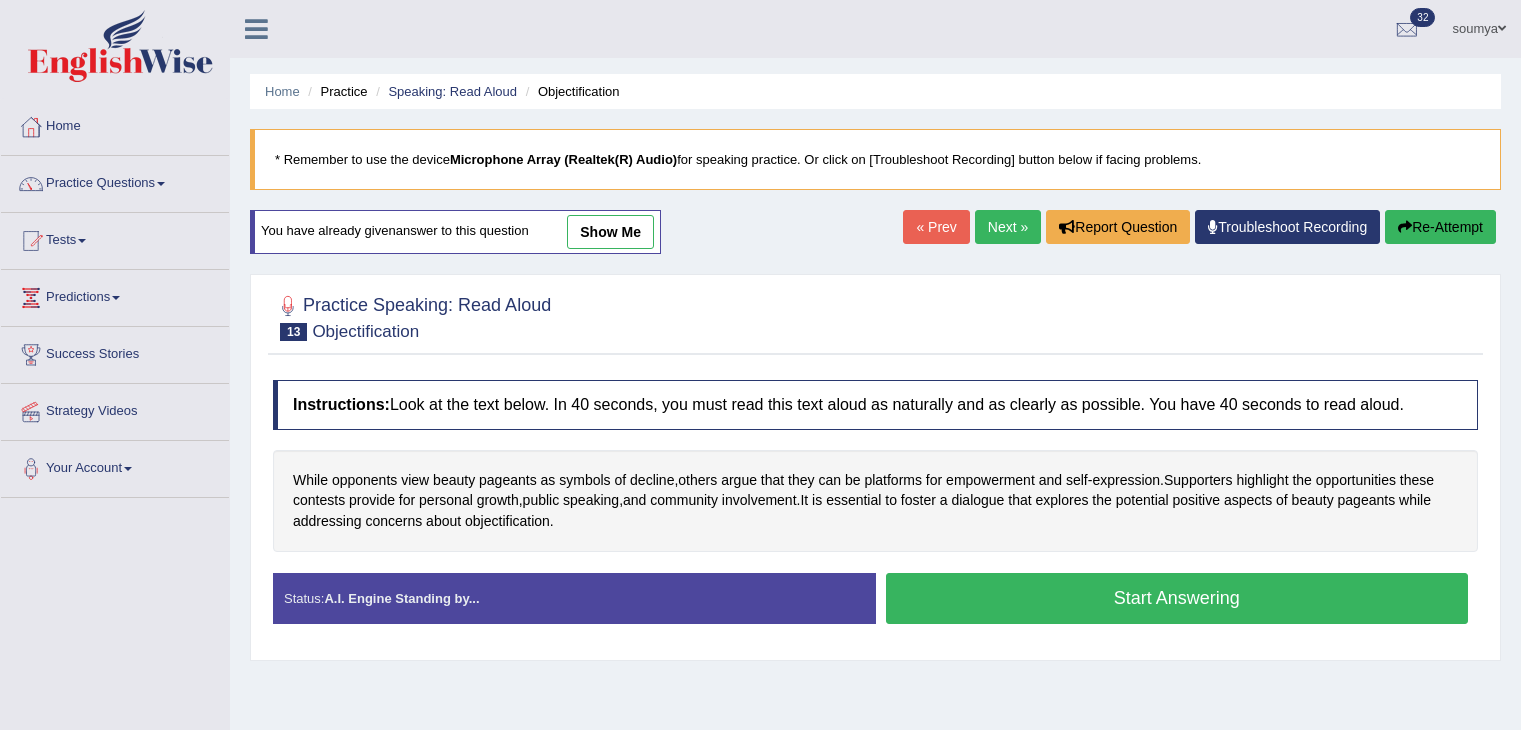 scroll, scrollTop: 0, scrollLeft: 0, axis: both 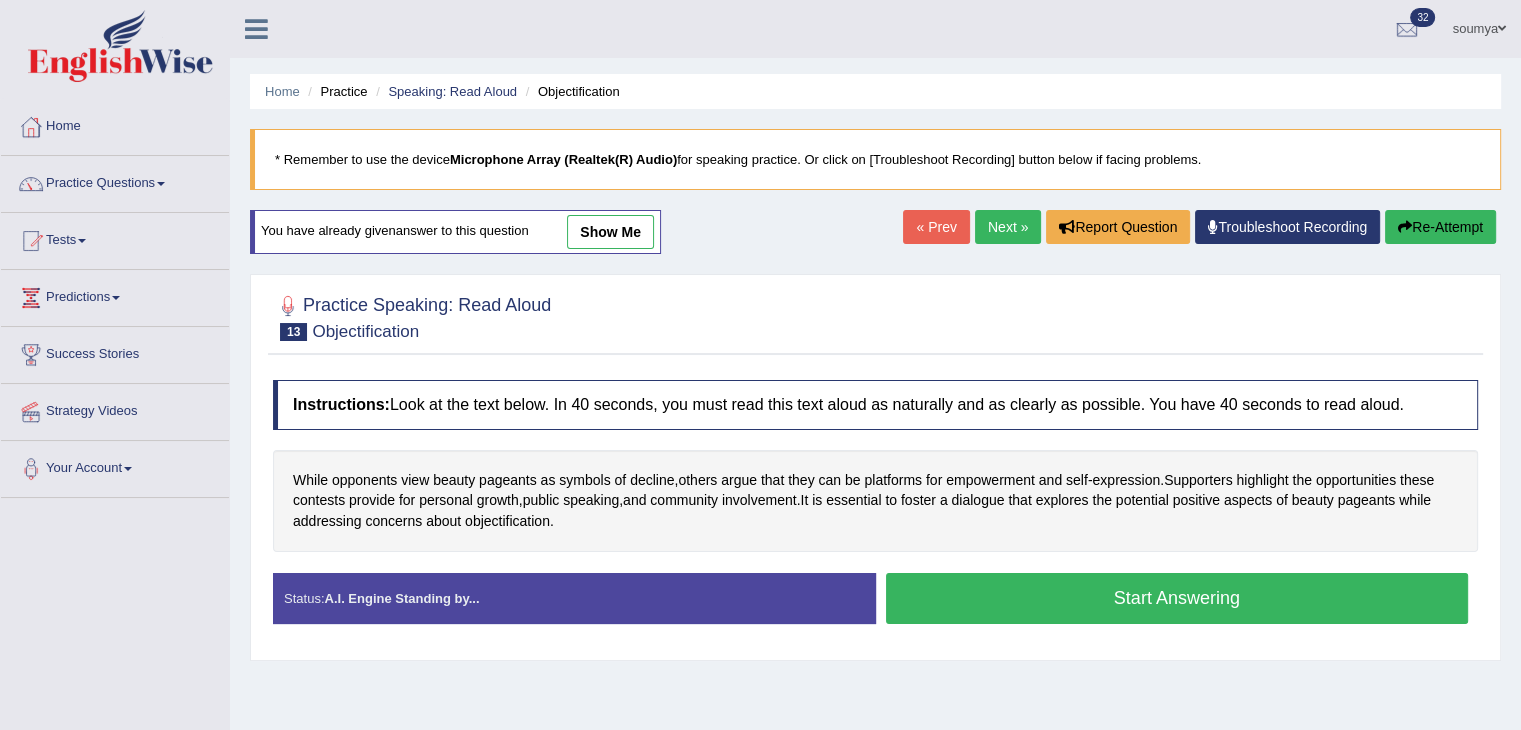 click on "Next »" at bounding box center (1008, 227) 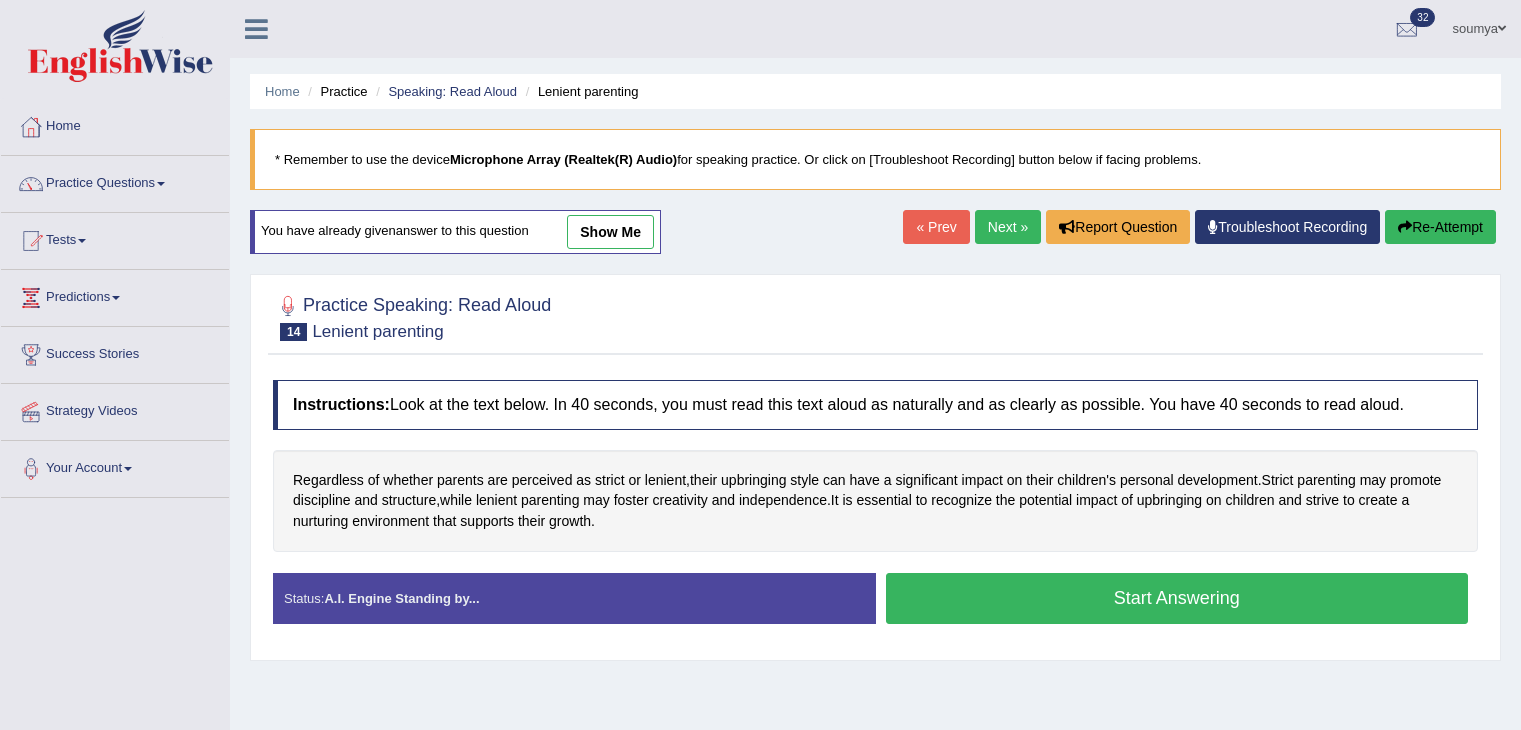 scroll, scrollTop: 0, scrollLeft: 0, axis: both 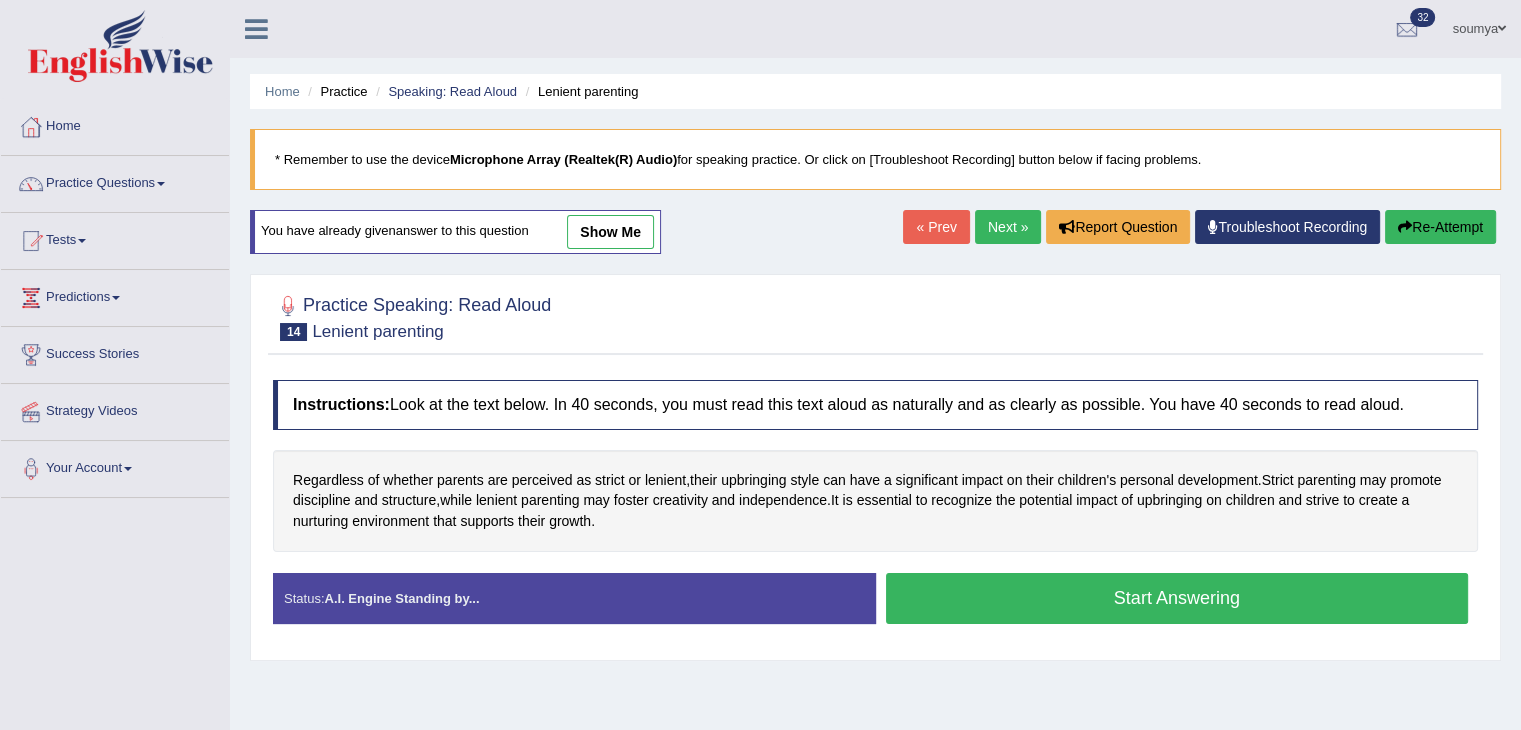 click on "Next »" at bounding box center (1008, 227) 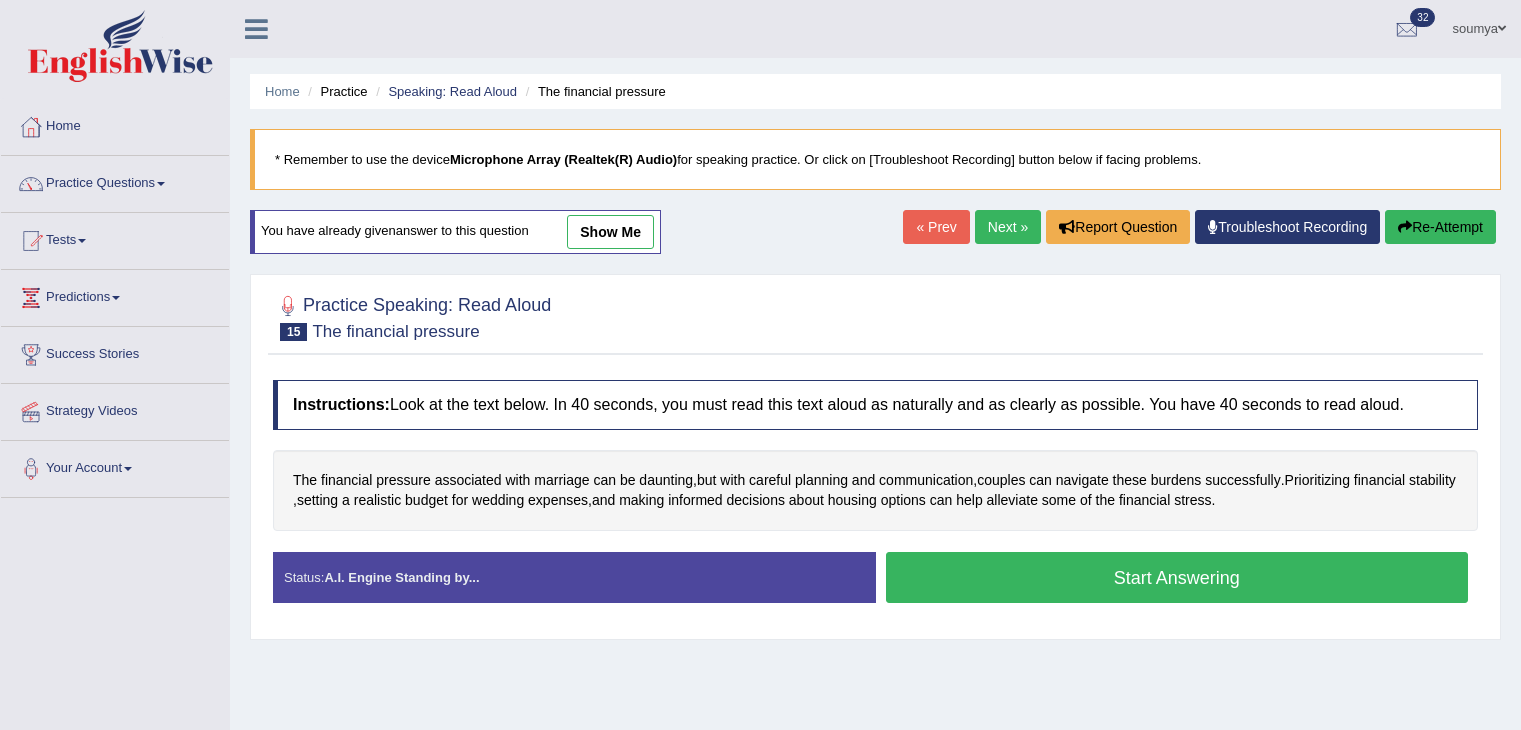 scroll, scrollTop: 0, scrollLeft: 0, axis: both 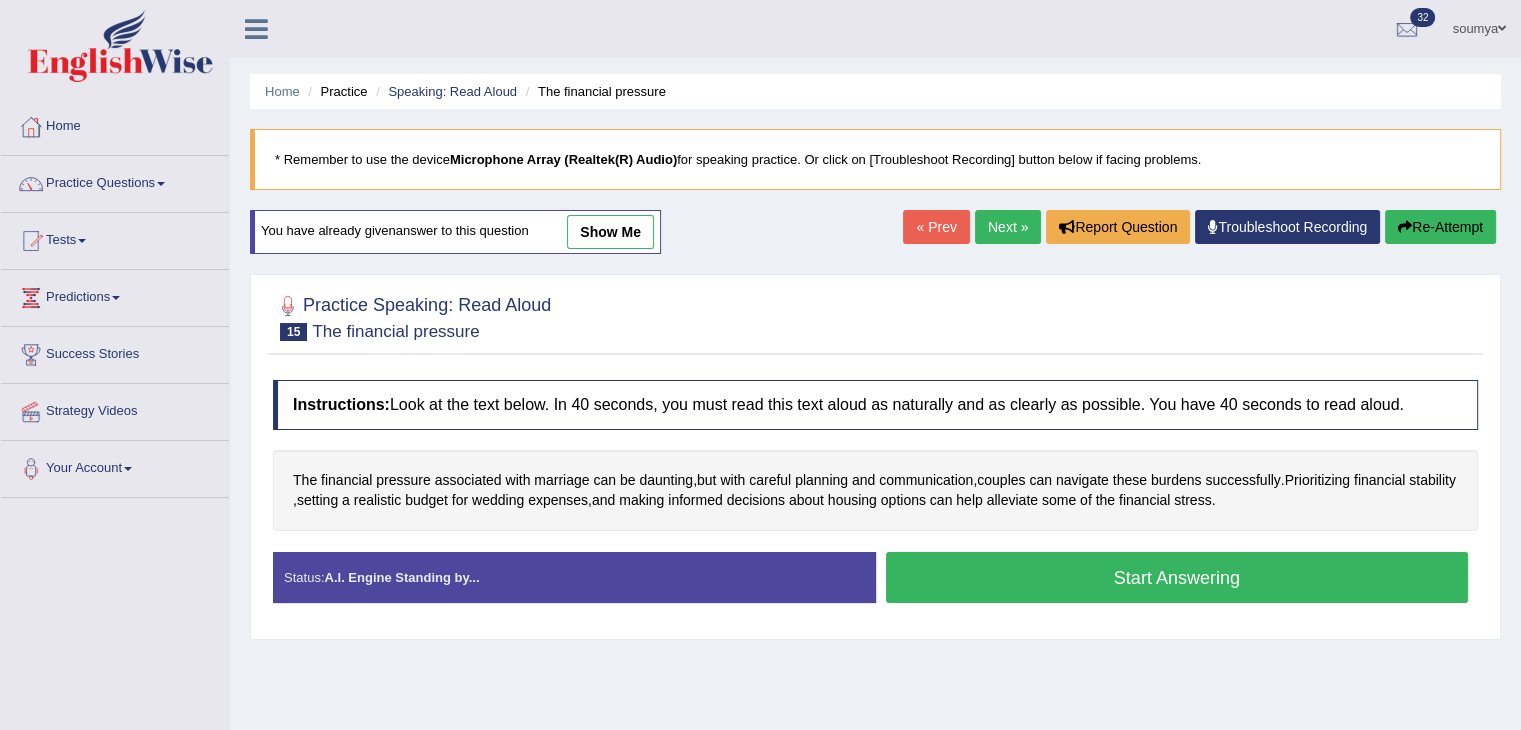 click on "Start Answering" at bounding box center (1177, 577) 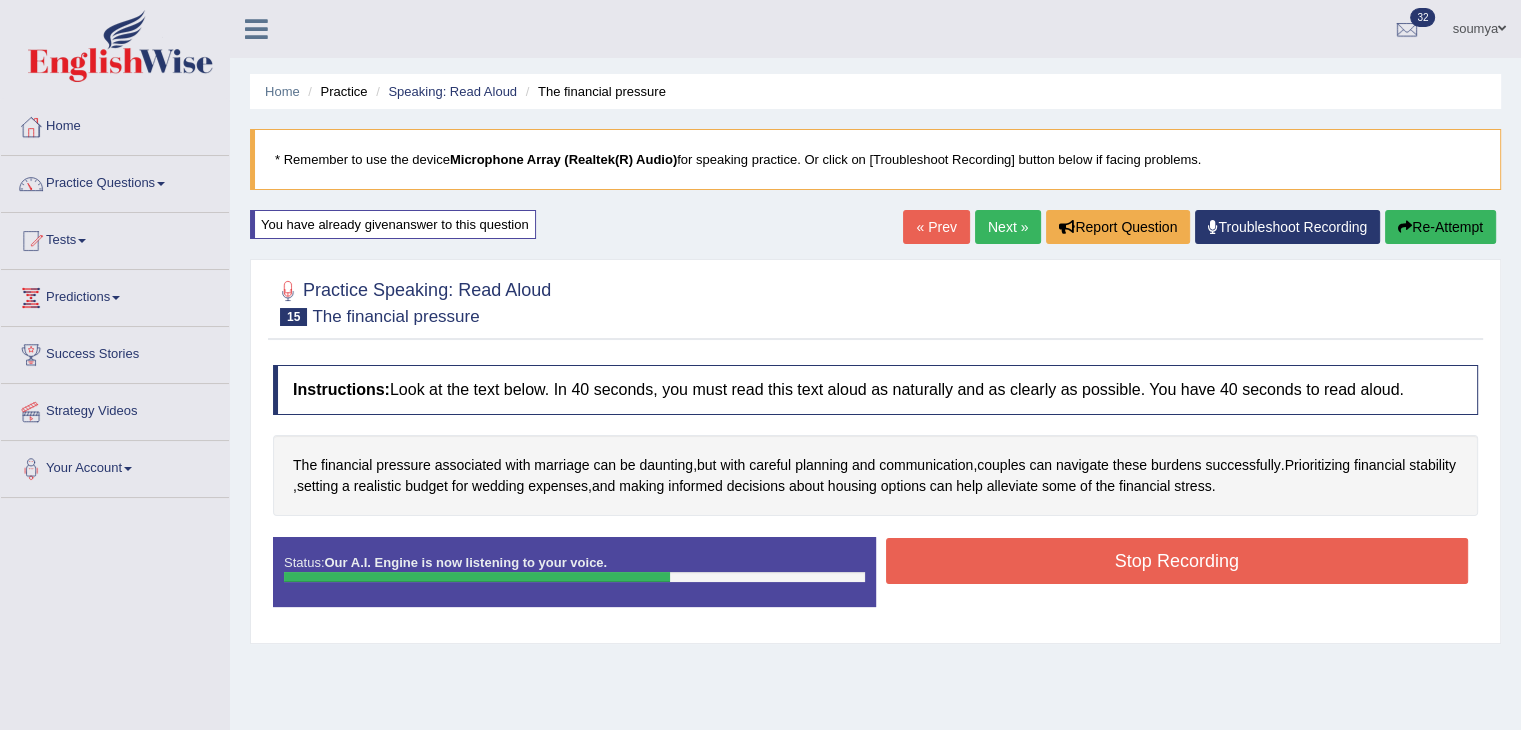 click on "Stop Recording" at bounding box center [1177, 561] 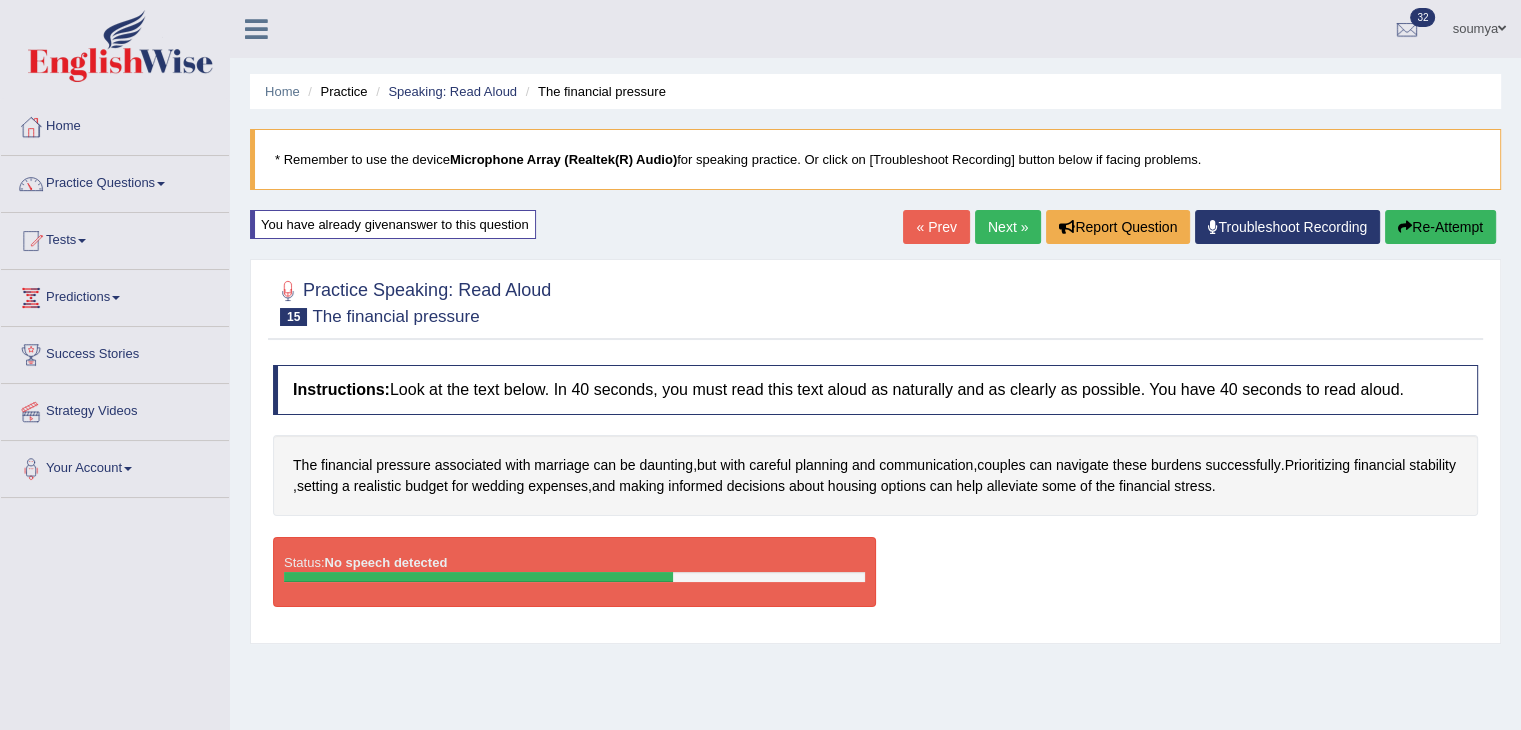 click on "Re-Attempt" at bounding box center [1440, 227] 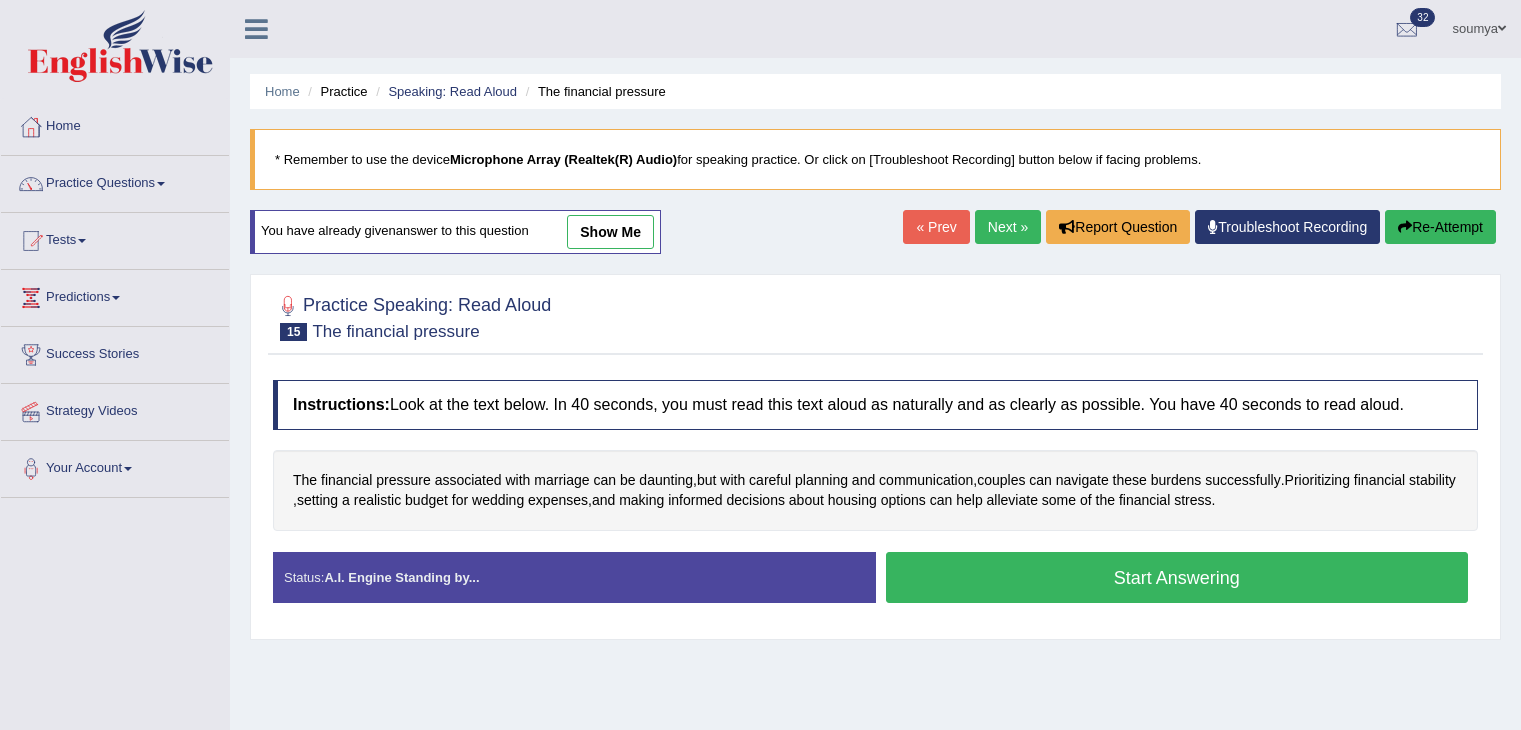 scroll, scrollTop: 0, scrollLeft: 0, axis: both 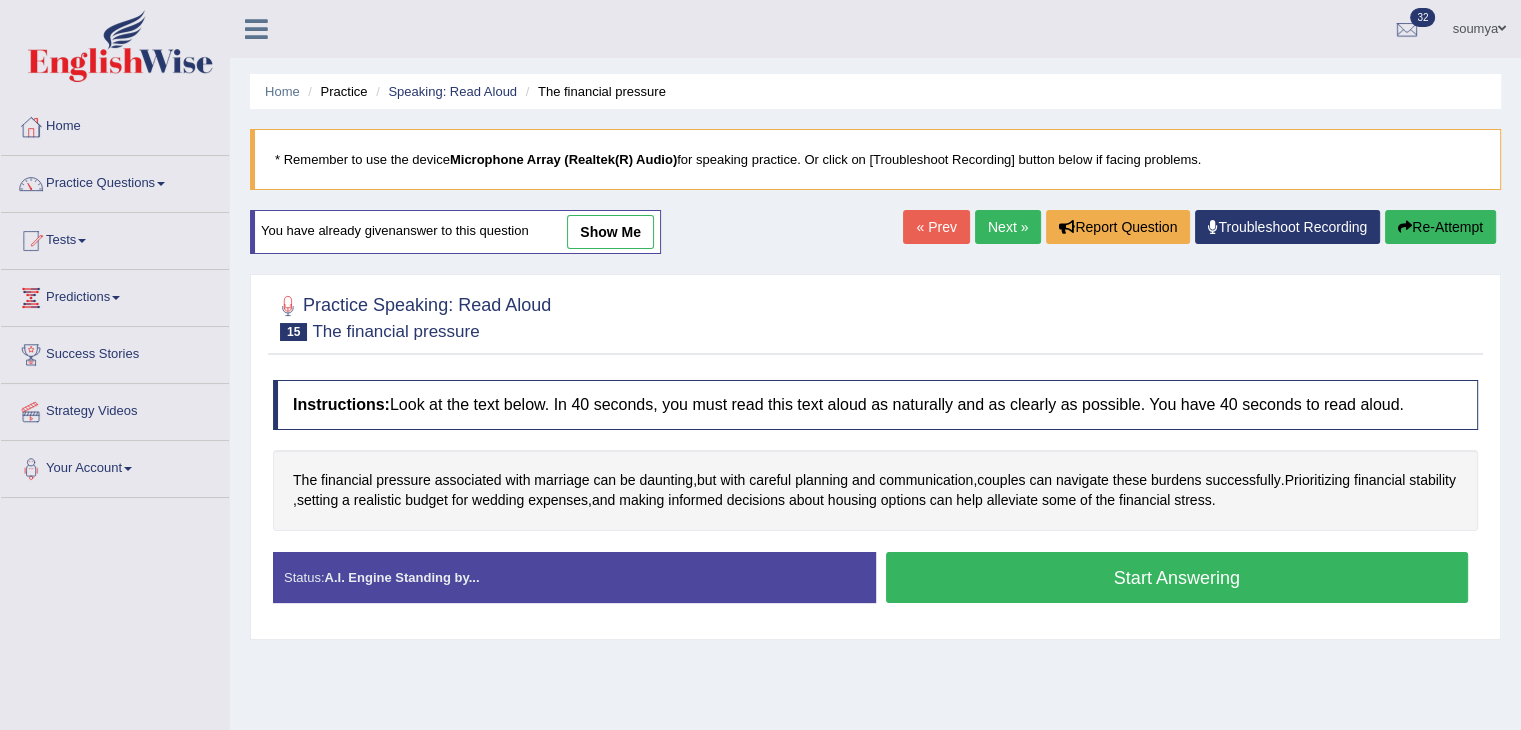 click on "Start Answering" at bounding box center [1177, 577] 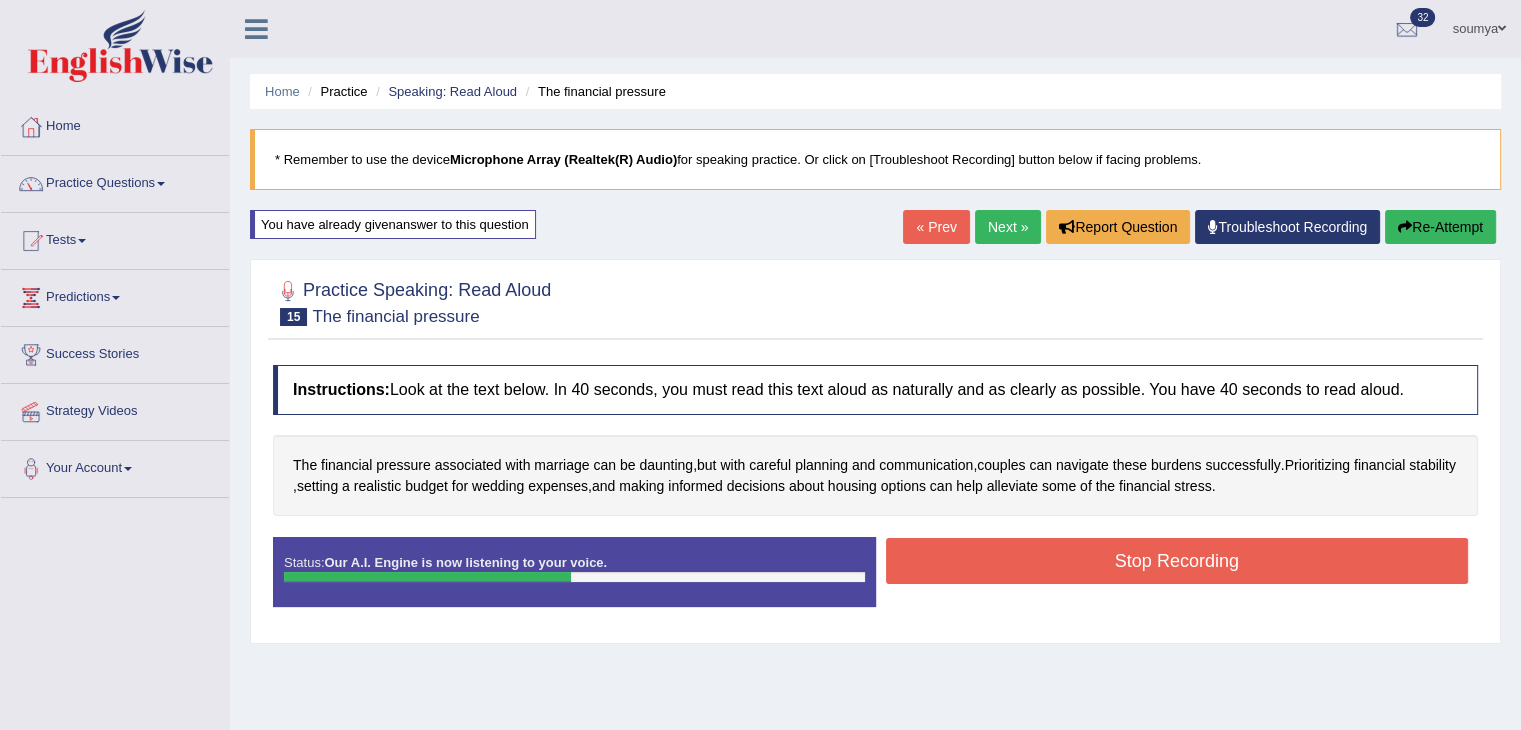 click on "Stop Recording" at bounding box center (1177, 561) 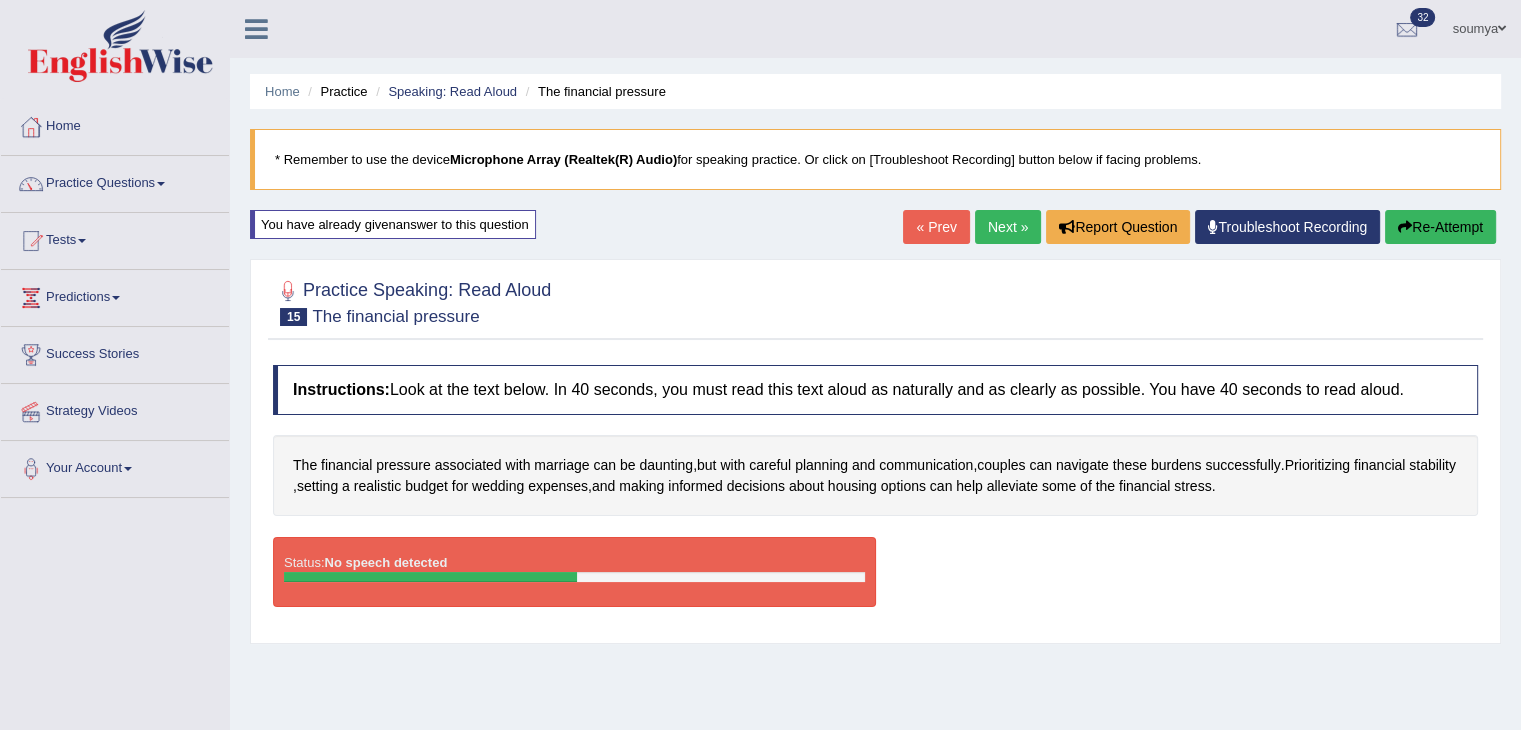 click on "Re-Attempt" at bounding box center [1440, 227] 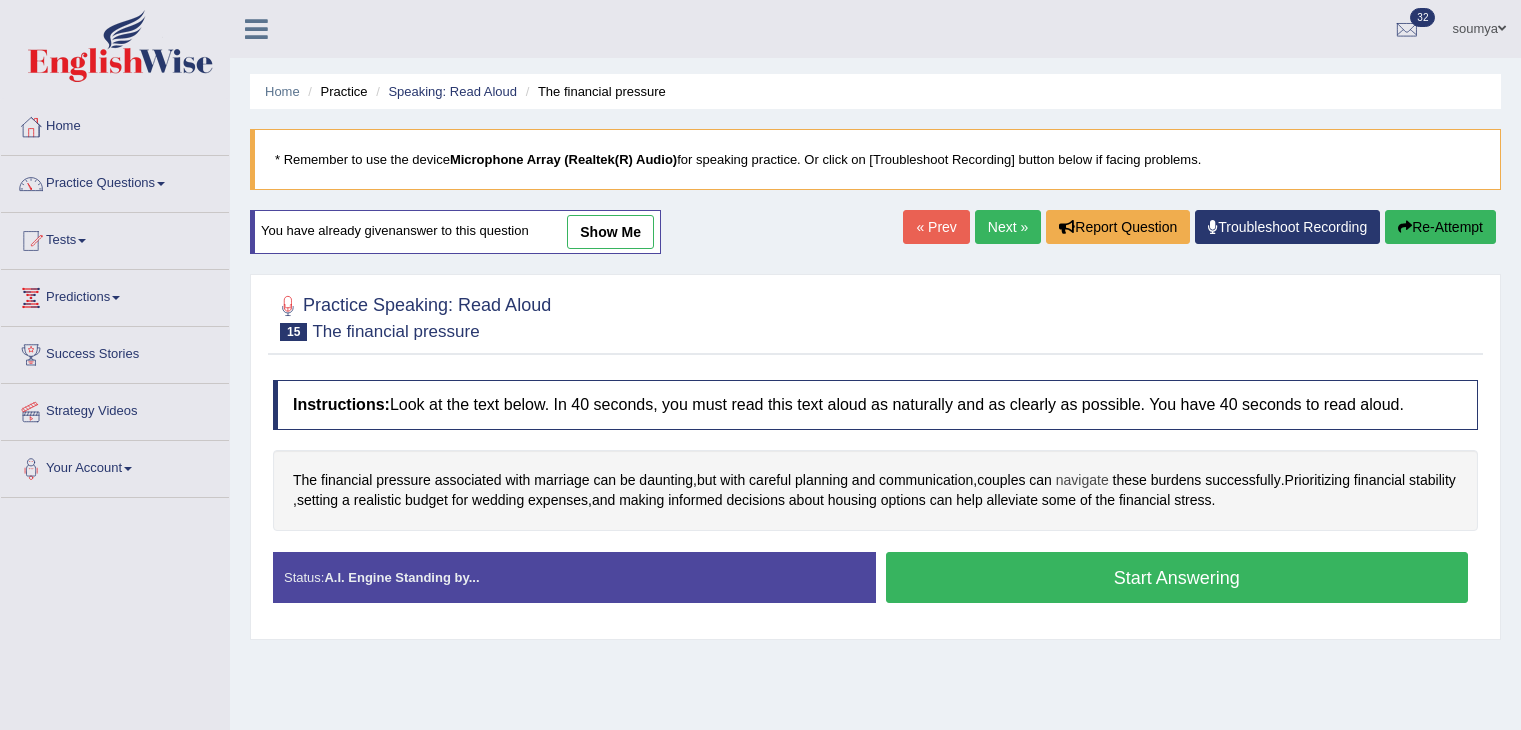 scroll, scrollTop: 0, scrollLeft: 0, axis: both 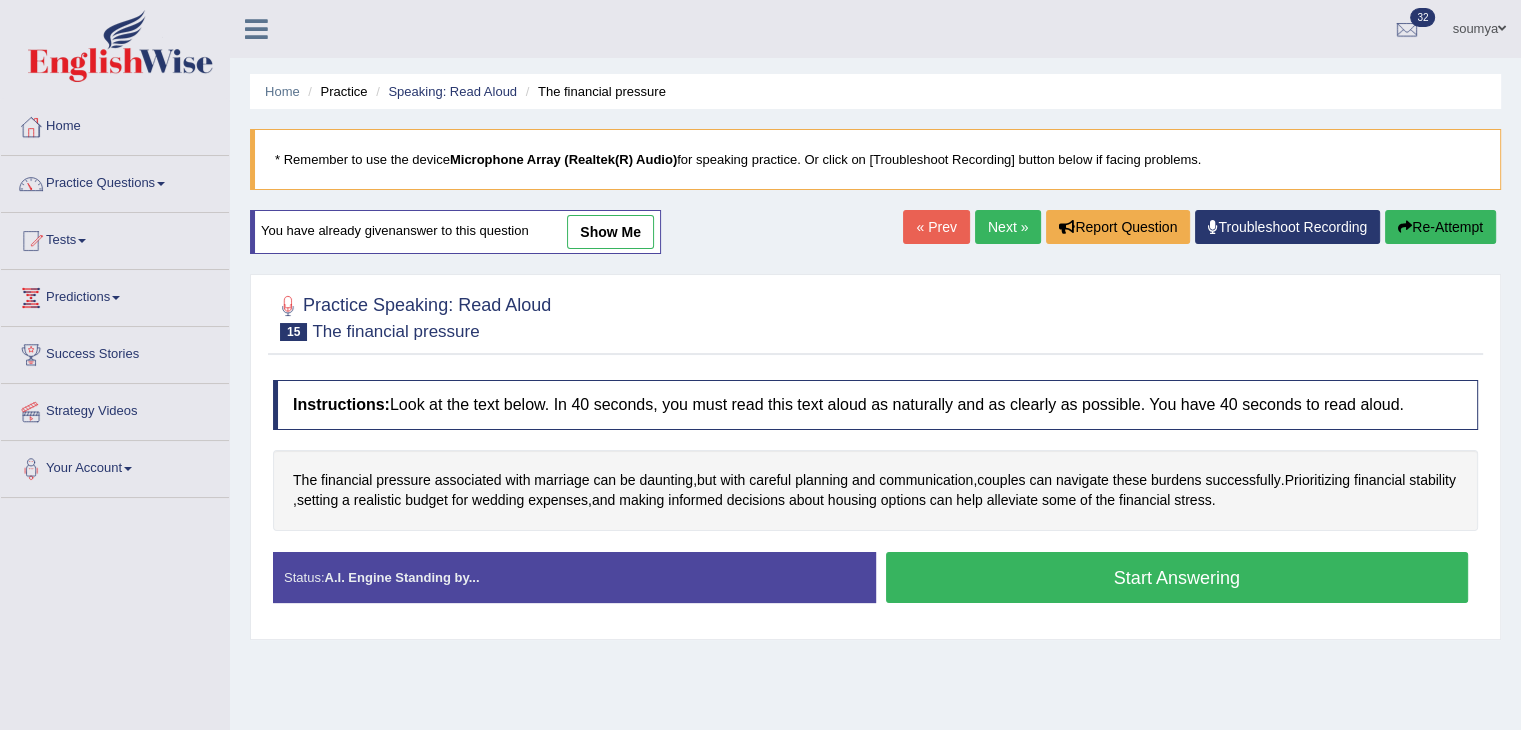 click on "Start Answering" at bounding box center [1177, 577] 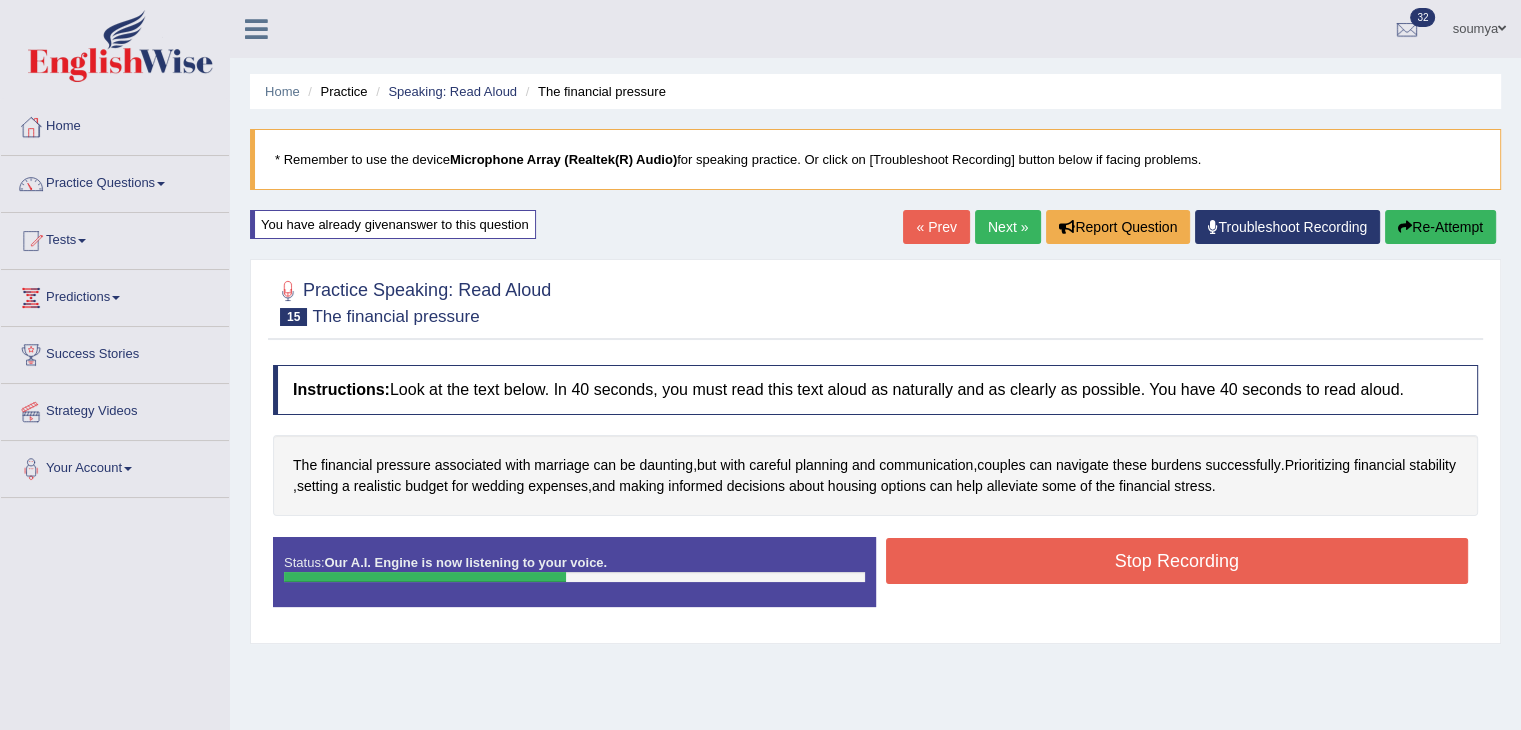 click on "Stop Recording" at bounding box center [1177, 561] 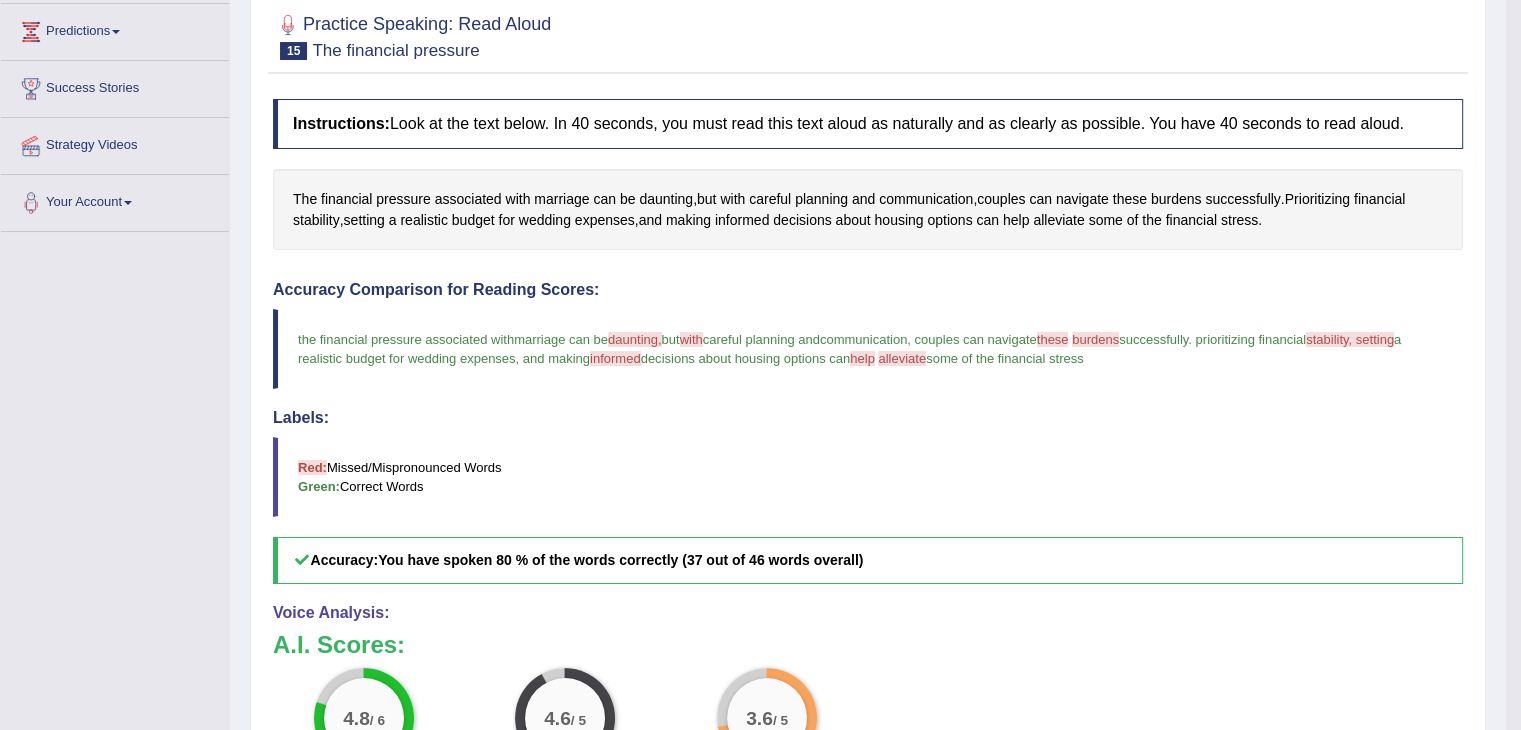 scroll, scrollTop: 0, scrollLeft: 0, axis: both 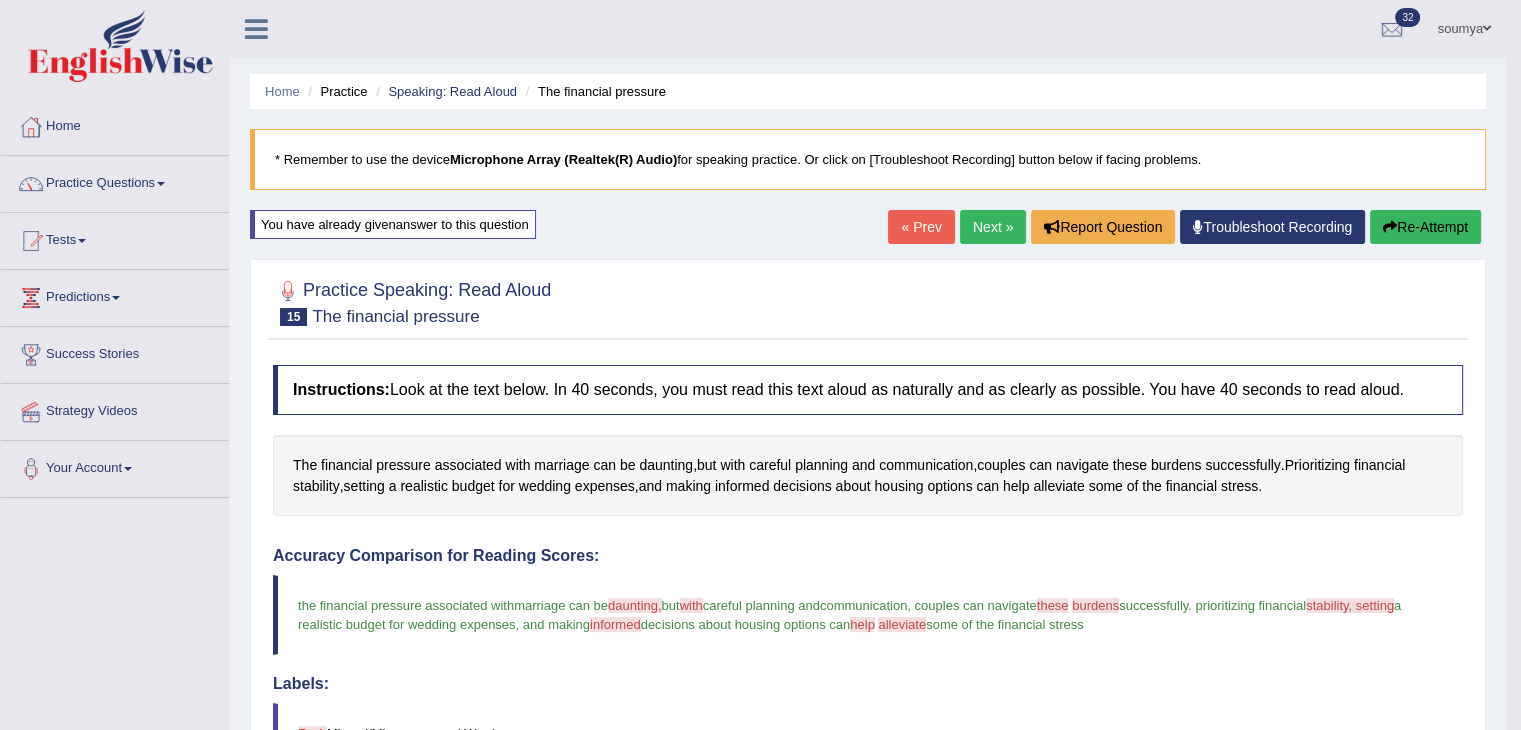 click on "Next »" at bounding box center (993, 227) 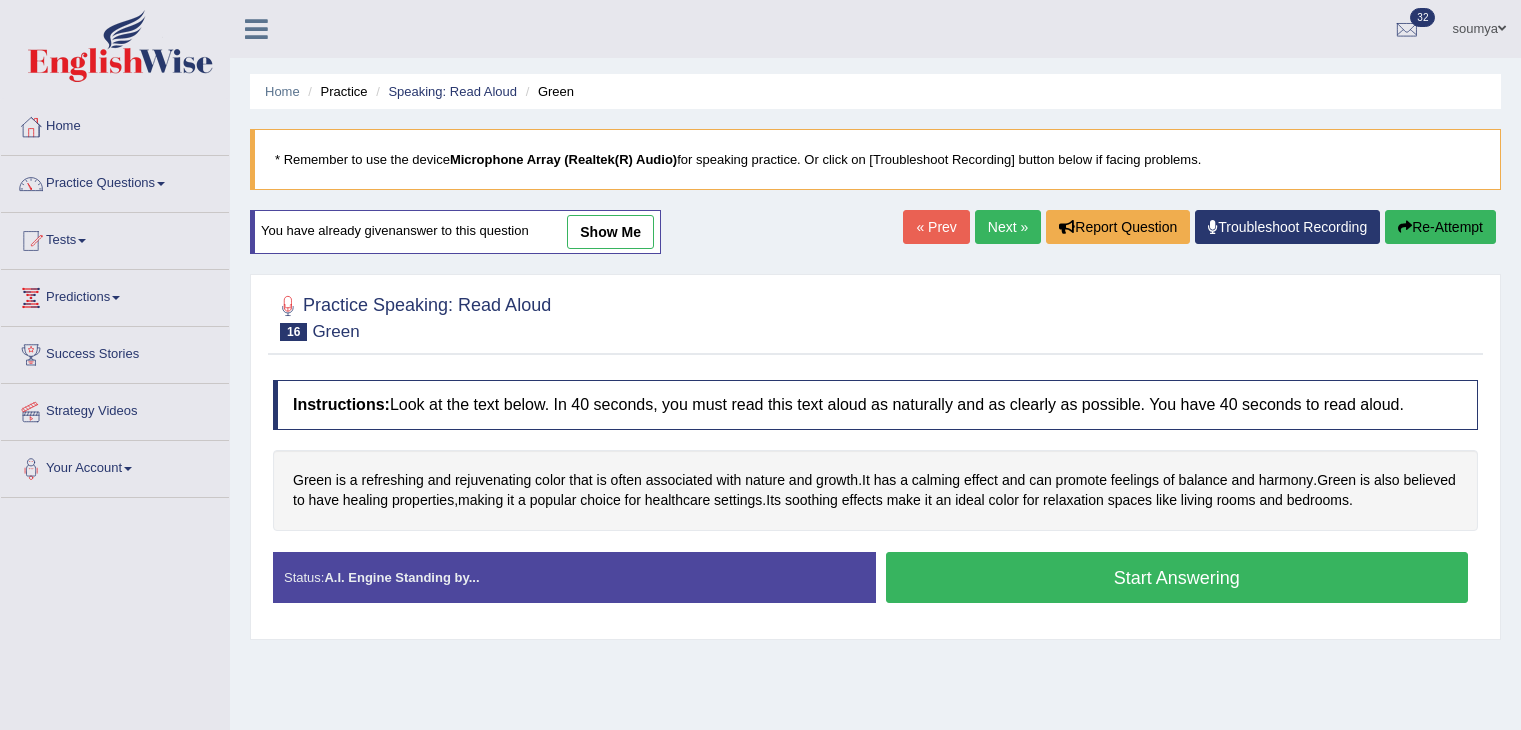 scroll, scrollTop: 119, scrollLeft: 0, axis: vertical 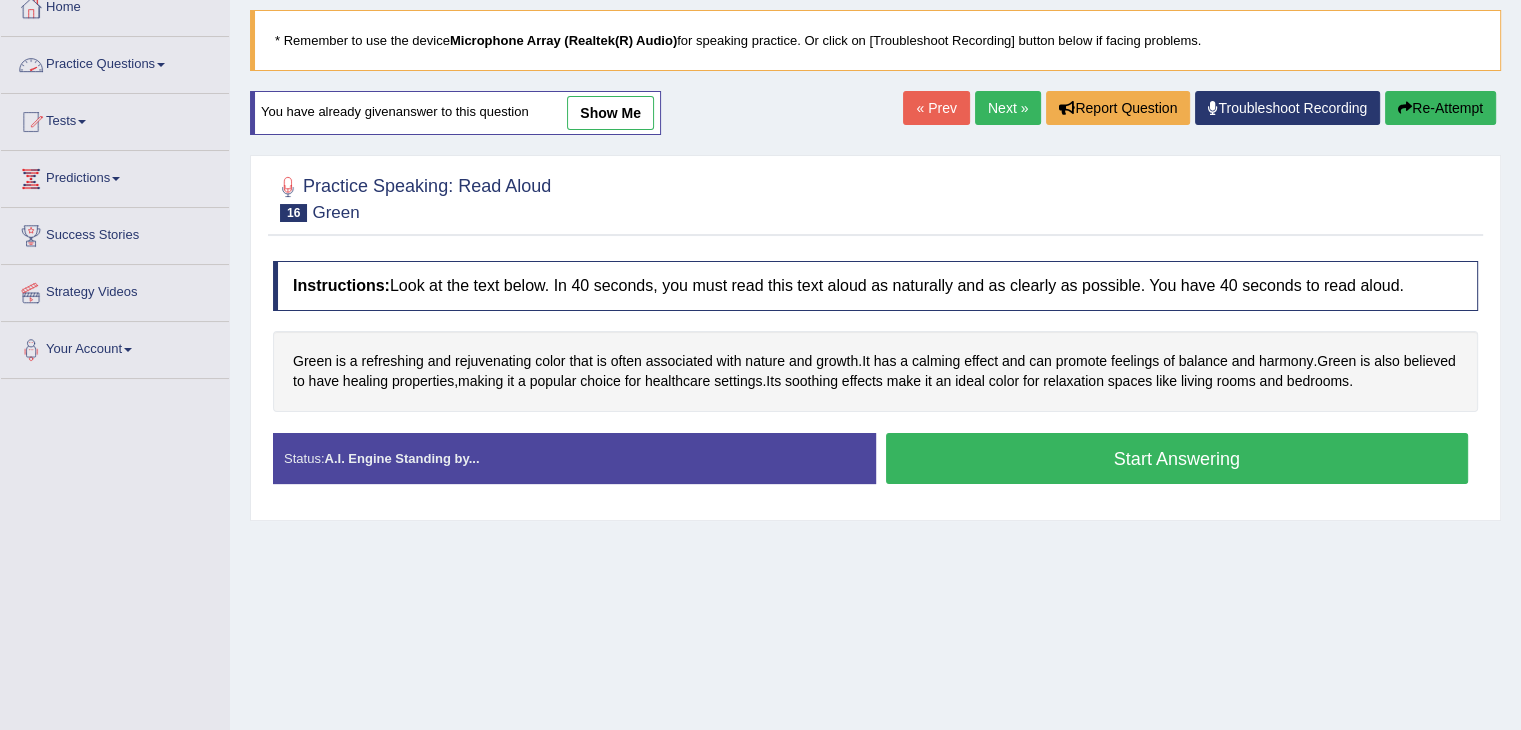 click on "Practice Questions" at bounding box center (115, 62) 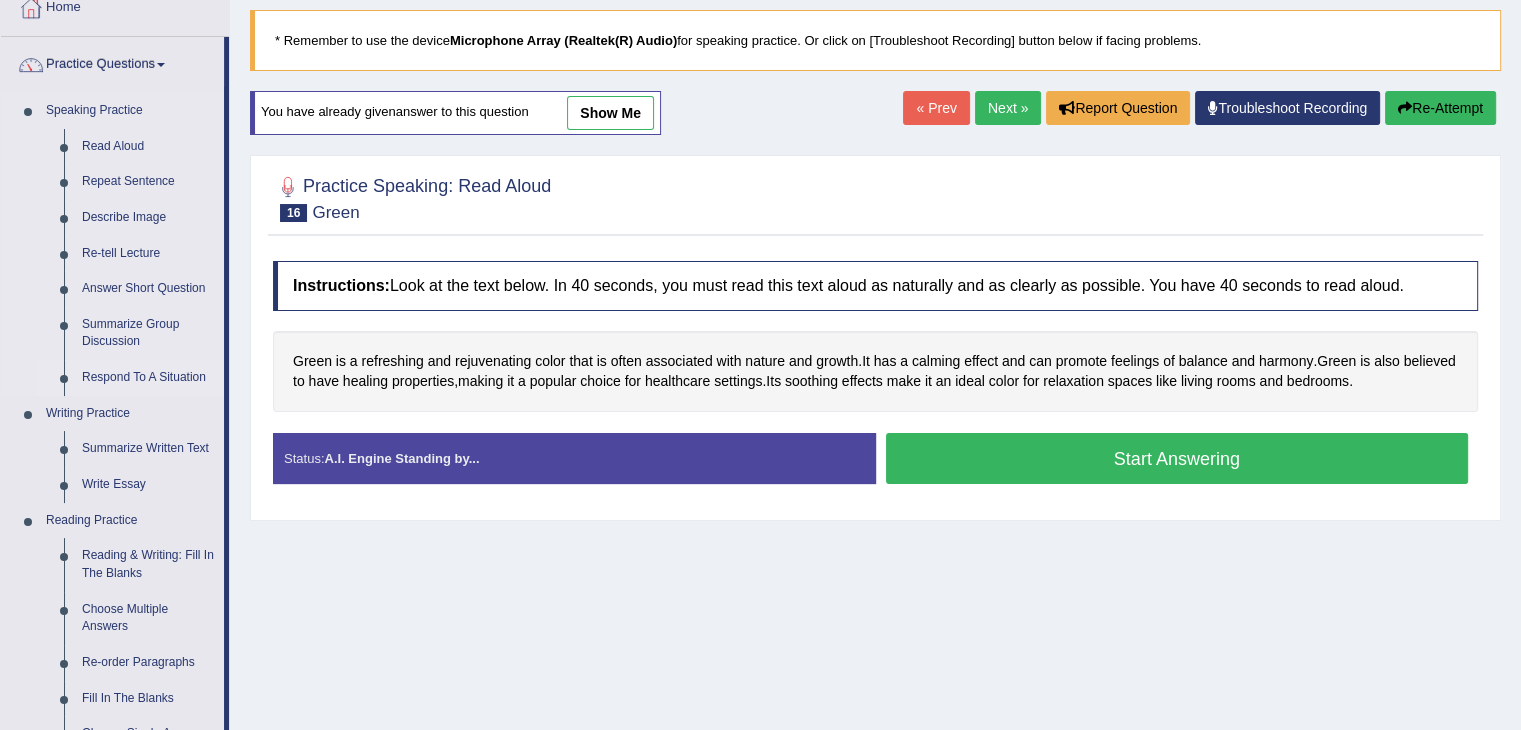 click on "Respond To A Situation" at bounding box center (148, 378) 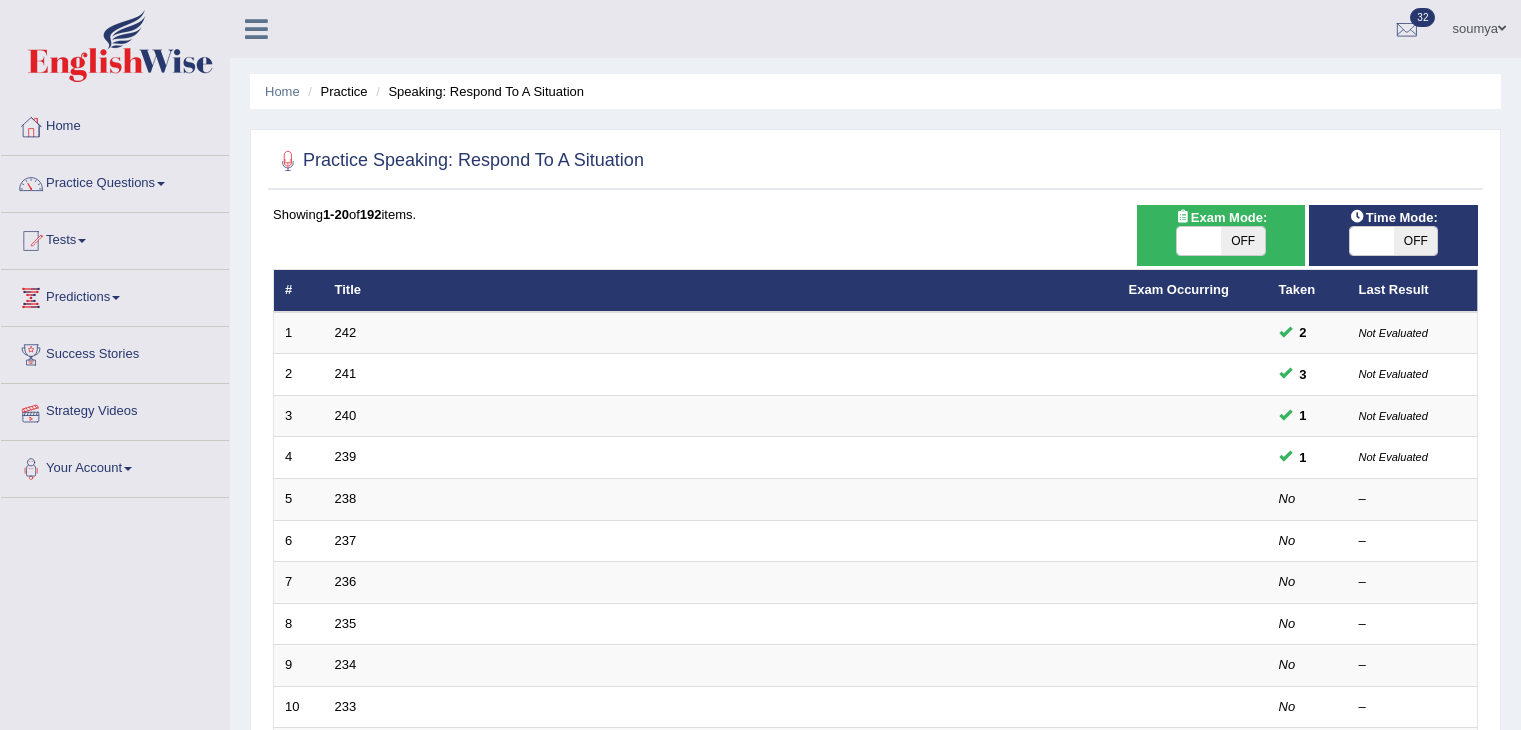 scroll, scrollTop: 0, scrollLeft: 0, axis: both 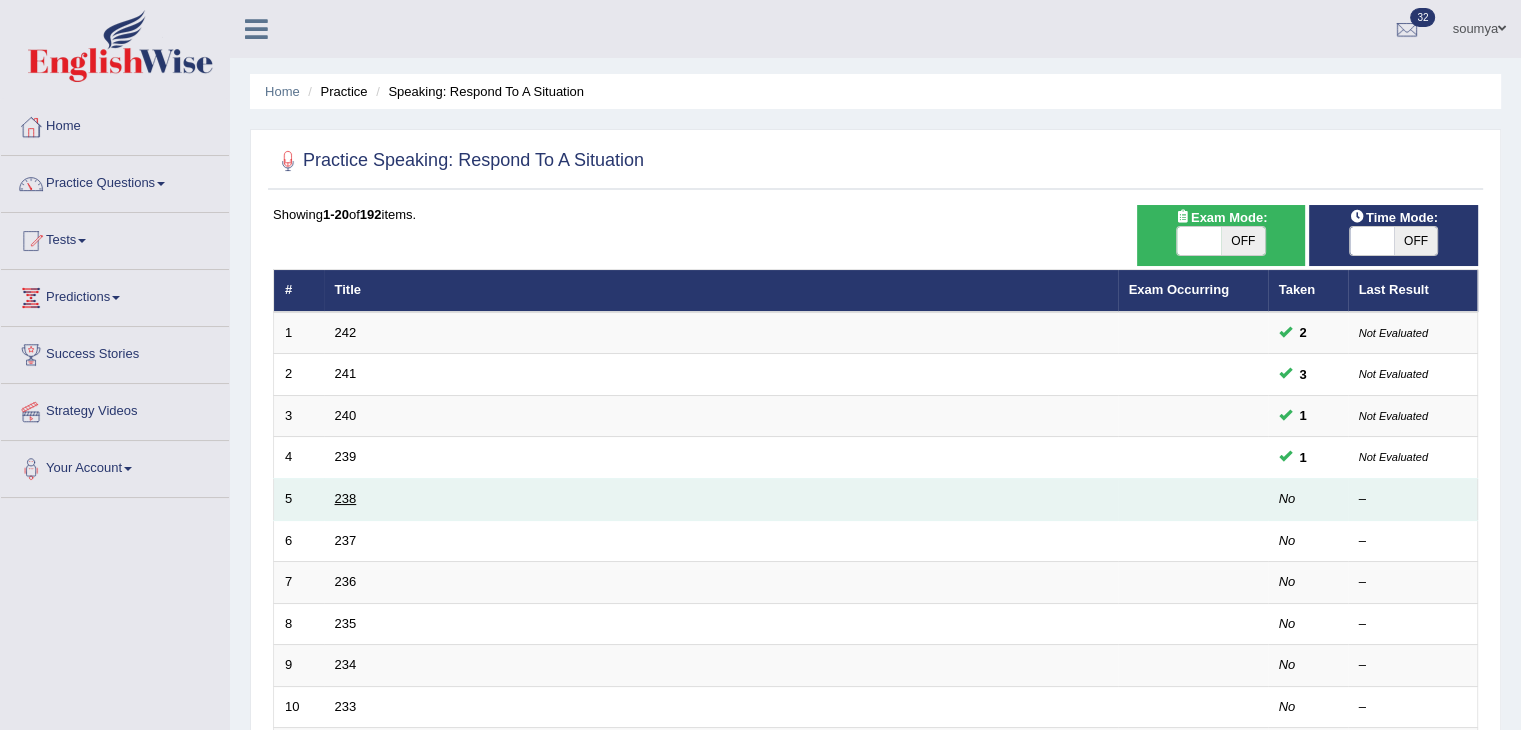 click on "238" at bounding box center (346, 498) 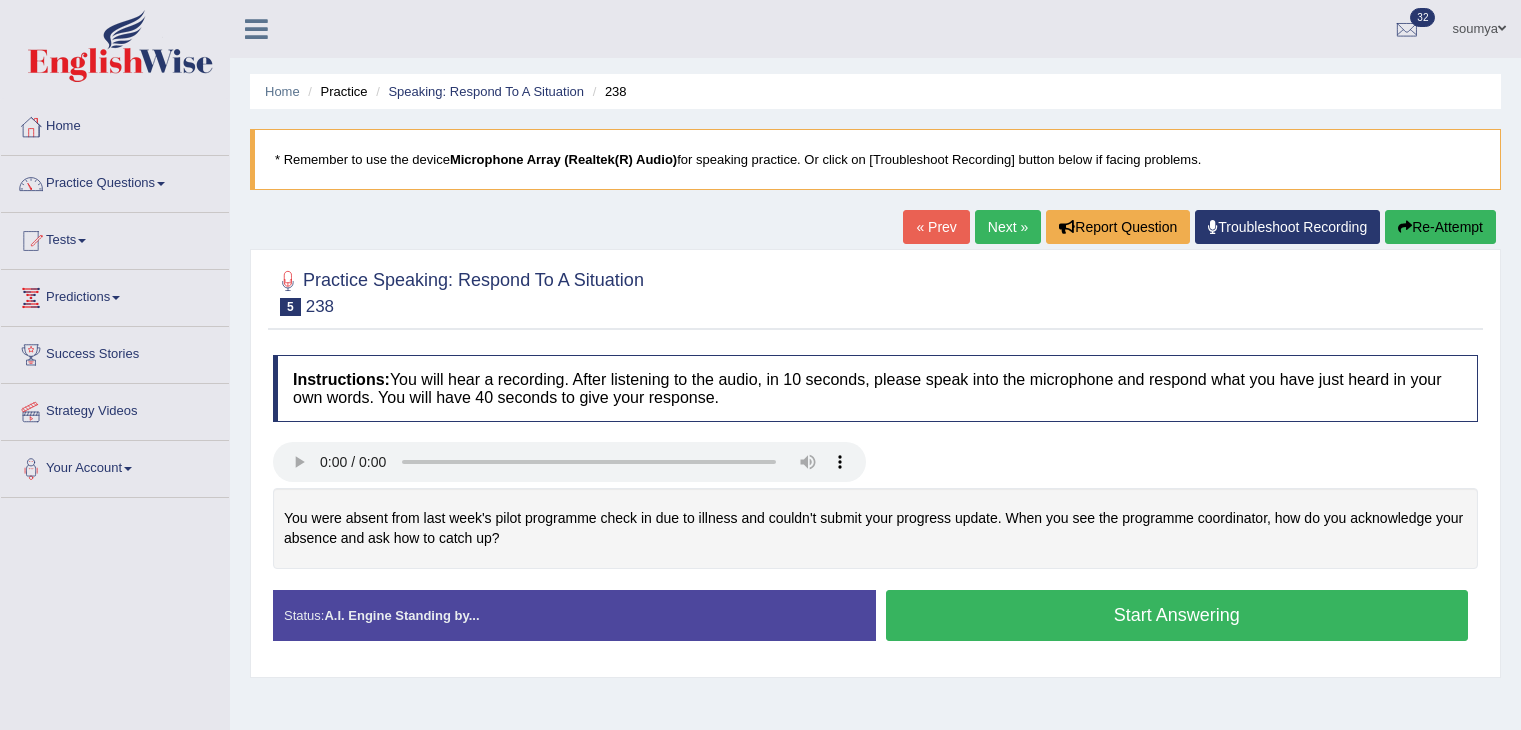 scroll, scrollTop: 0, scrollLeft: 0, axis: both 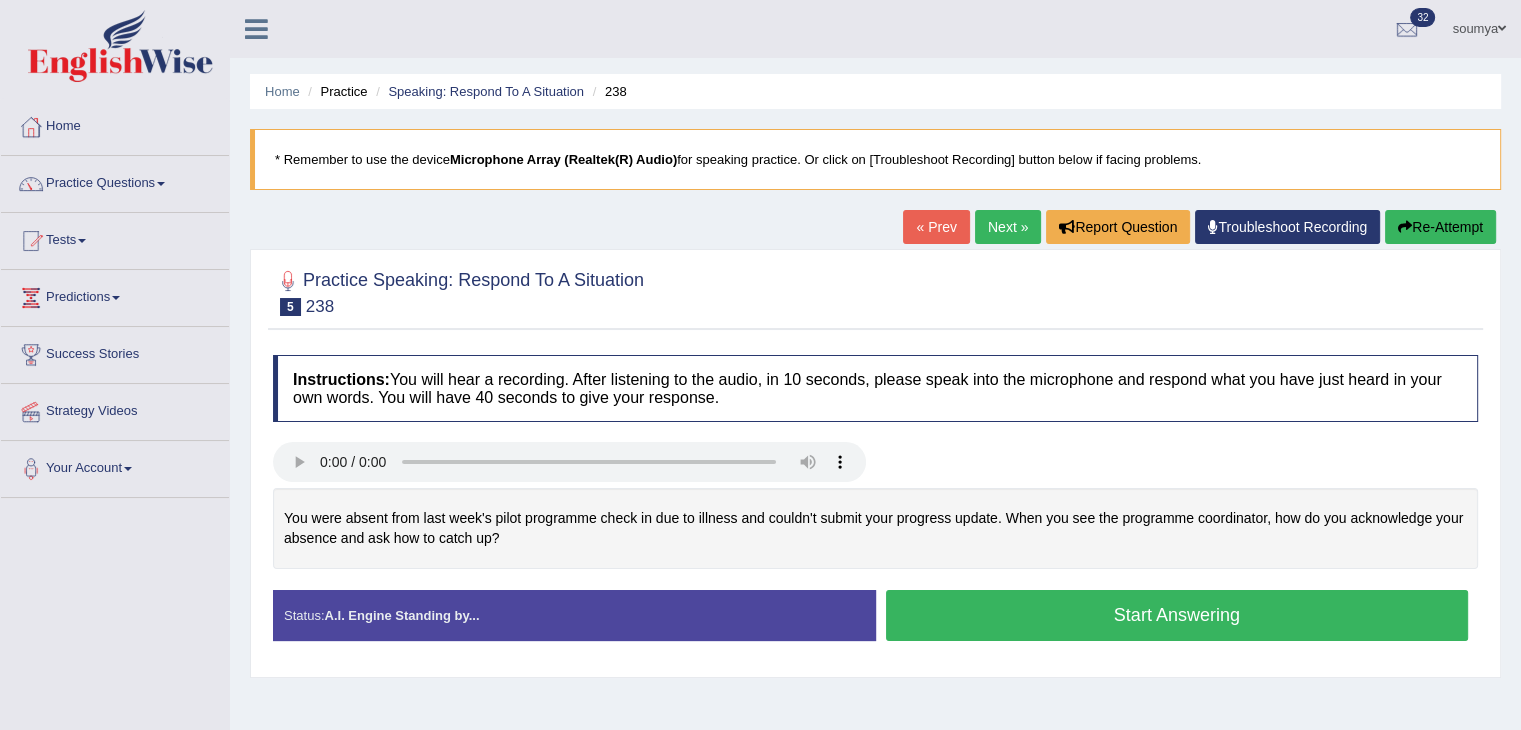 click on "Start Answering" at bounding box center (1177, 615) 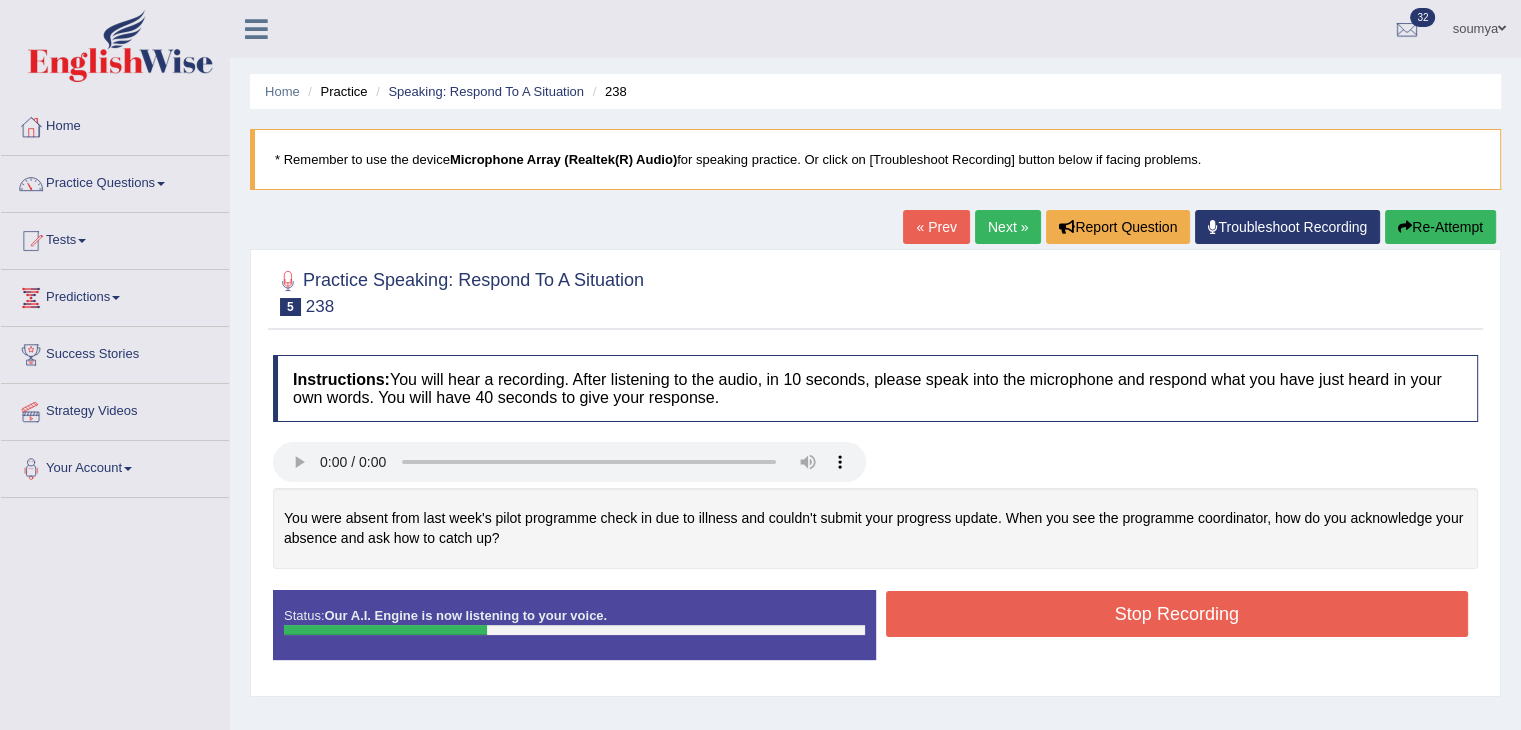 click on "Re-Attempt" at bounding box center (1440, 227) 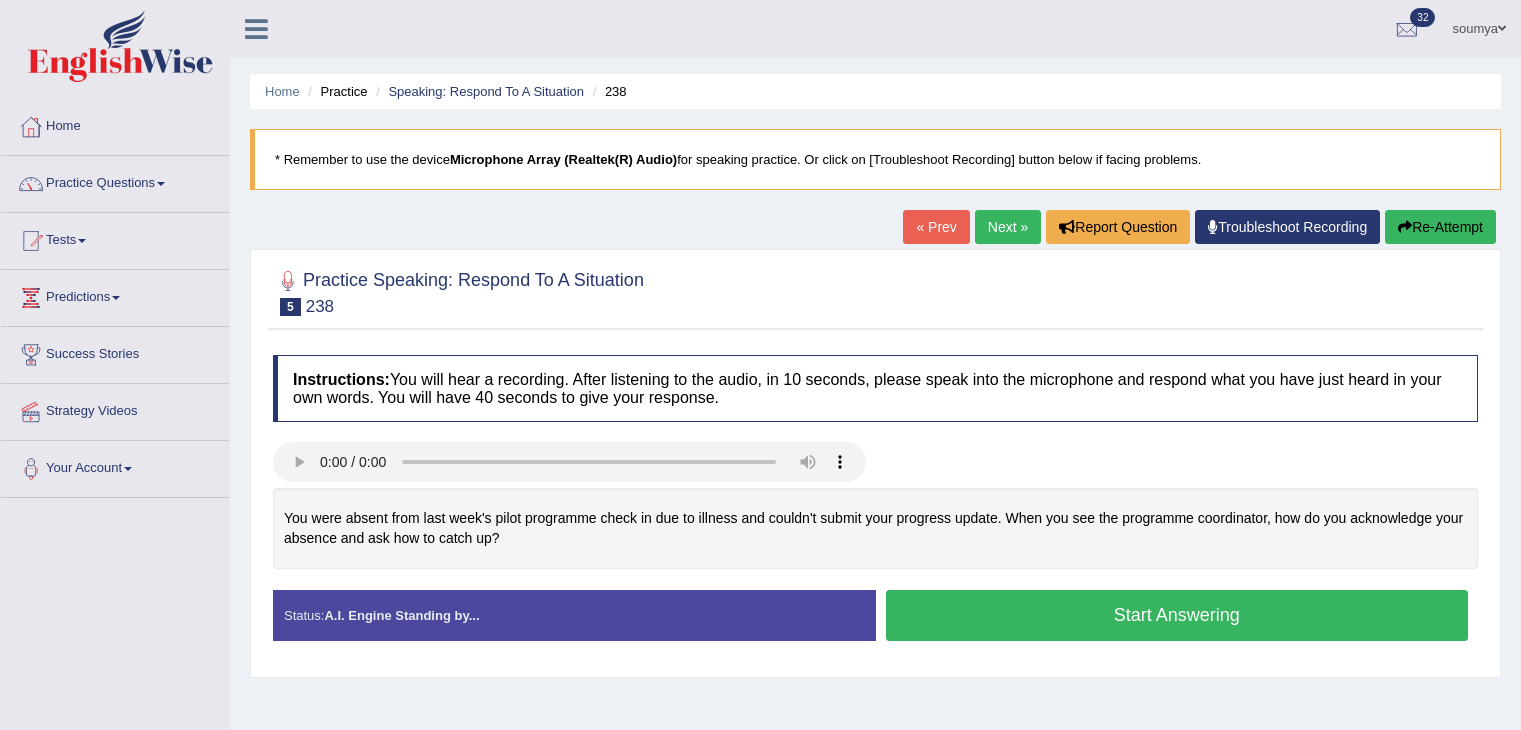 scroll, scrollTop: 0, scrollLeft: 0, axis: both 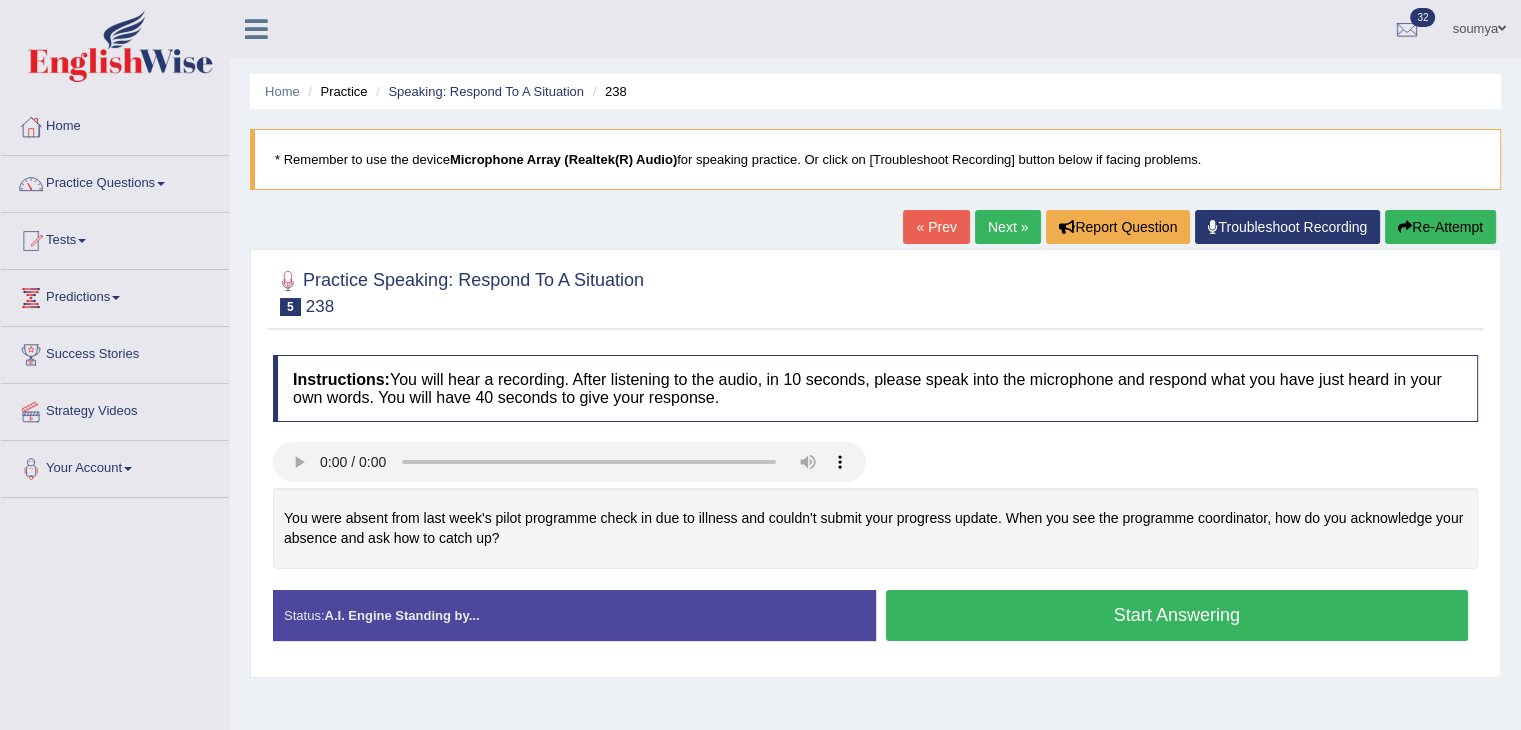 click on "Start Answering" at bounding box center [1177, 615] 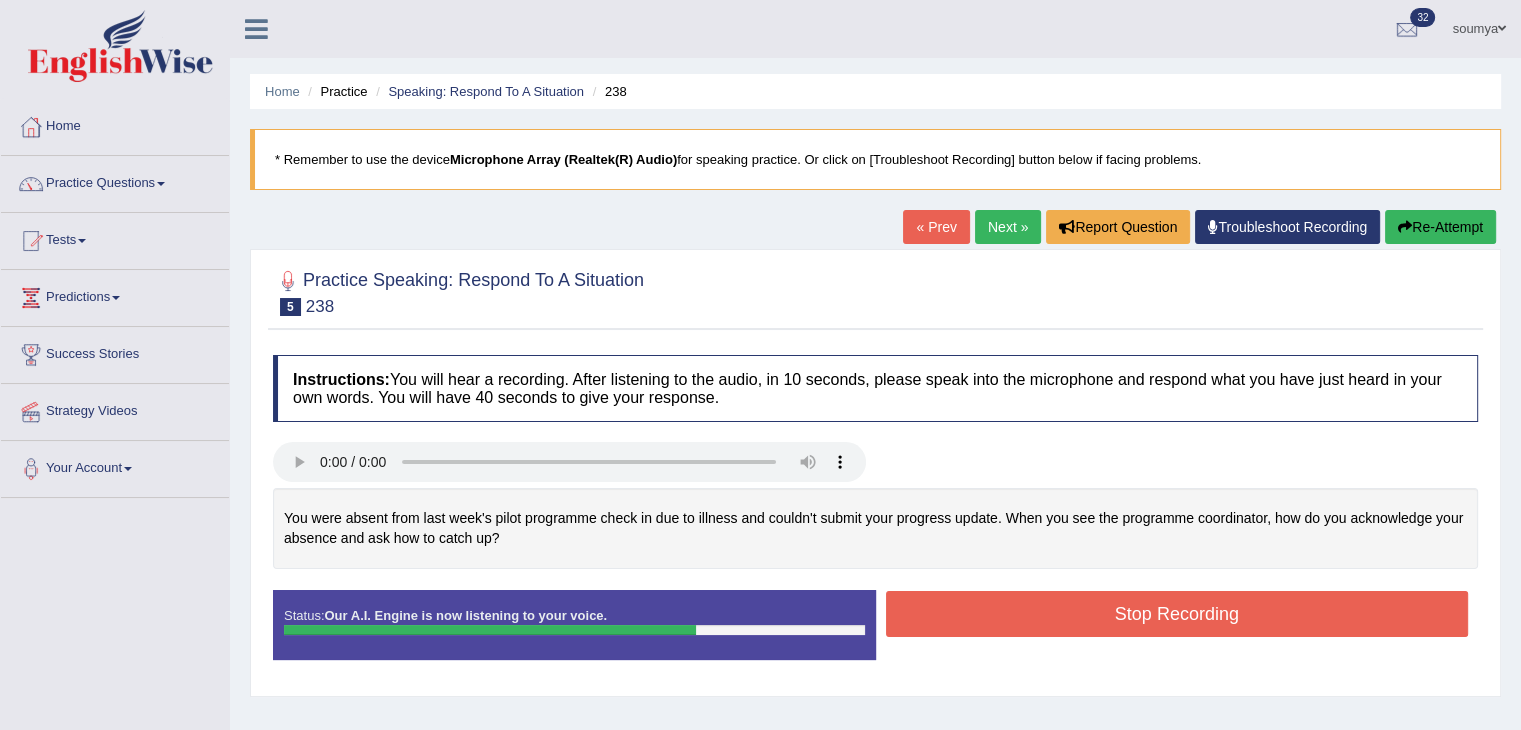 click on "Stop Recording" at bounding box center [1177, 614] 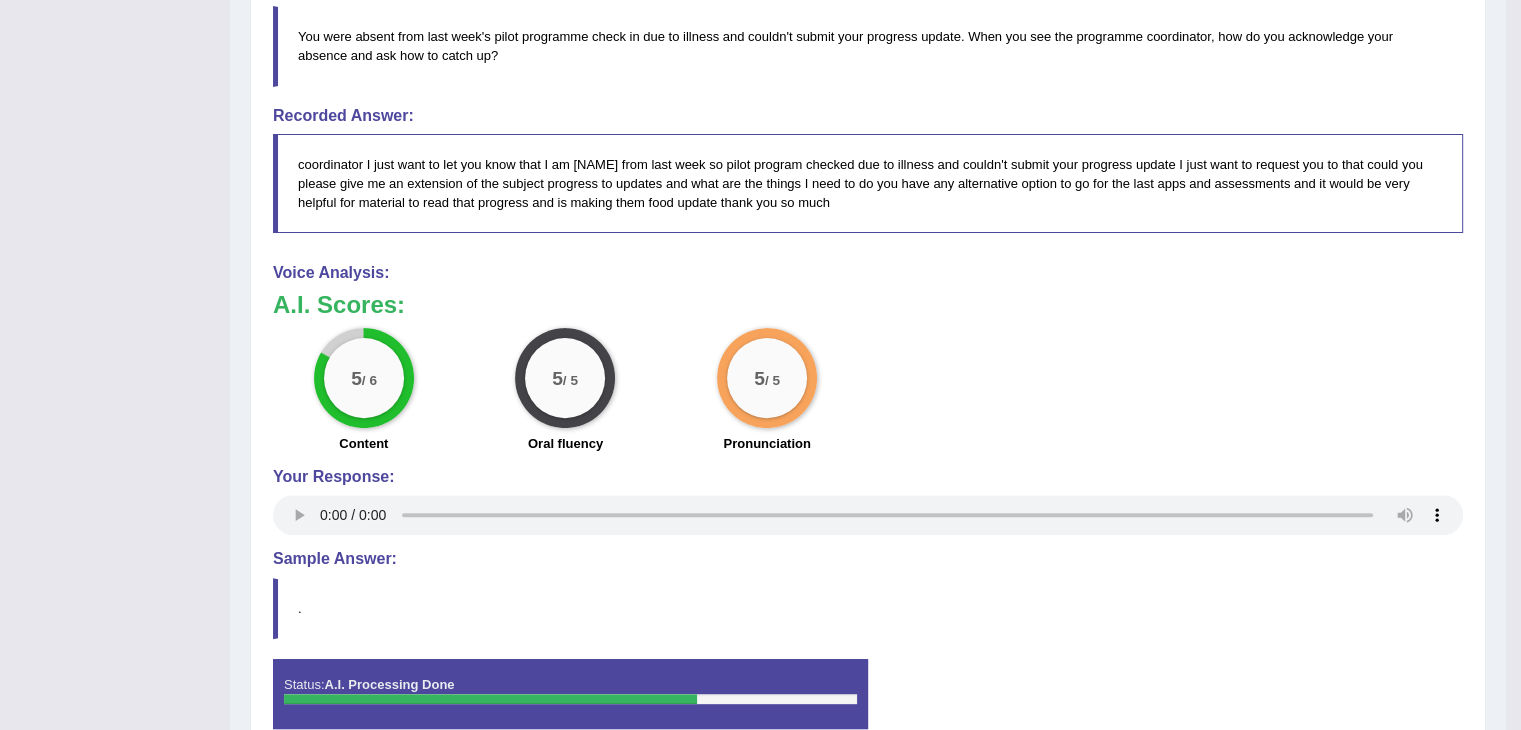 scroll, scrollTop: 611, scrollLeft: 0, axis: vertical 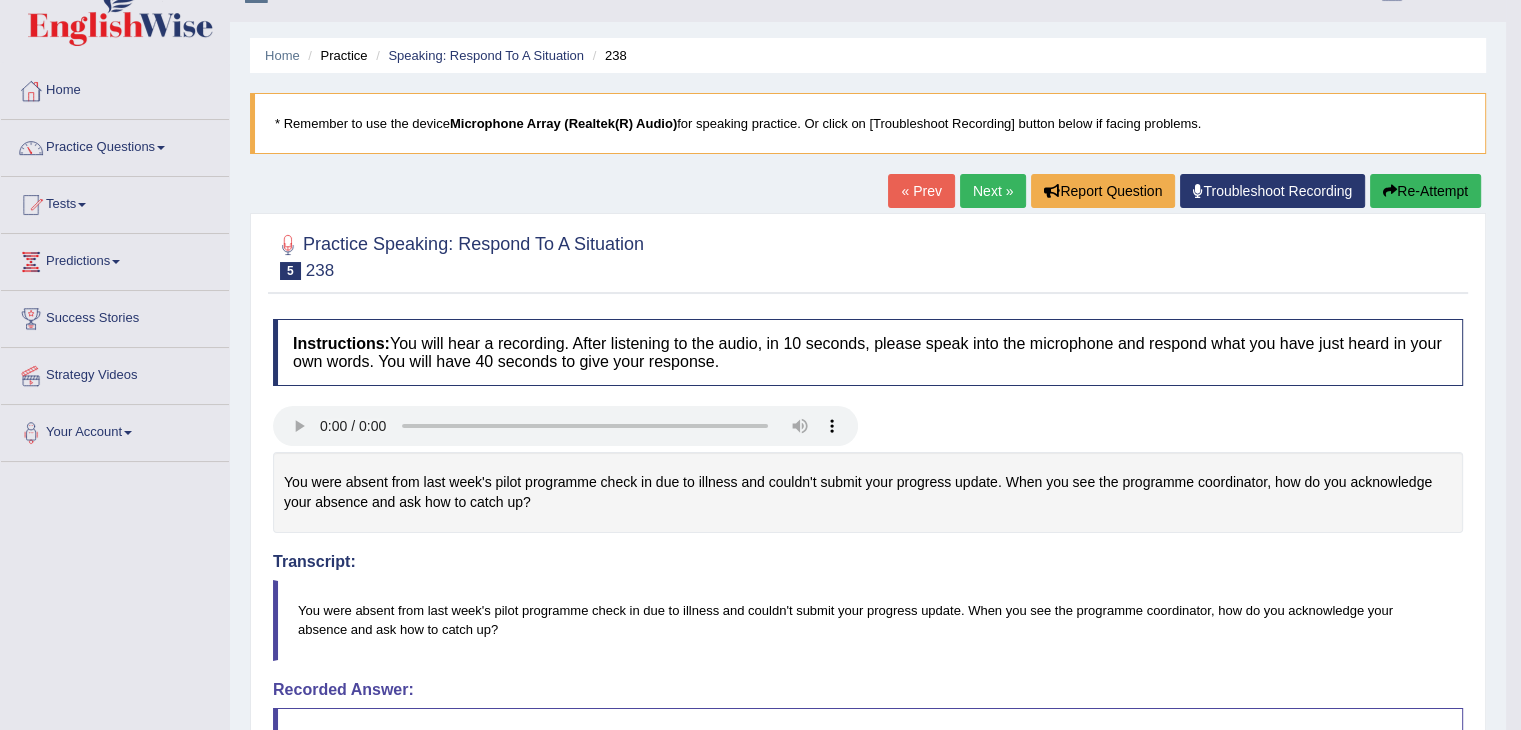 click on "Next »" at bounding box center [993, 191] 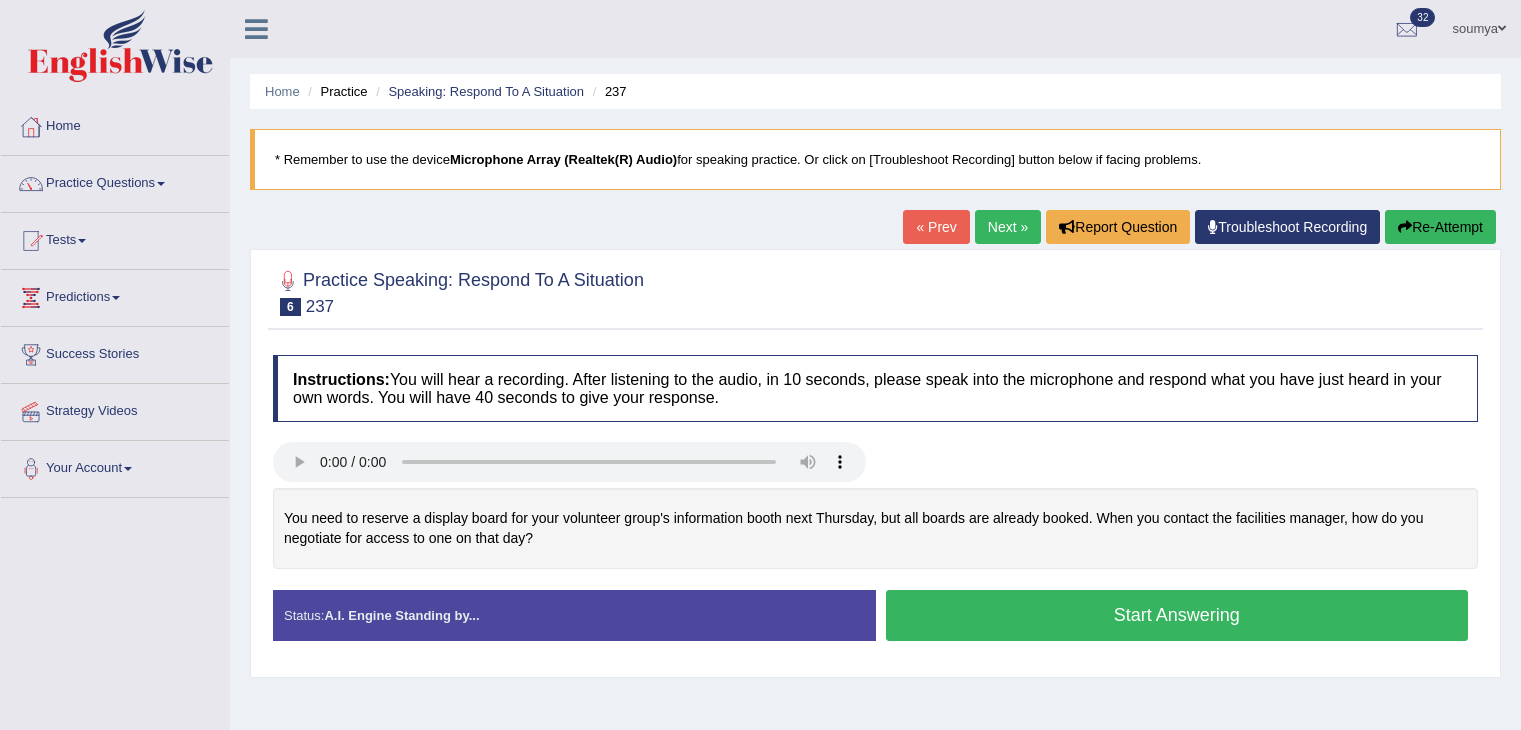 scroll, scrollTop: 0, scrollLeft: 0, axis: both 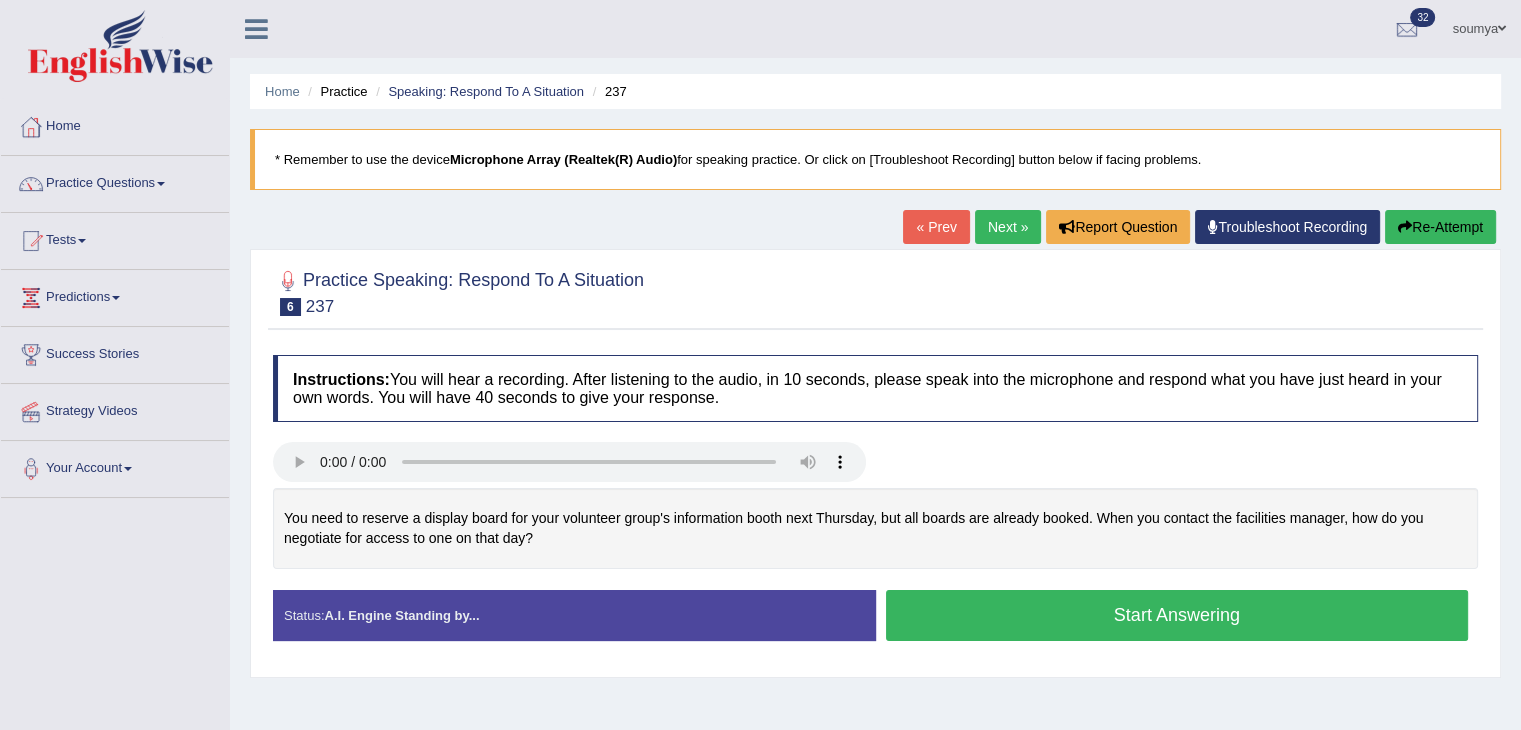 click on "Start Answering" at bounding box center [1177, 615] 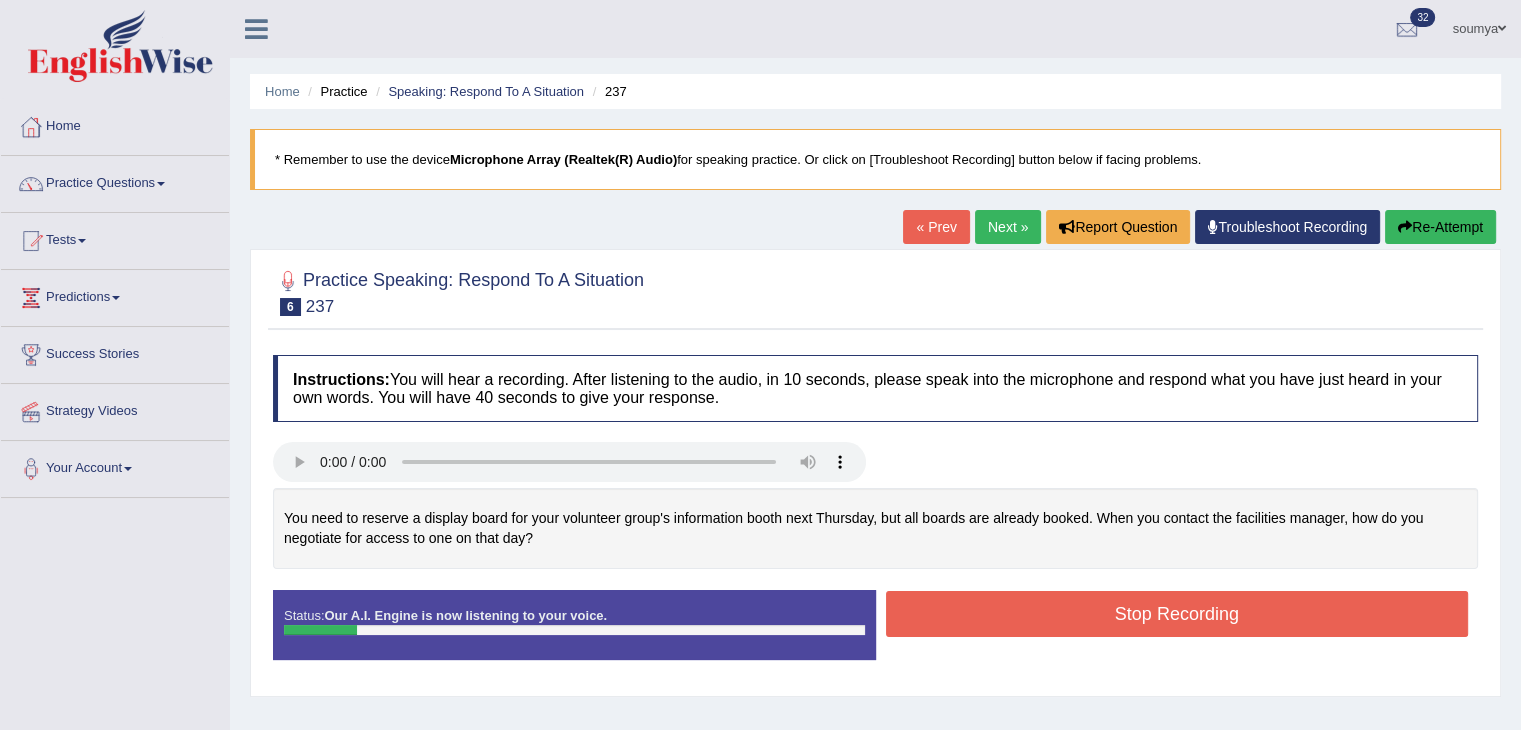 click on "Re-Attempt" at bounding box center (1440, 227) 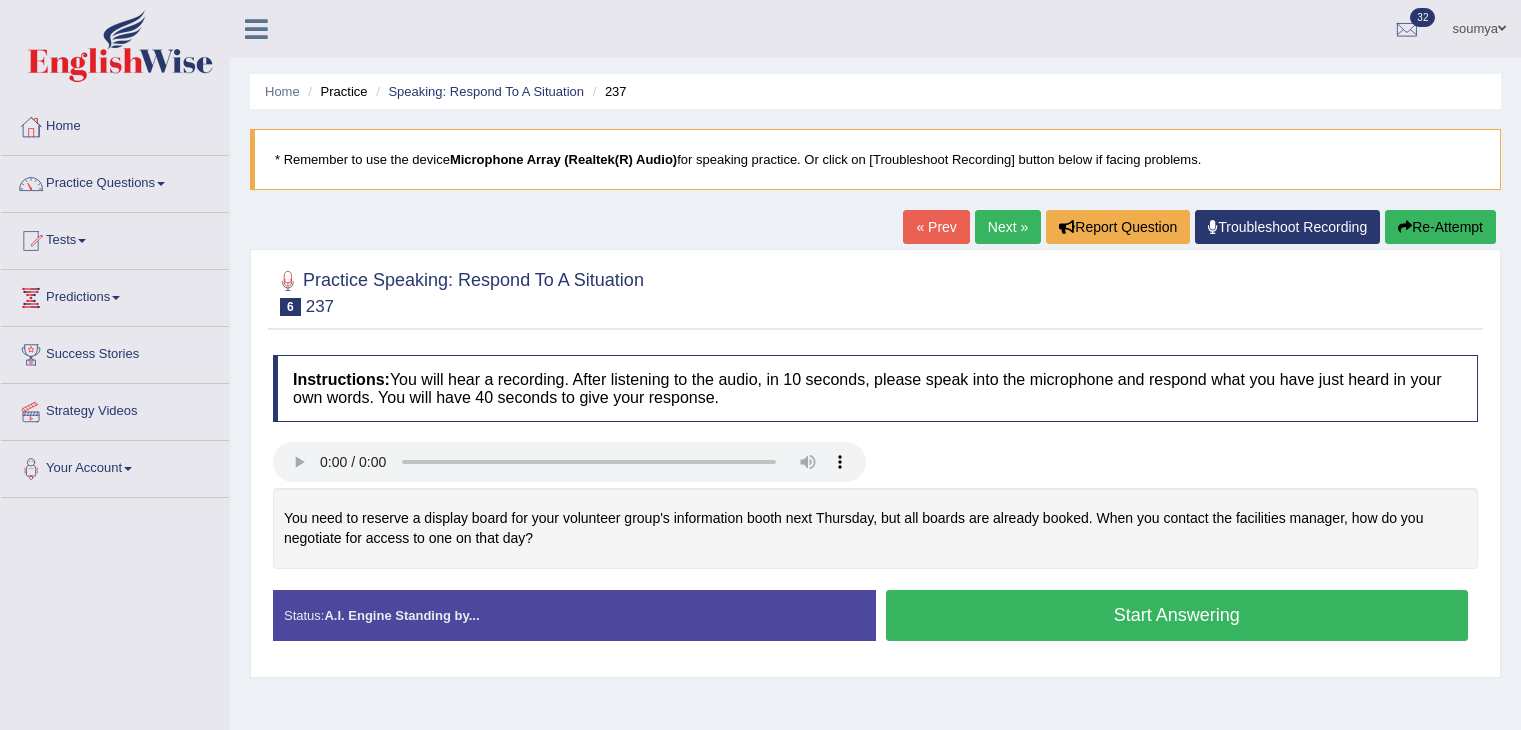 scroll, scrollTop: 0, scrollLeft: 0, axis: both 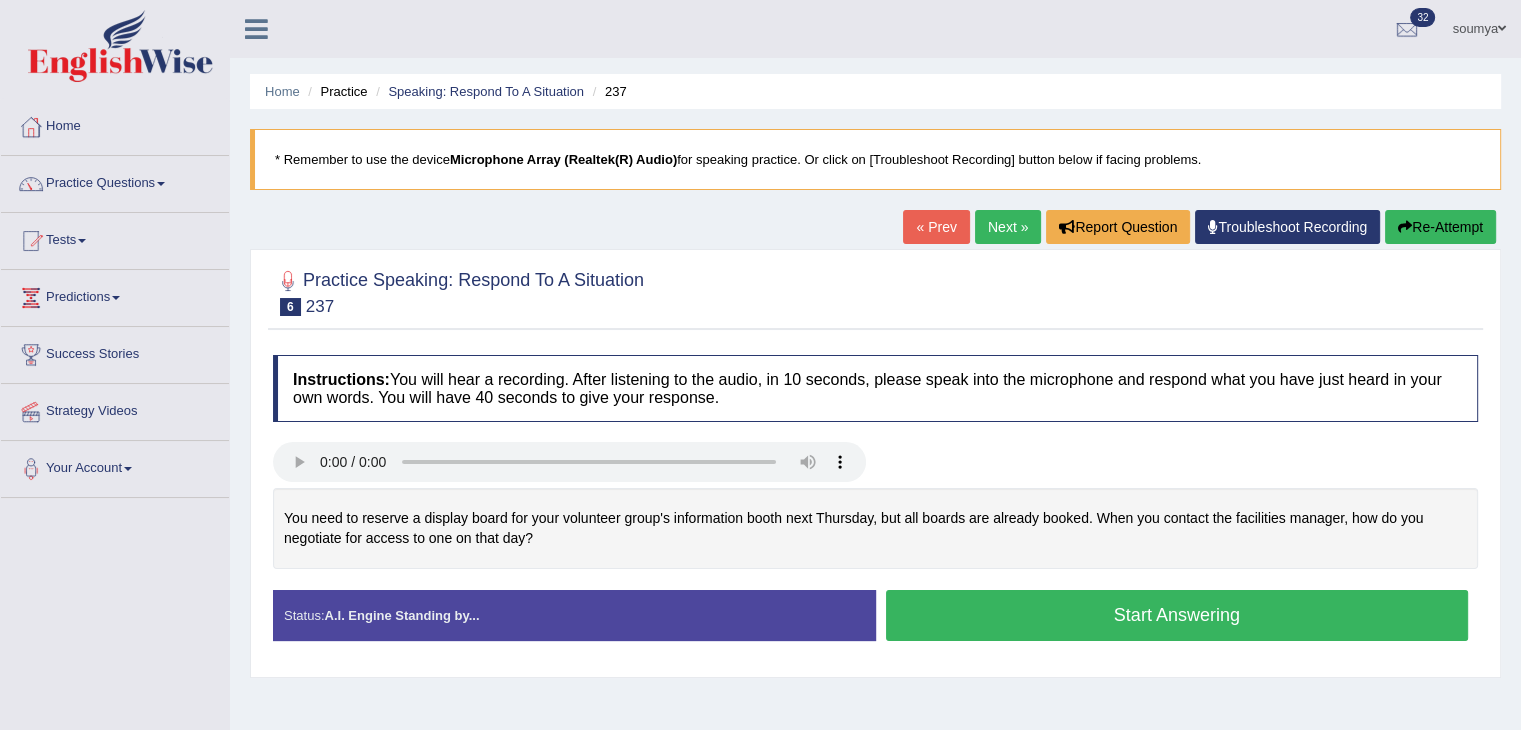 click on "Start Answering" at bounding box center (1177, 615) 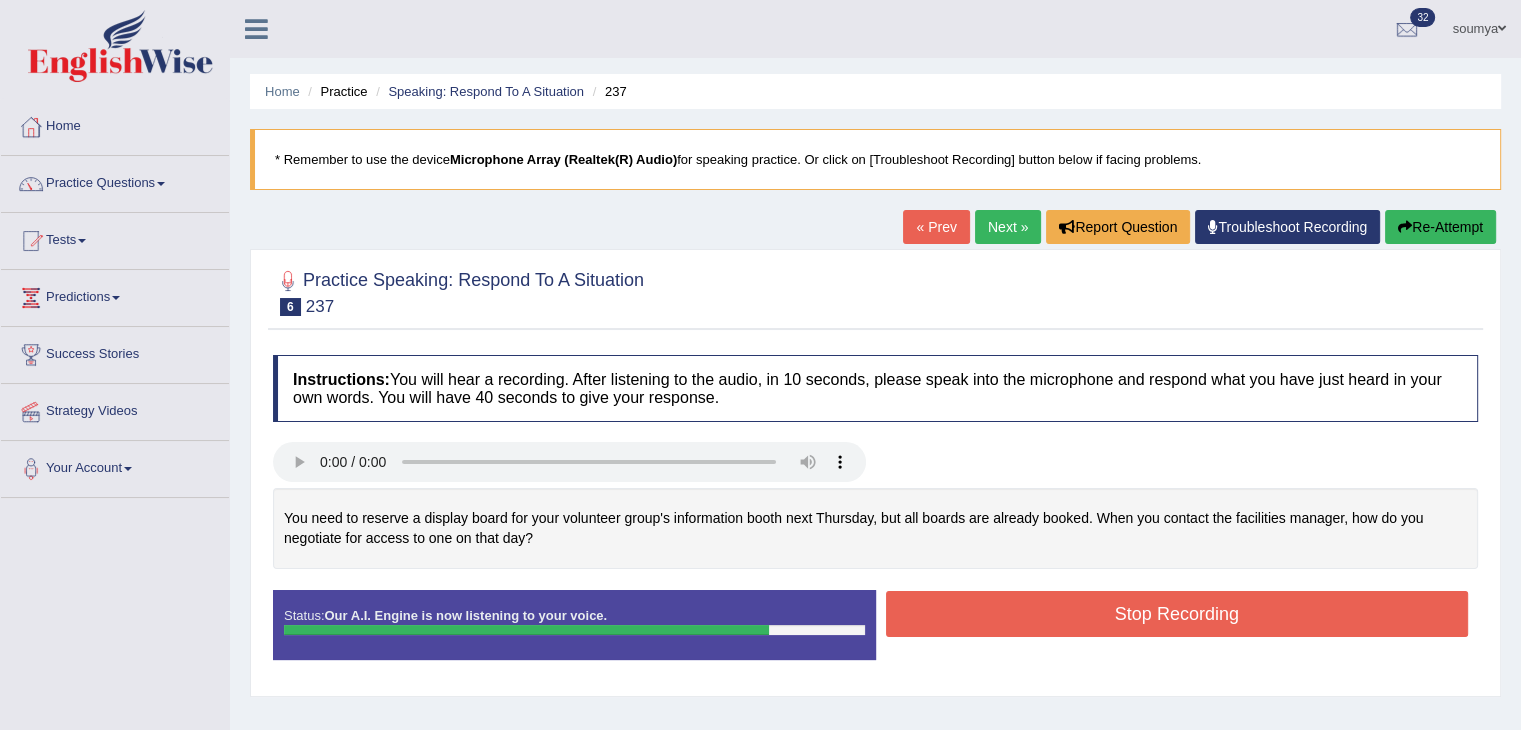click on "Stop Recording" at bounding box center [1177, 614] 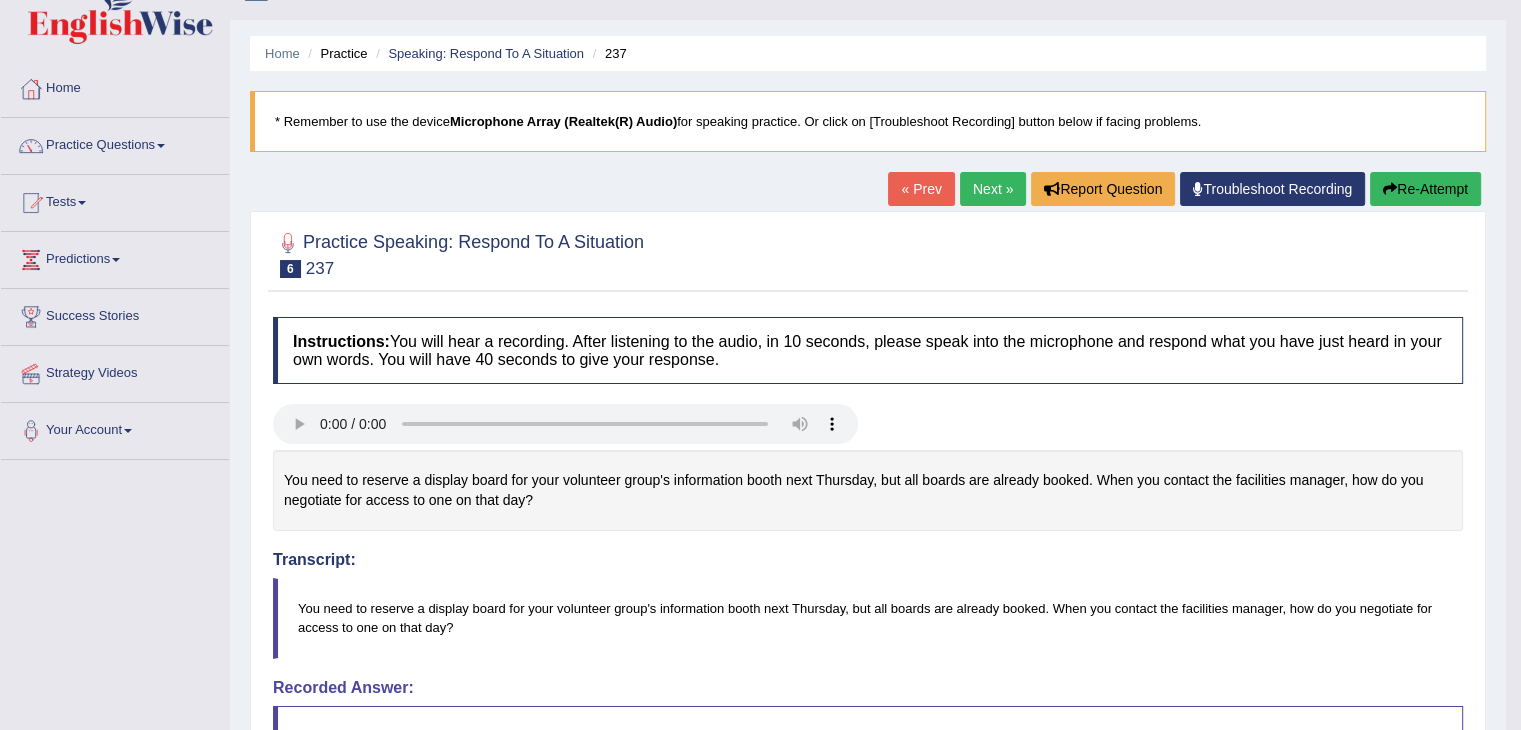 scroll, scrollTop: 14, scrollLeft: 0, axis: vertical 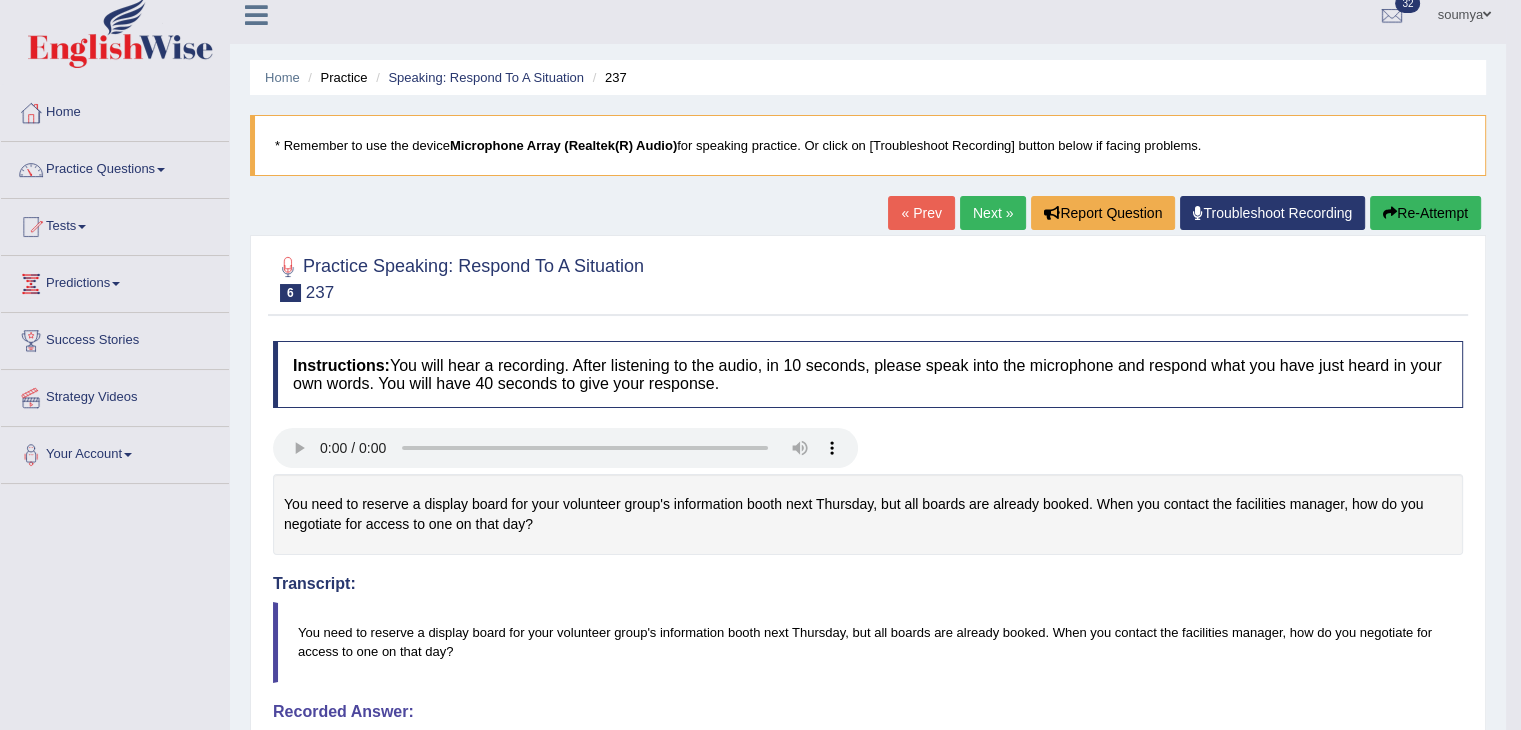 click on "Re-Attempt" at bounding box center [1425, 213] 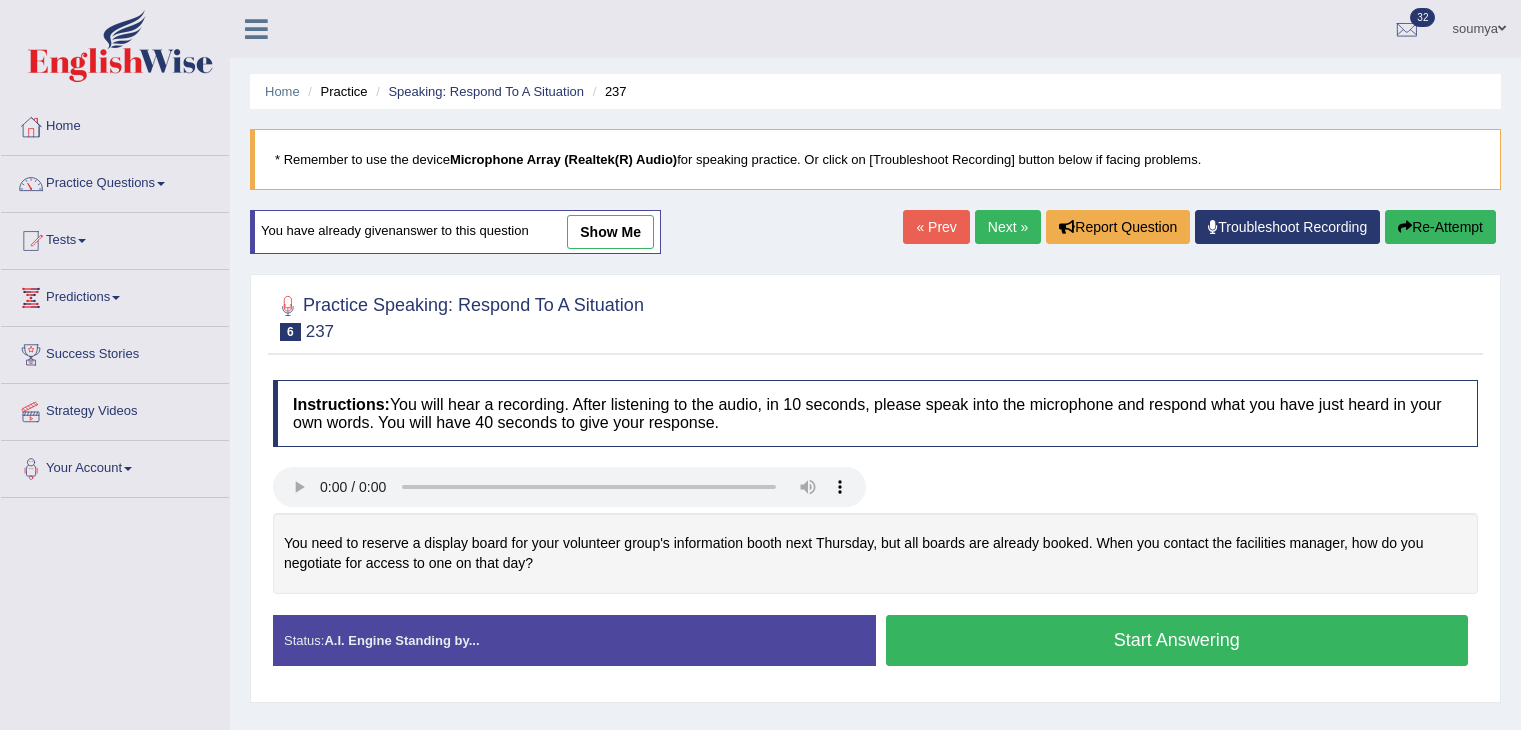 scroll, scrollTop: 14, scrollLeft: 0, axis: vertical 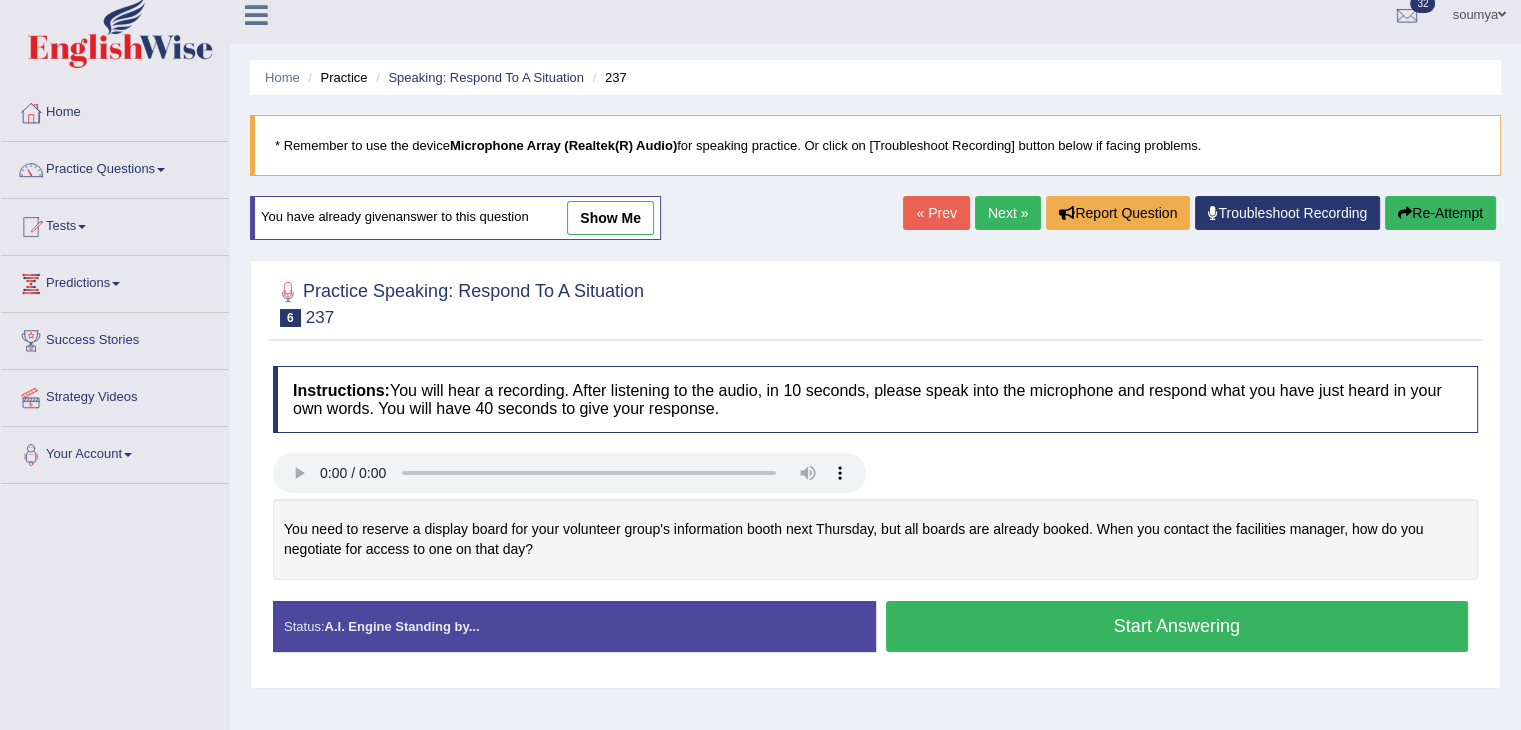 click on "Start Answering" at bounding box center [1177, 626] 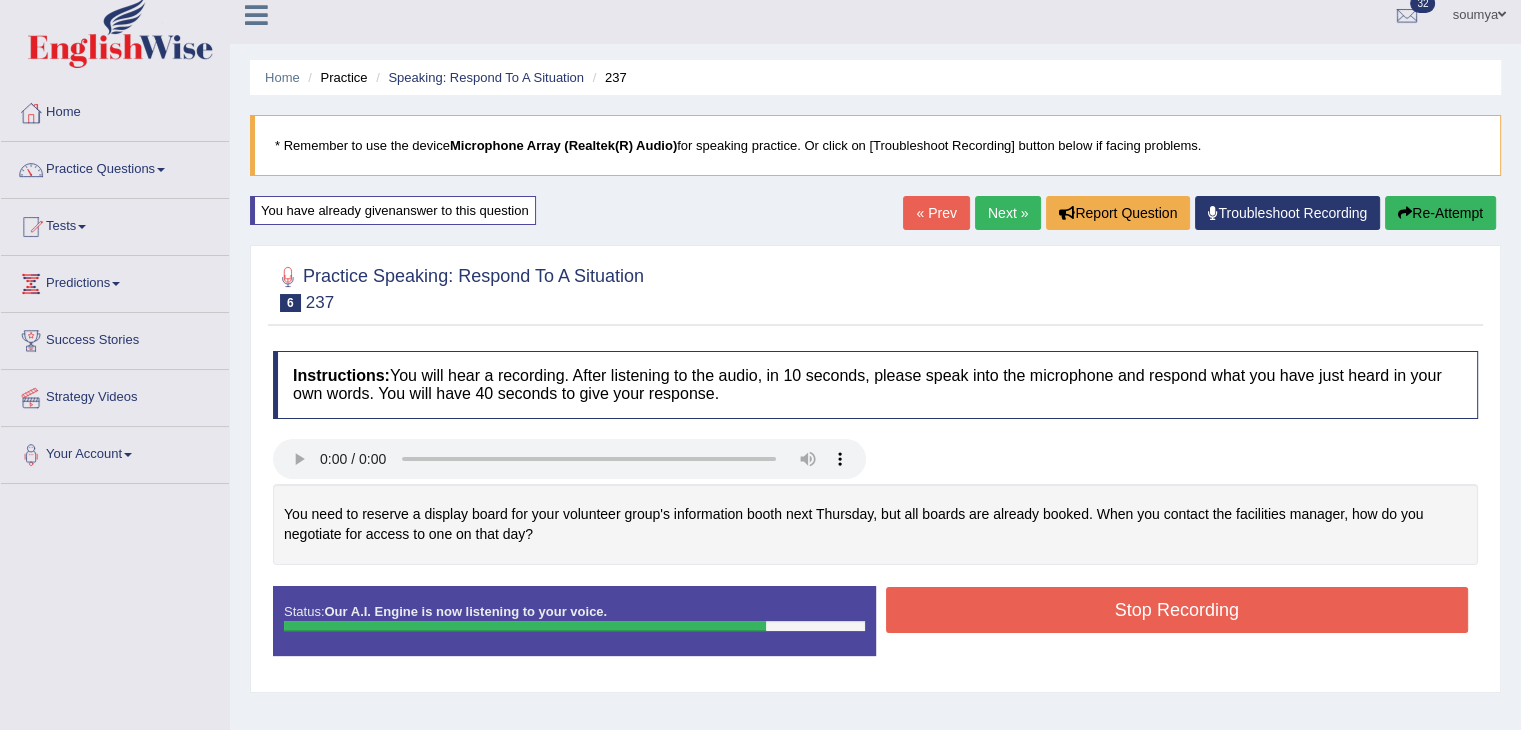 click on "Stop Recording" at bounding box center [1177, 610] 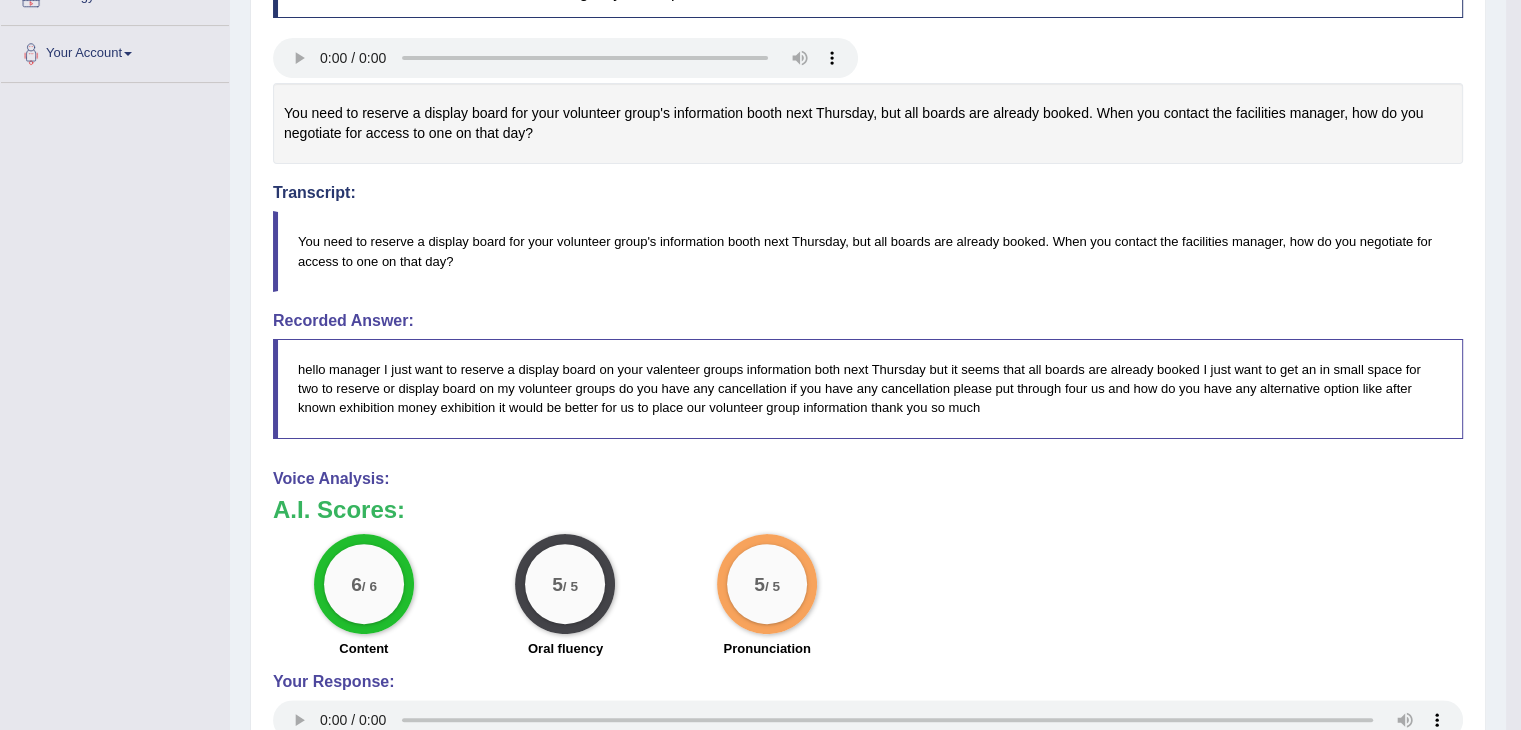 scroll, scrollTop: 413, scrollLeft: 0, axis: vertical 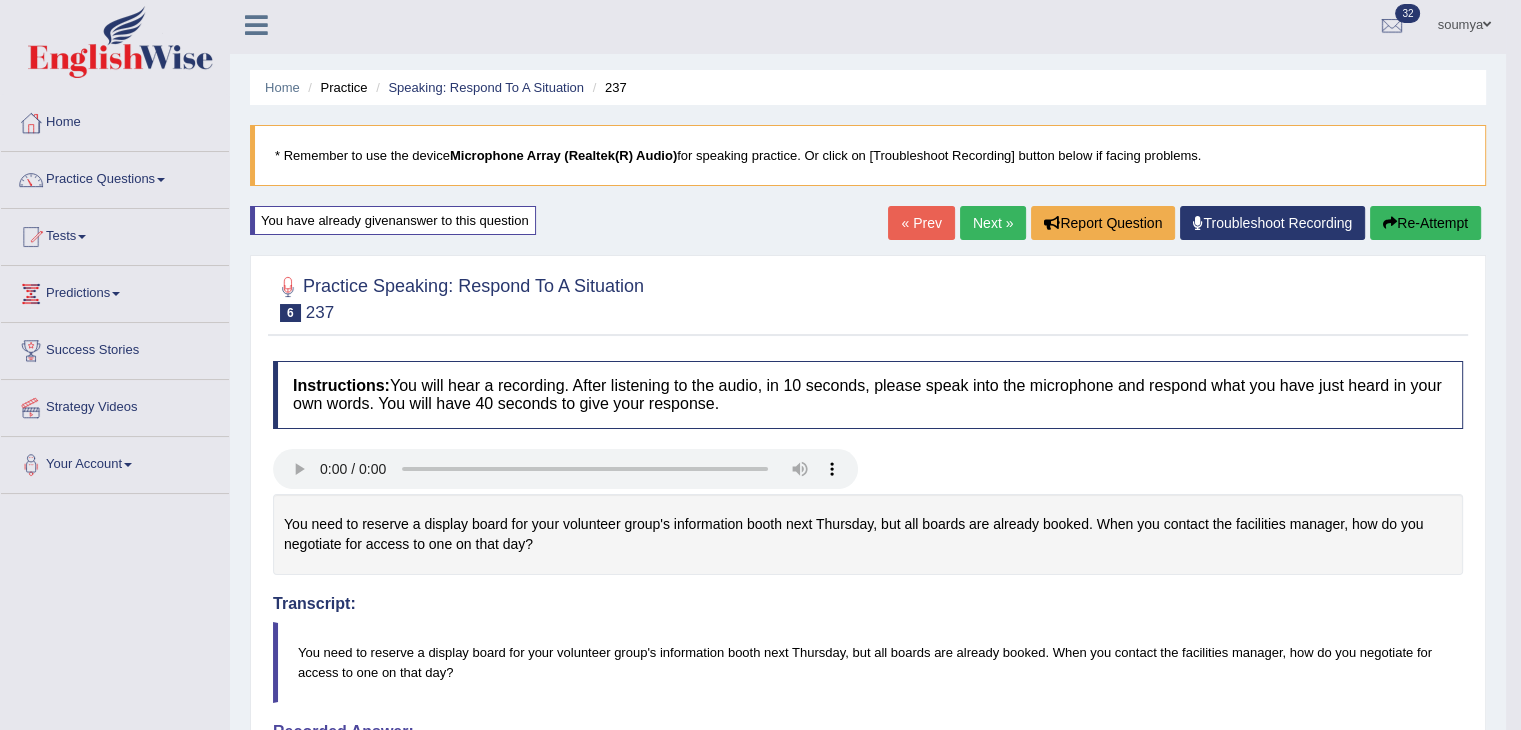 click on "Next »" at bounding box center (993, 223) 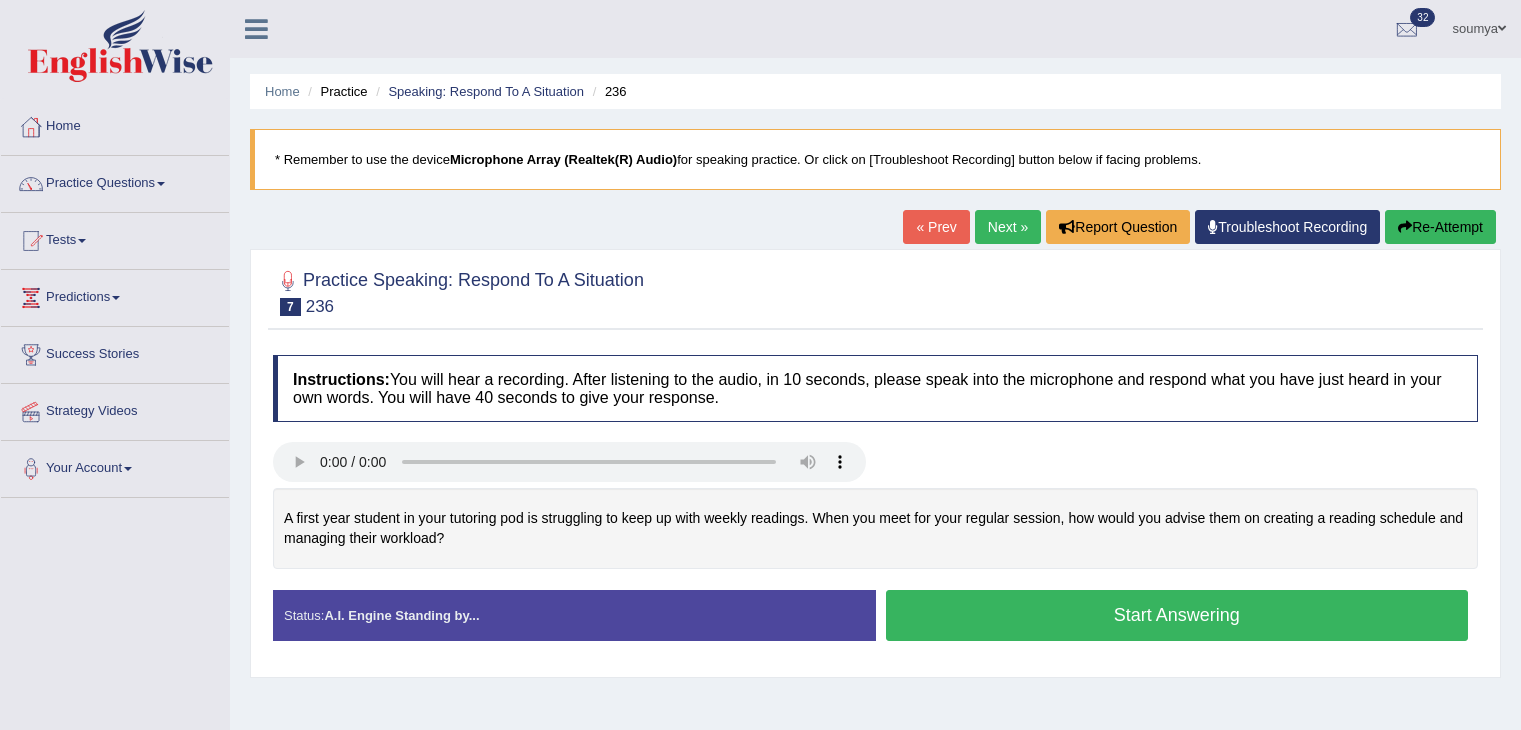 scroll, scrollTop: 123, scrollLeft: 0, axis: vertical 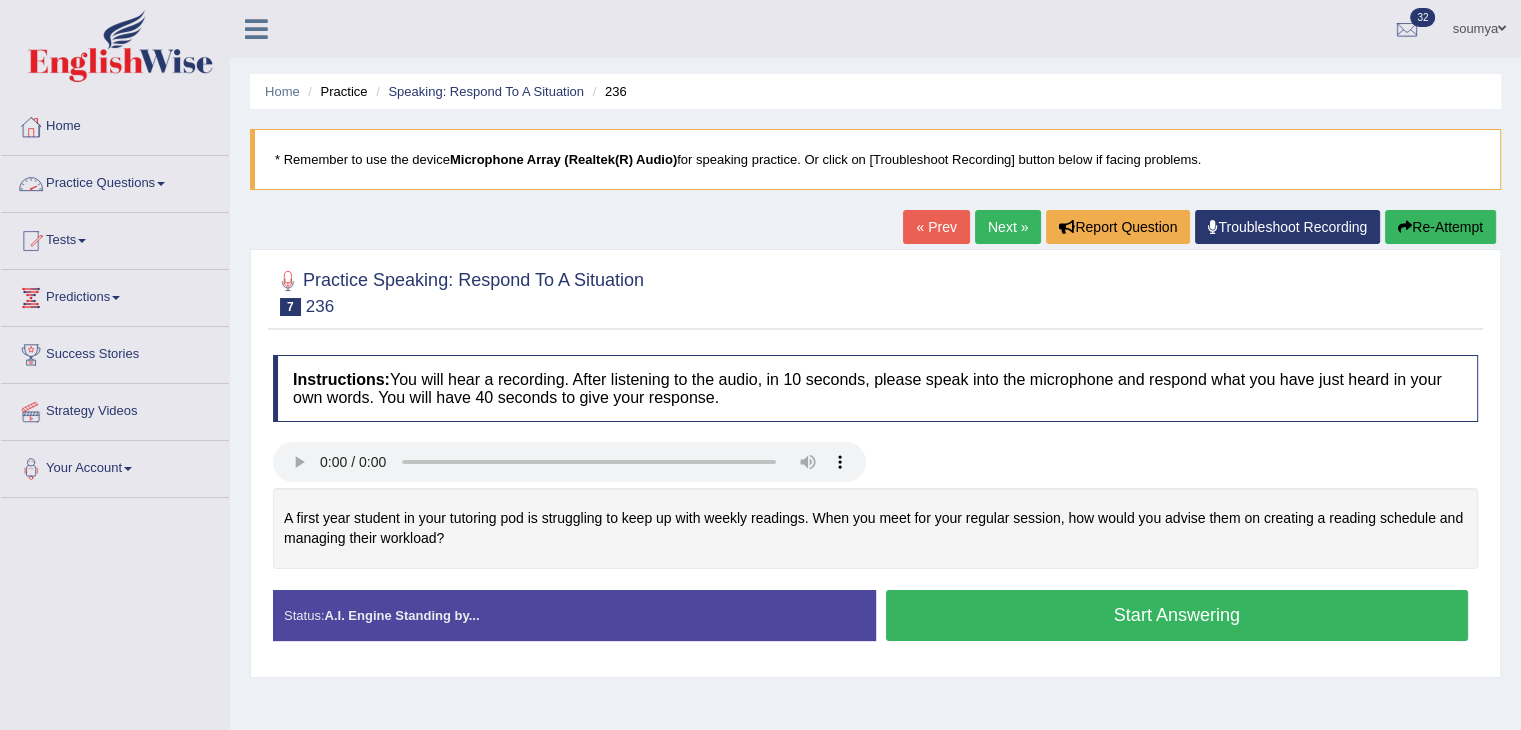 click on "Practice Questions" at bounding box center (115, 181) 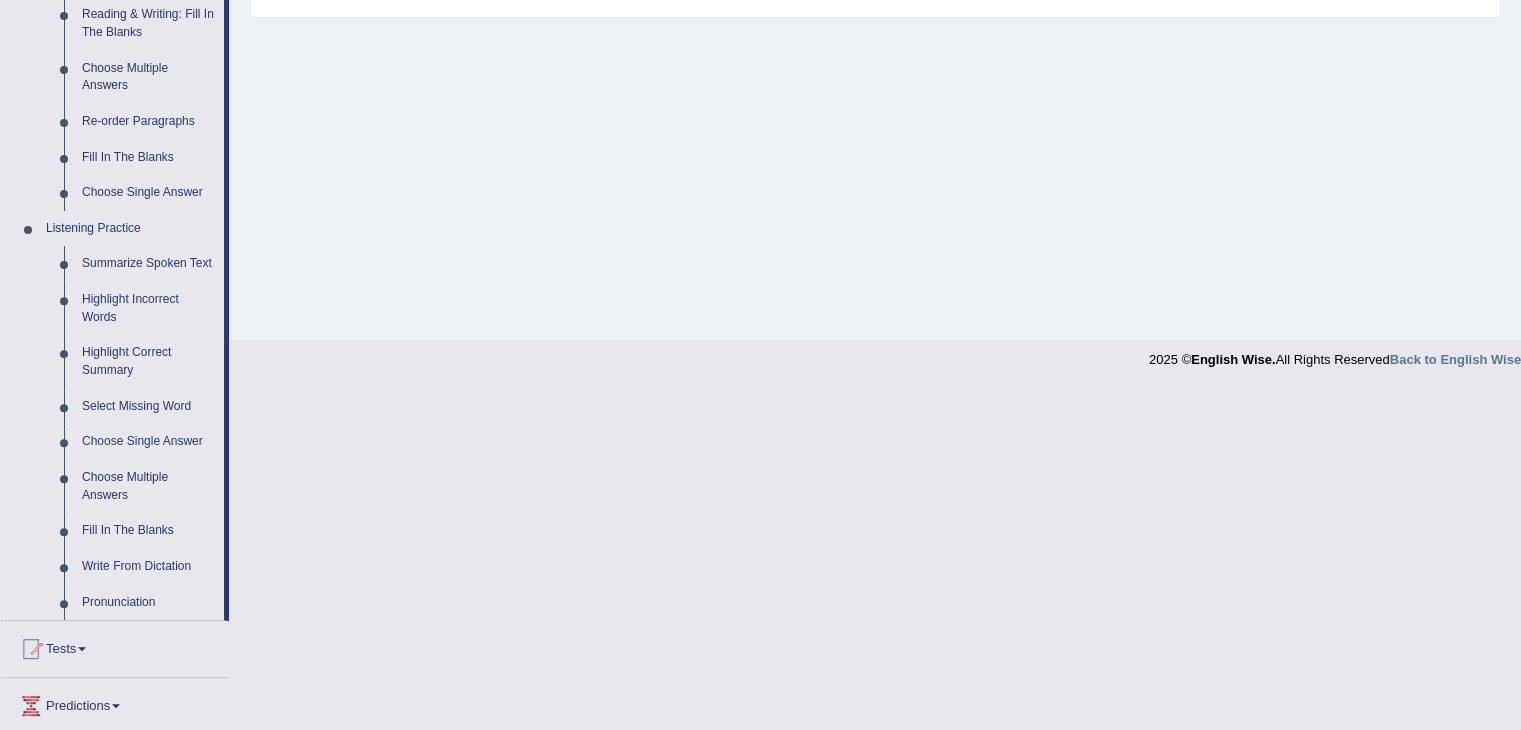 scroll, scrollTop: 836, scrollLeft: 0, axis: vertical 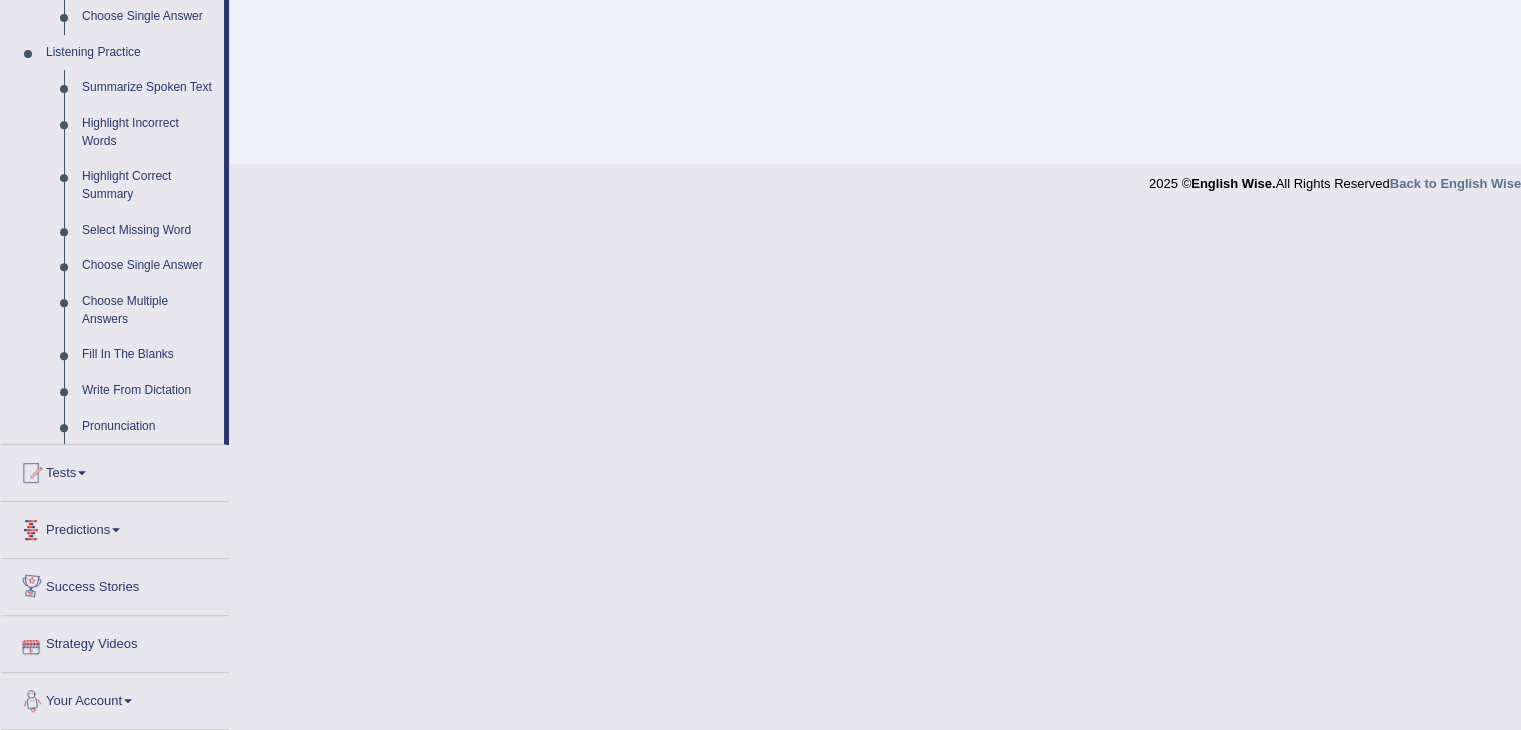 click on "Strategy Videos" at bounding box center (115, 641) 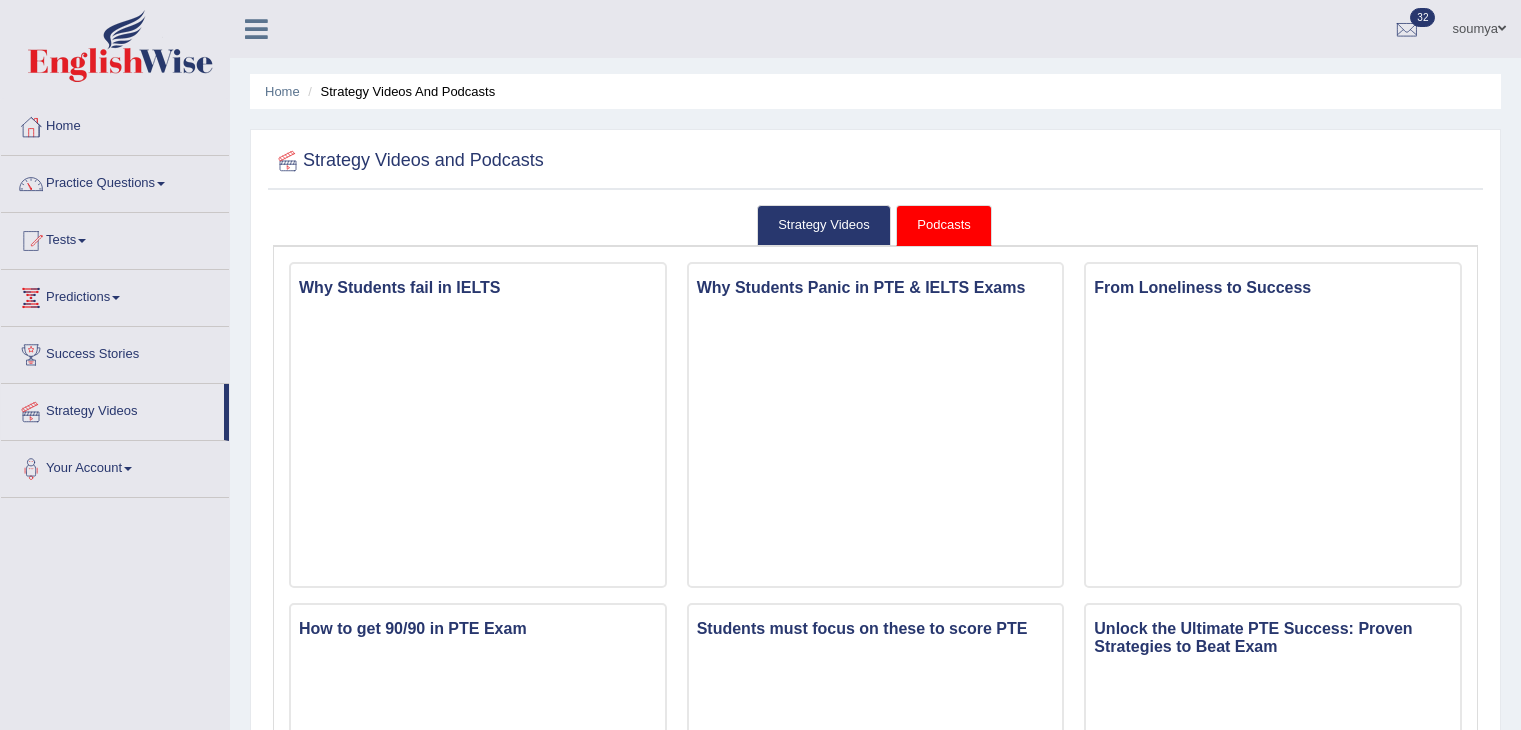 scroll, scrollTop: 0, scrollLeft: 0, axis: both 